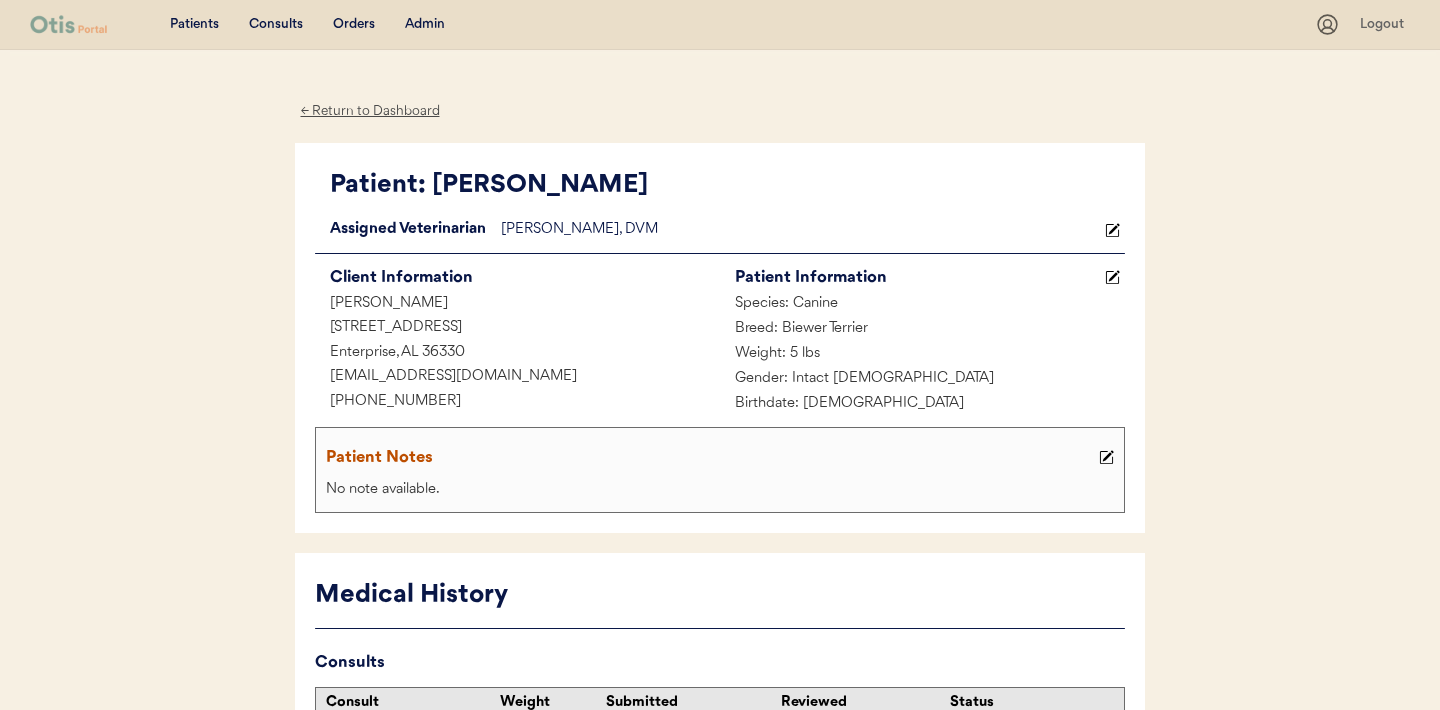 scroll, scrollTop: 164, scrollLeft: 0, axis: vertical 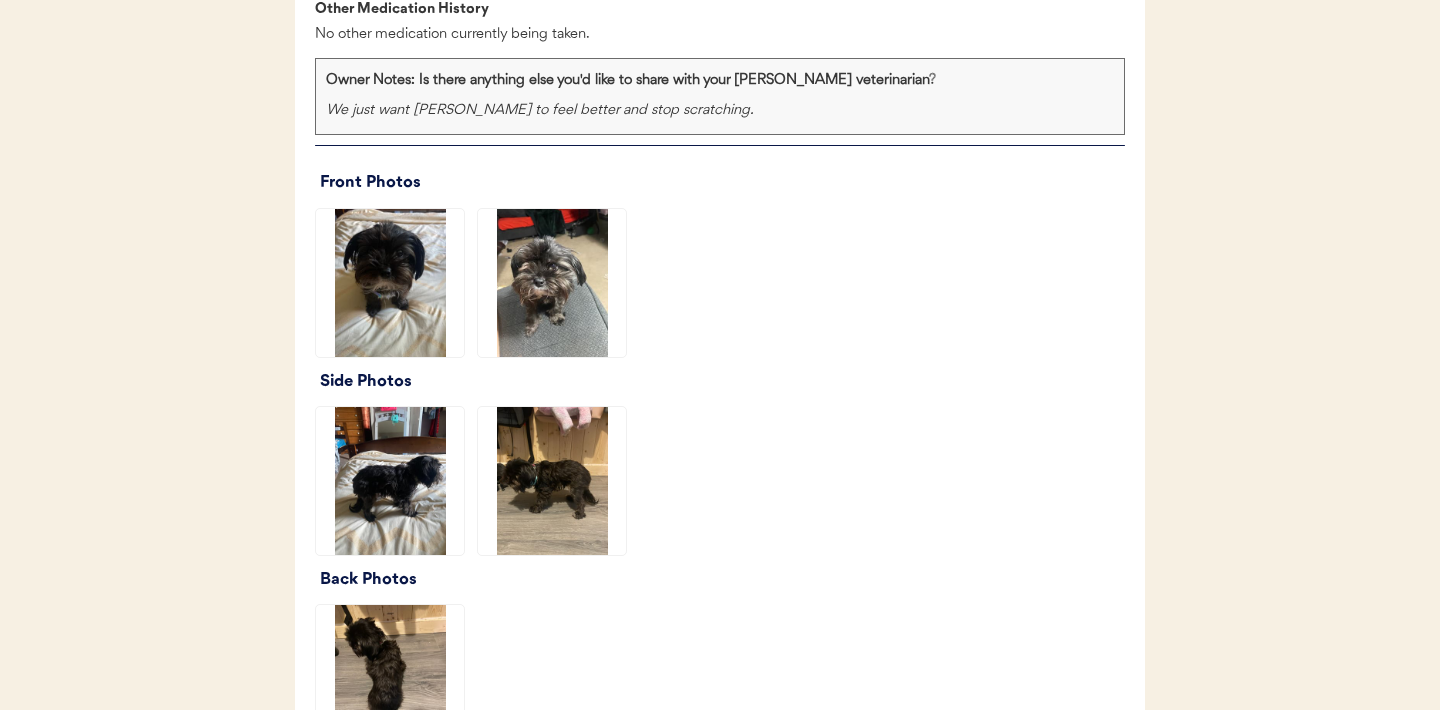 click 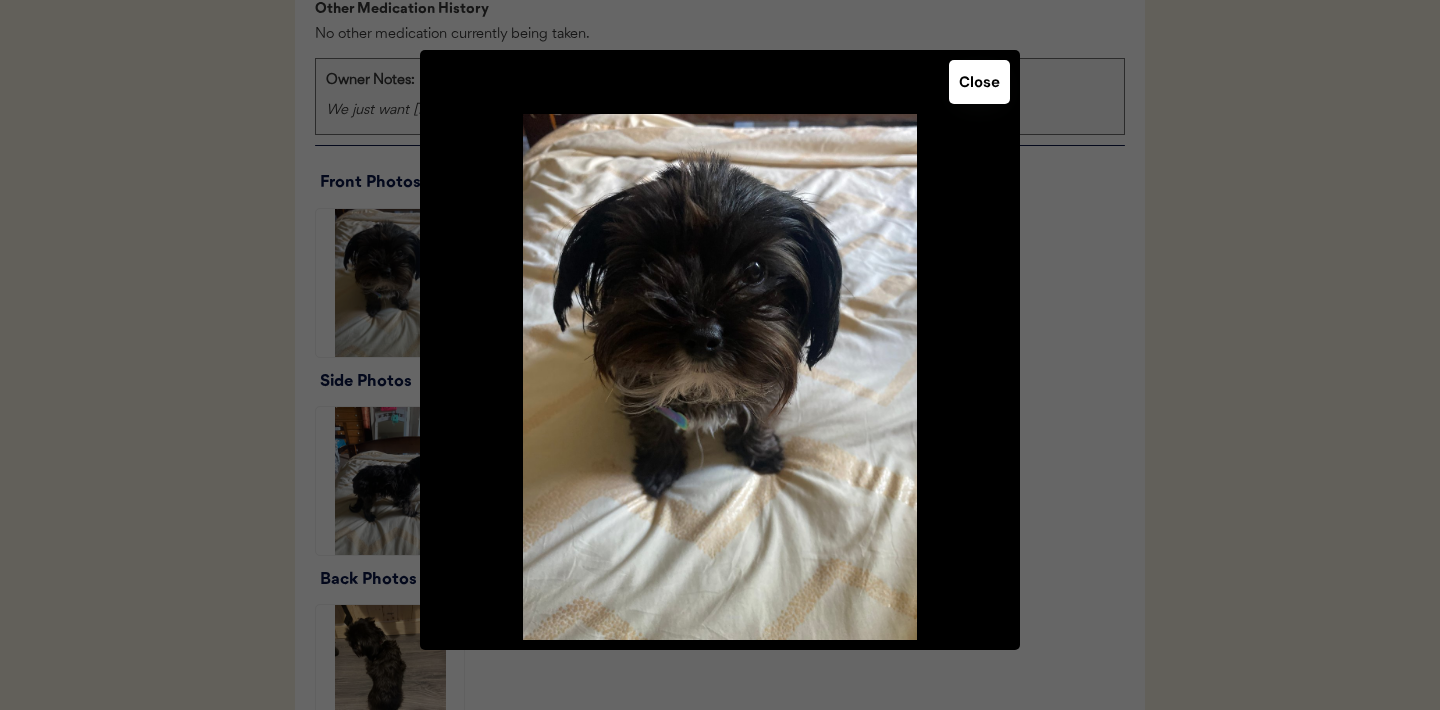 click on "Close" at bounding box center (979, 82) 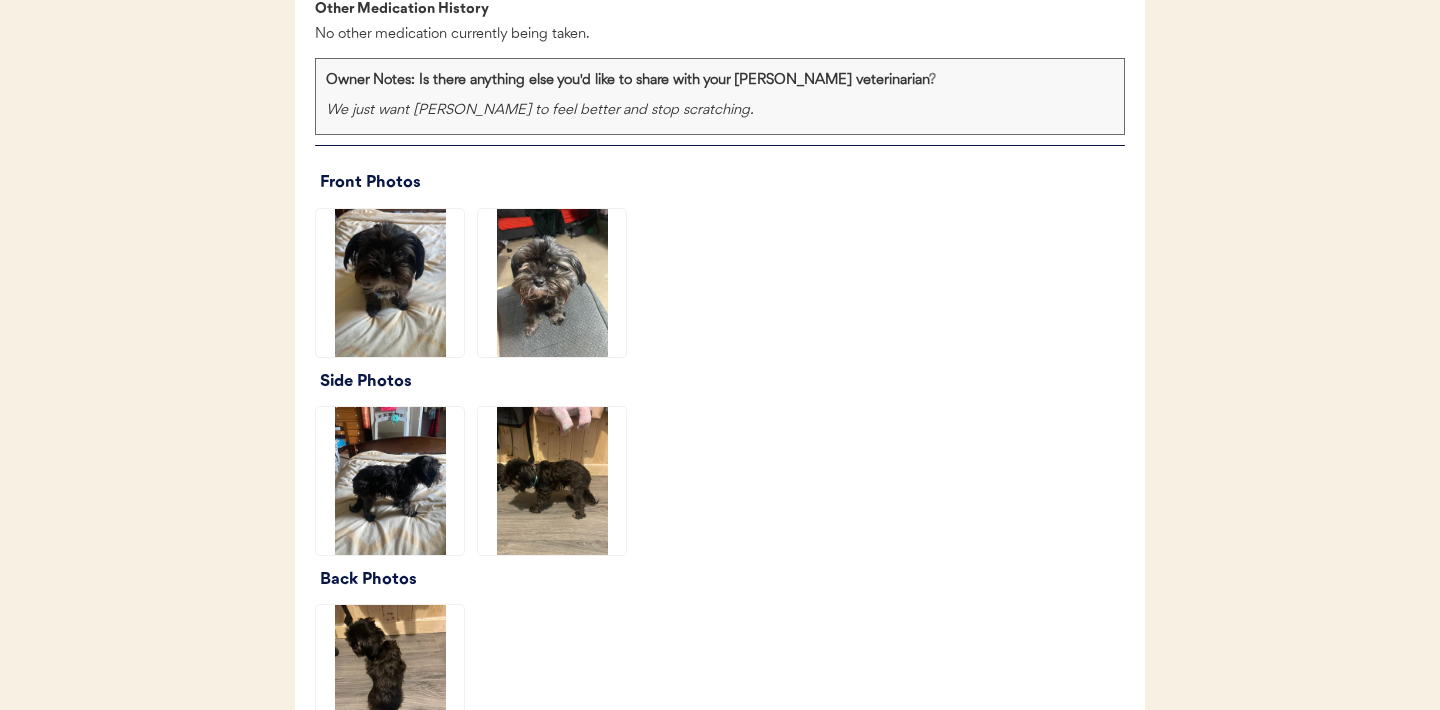 click 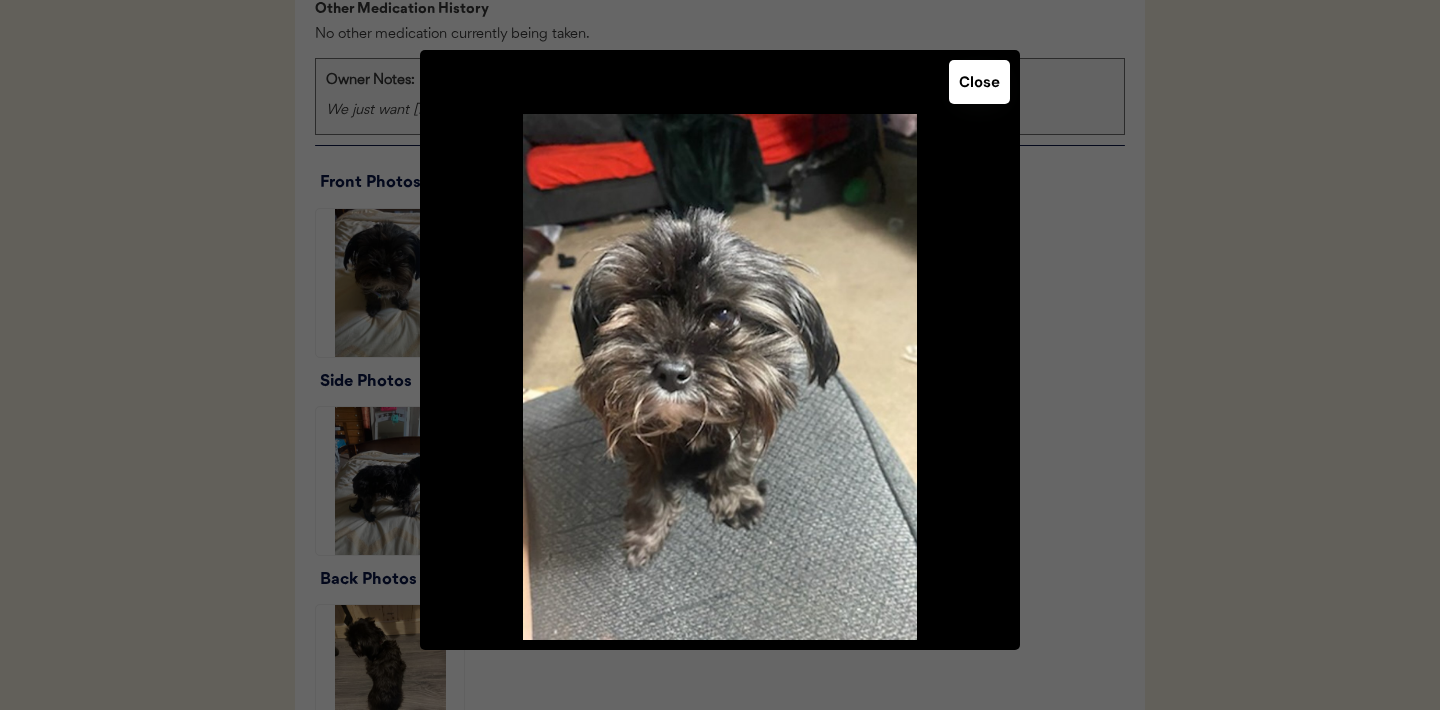 click on "Close" at bounding box center (979, 82) 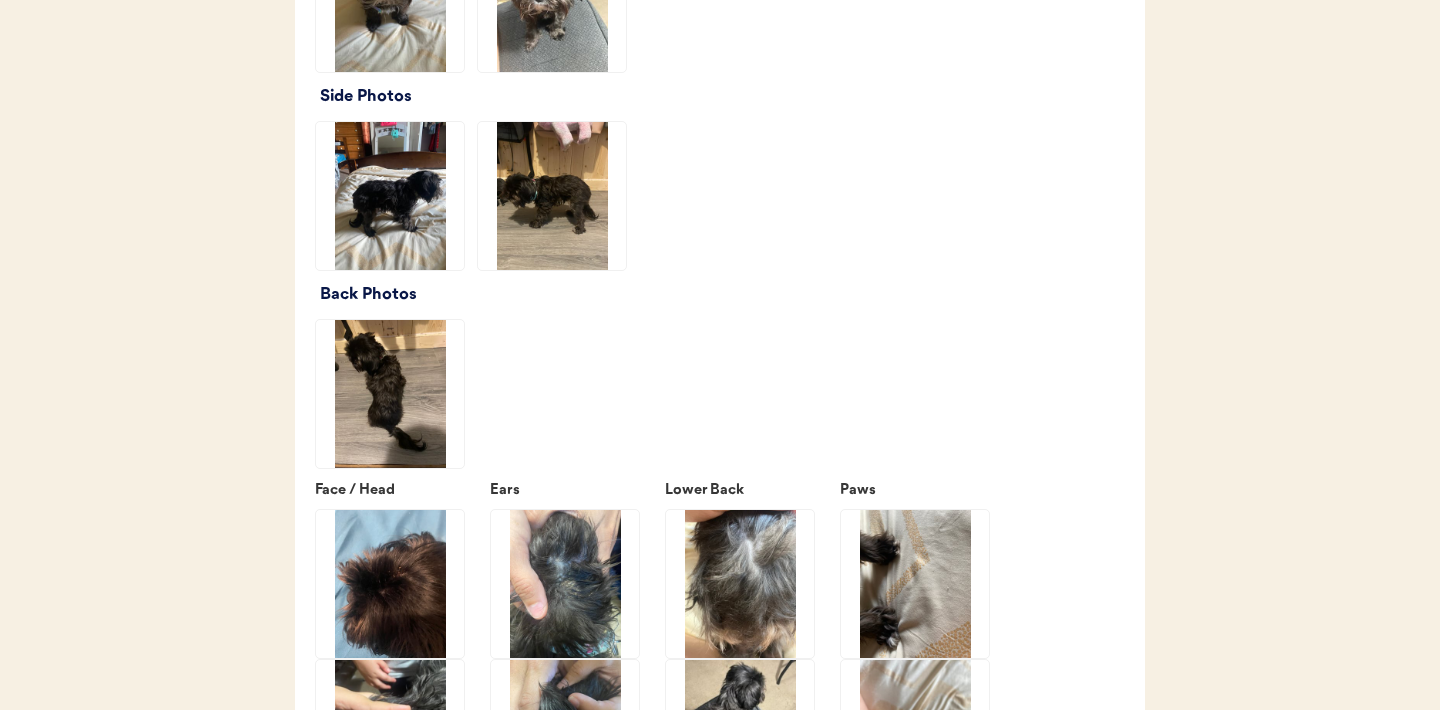 scroll, scrollTop: 2358, scrollLeft: 0, axis: vertical 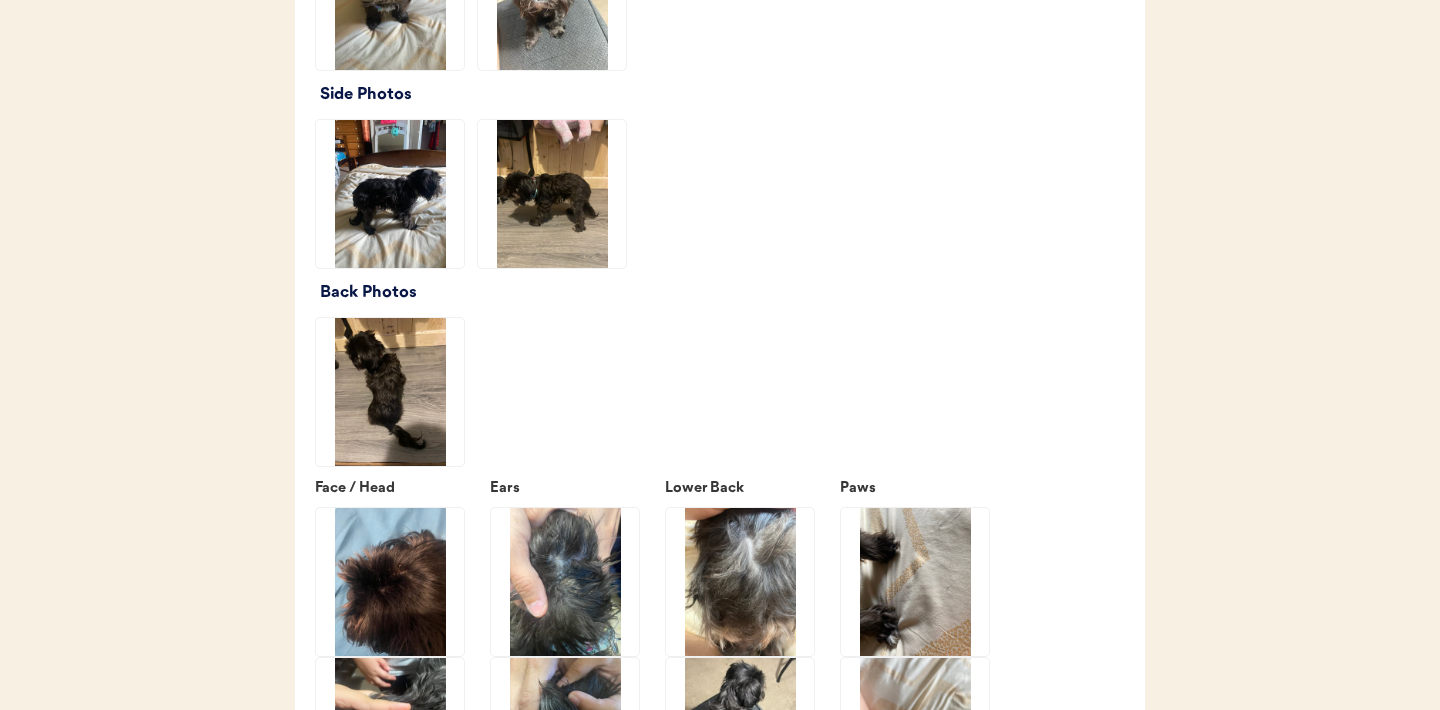 click 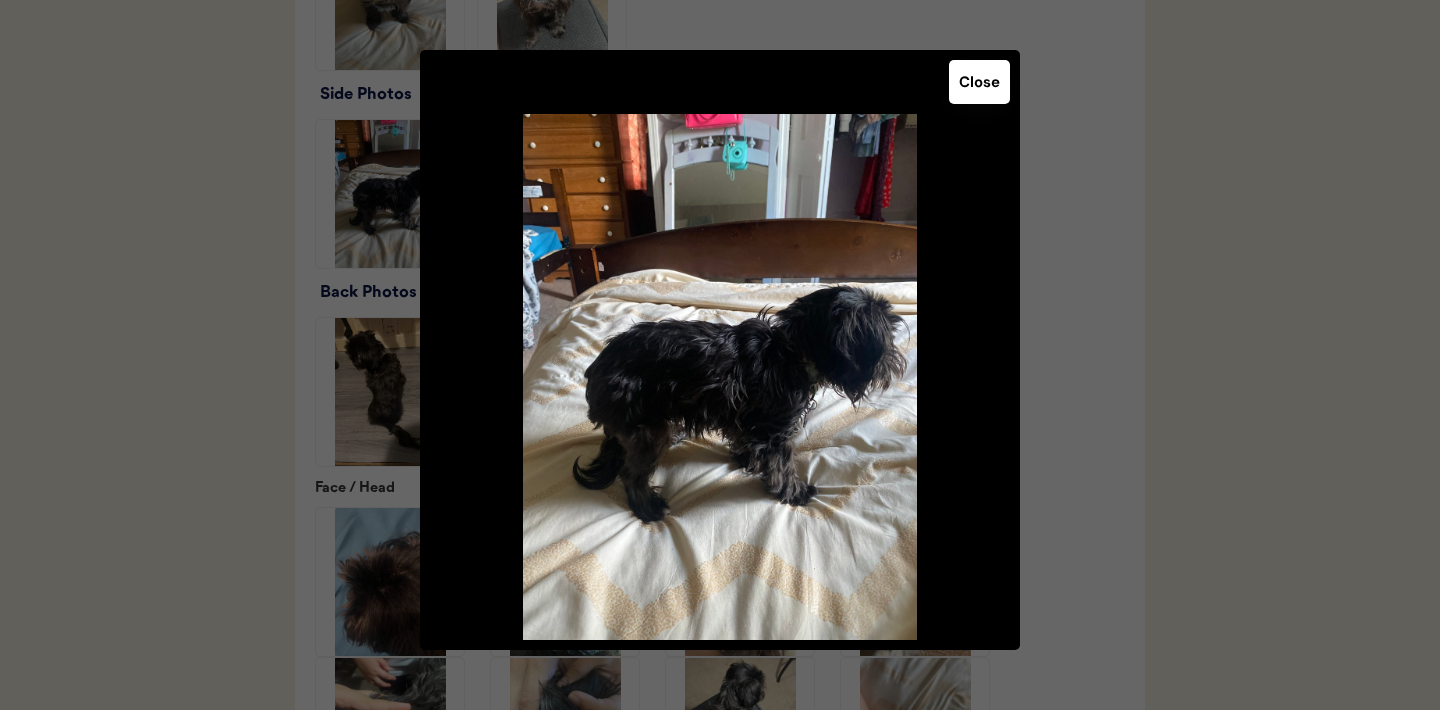 click on "Close" at bounding box center (979, 82) 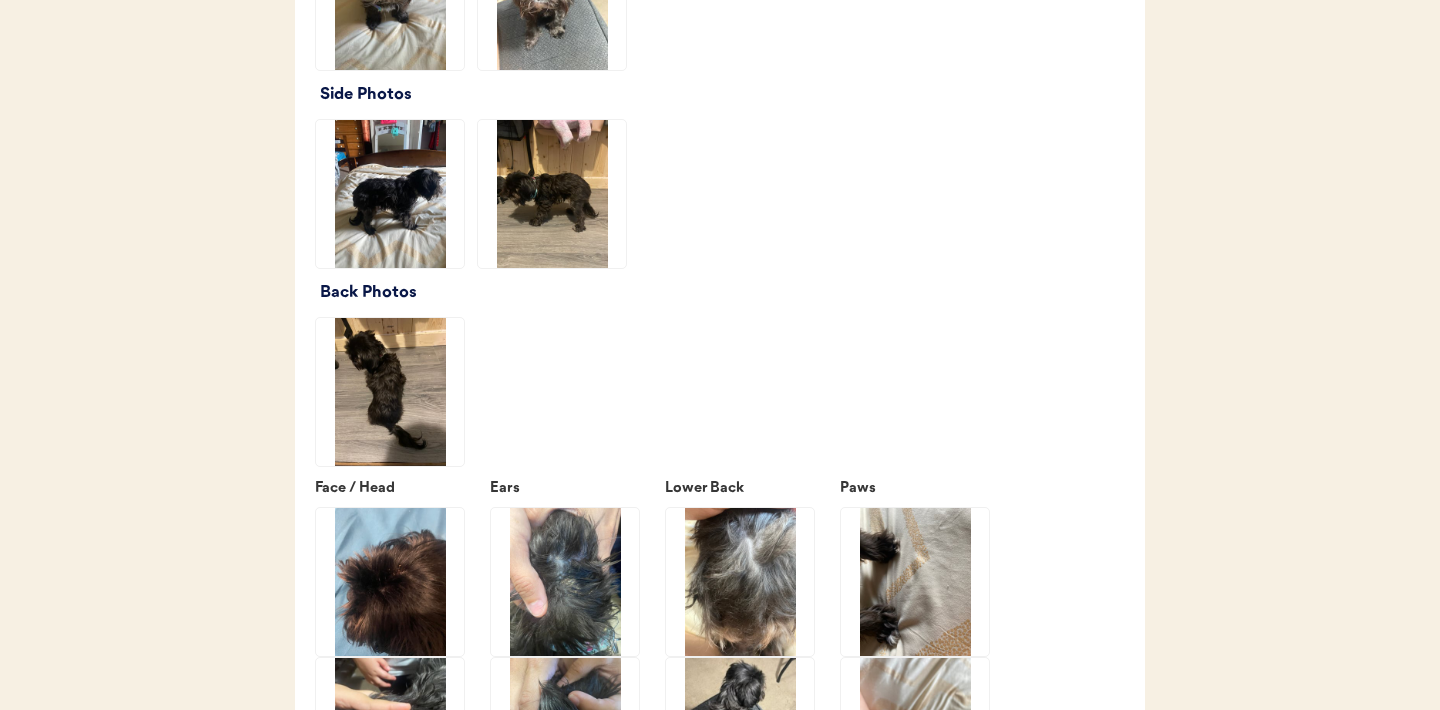 click 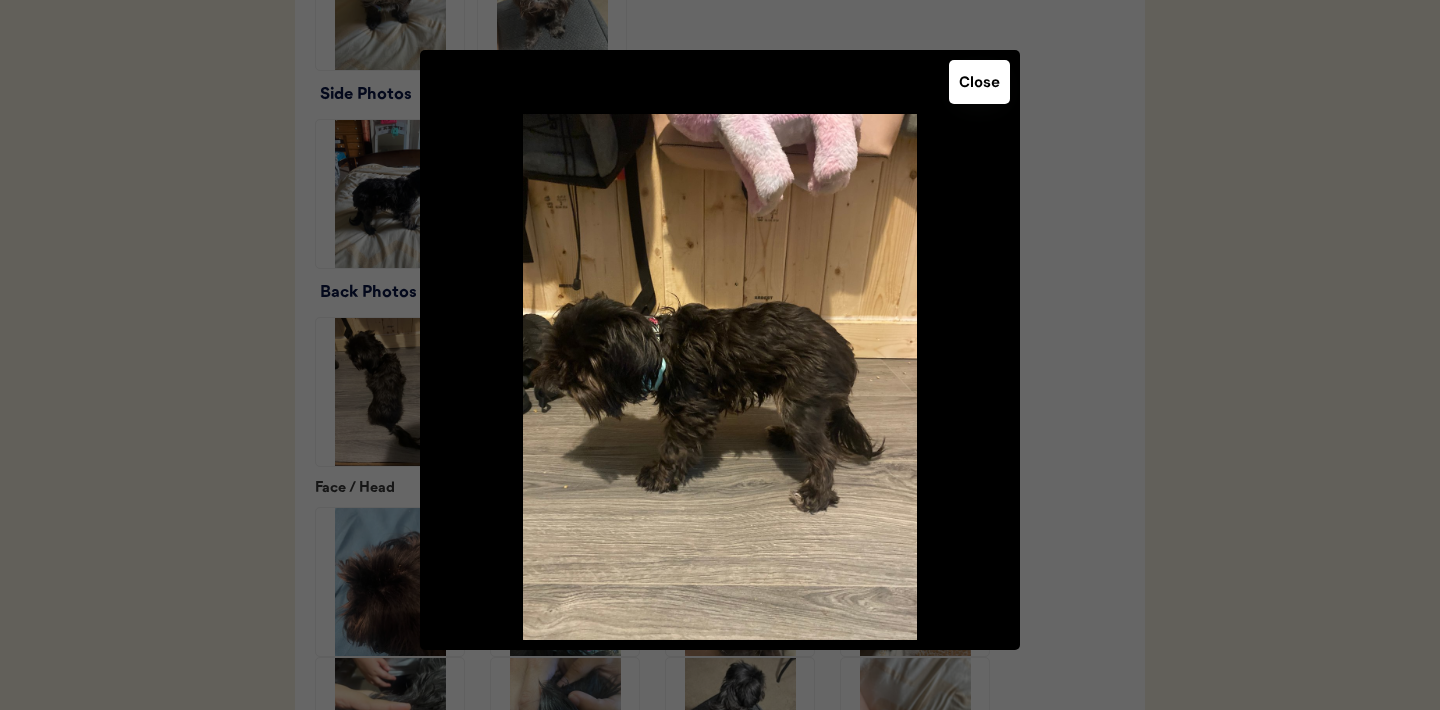 click on "Close" at bounding box center (979, 82) 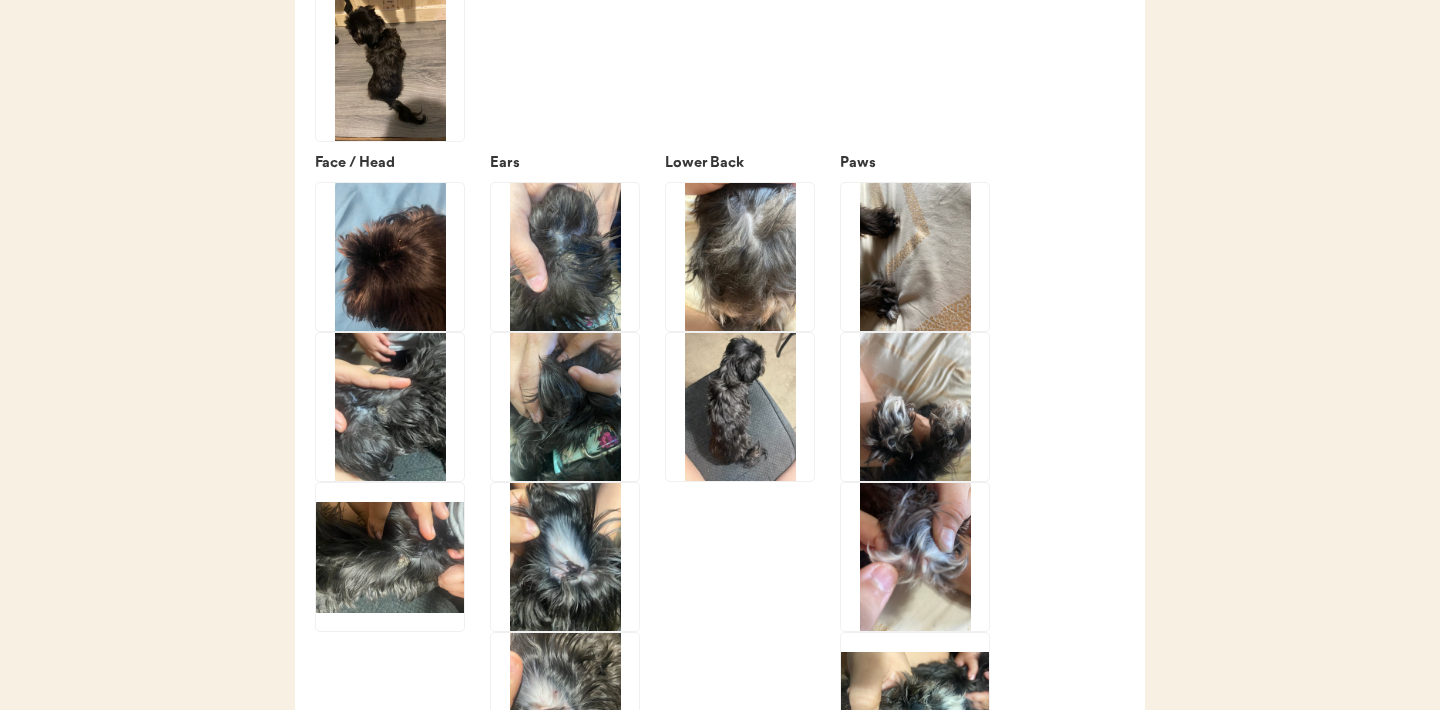 scroll, scrollTop: 2711, scrollLeft: 0, axis: vertical 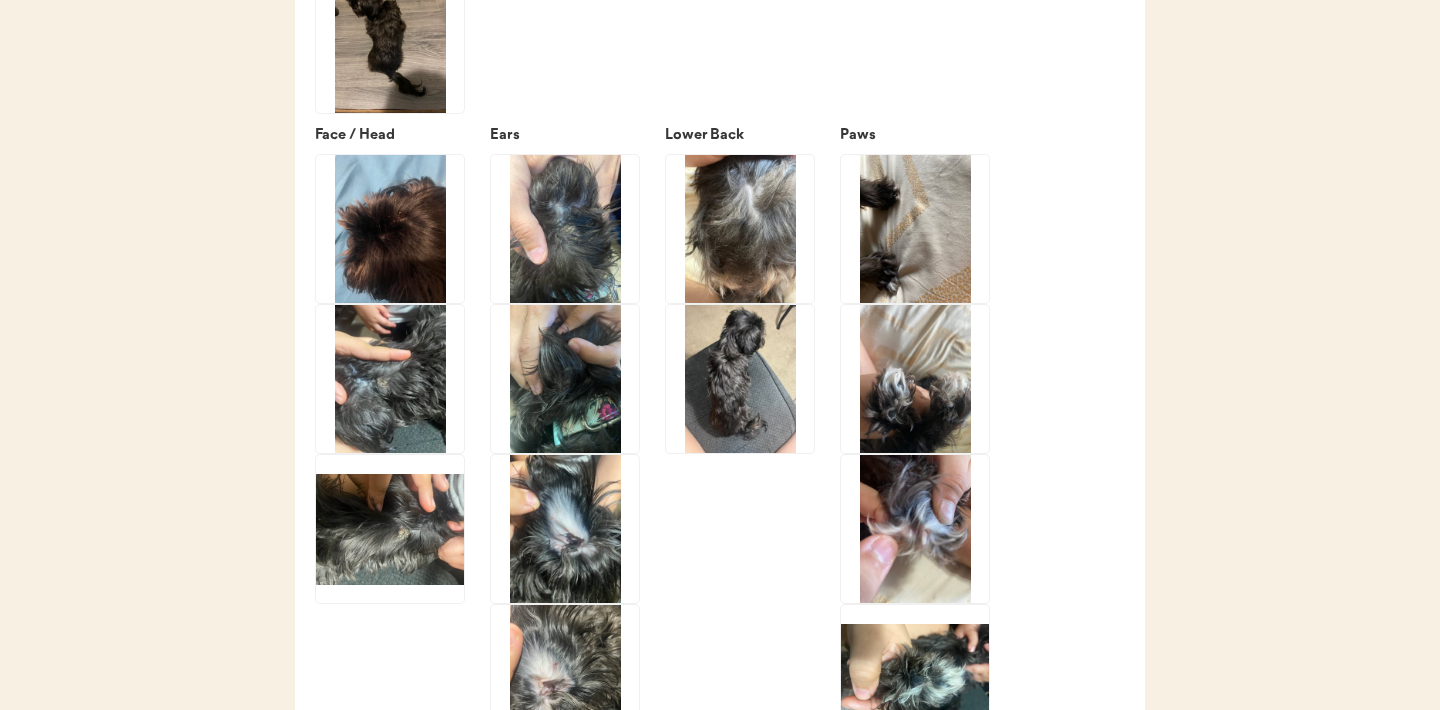 click 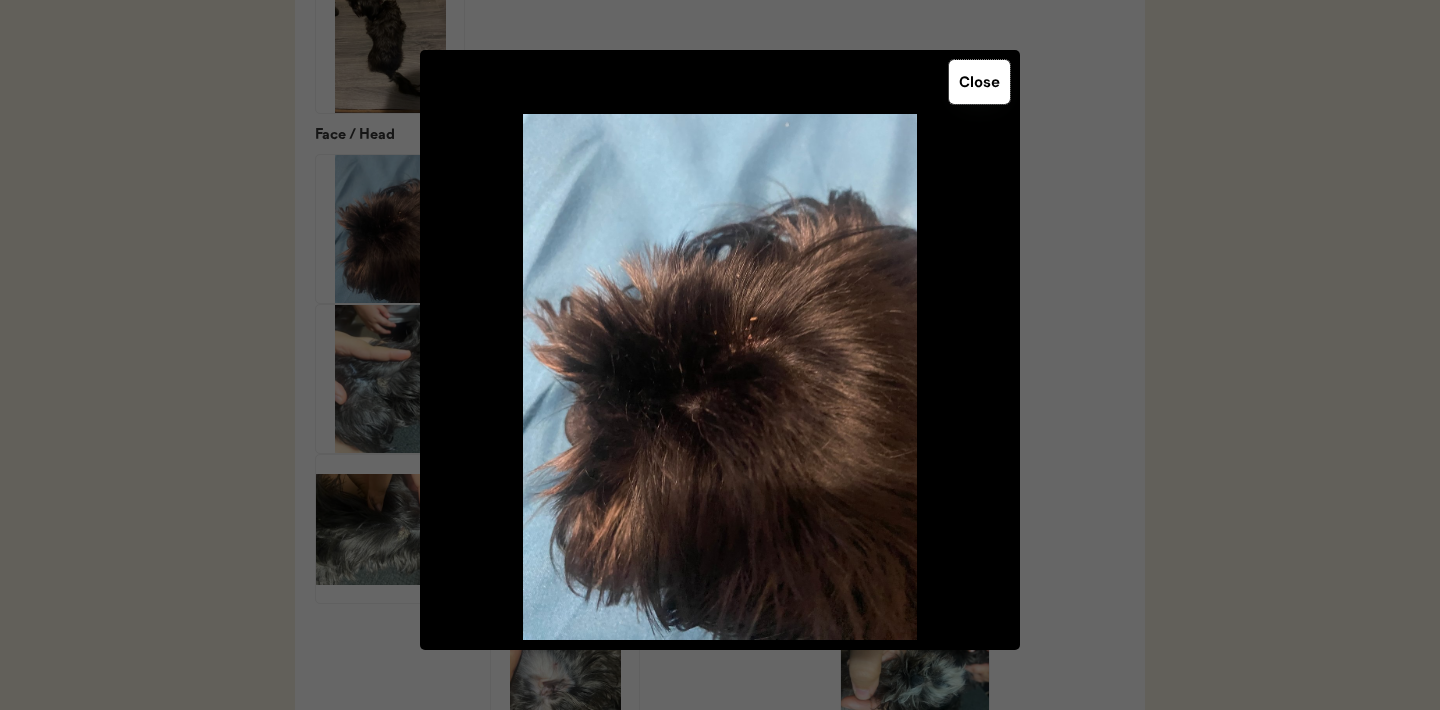 click on "Close" at bounding box center [979, 82] 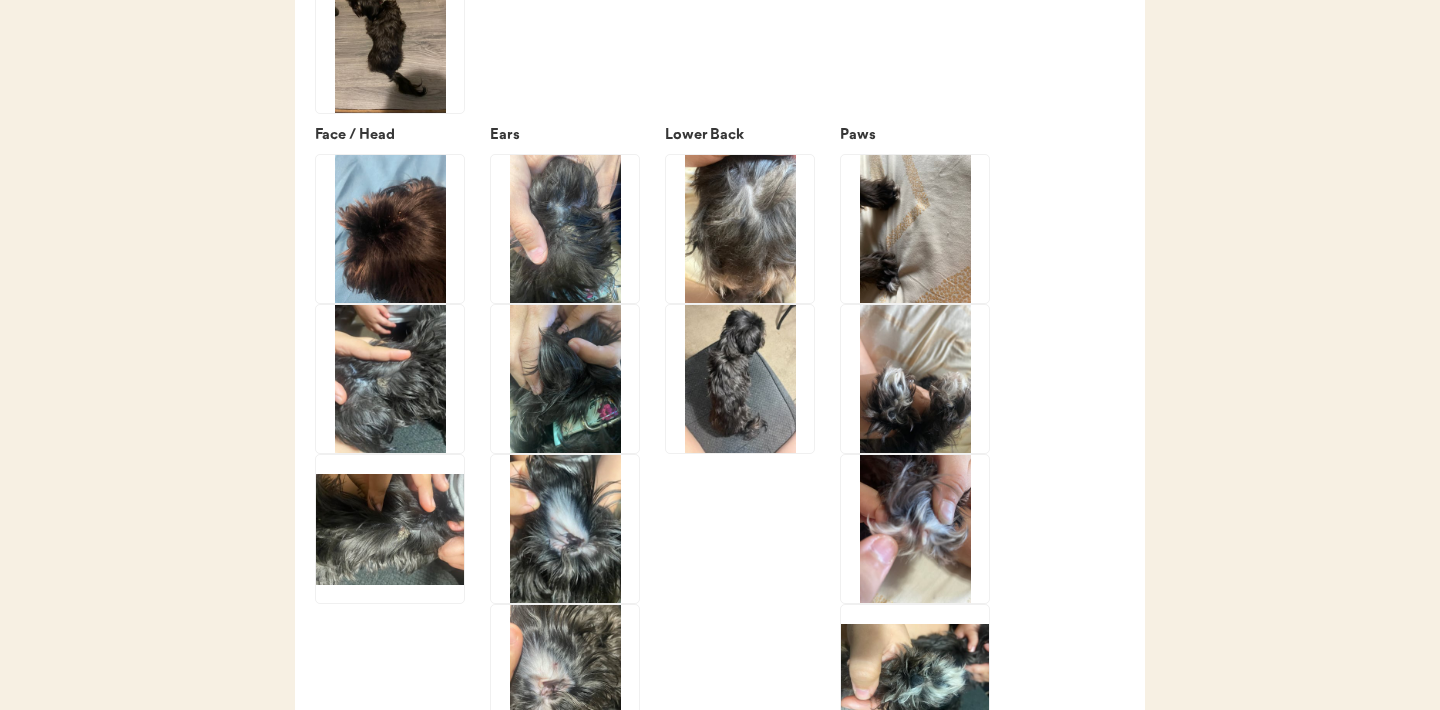 click 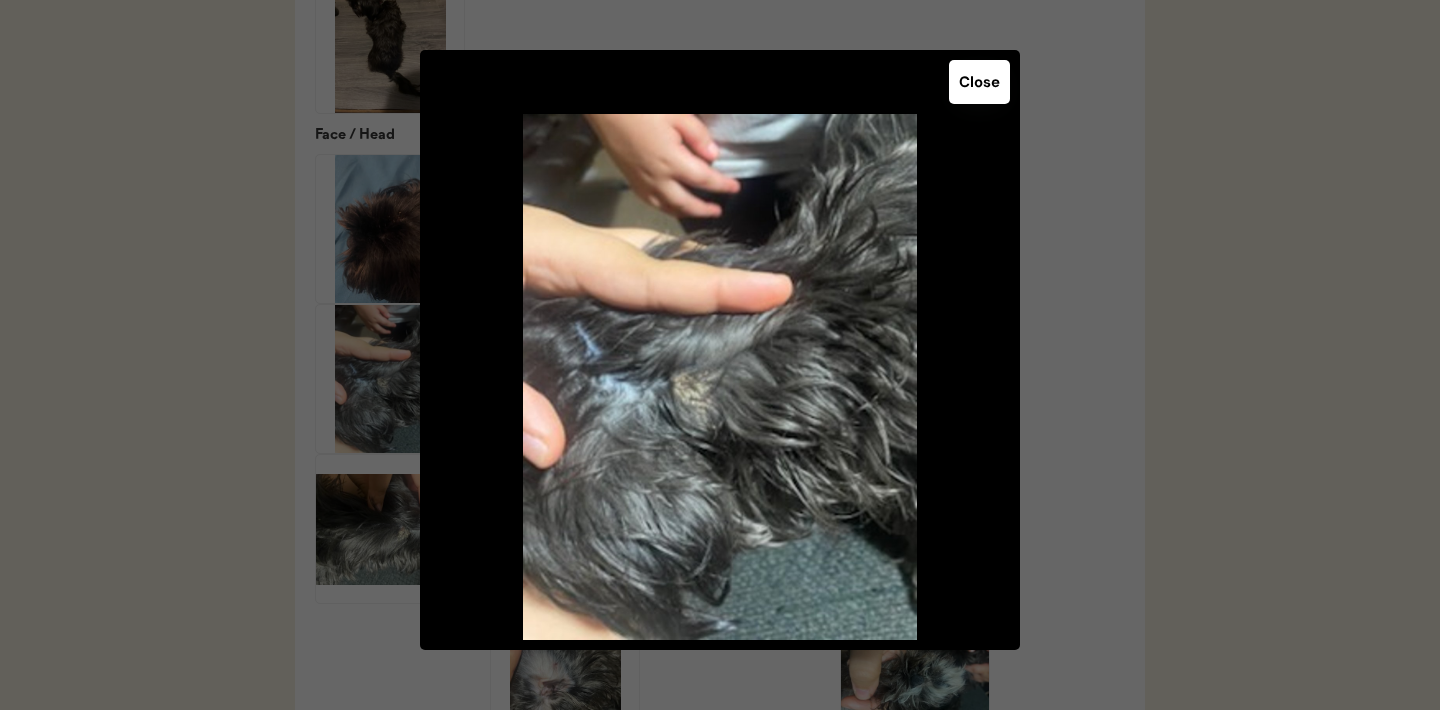 click on "Close" at bounding box center (979, 82) 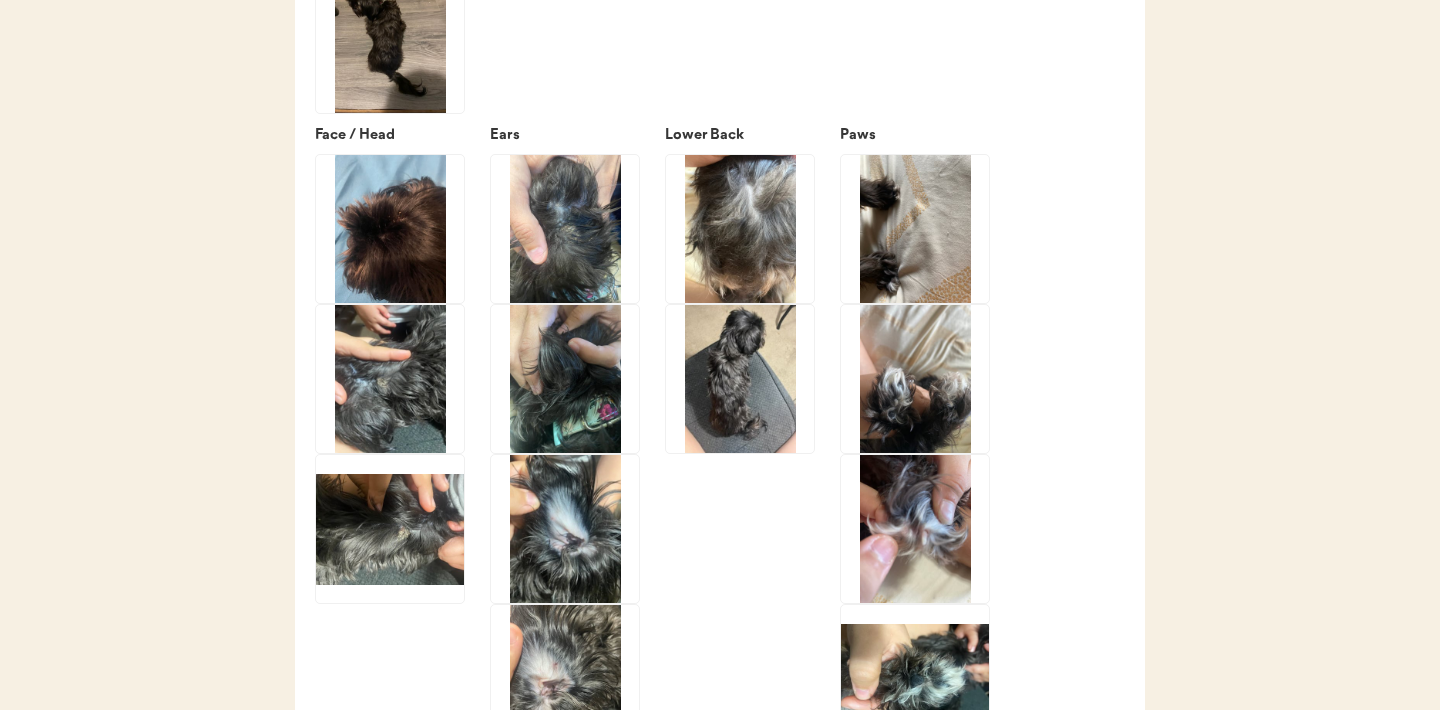 click 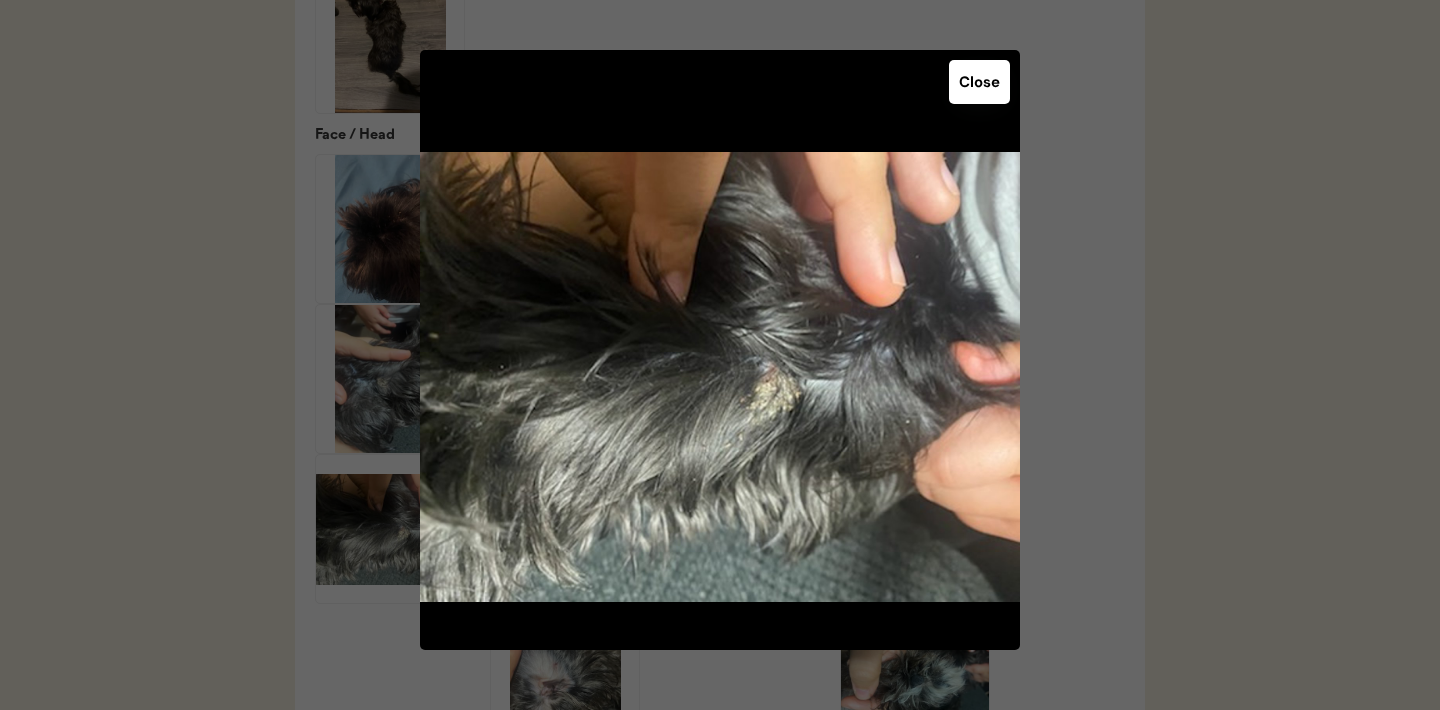 click on "Close" at bounding box center (979, 82) 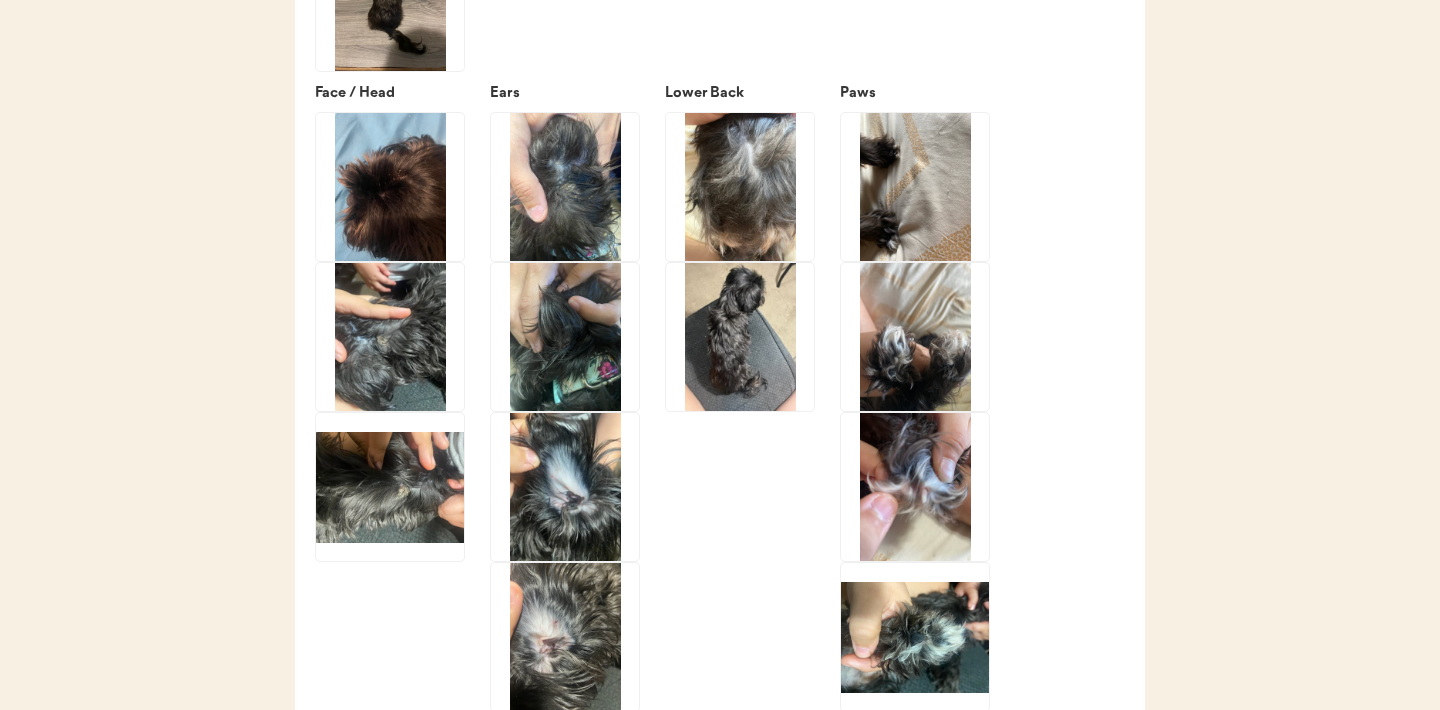 scroll, scrollTop: 2764, scrollLeft: 0, axis: vertical 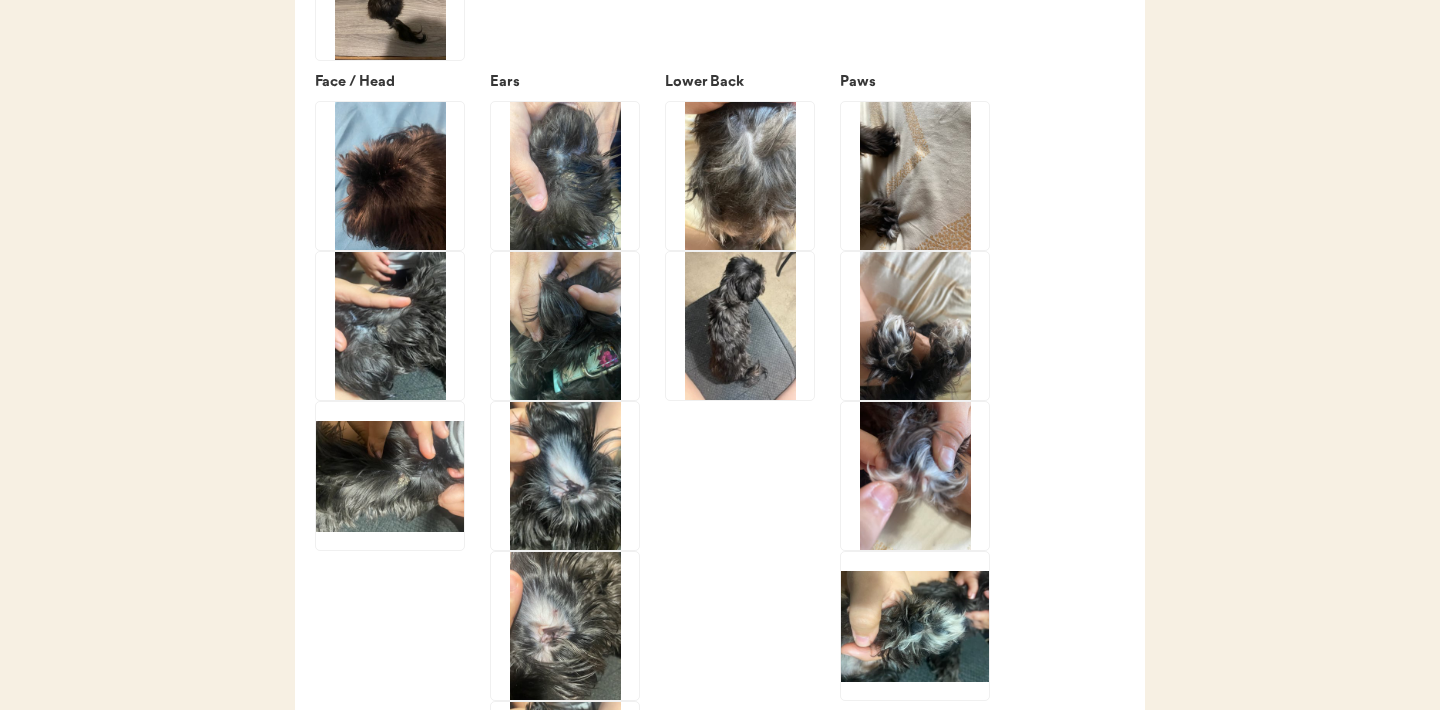 click 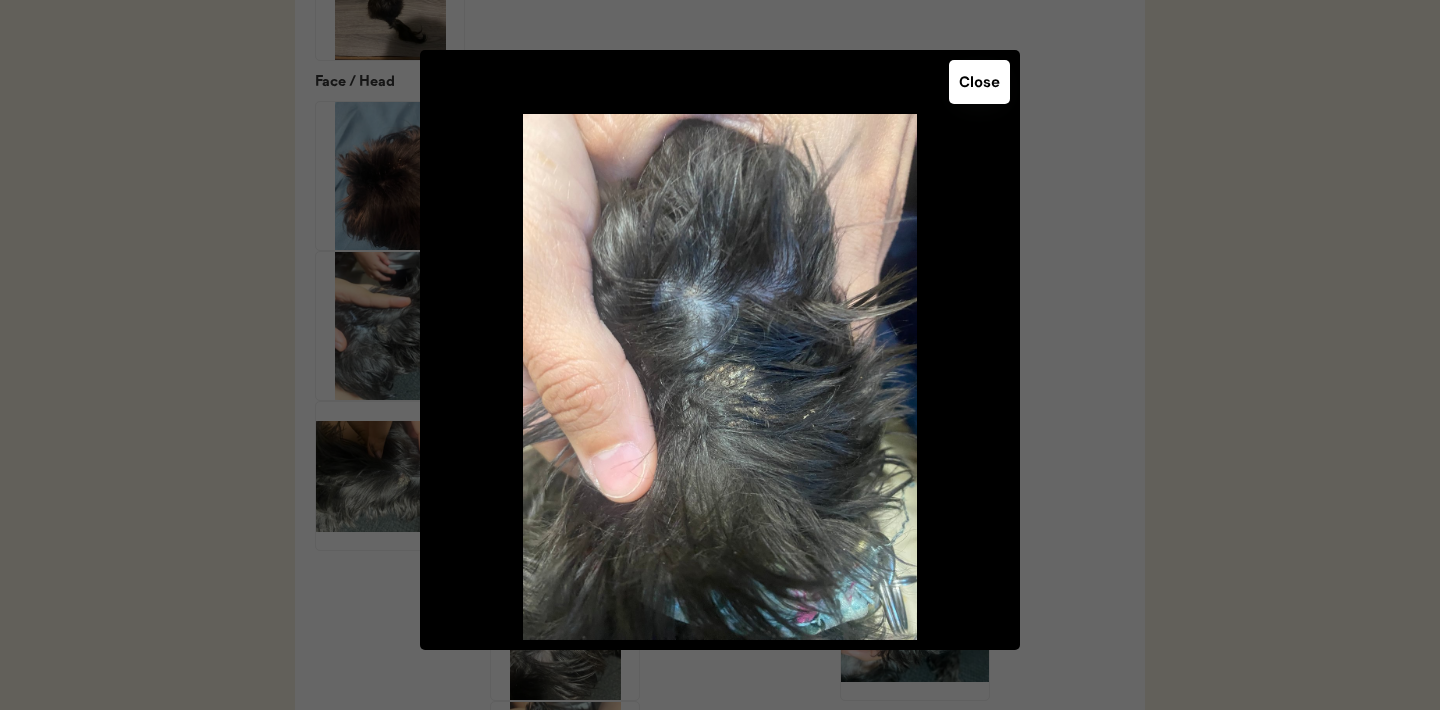 click on "Close" at bounding box center [979, 82] 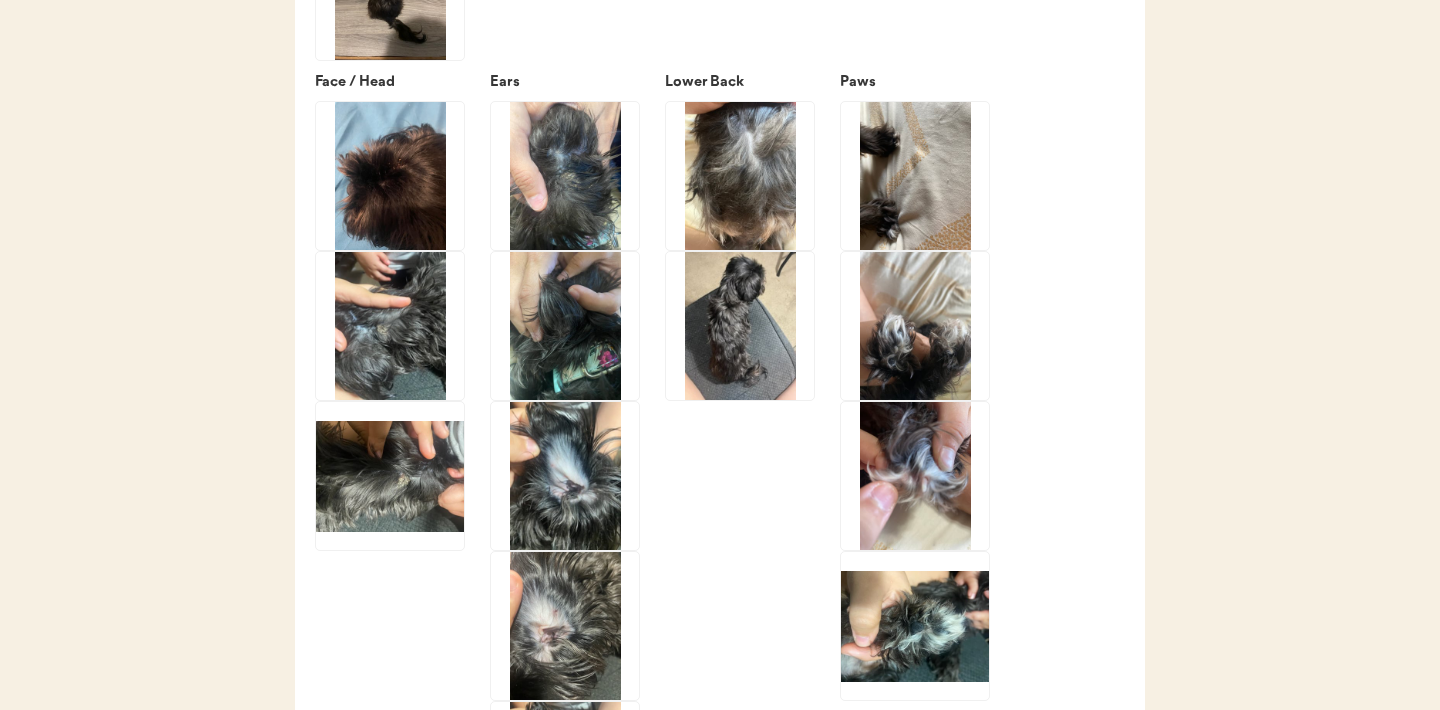 click 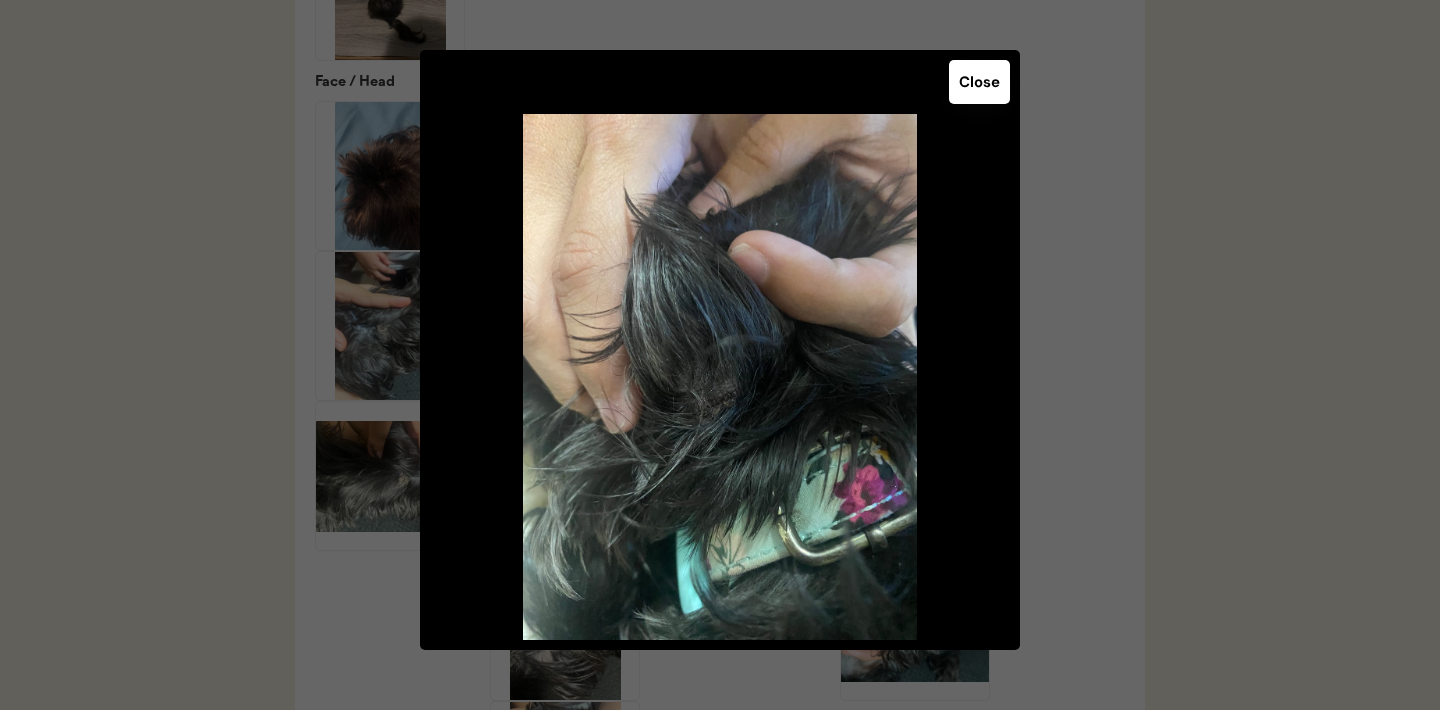 click on "Close" at bounding box center [979, 82] 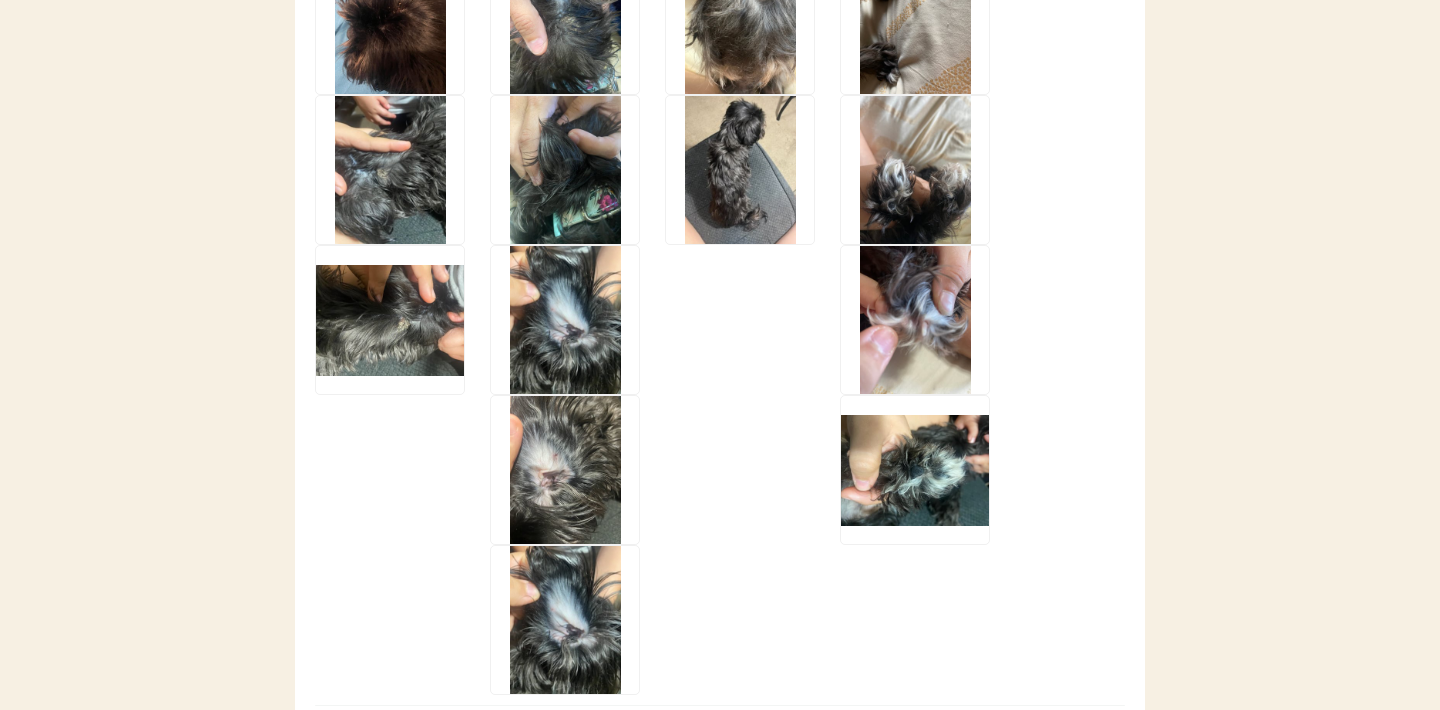 scroll, scrollTop: 2928, scrollLeft: 0, axis: vertical 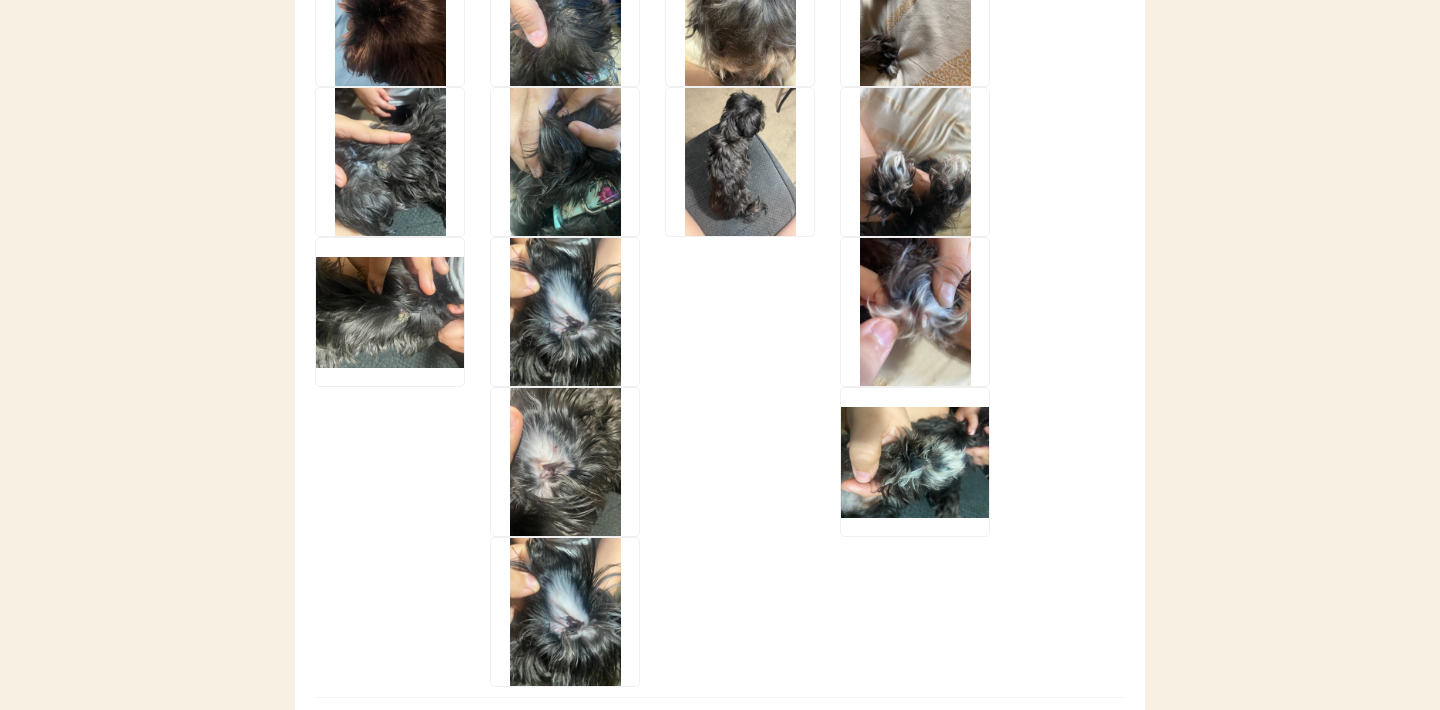 click 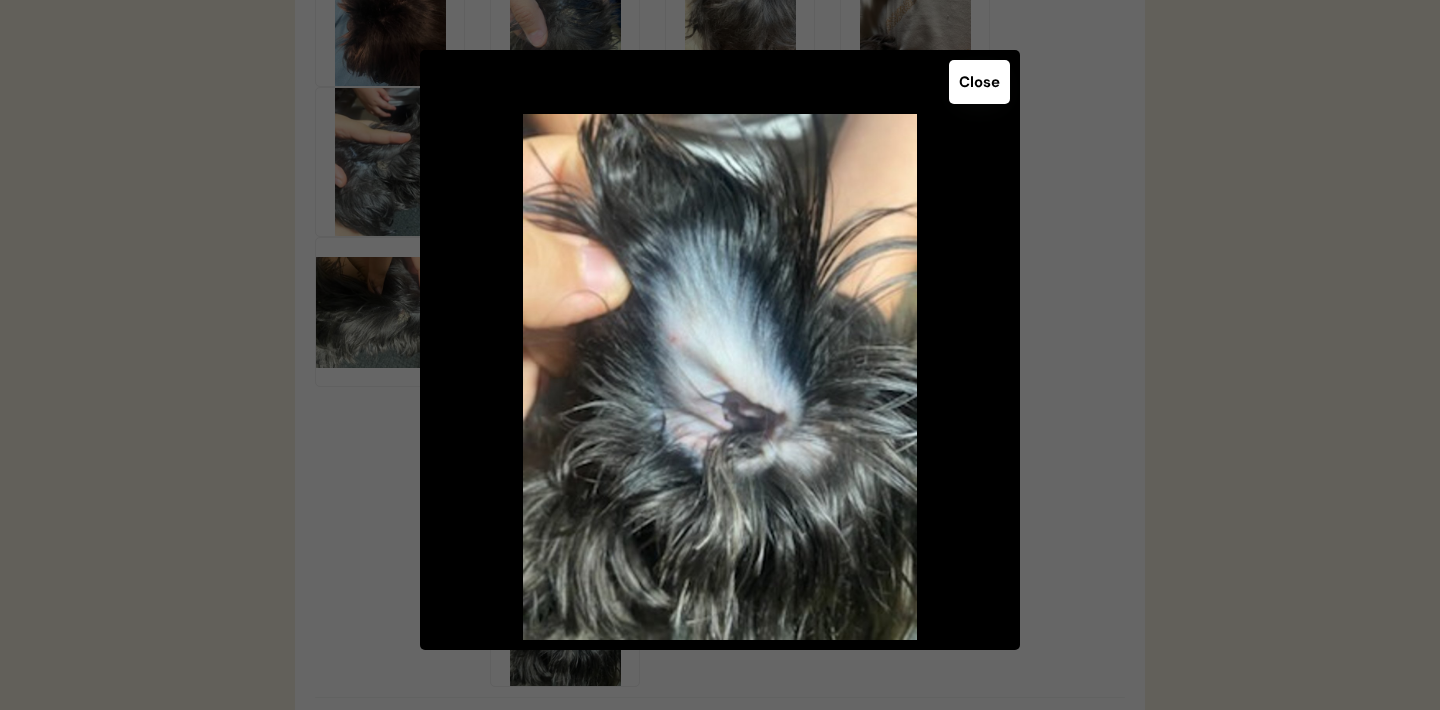 click on "Close" at bounding box center (979, 82) 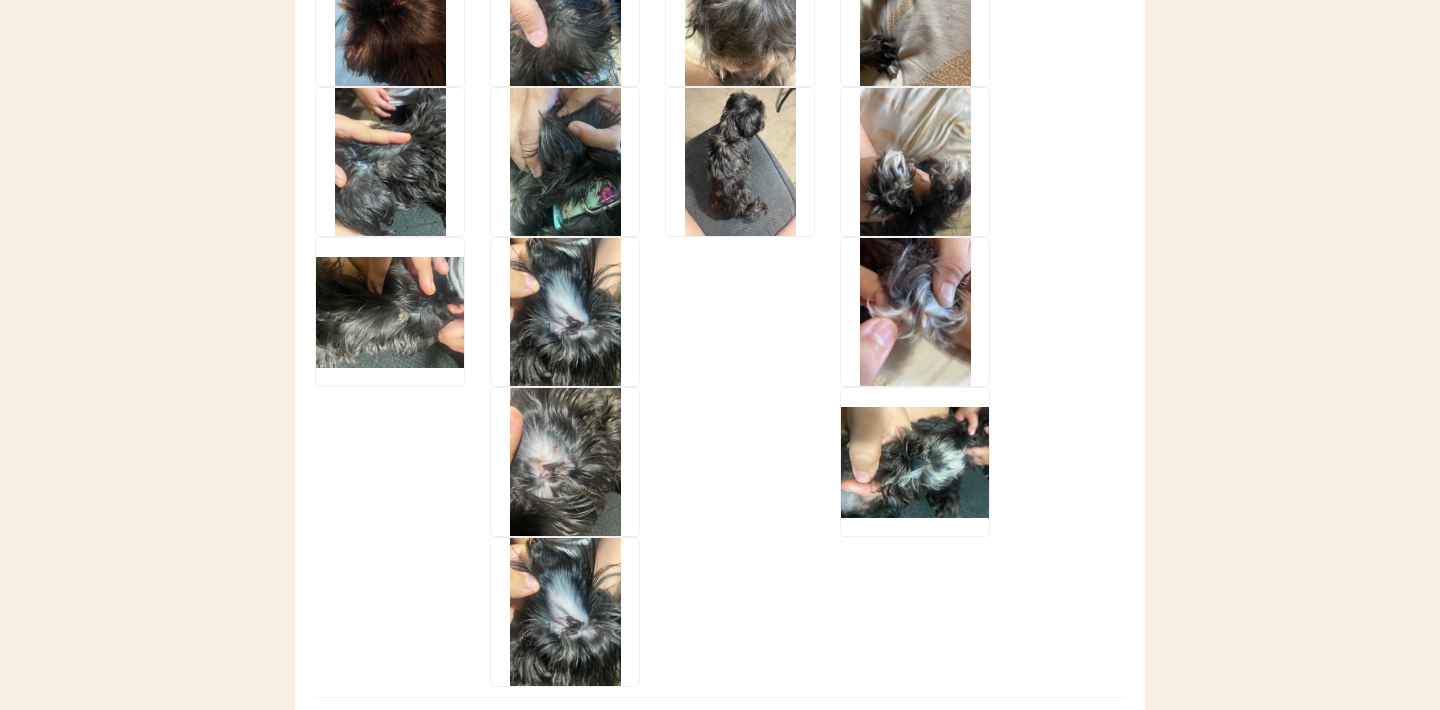 click 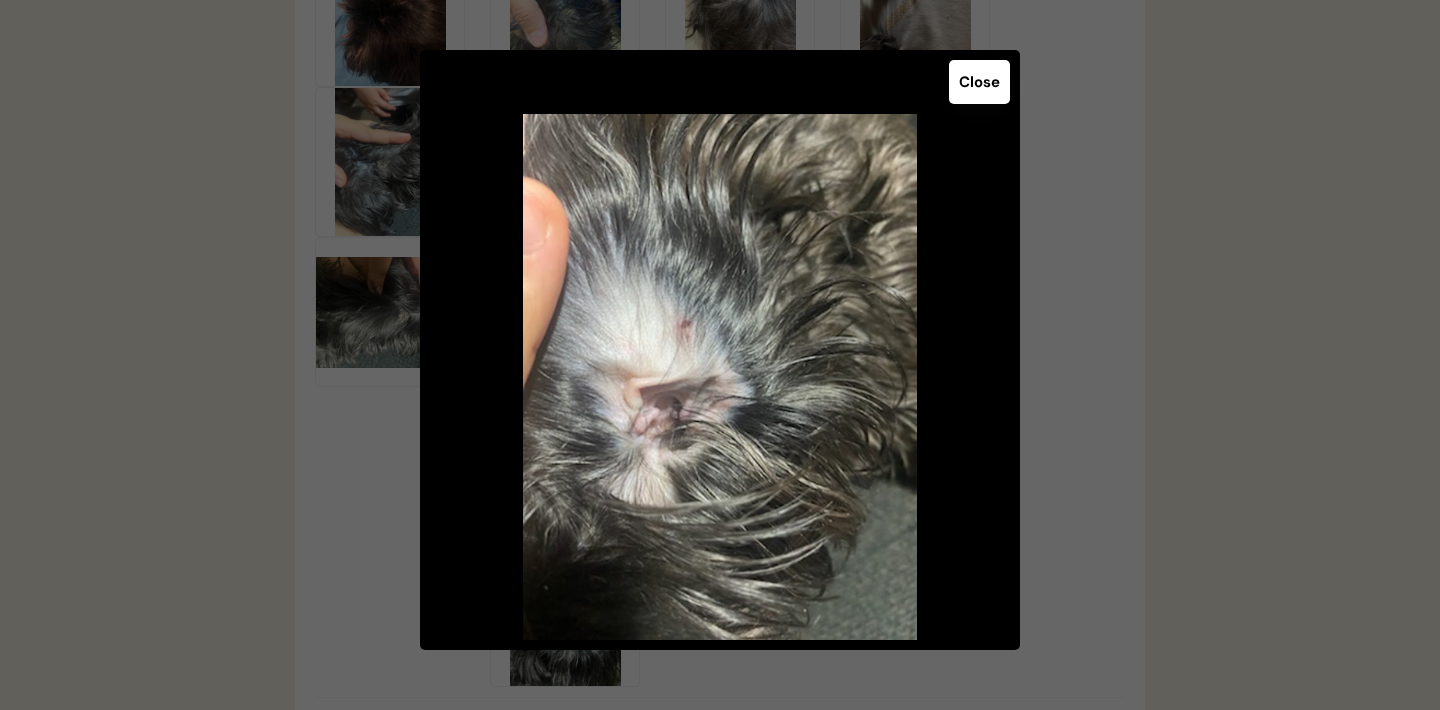 click on "Close" at bounding box center (979, 82) 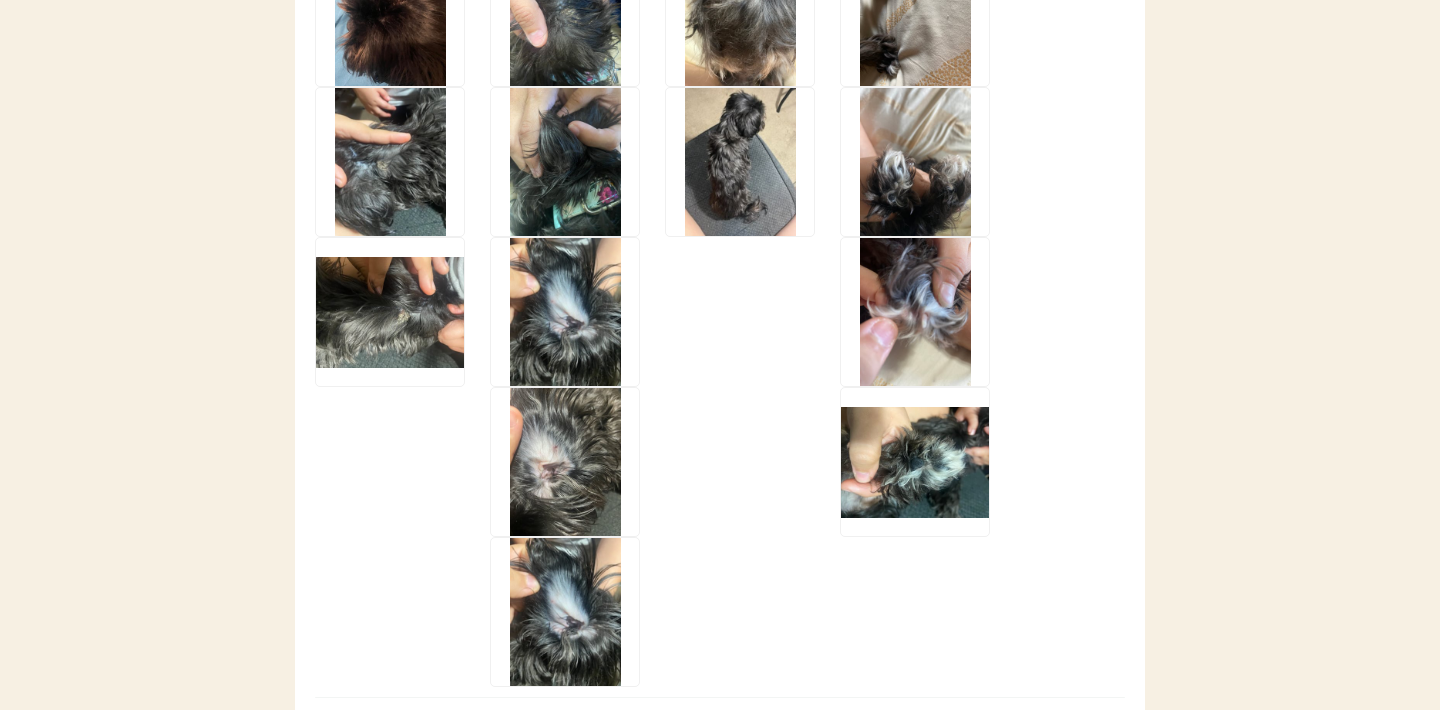 click 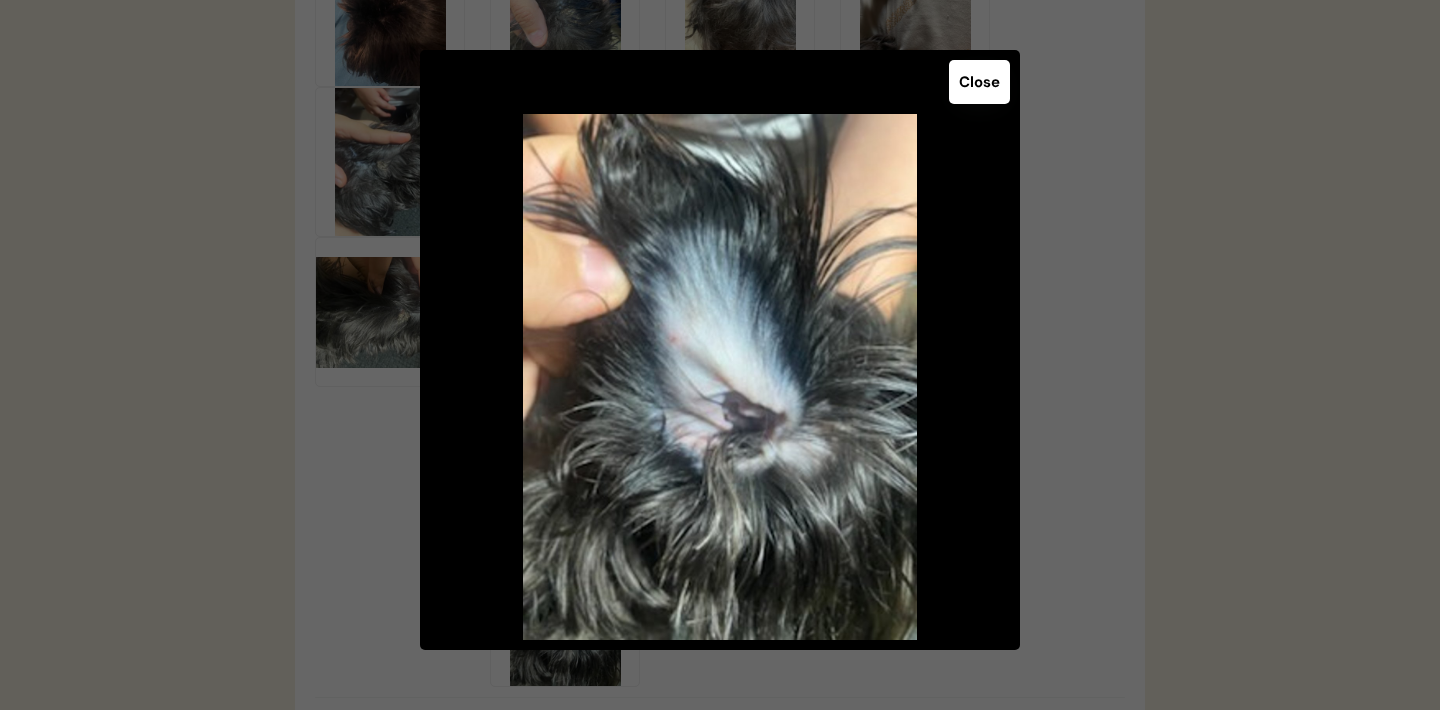 click on "Close" at bounding box center [979, 82] 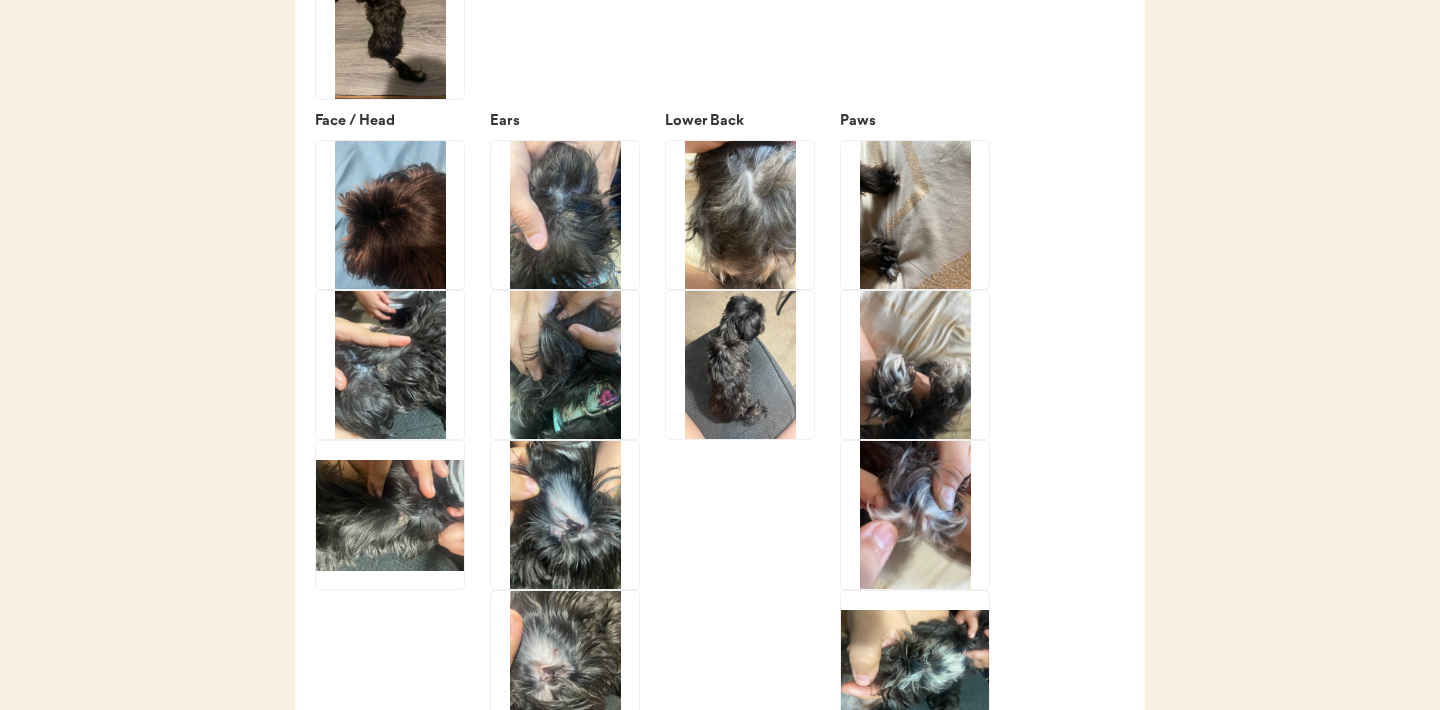 scroll, scrollTop: 2726, scrollLeft: 0, axis: vertical 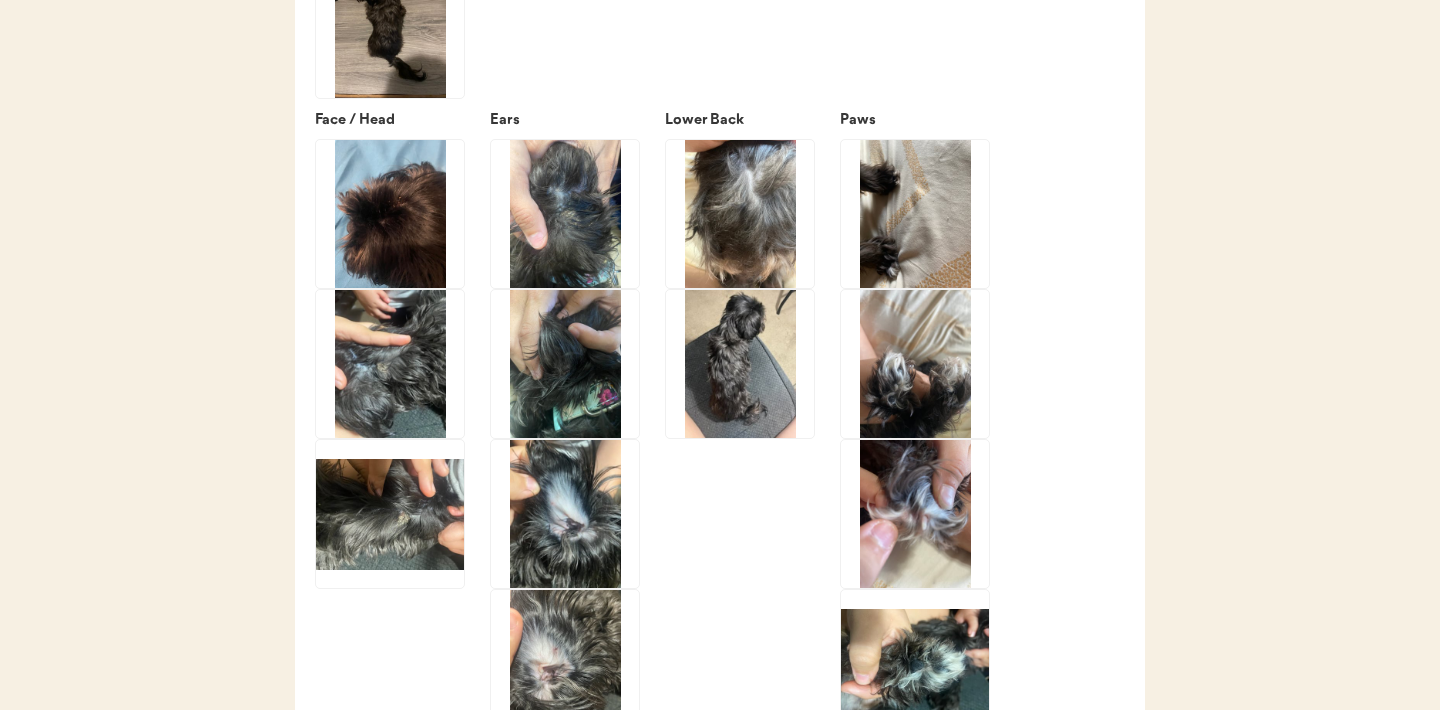 click 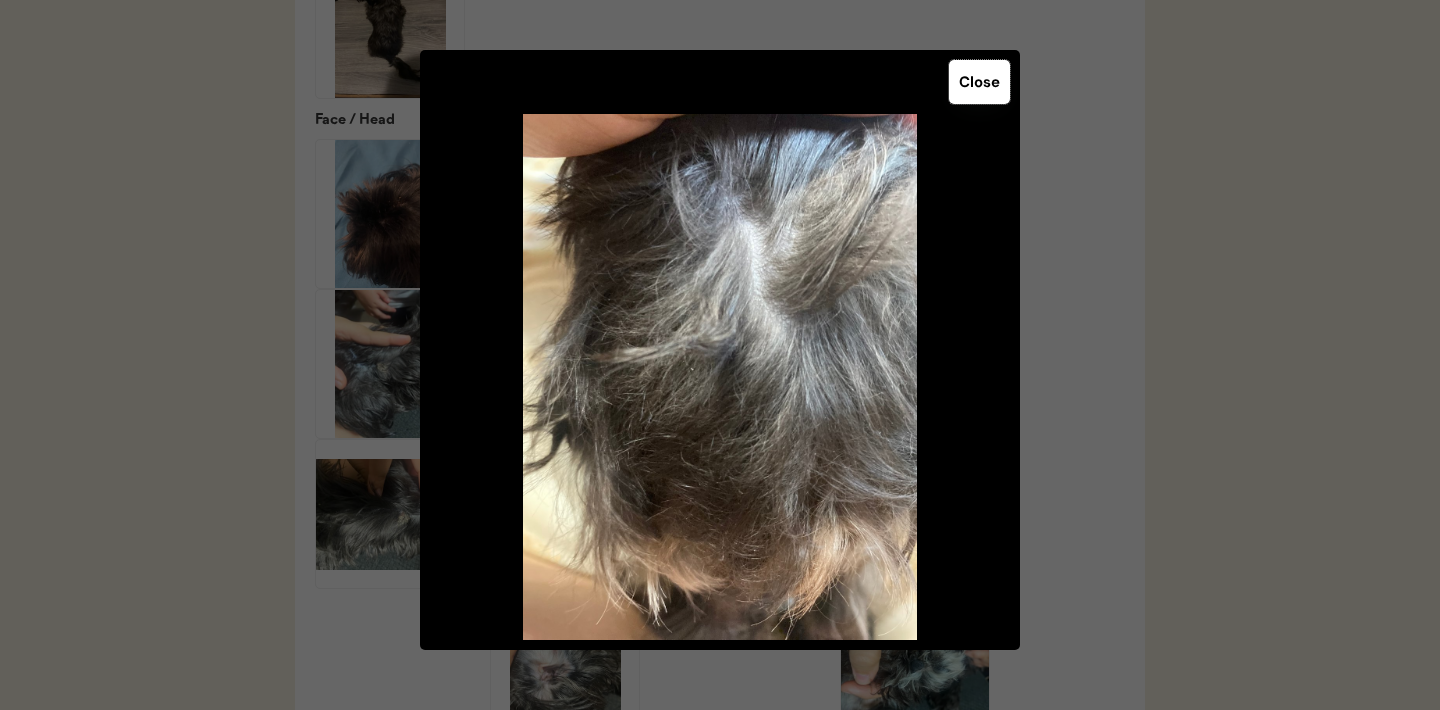 click on "Close" at bounding box center (979, 82) 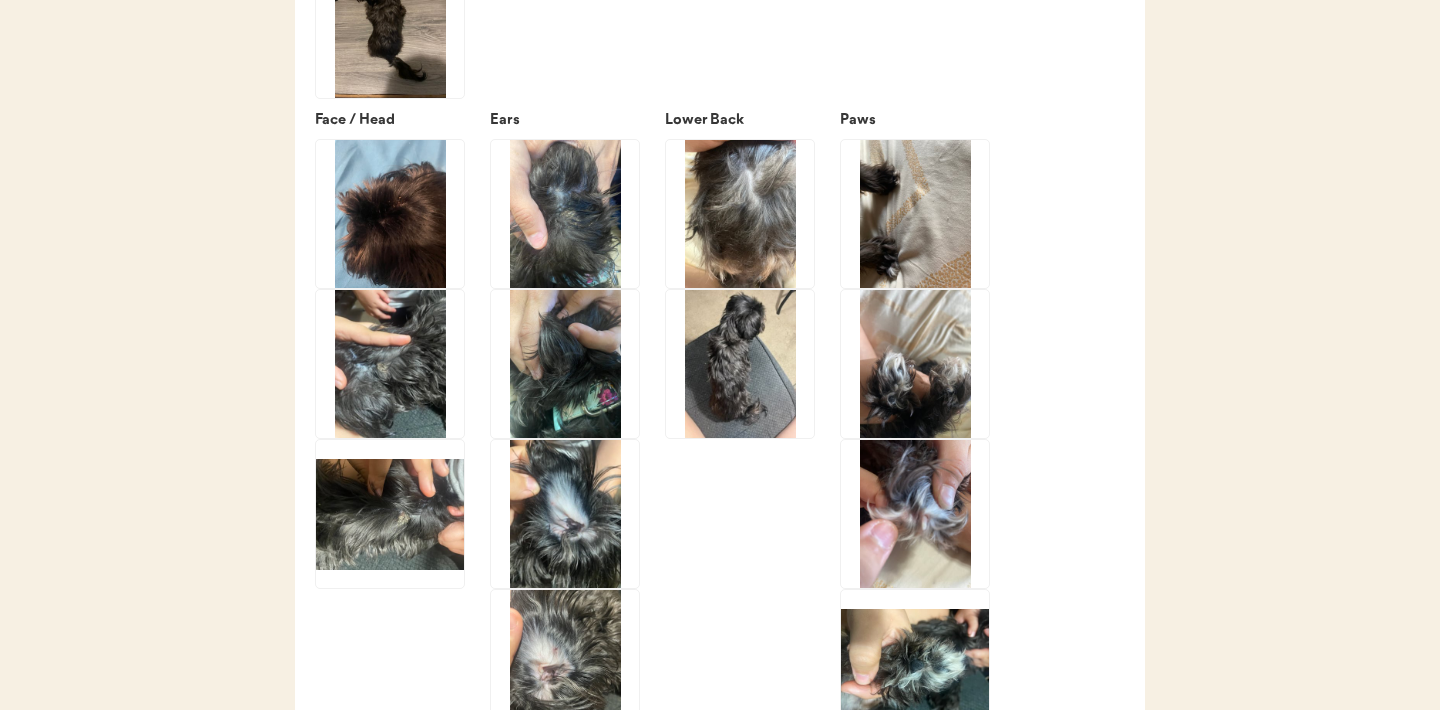 click 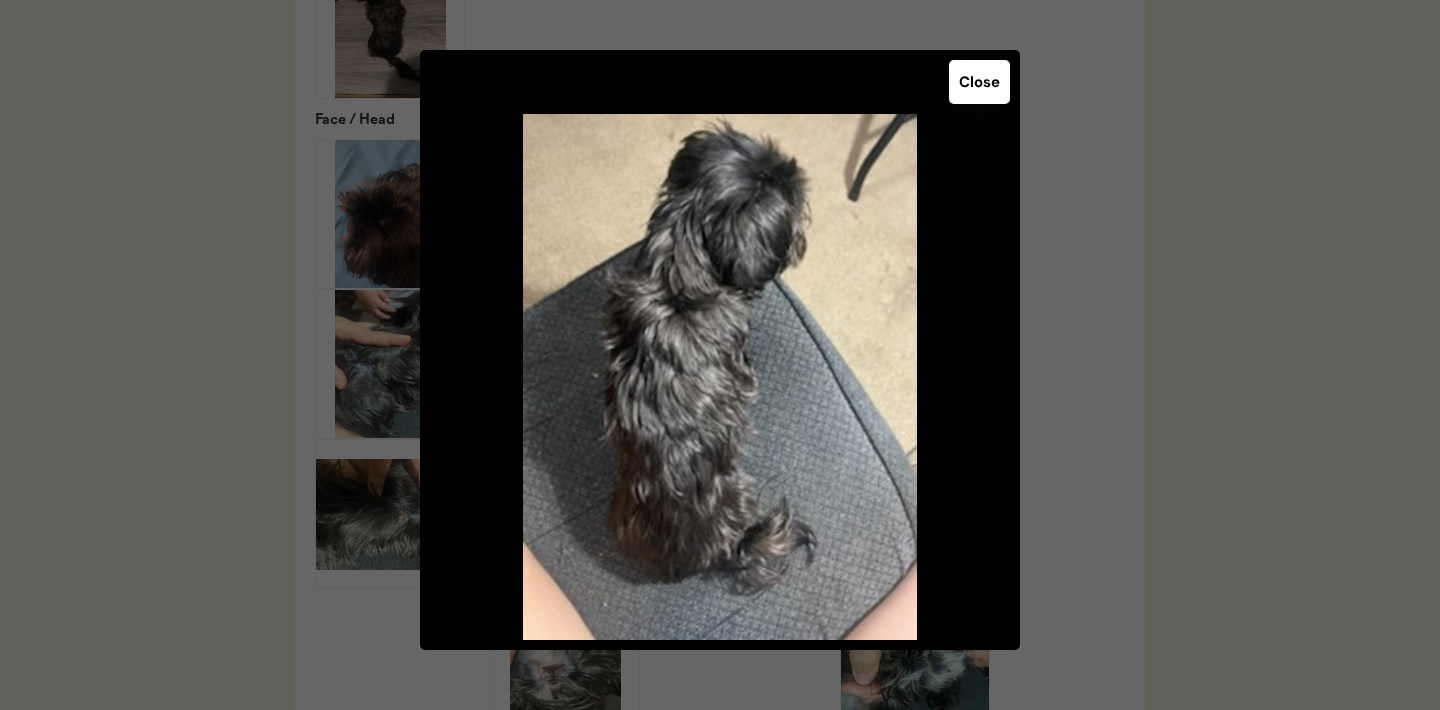 click on "Close" at bounding box center [979, 82] 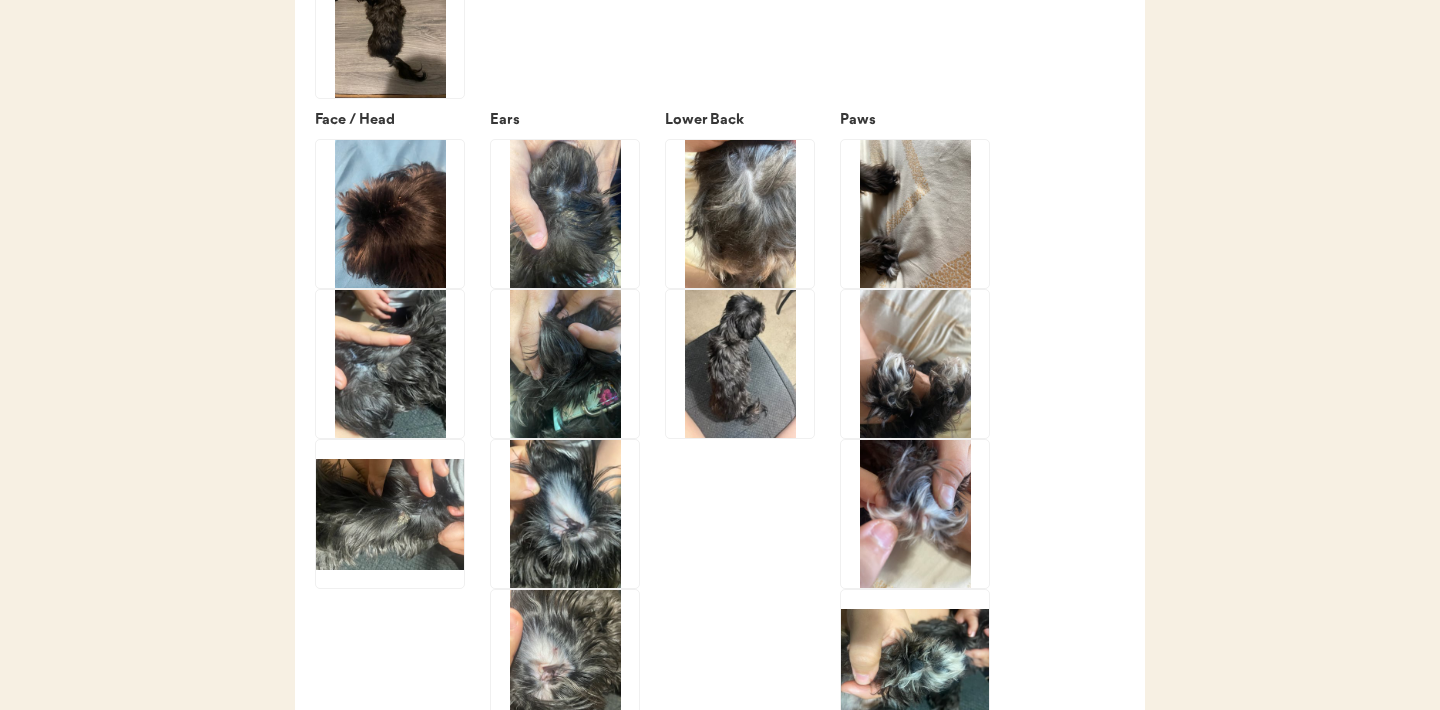 click 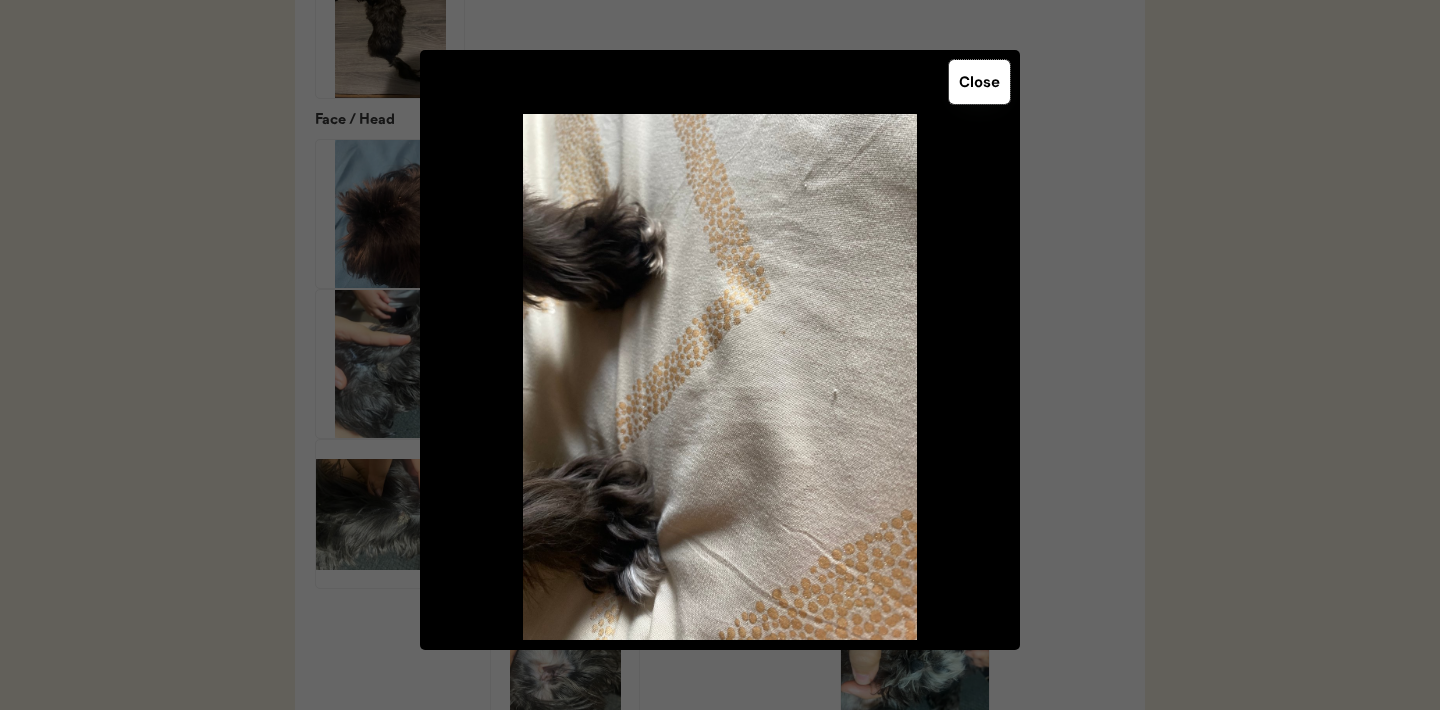 click on "Close" at bounding box center [979, 82] 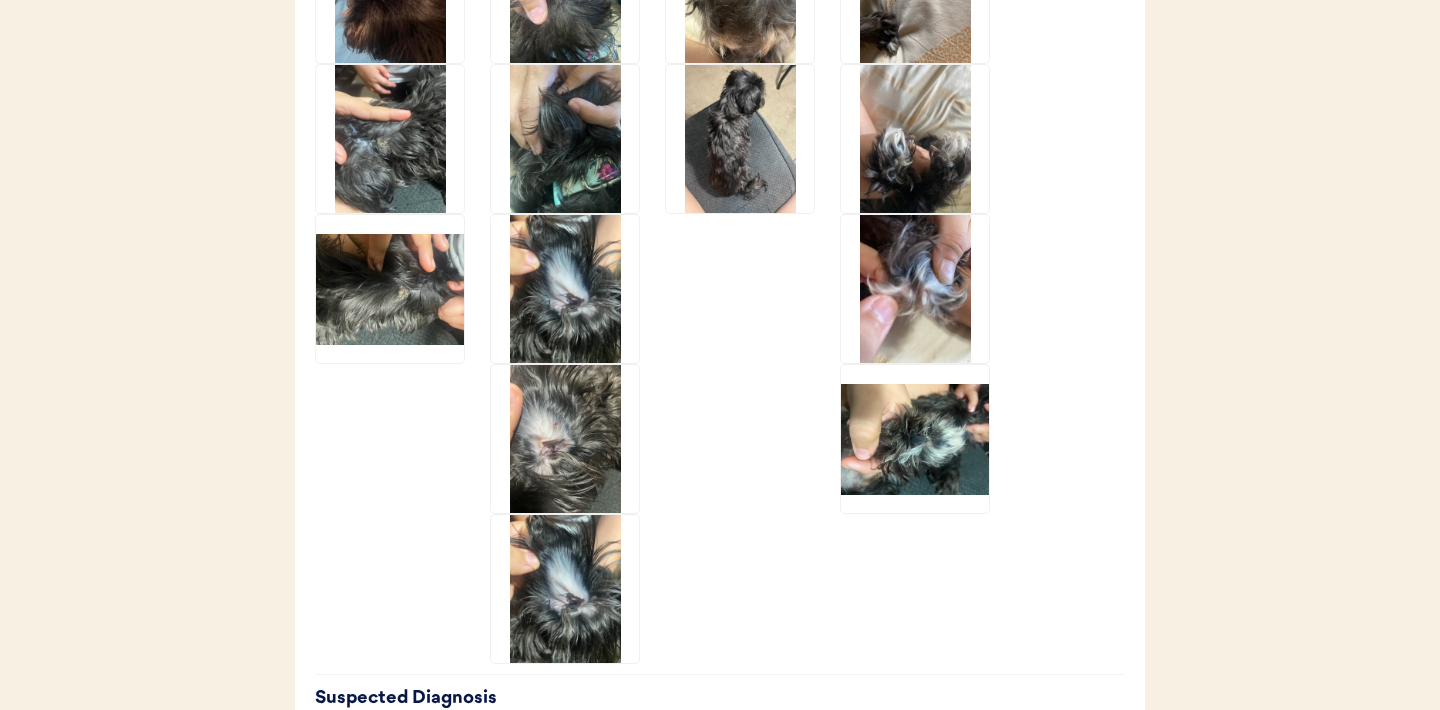 scroll, scrollTop: 2953, scrollLeft: 0, axis: vertical 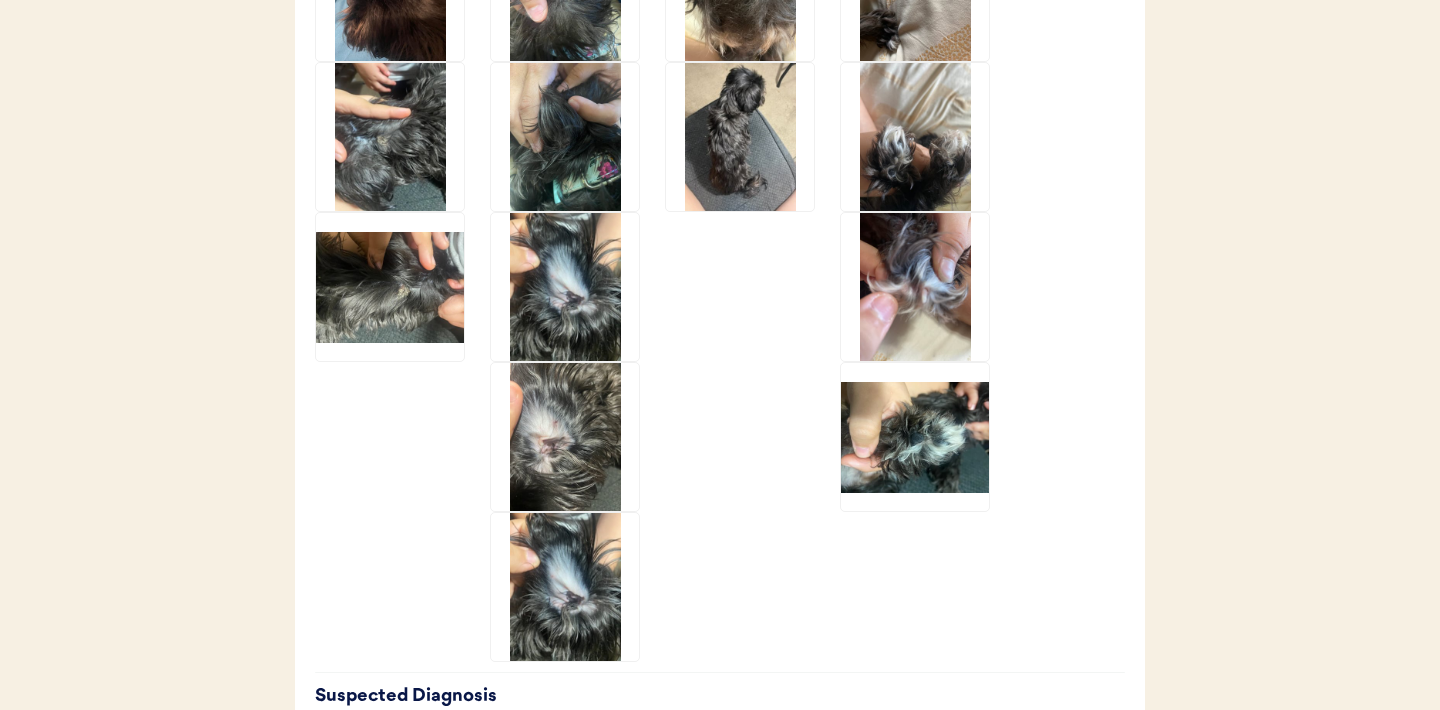 click 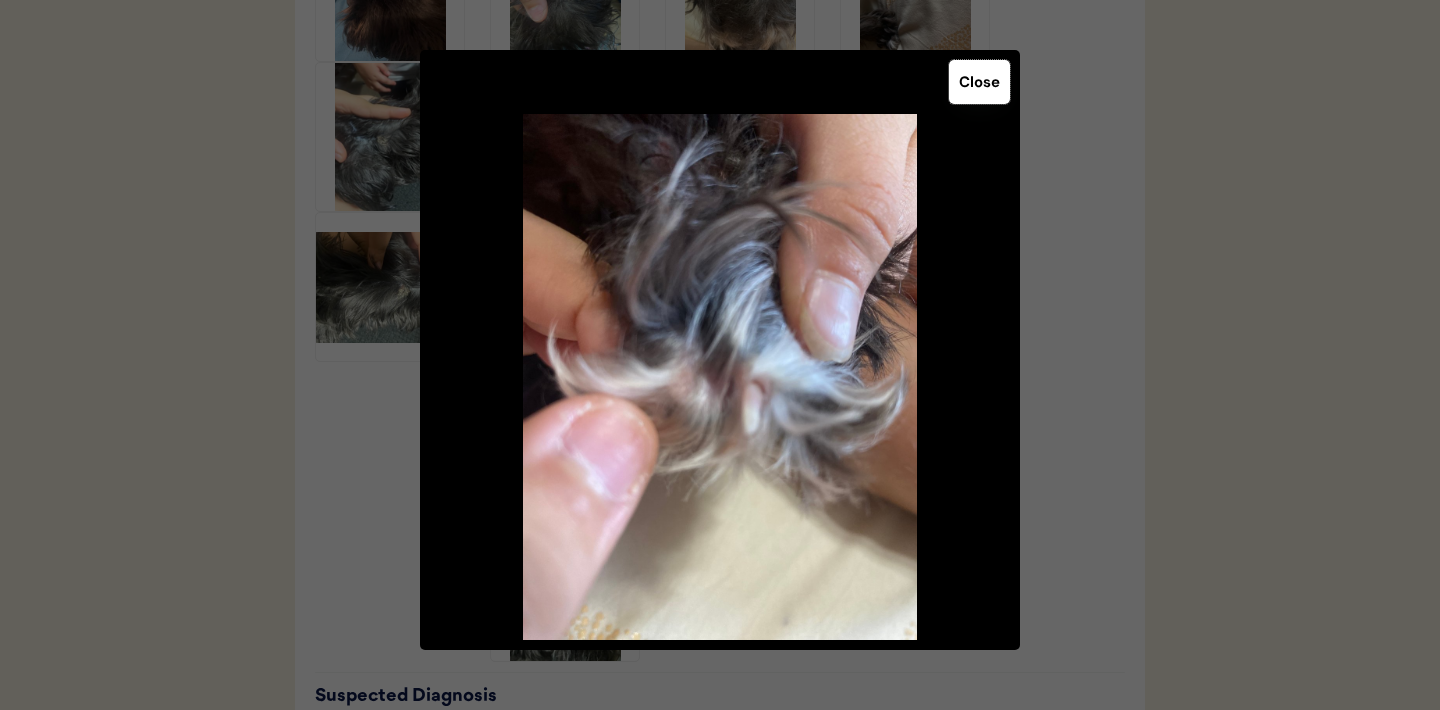 click on "Close" at bounding box center (979, 82) 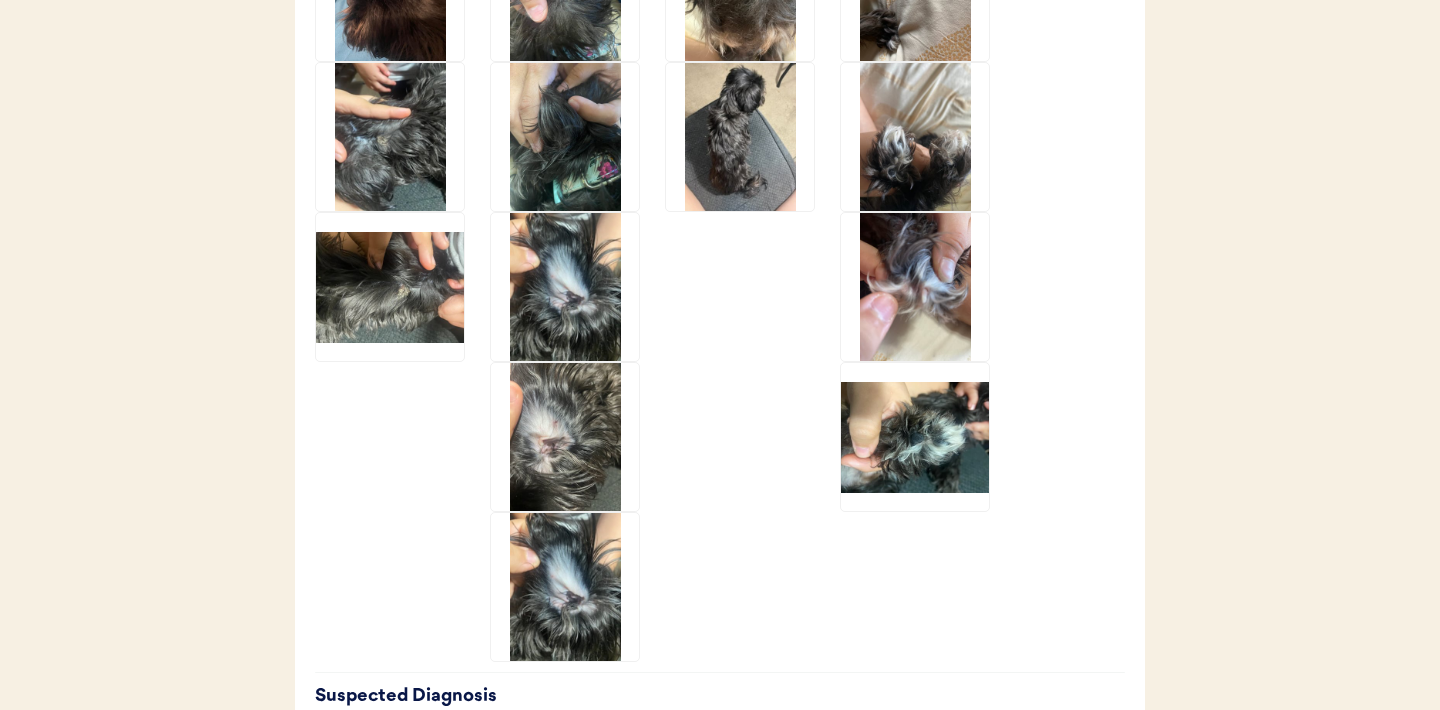 click 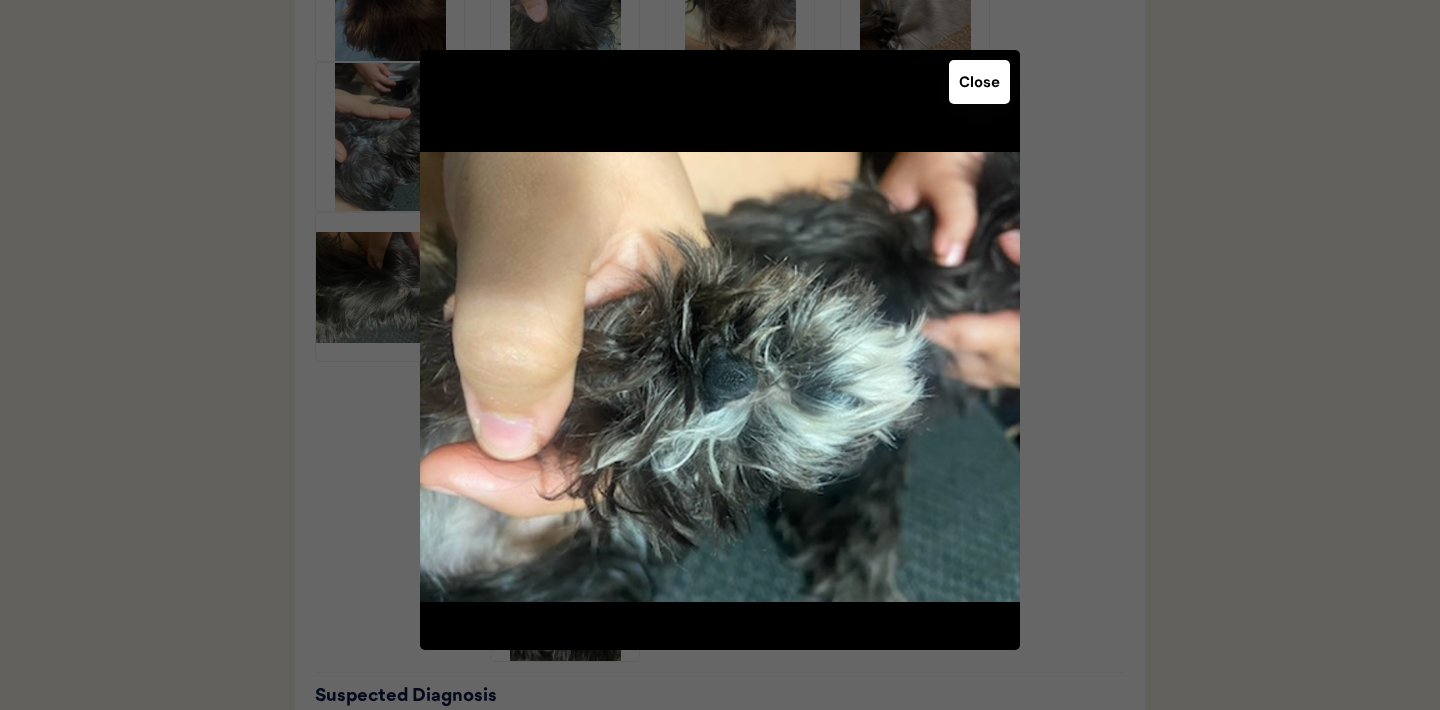 click on "Close" at bounding box center (979, 82) 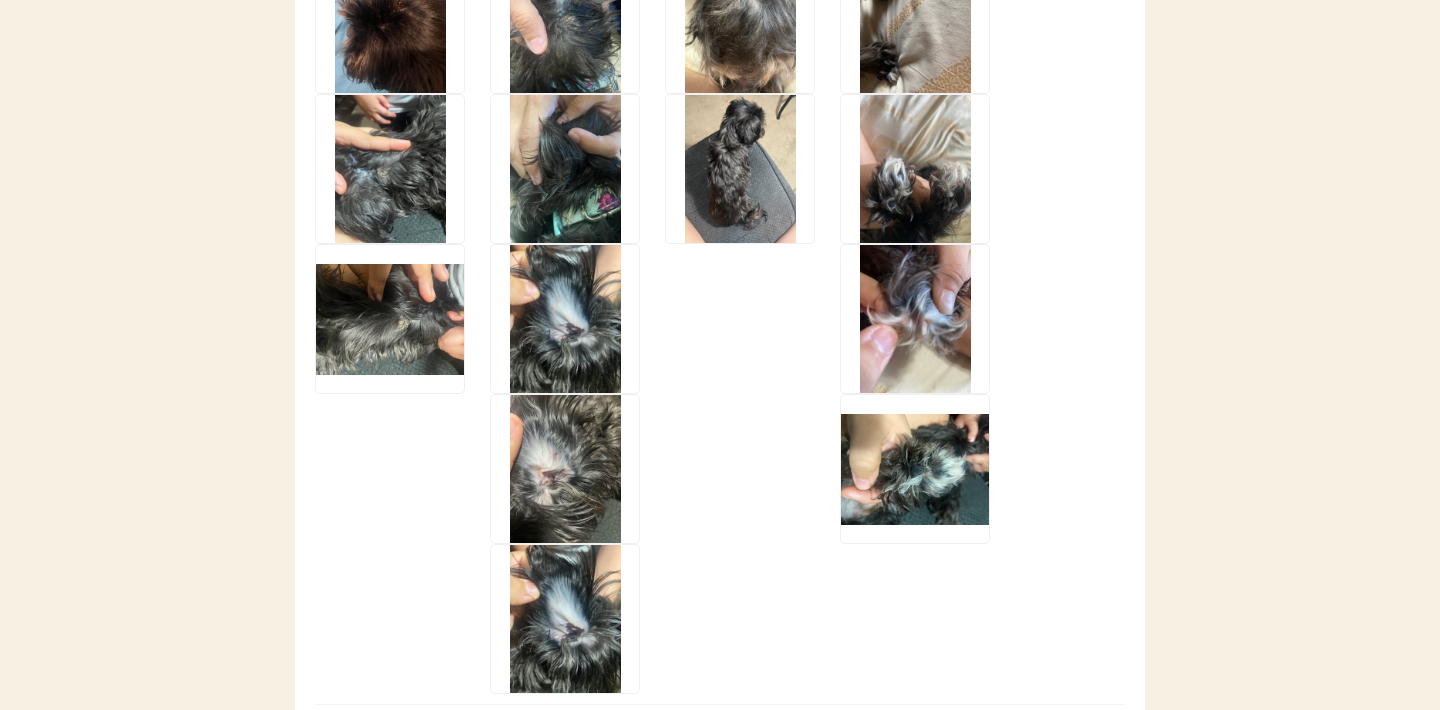 scroll, scrollTop: 2596, scrollLeft: 0, axis: vertical 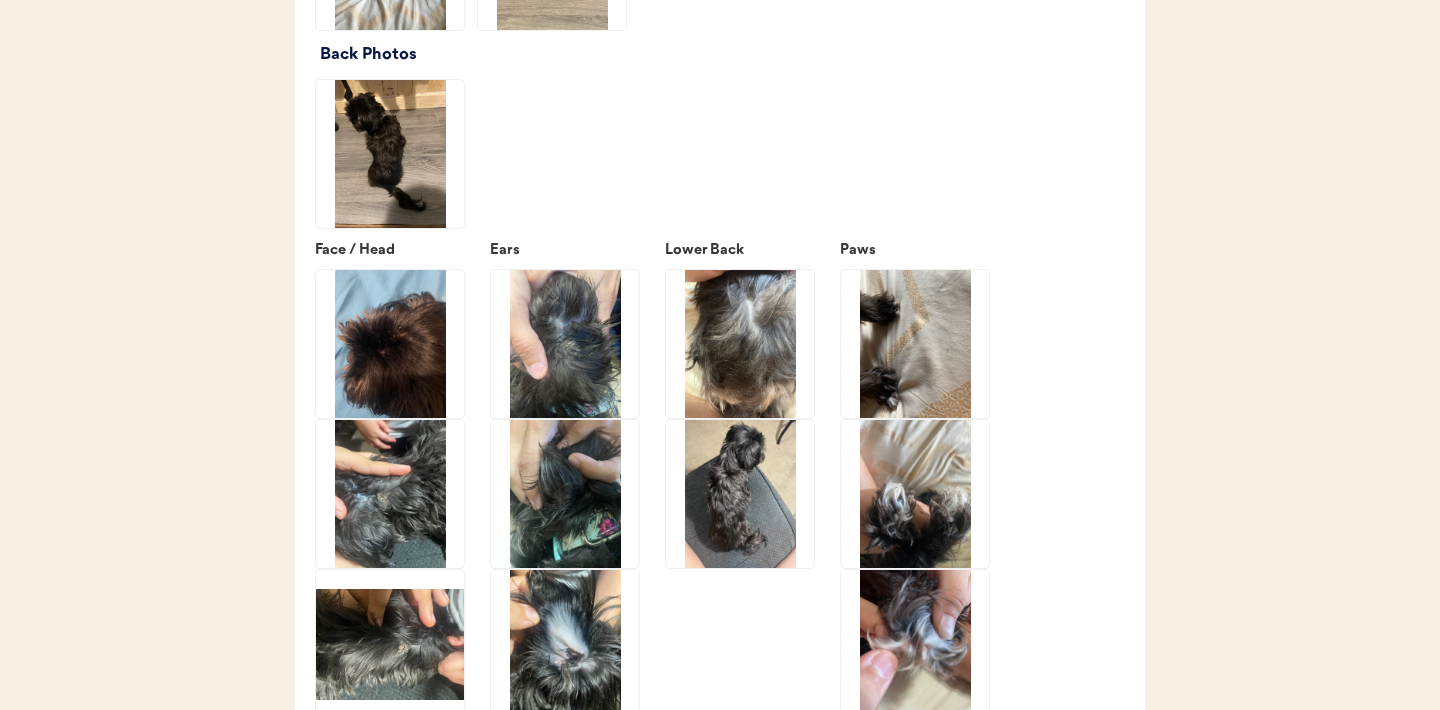 click 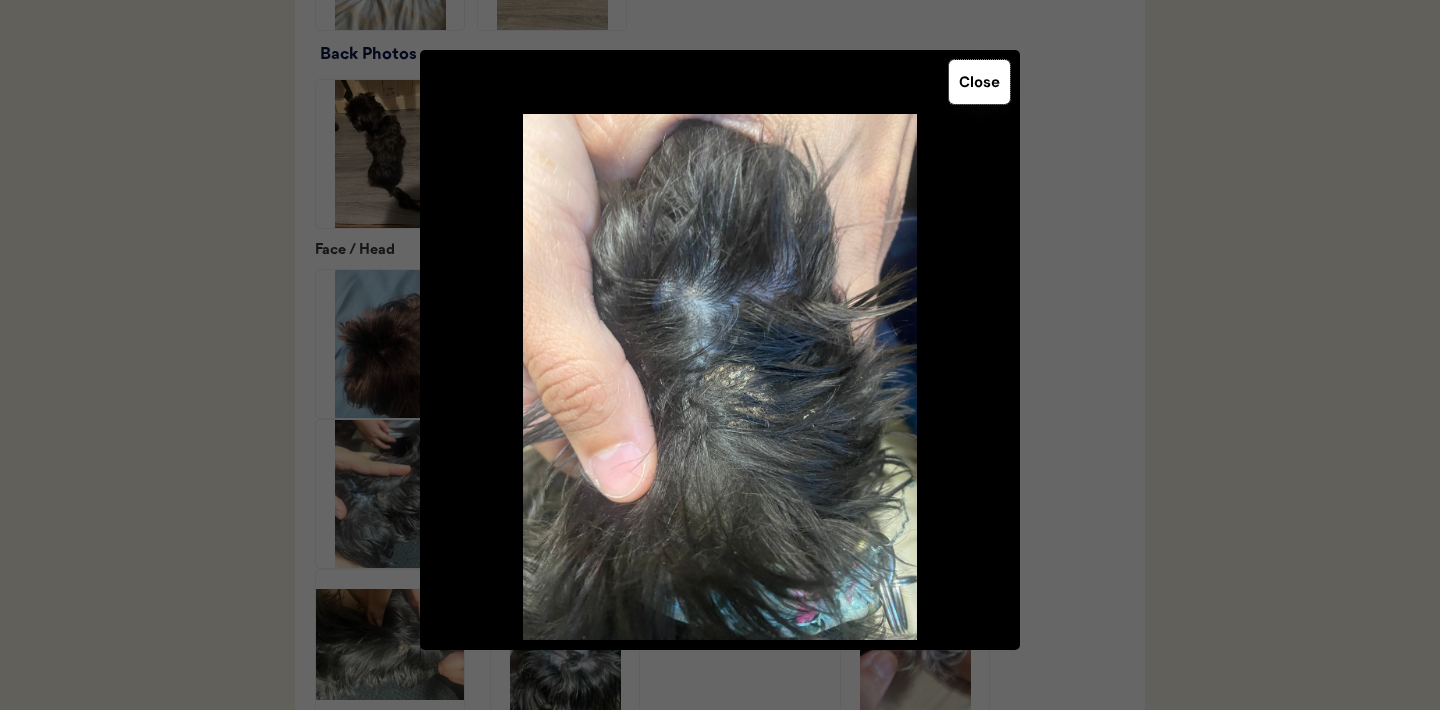 click on "Close" at bounding box center [979, 82] 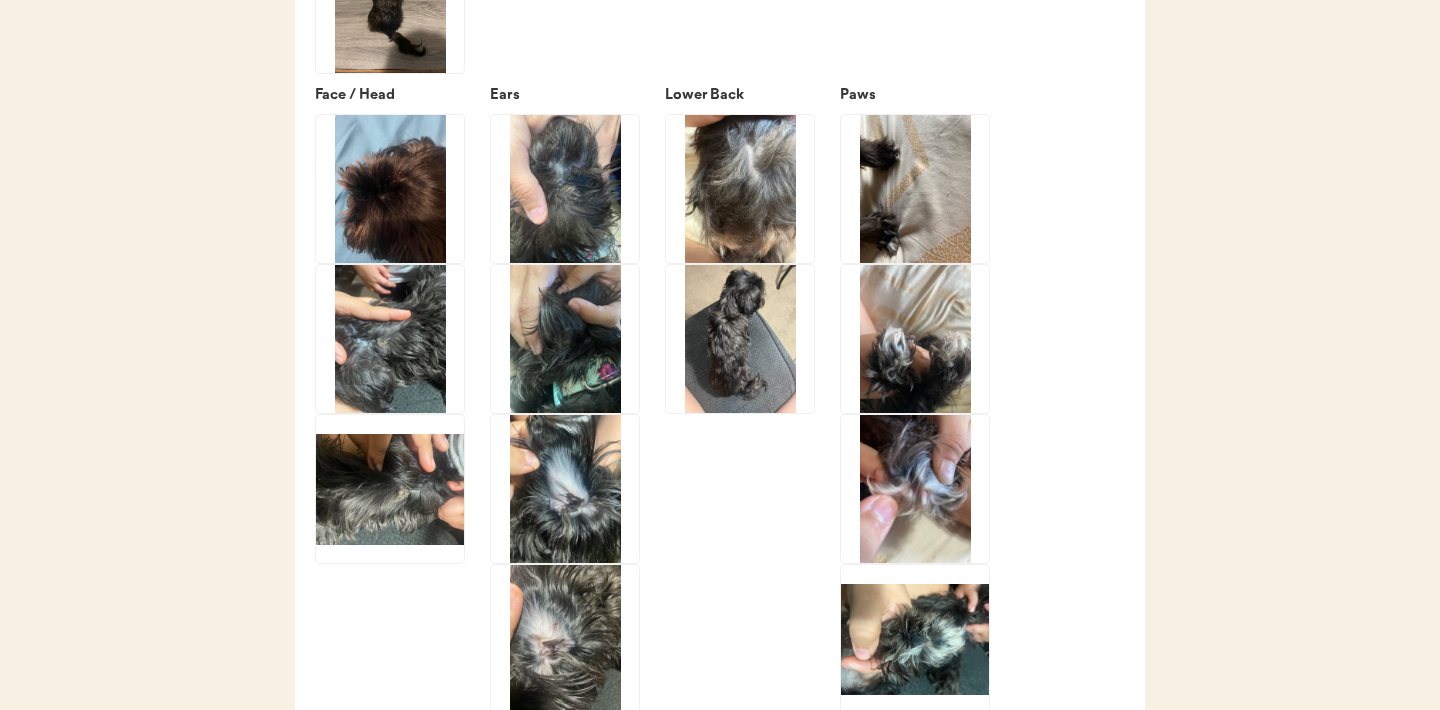 scroll, scrollTop: 2755, scrollLeft: 0, axis: vertical 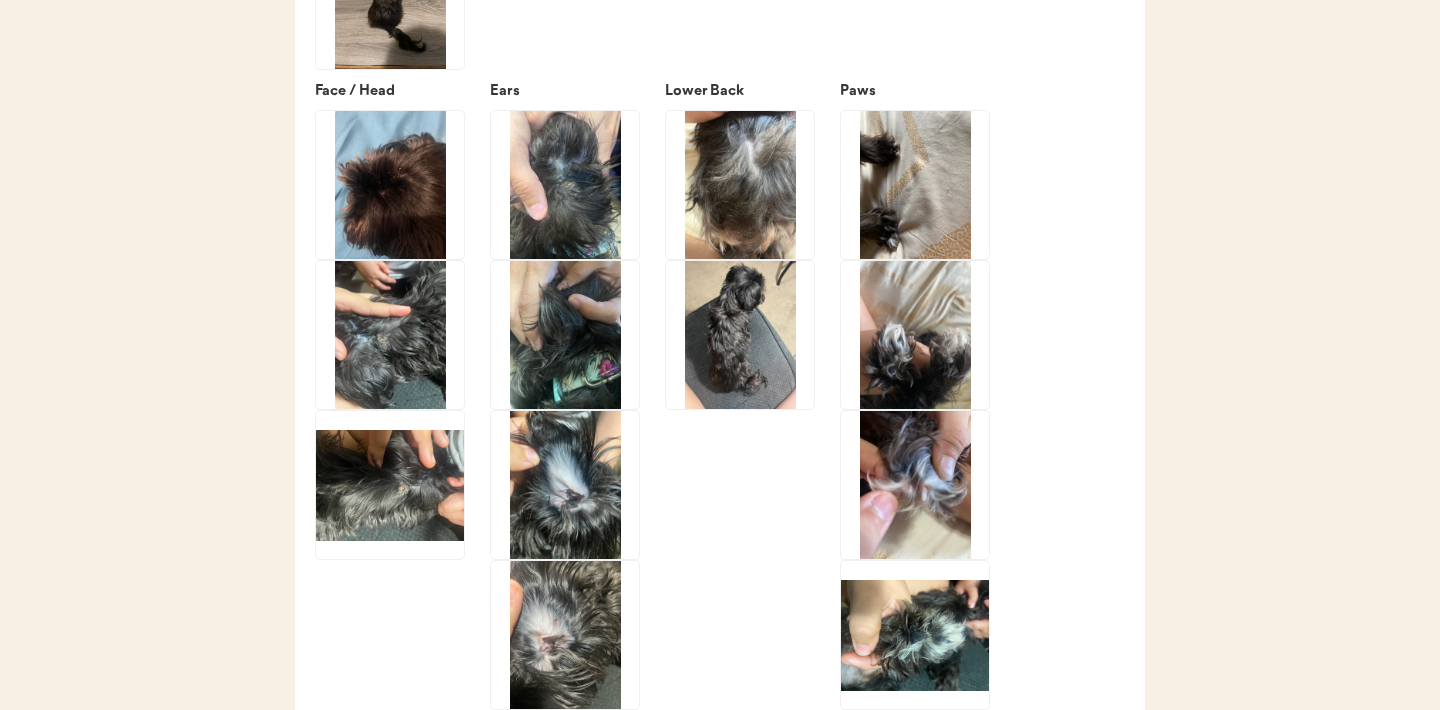 click 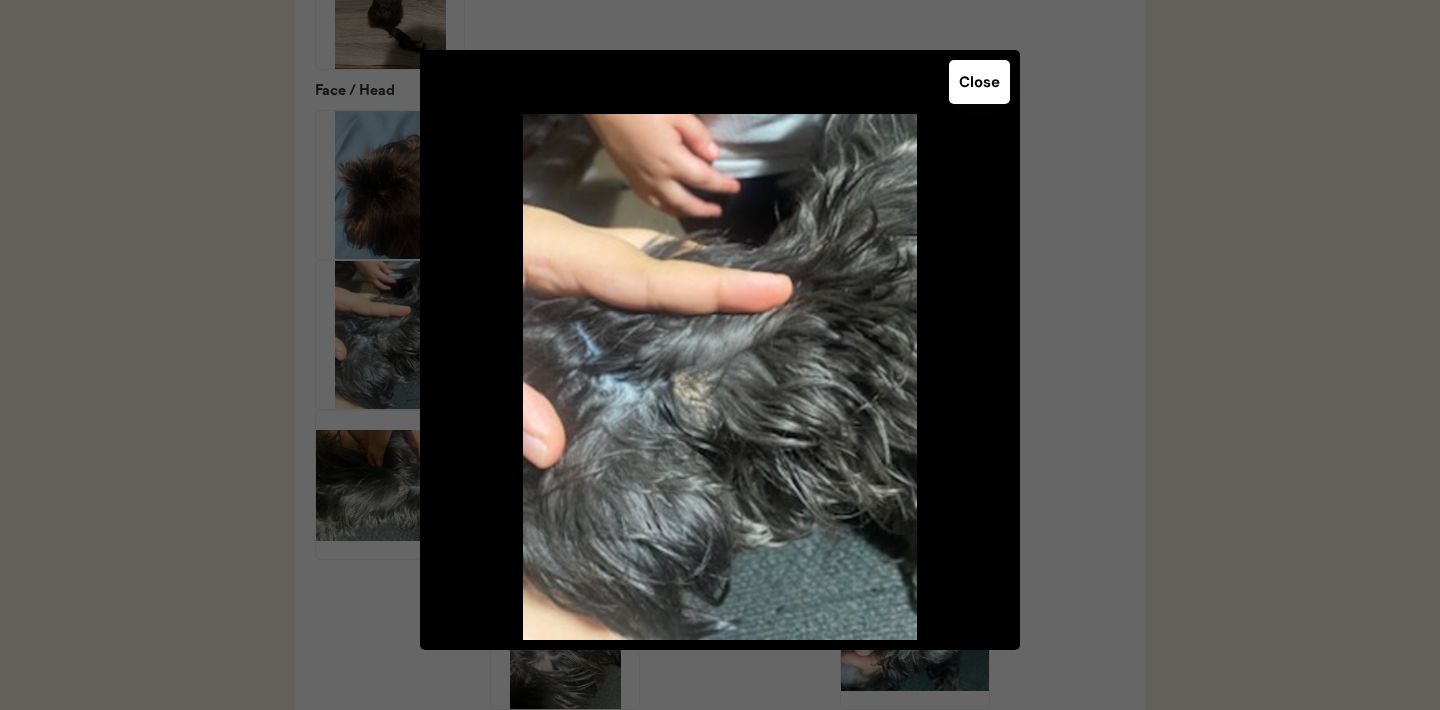 click on "Close" at bounding box center (979, 82) 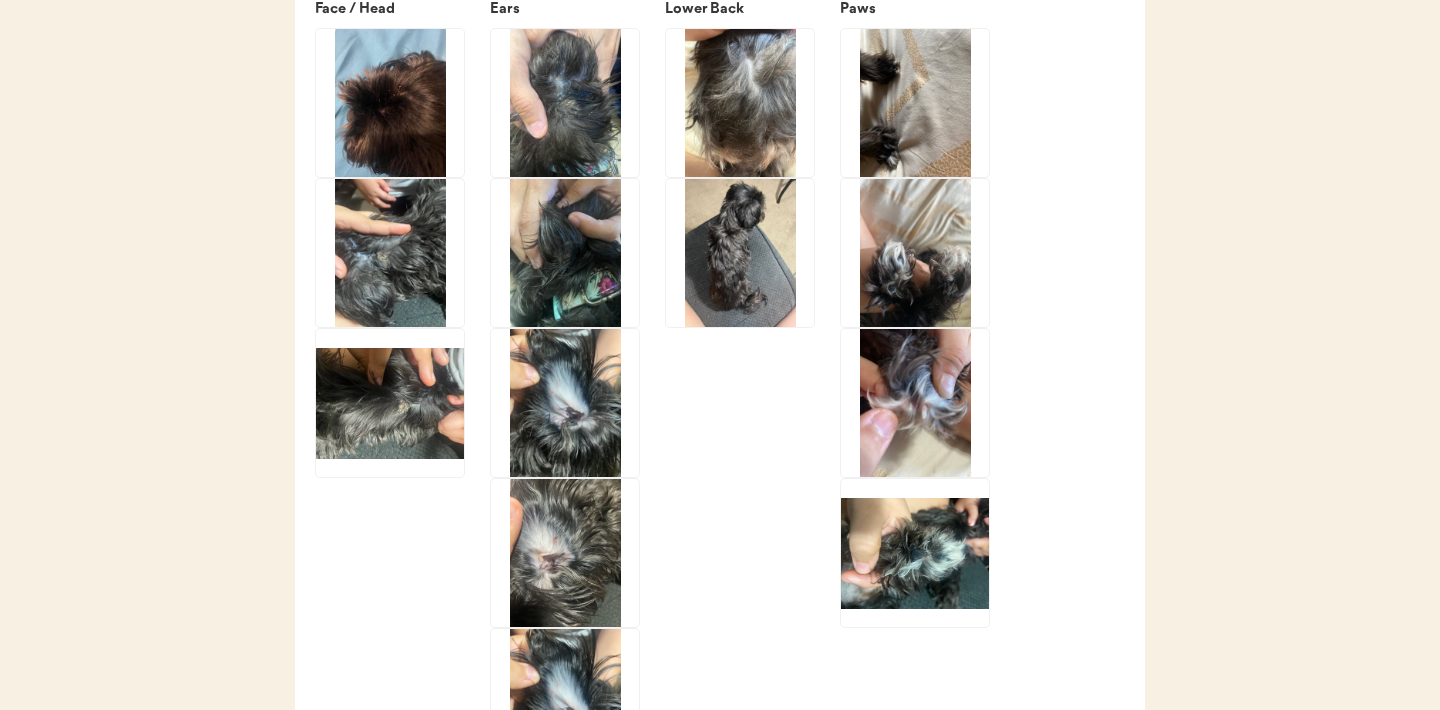scroll, scrollTop: 2838, scrollLeft: 0, axis: vertical 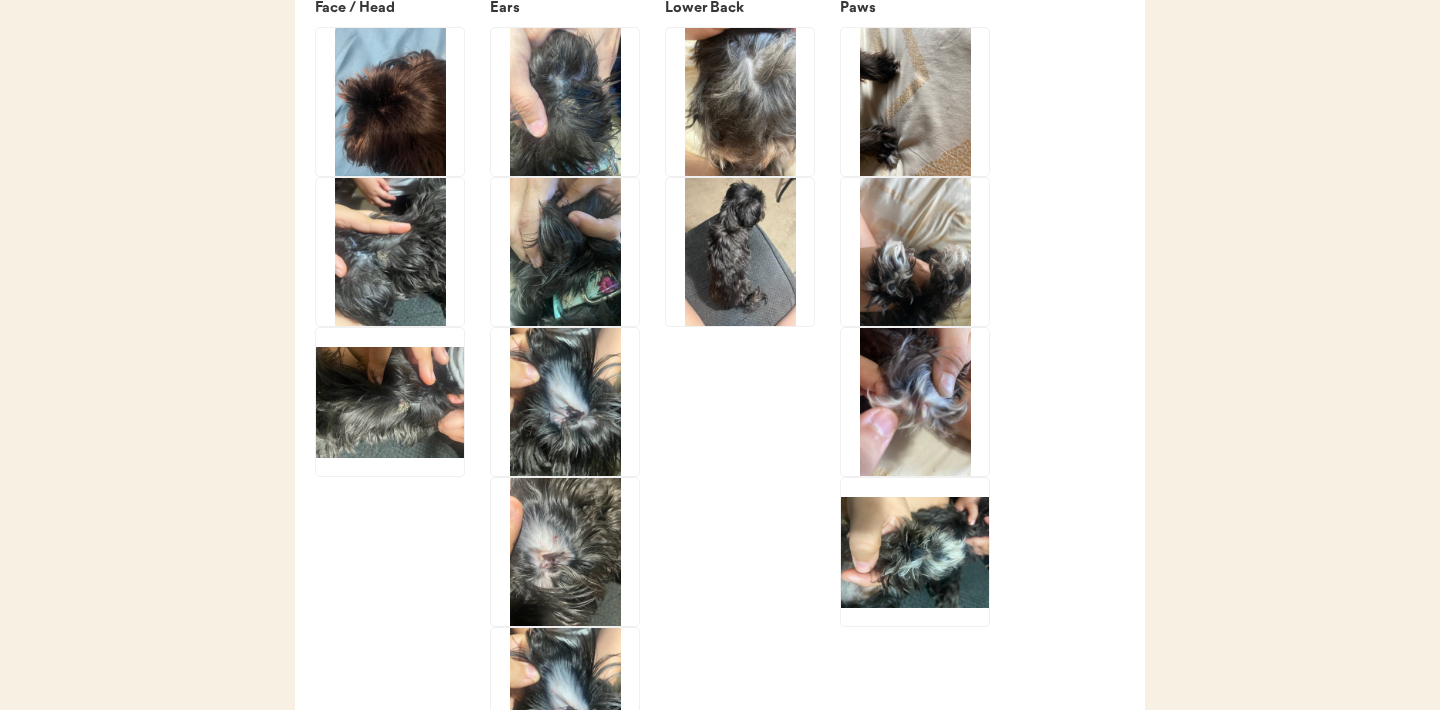 click 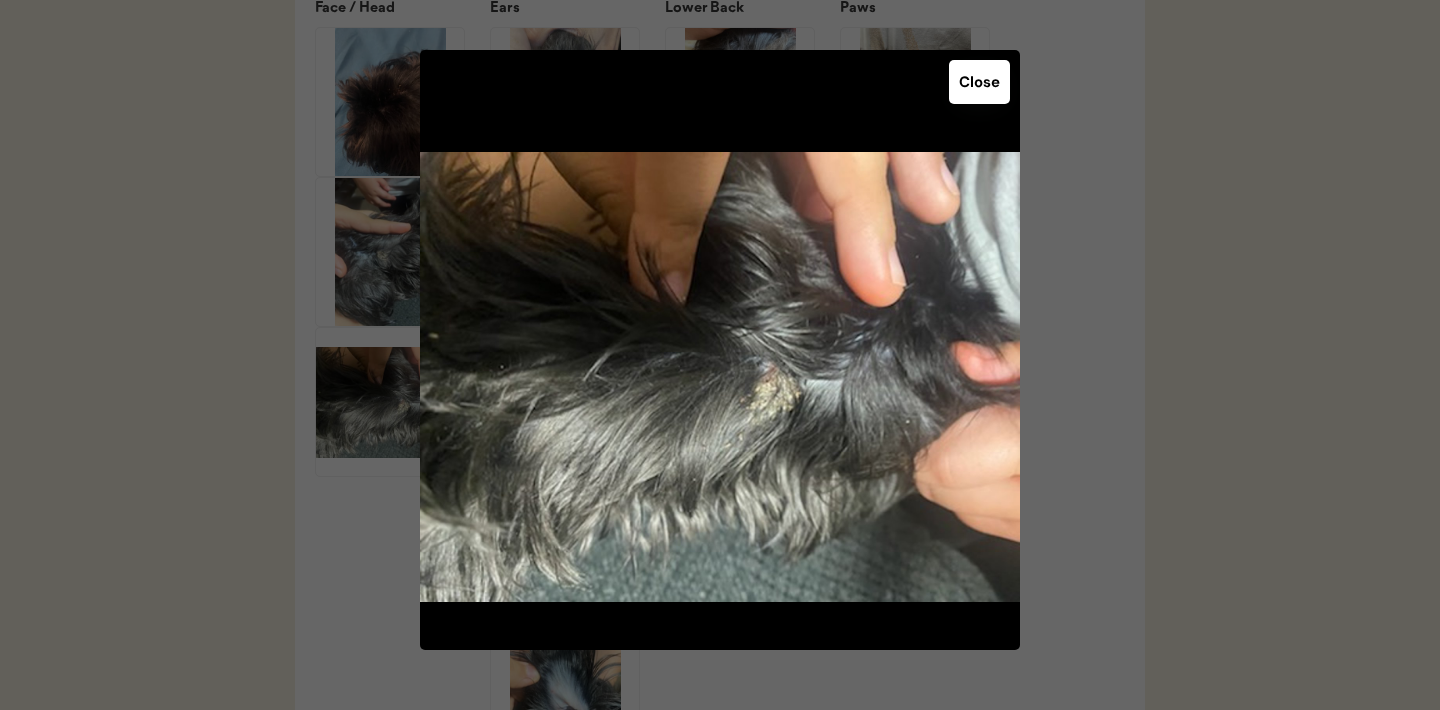 click on "Close" at bounding box center [979, 82] 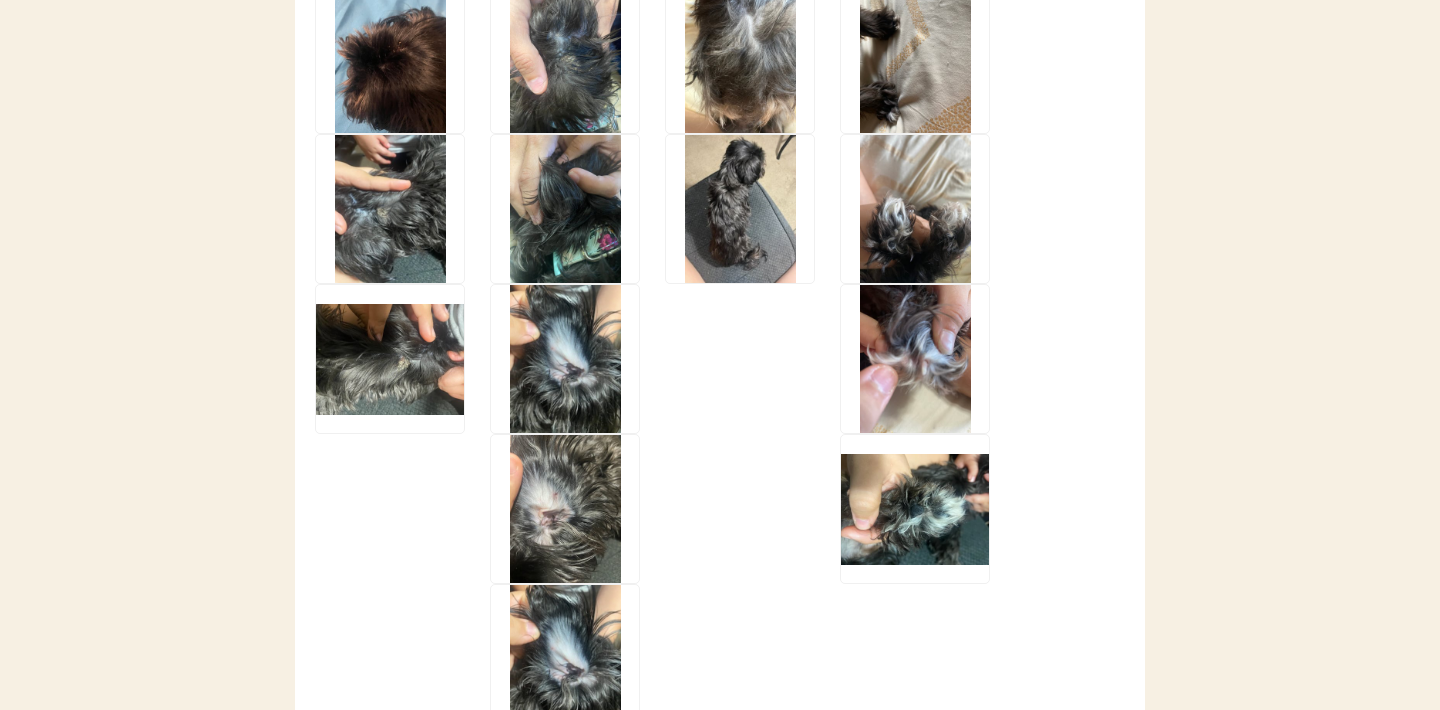 scroll, scrollTop: 2875, scrollLeft: 0, axis: vertical 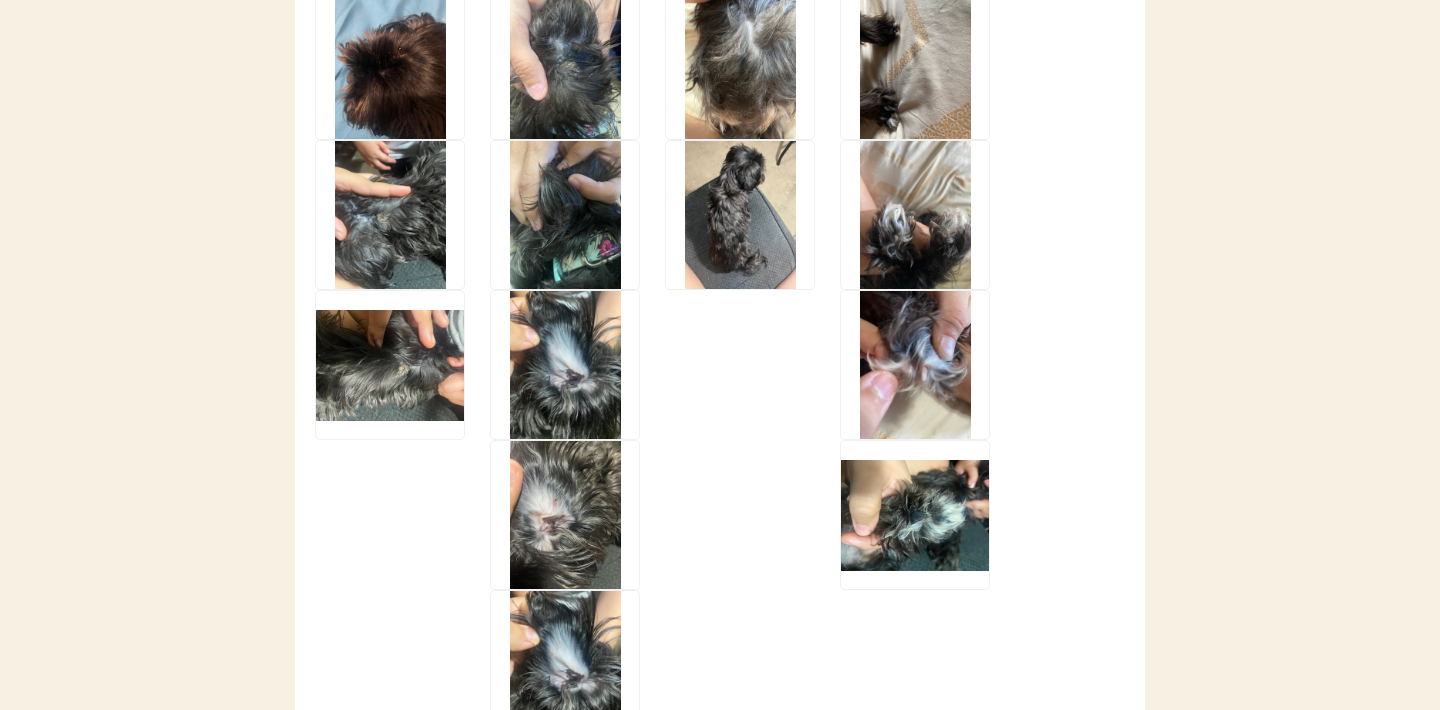 click 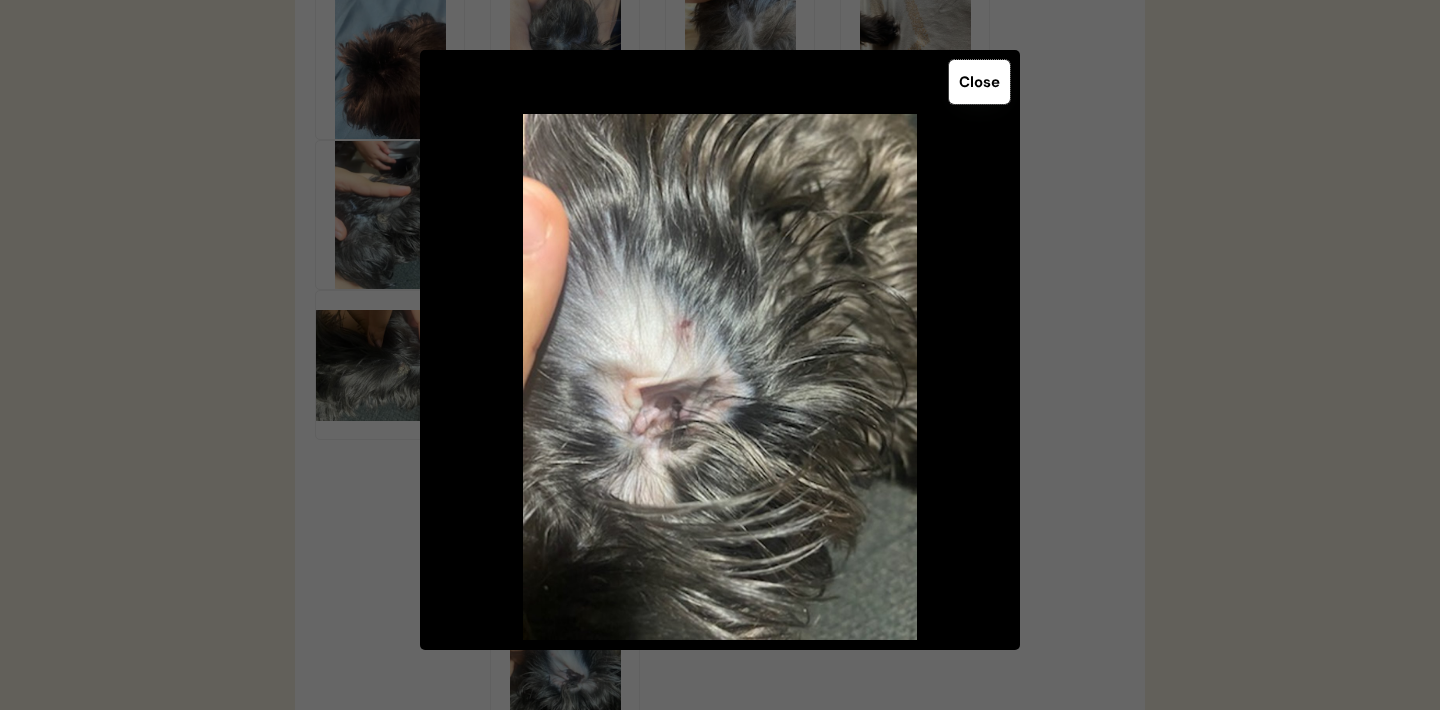 click on "Close" at bounding box center [979, 82] 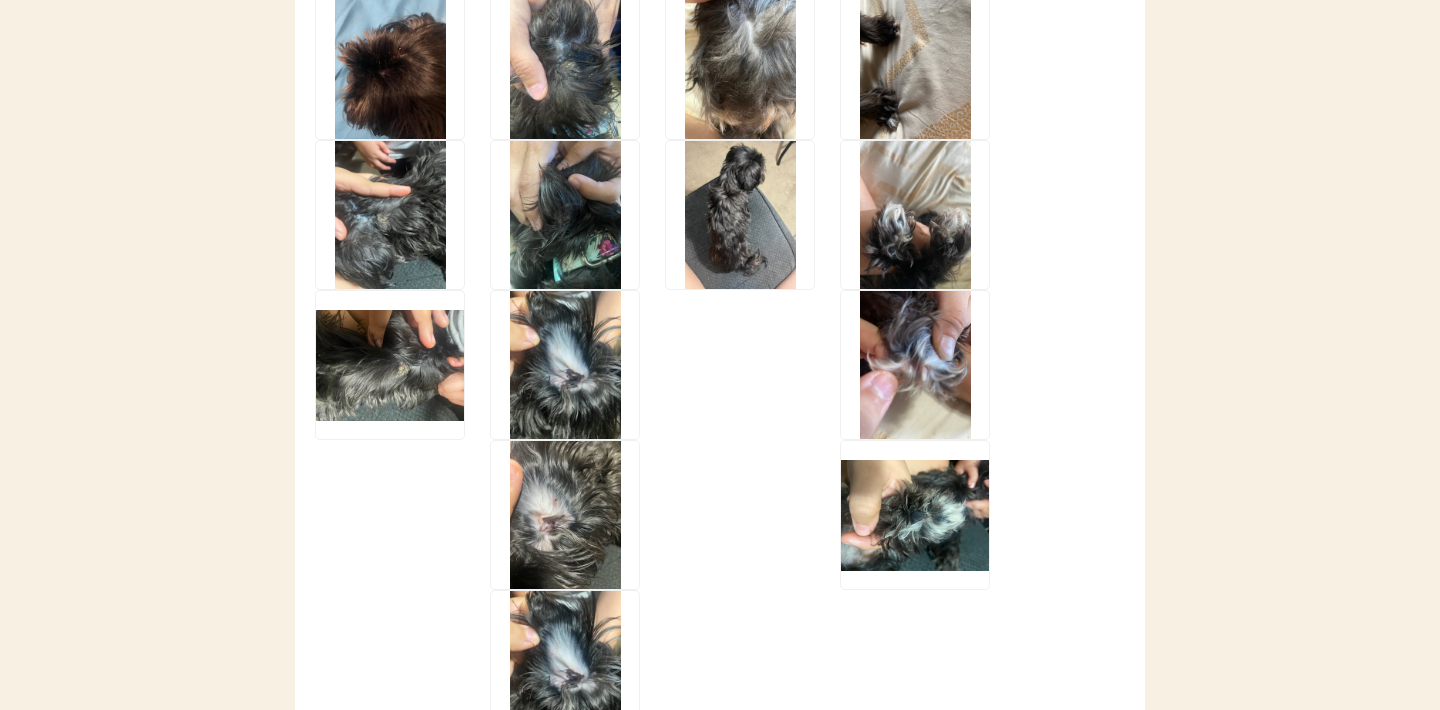 click 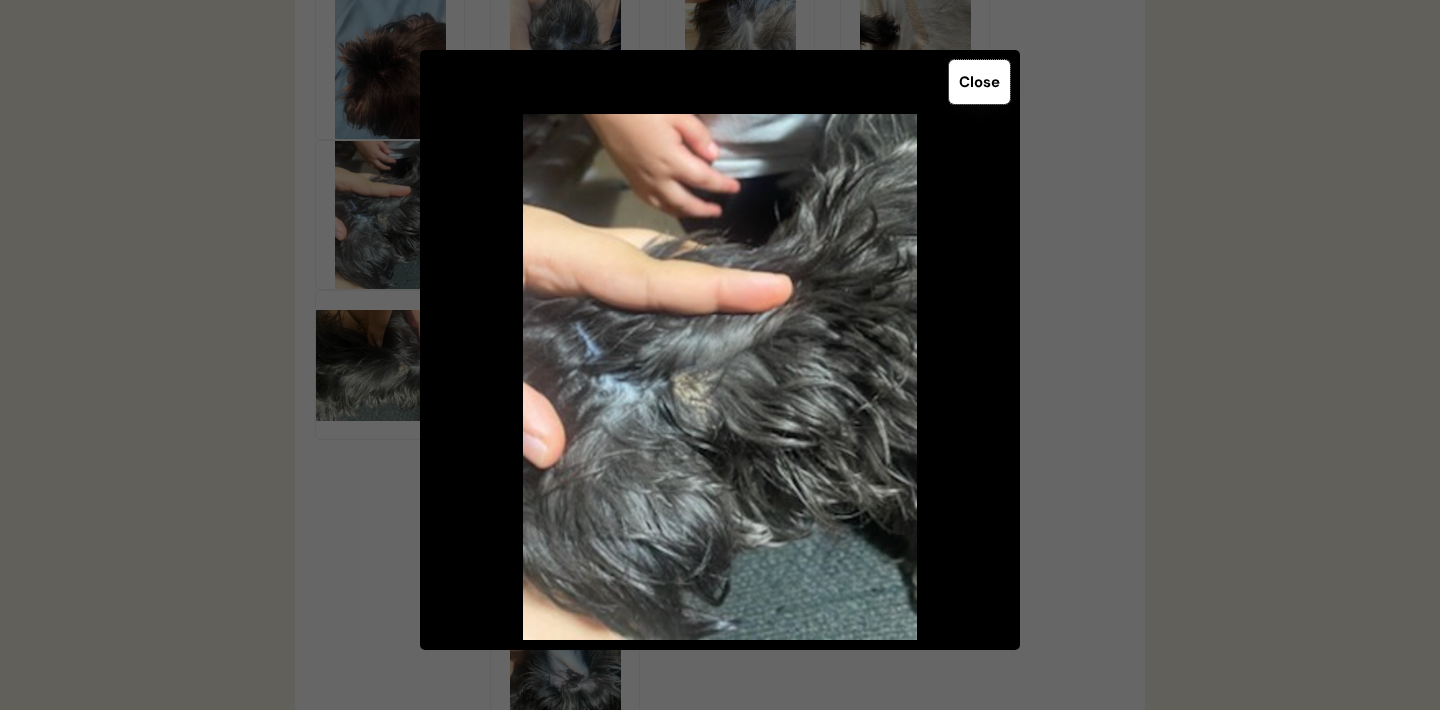 click on "Close" at bounding box center (979, 82) 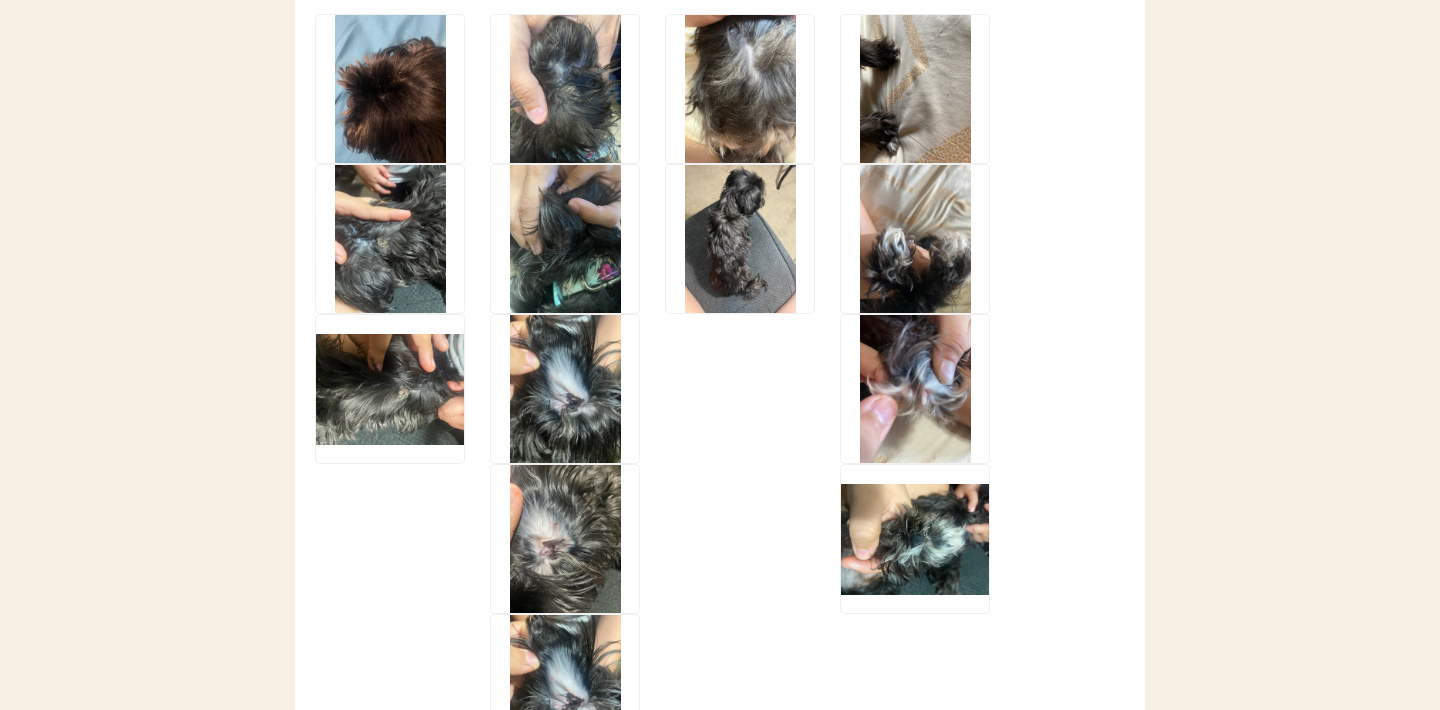 scroll, scrollTop: 2849, scrollLeft: 0, axis: vertical 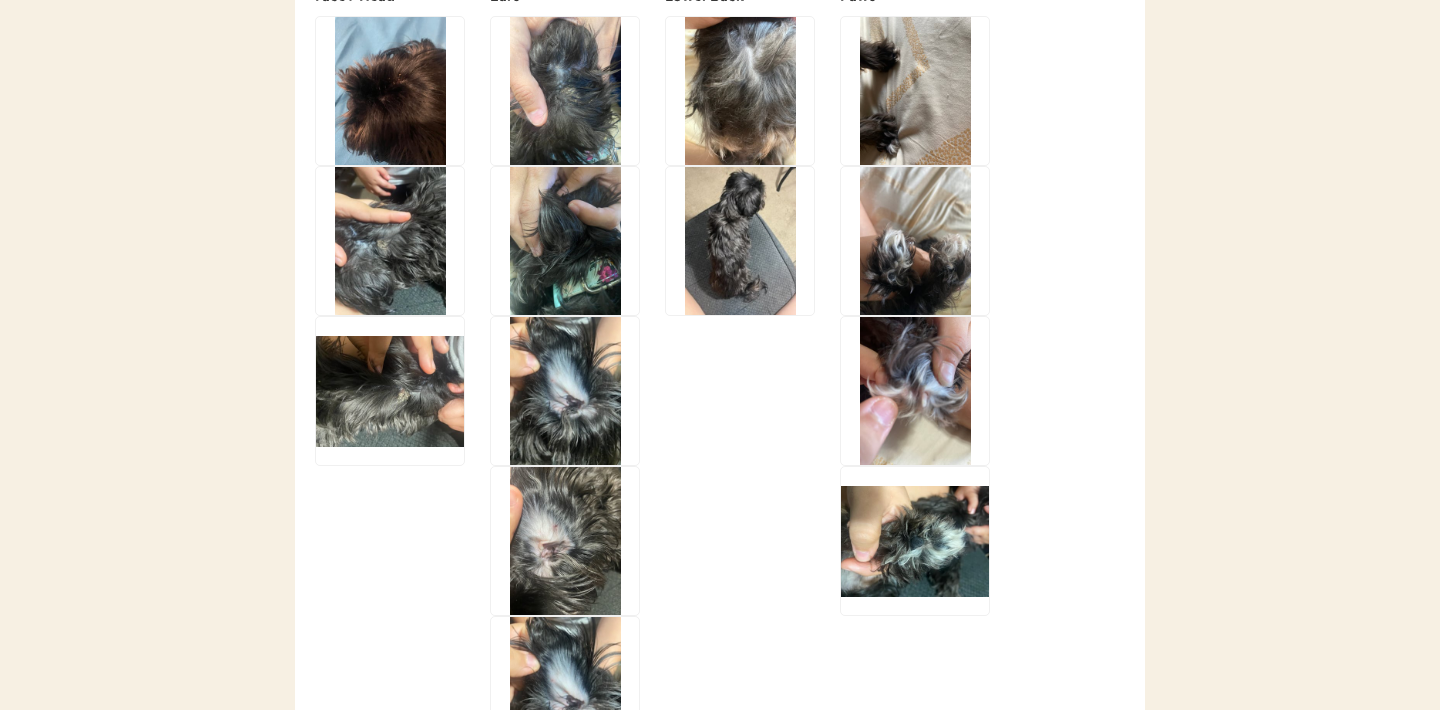 click 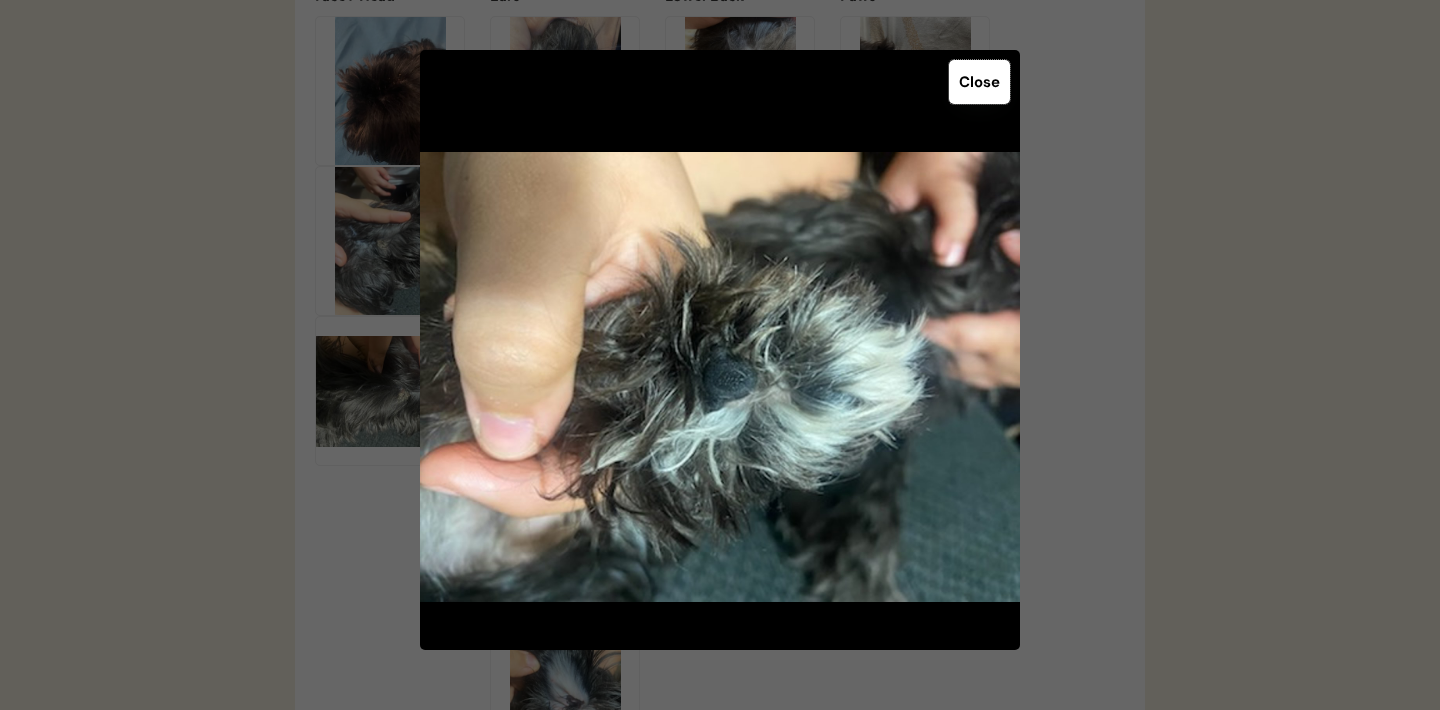 click on "Close" at bounding box center [979, 82] 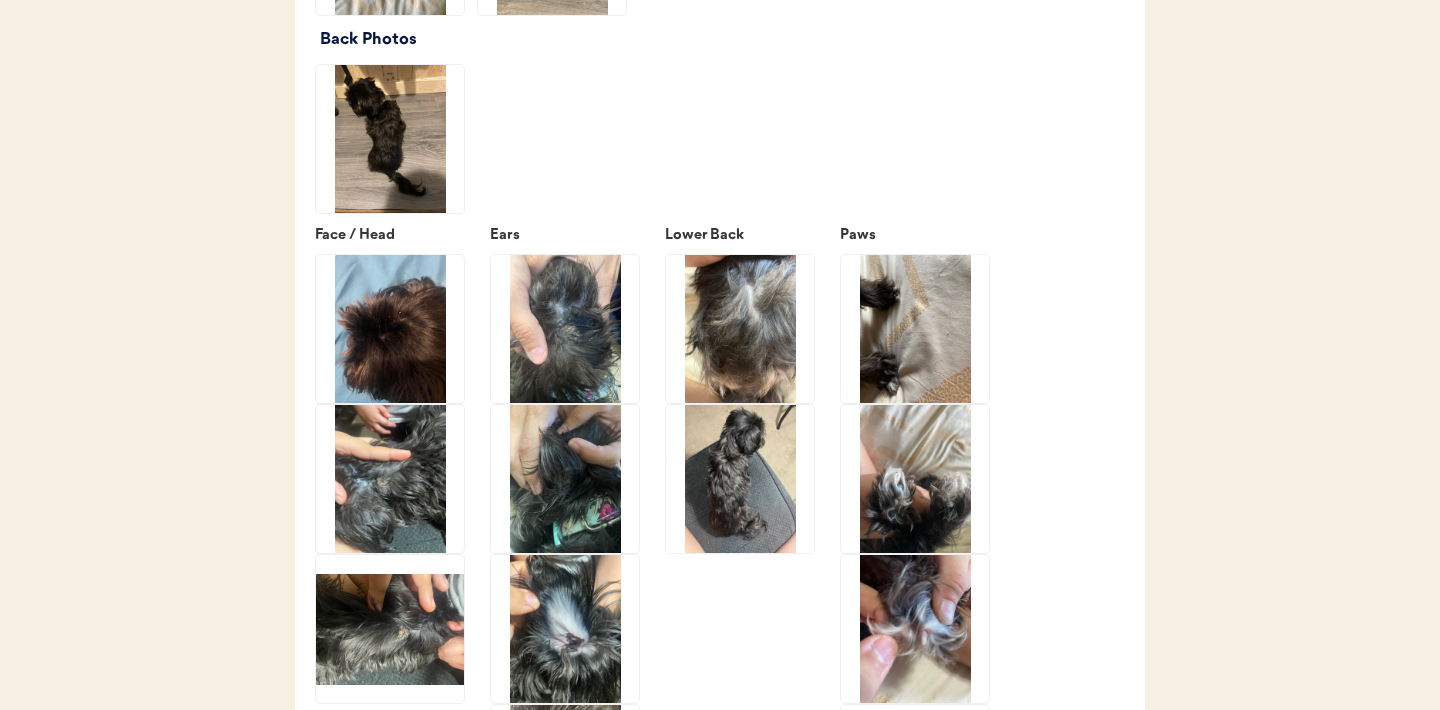 scroll, scrollTop: 2606, scrollLeft: 0, axis: vertical 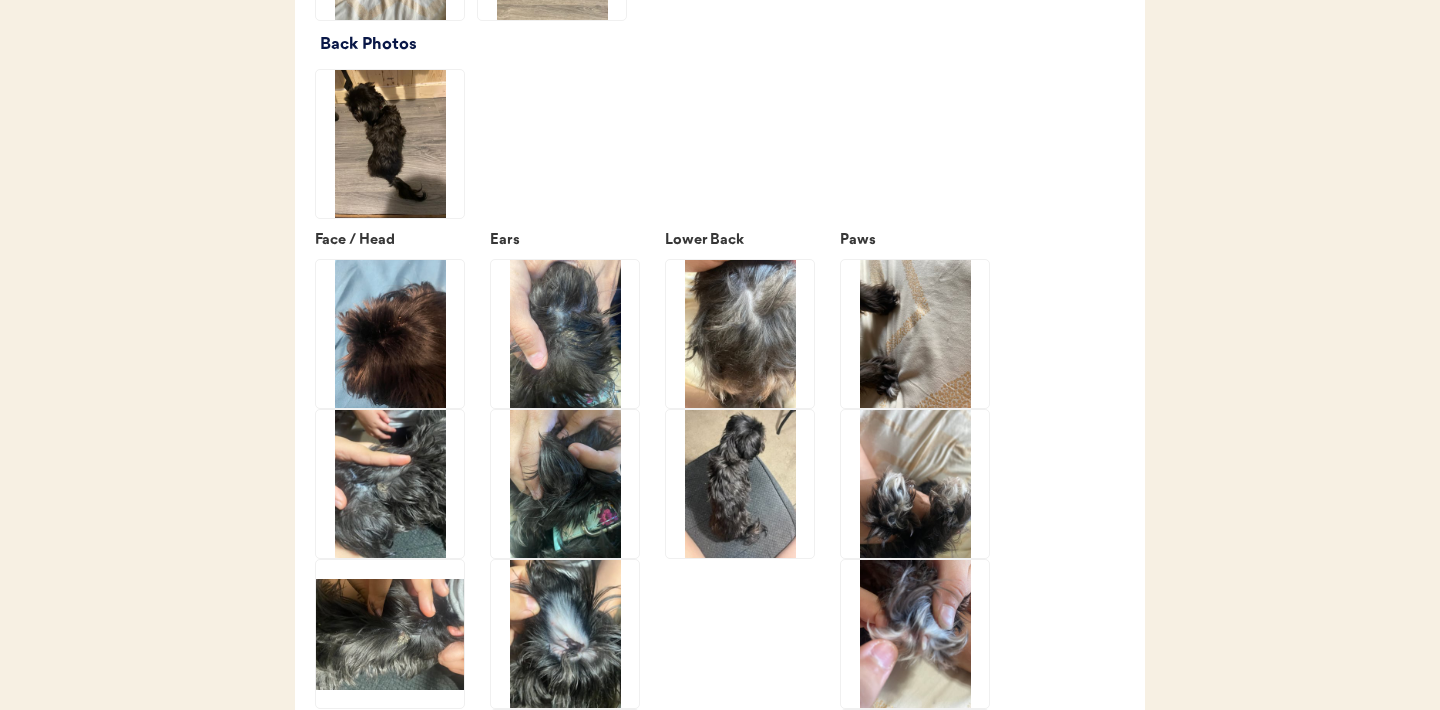 click 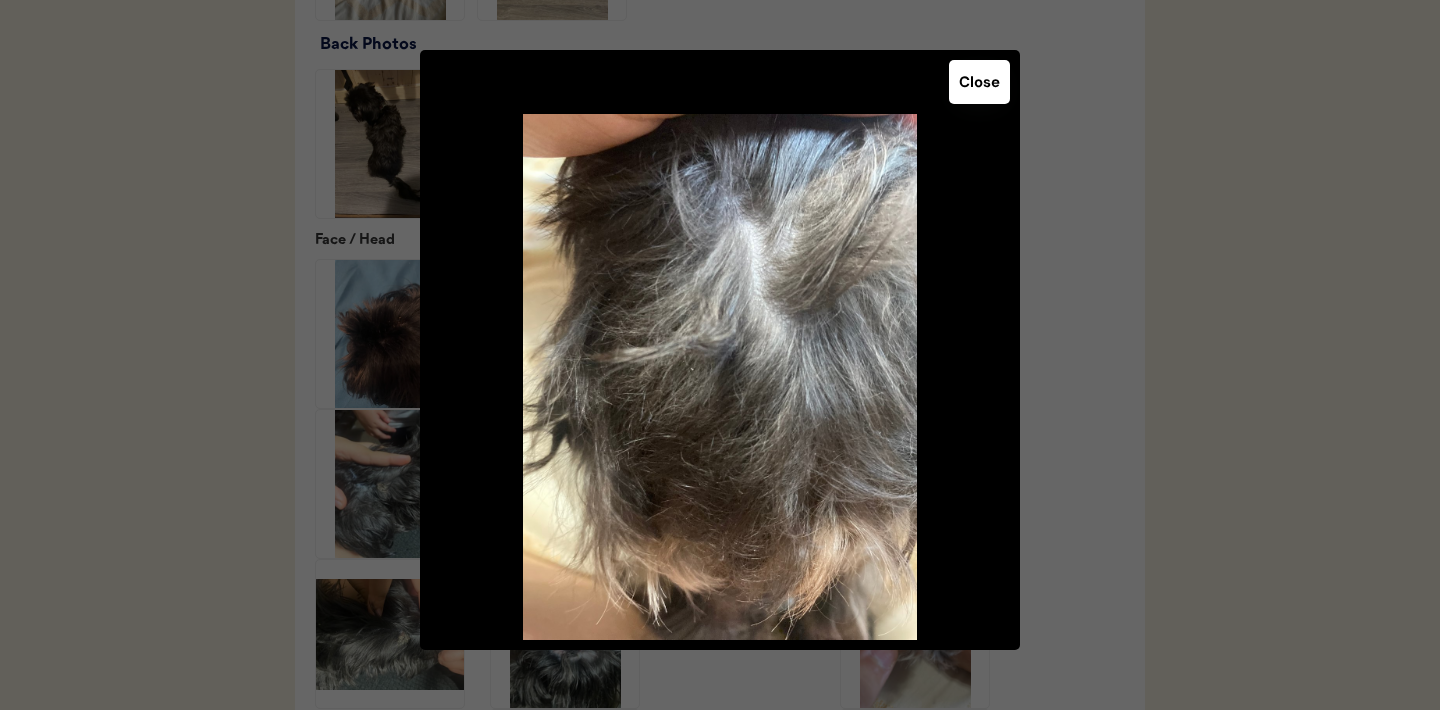 click on "Close" at bounding box center (979, 82) 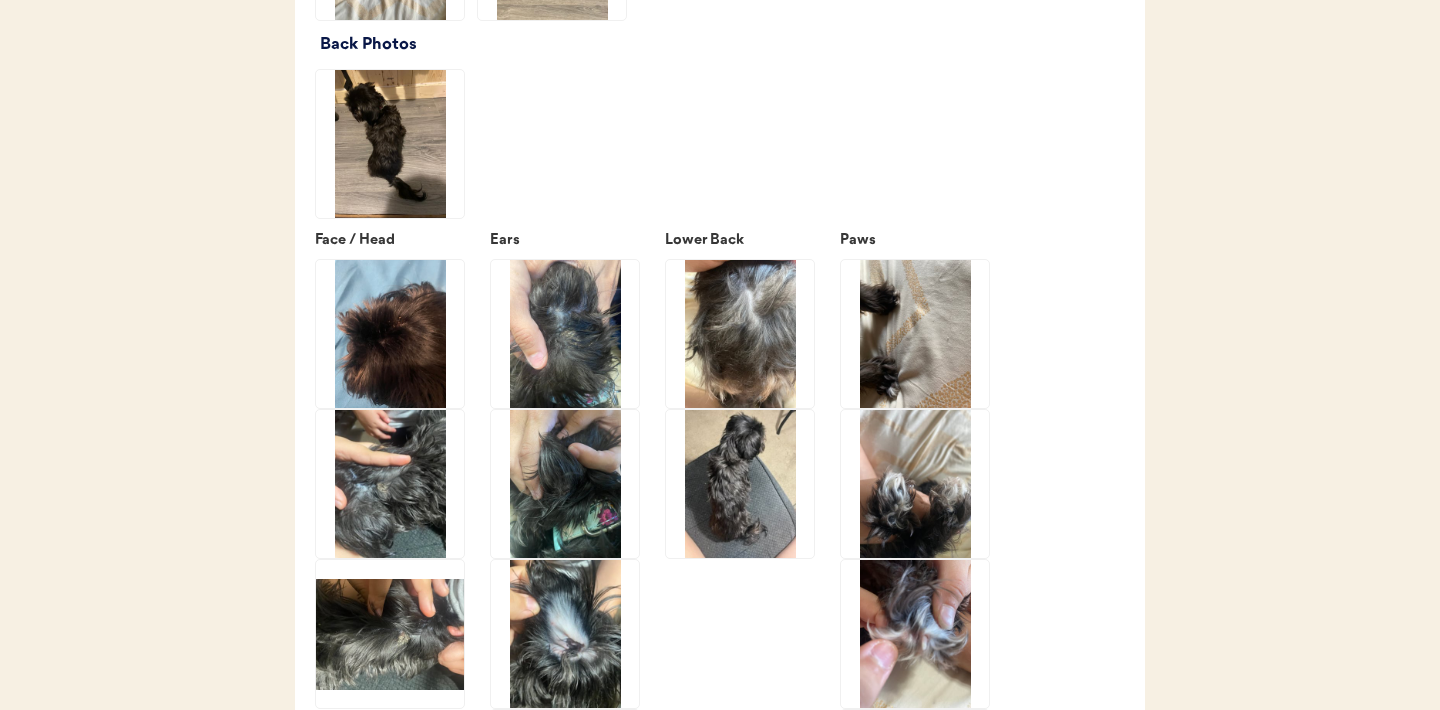 click 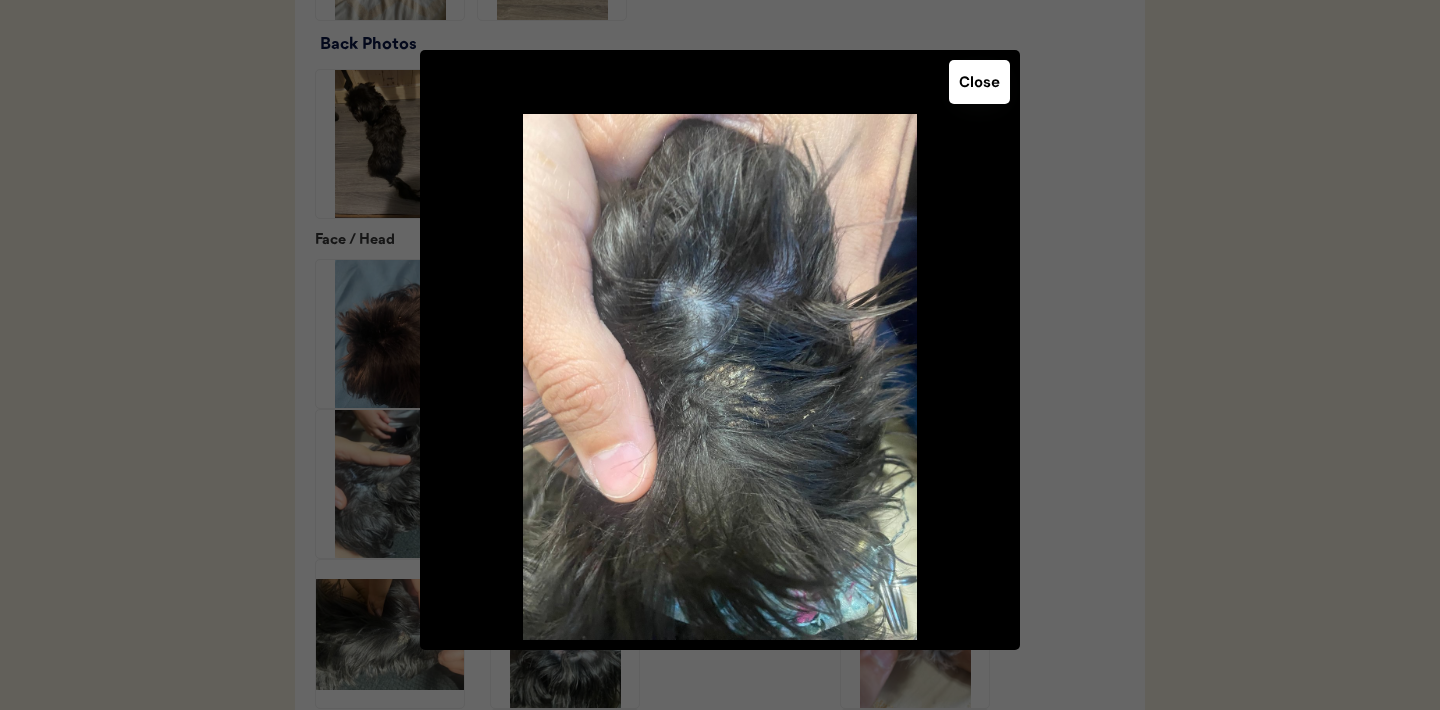click on "Close" at bounding box center [979, 82] 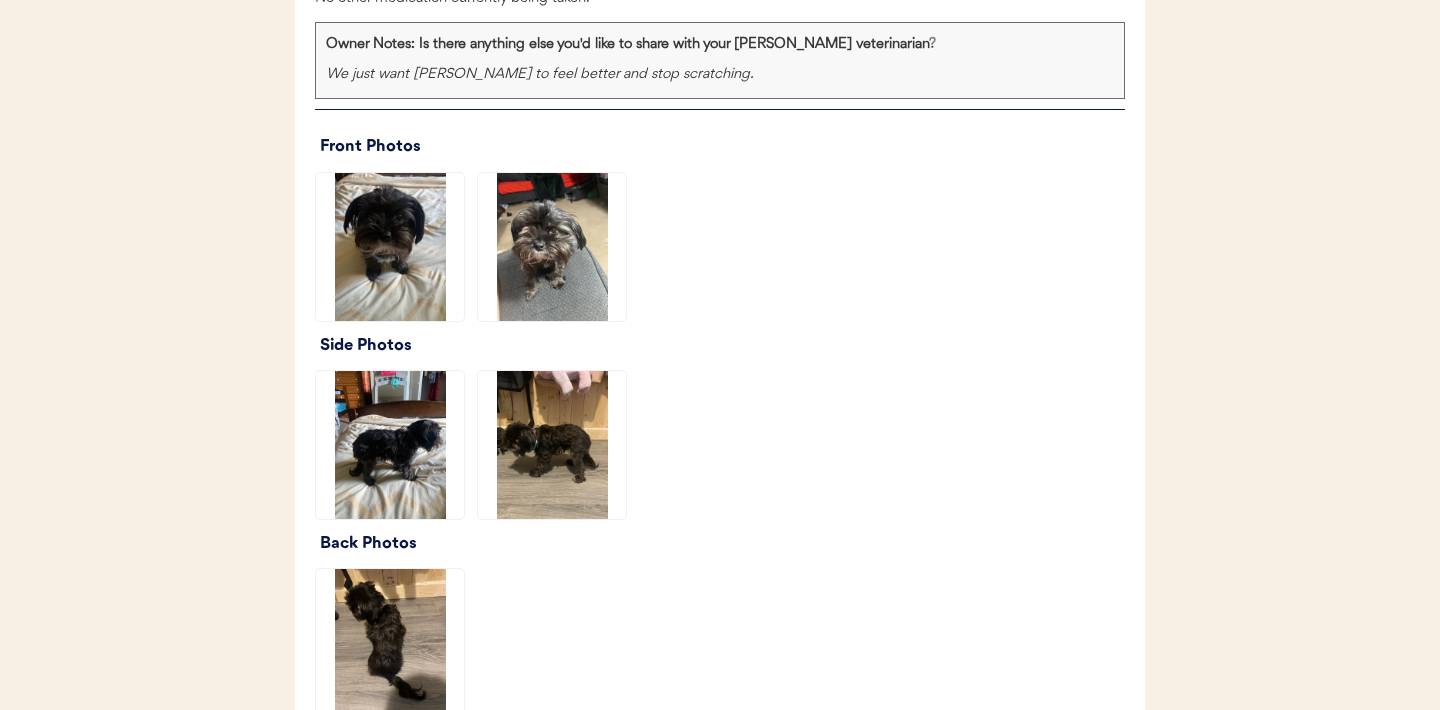 scroll, scrollTop: 2185, scrollLeft: 0, axis: vertical 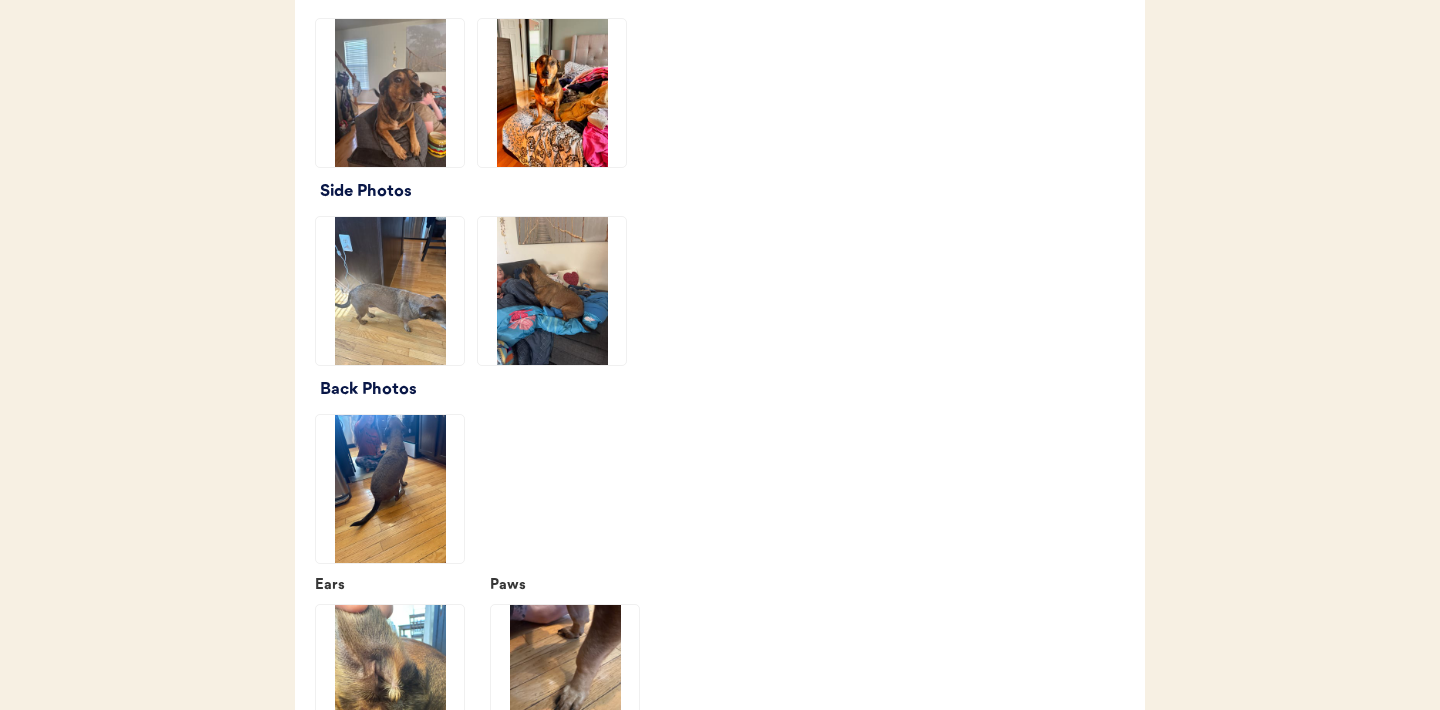 click 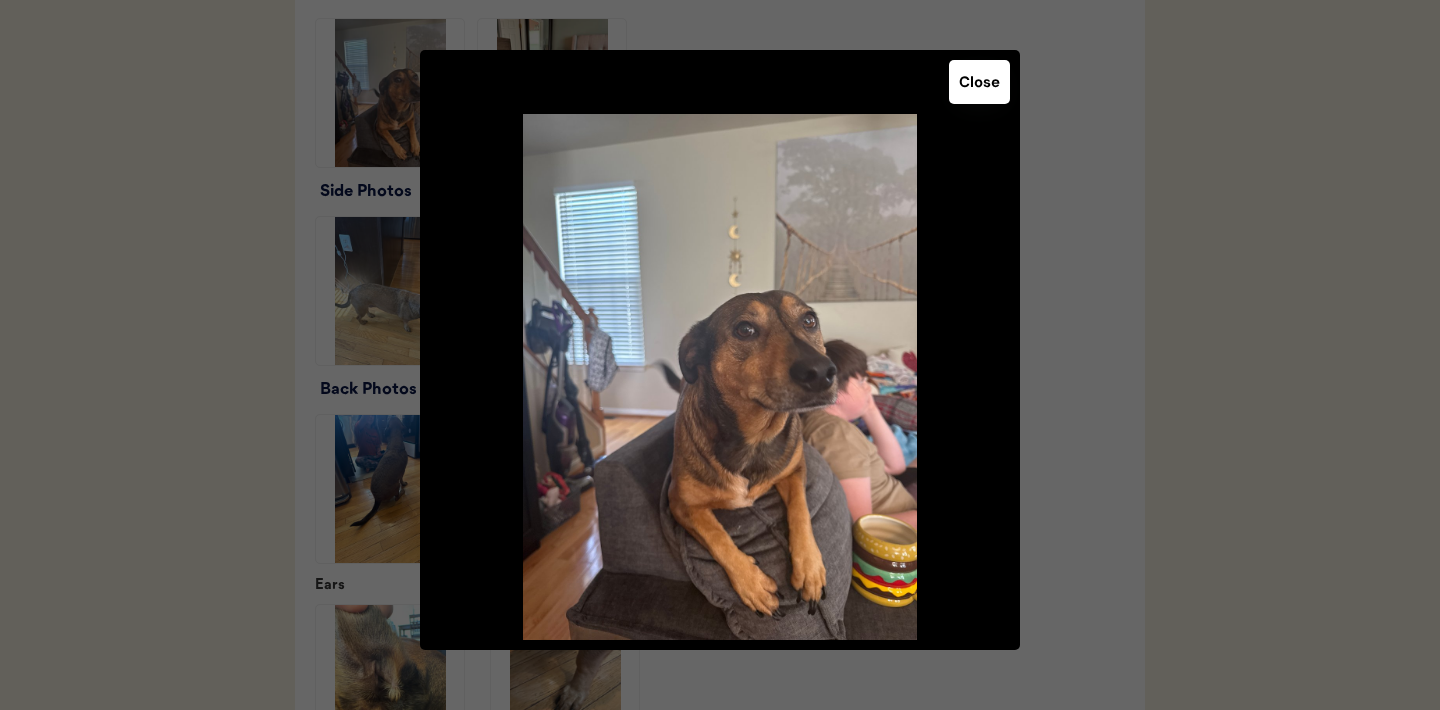 click on "Close" at bounding box center (979, 82) 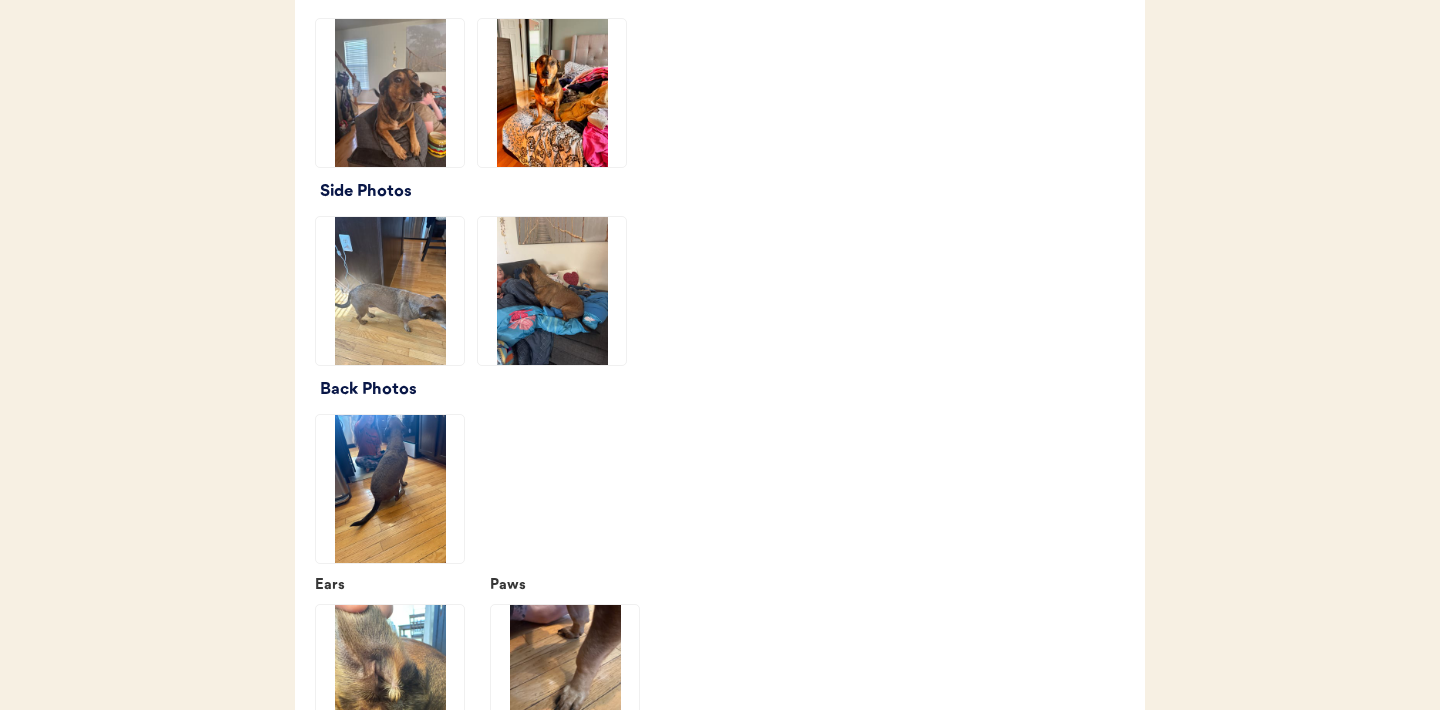 click 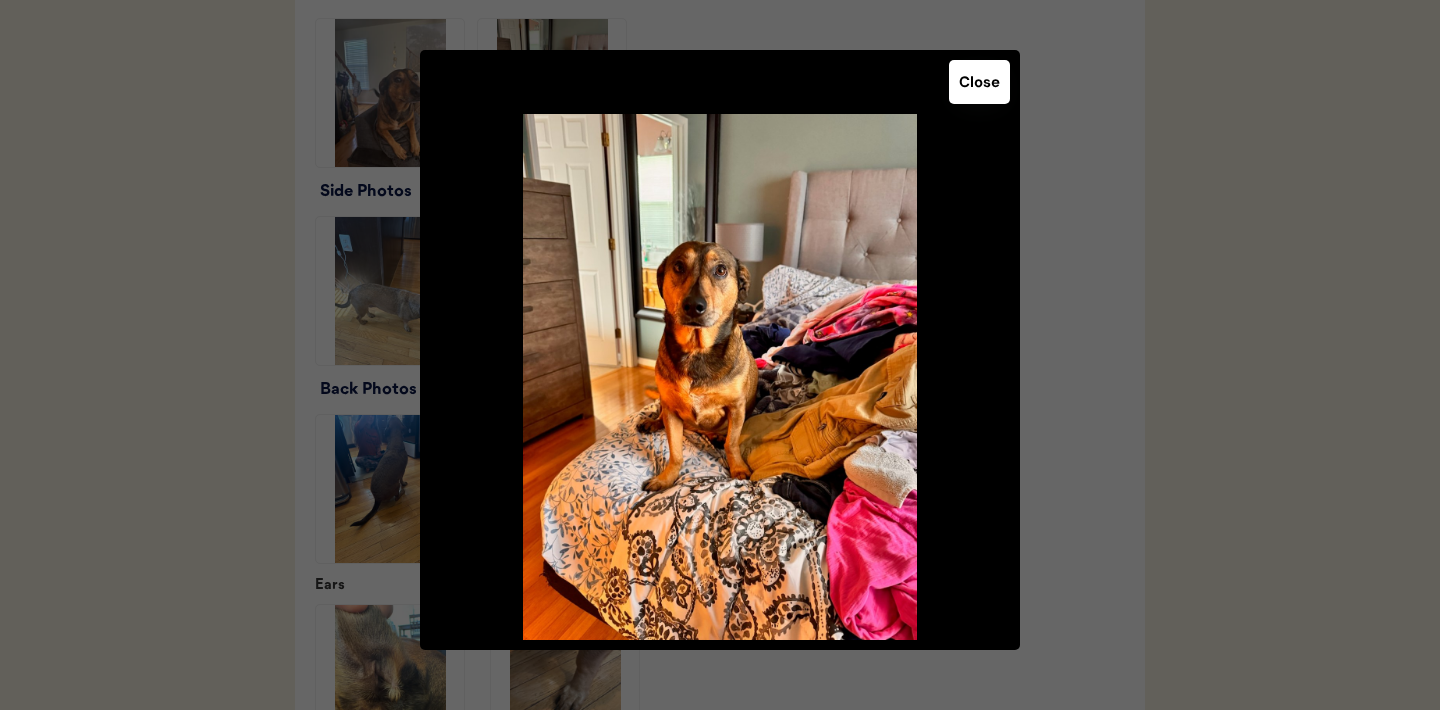 click on "Close" at bounding box center [979, 82] 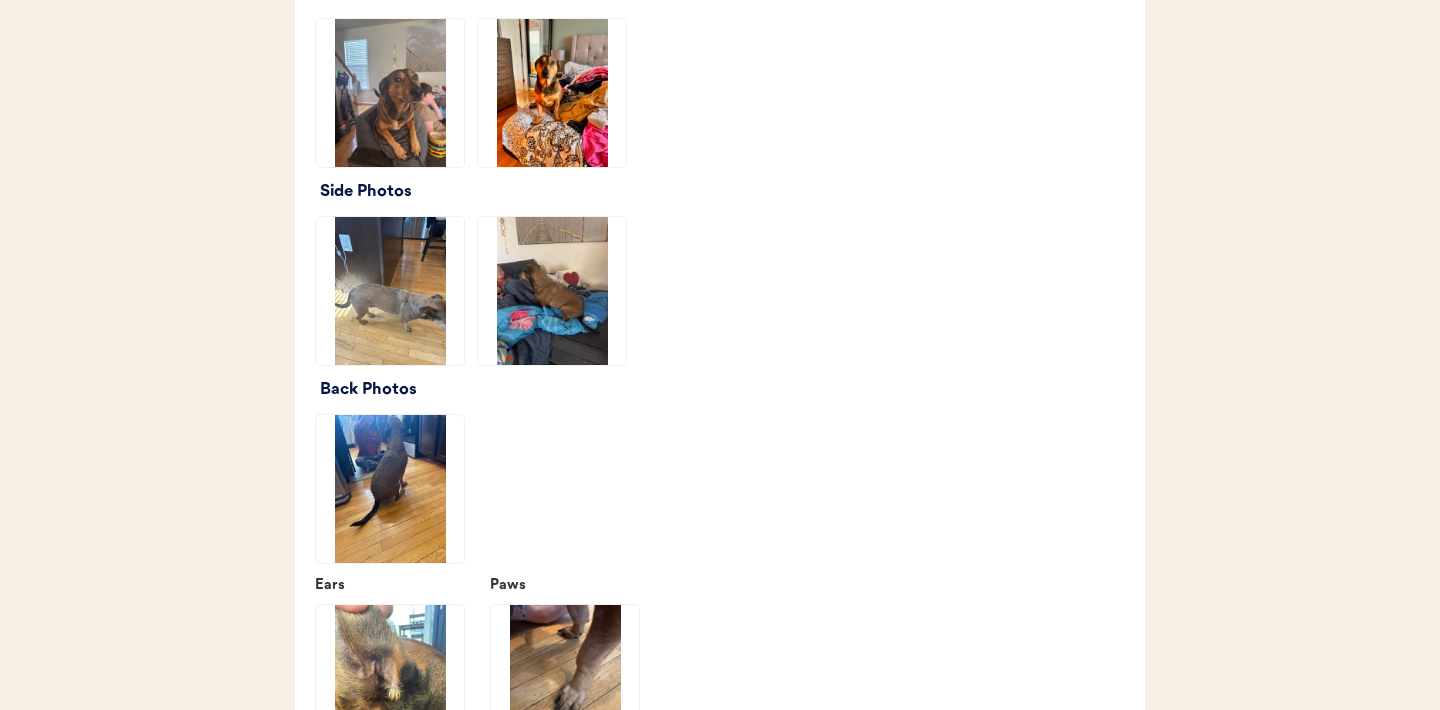 click 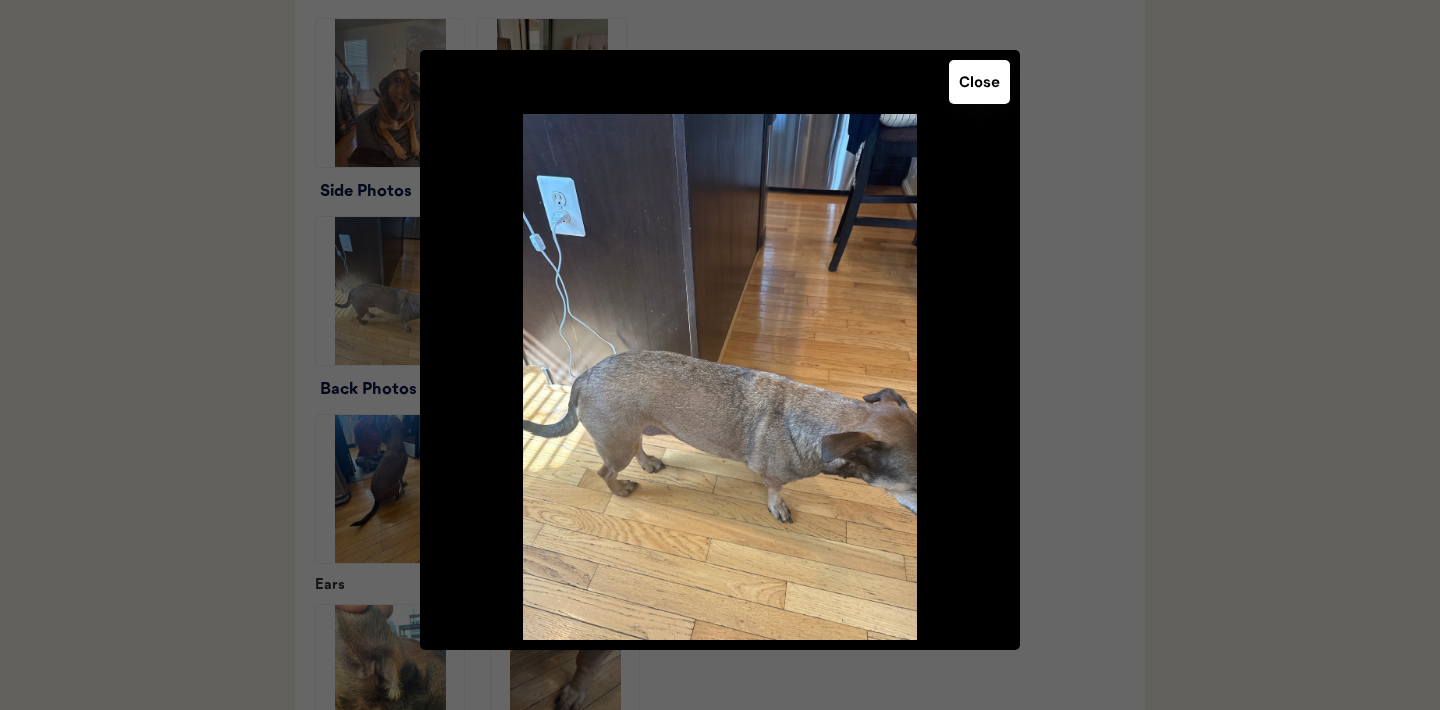 click on "Close" at bounding box center [979, 82] 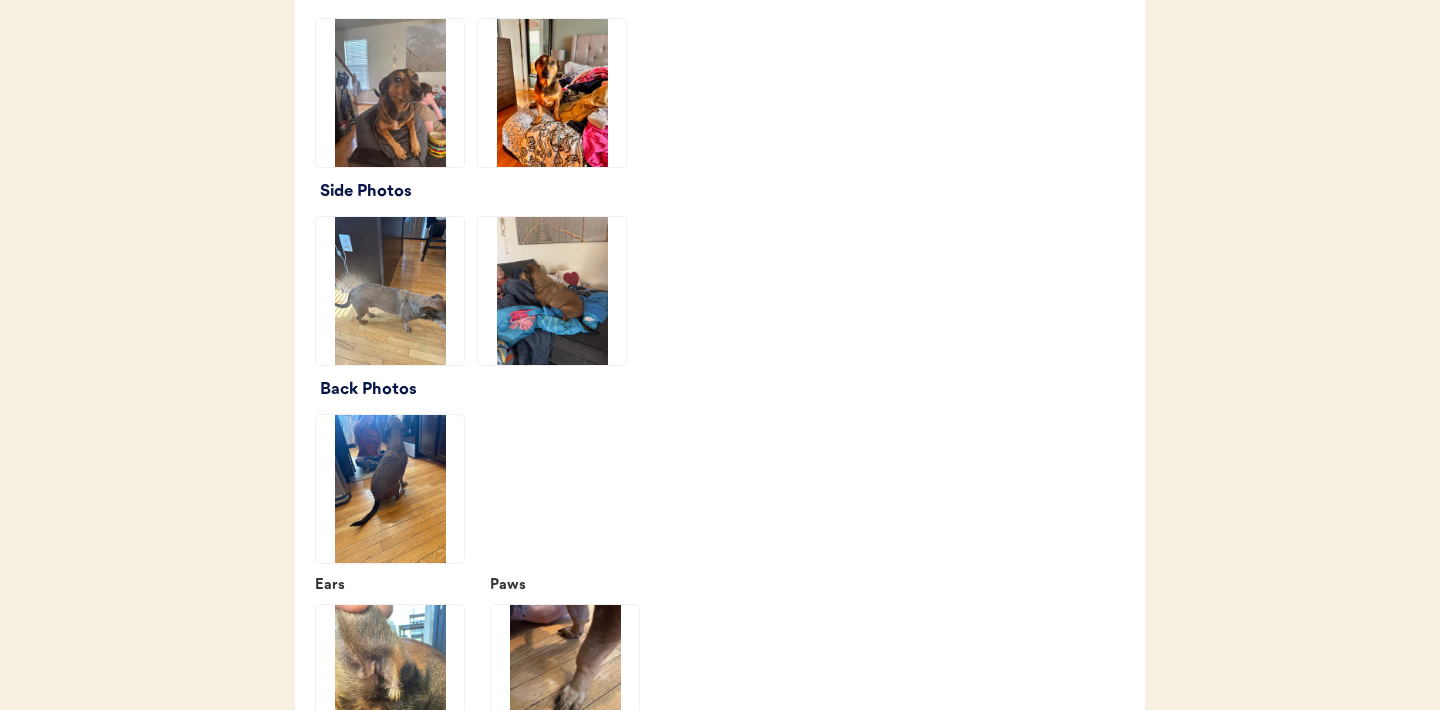 click 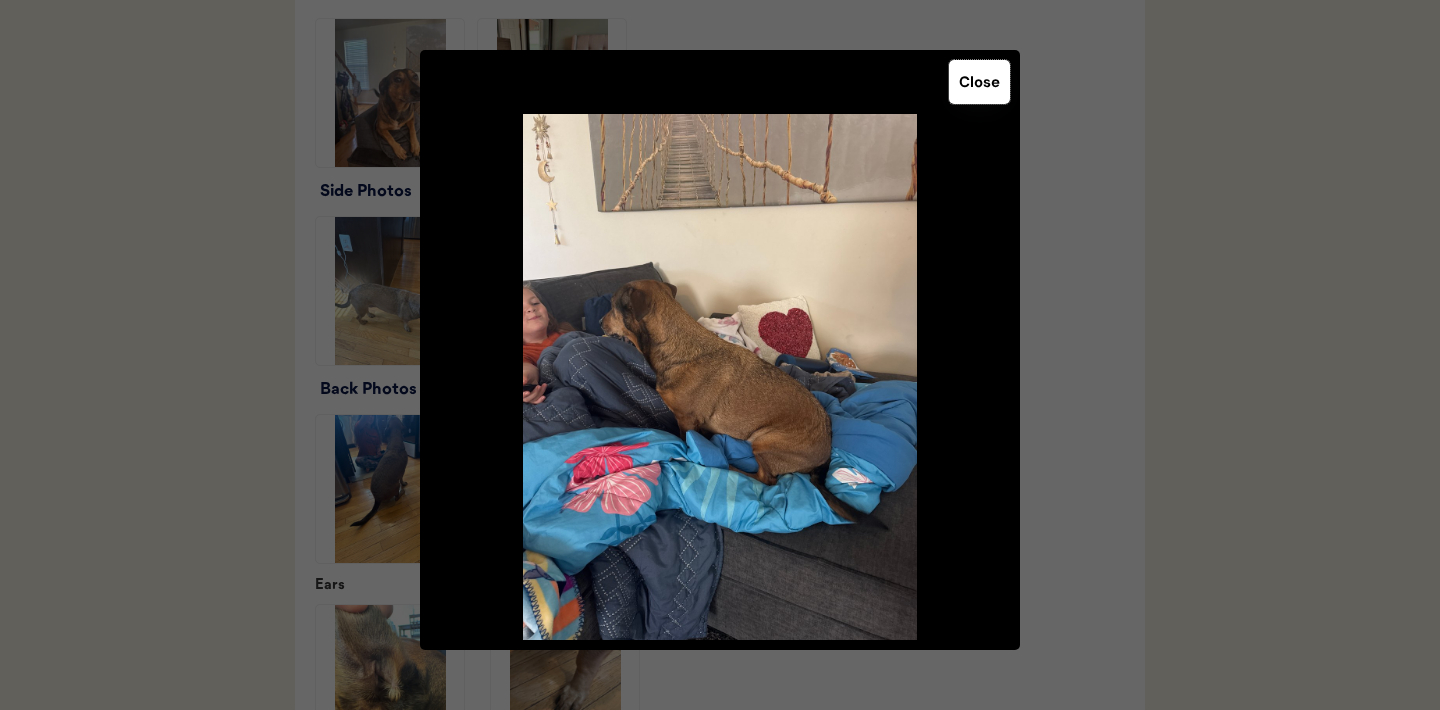 click on "Close" at bounding box center (979, 82) 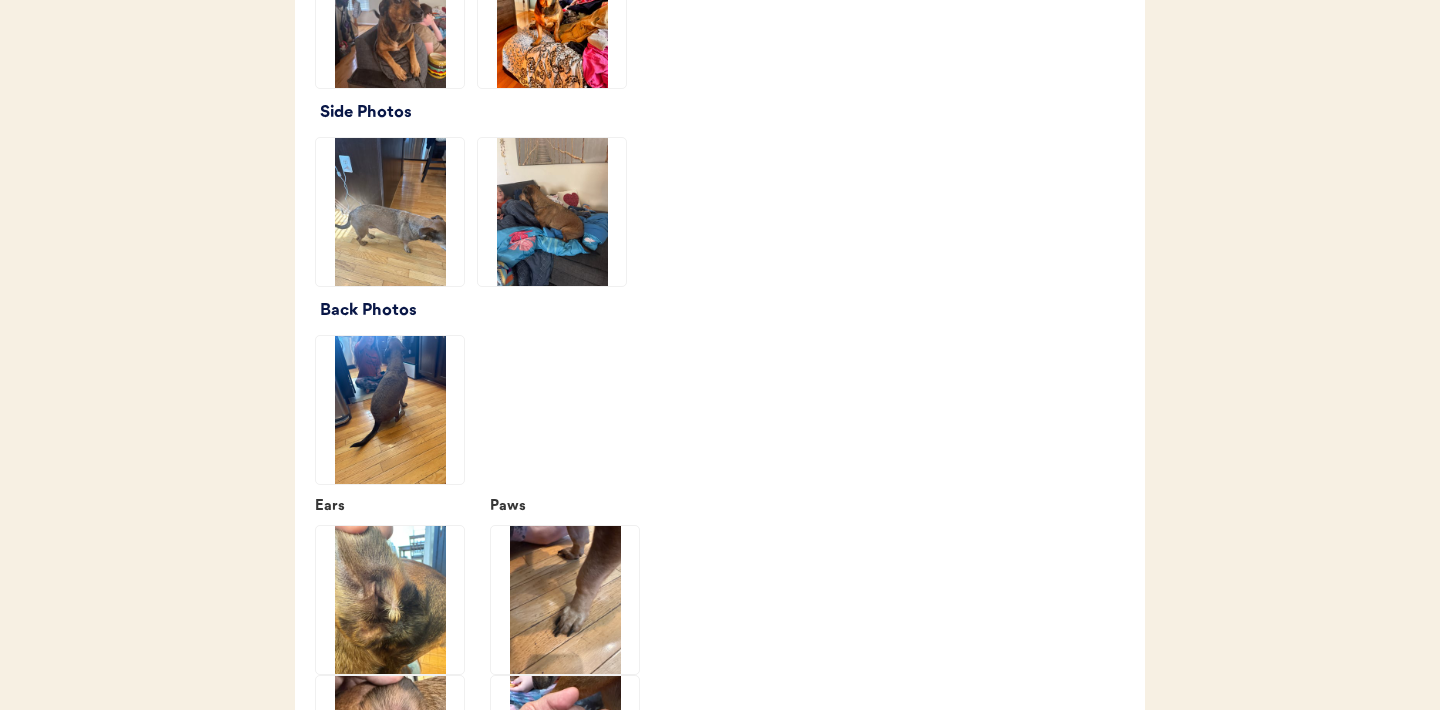 scroll, scrollTop: 2416, scrollLeft: 0, axis: vertical 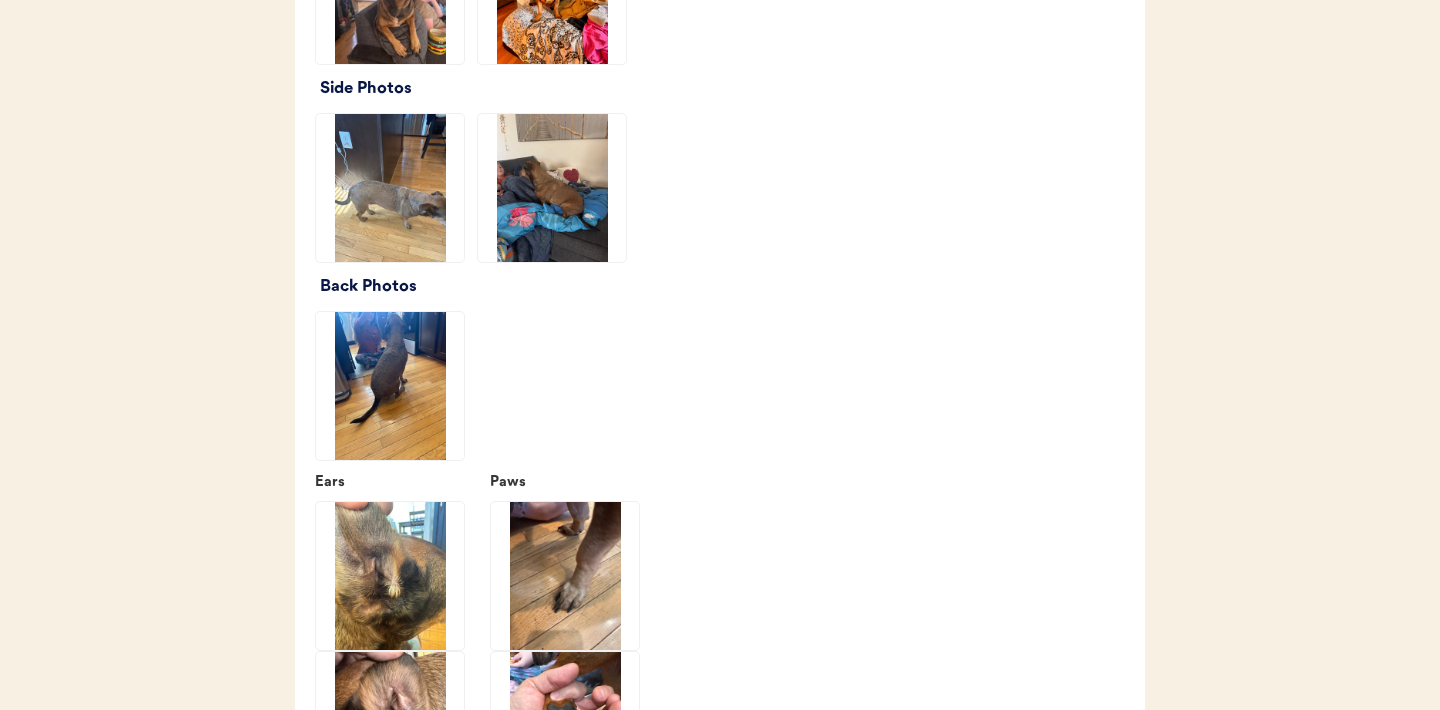 click 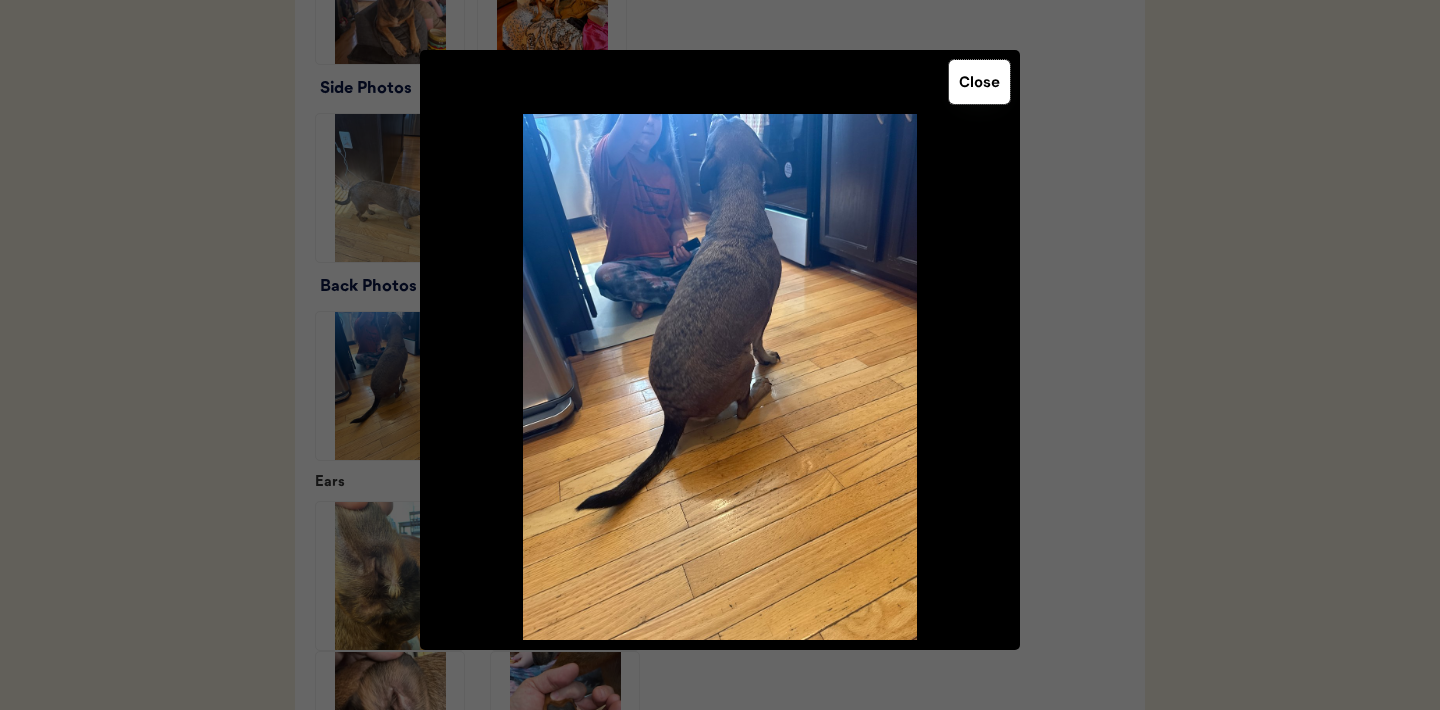 click on "Close" at bounding box center [979, 82] 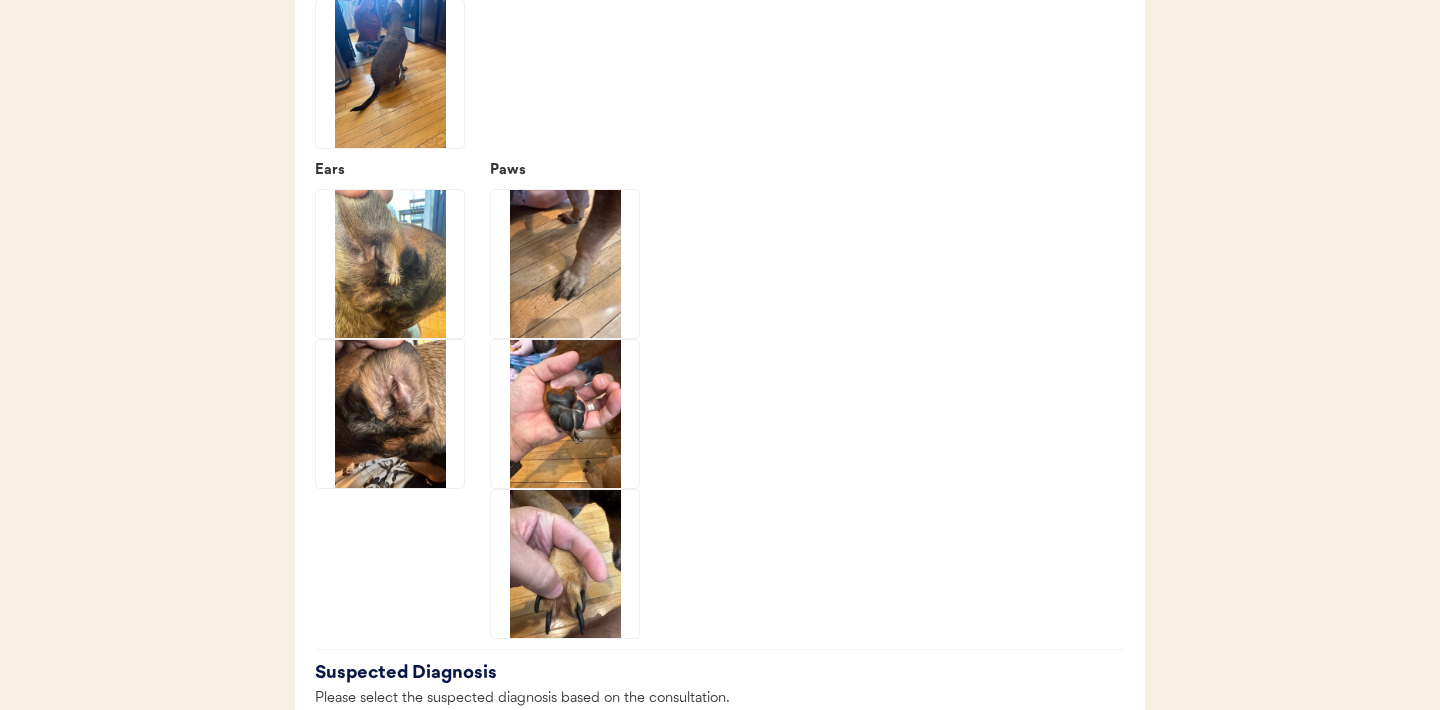 scroll, scrollTop: 2729, scrollLeft: 0, axis: vertical 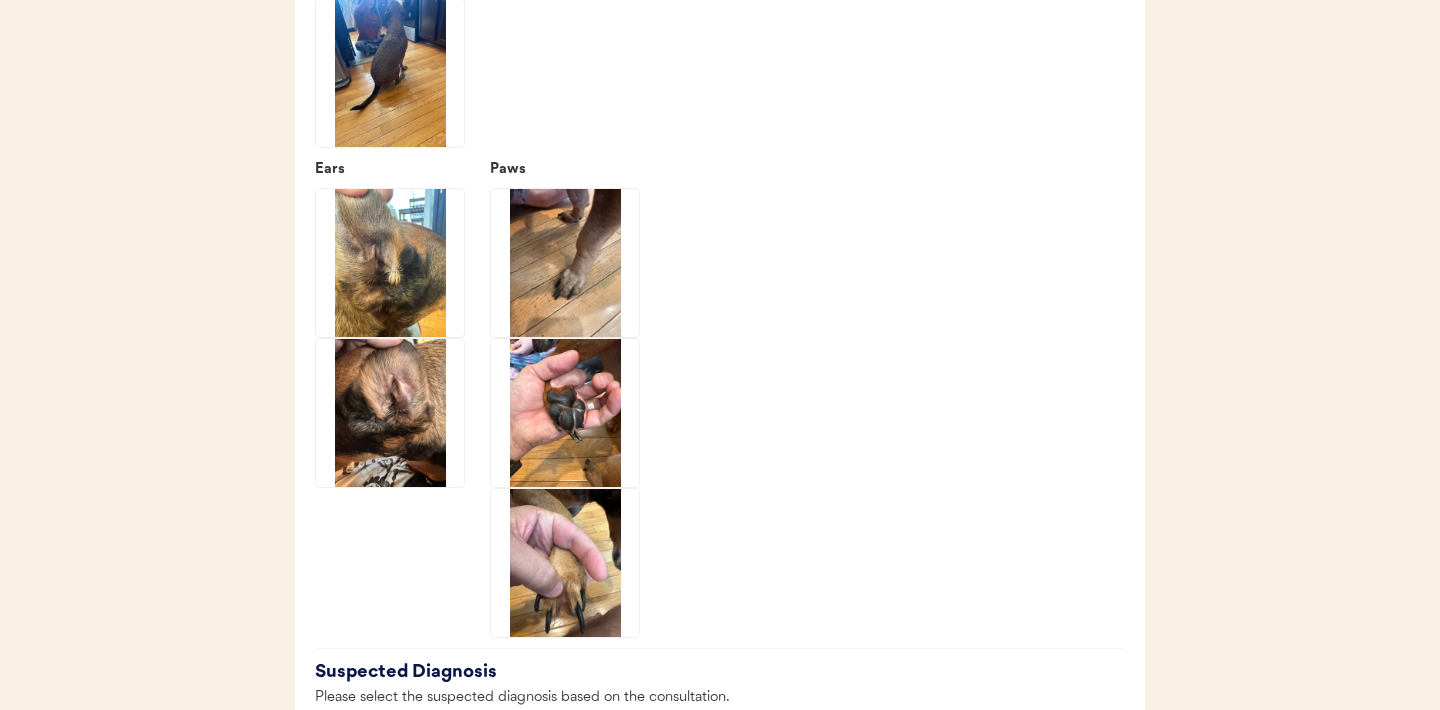 click 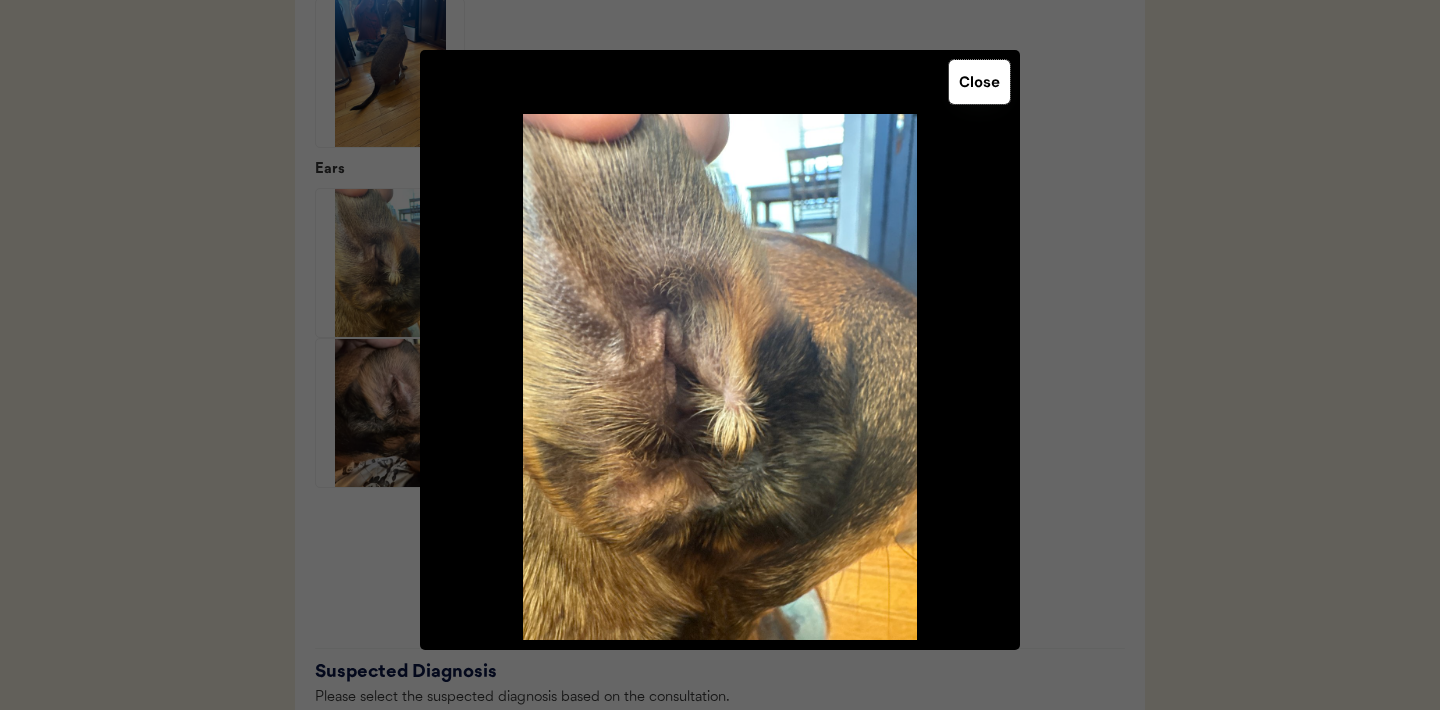 click on "Close" at bounding box center (979, 82) 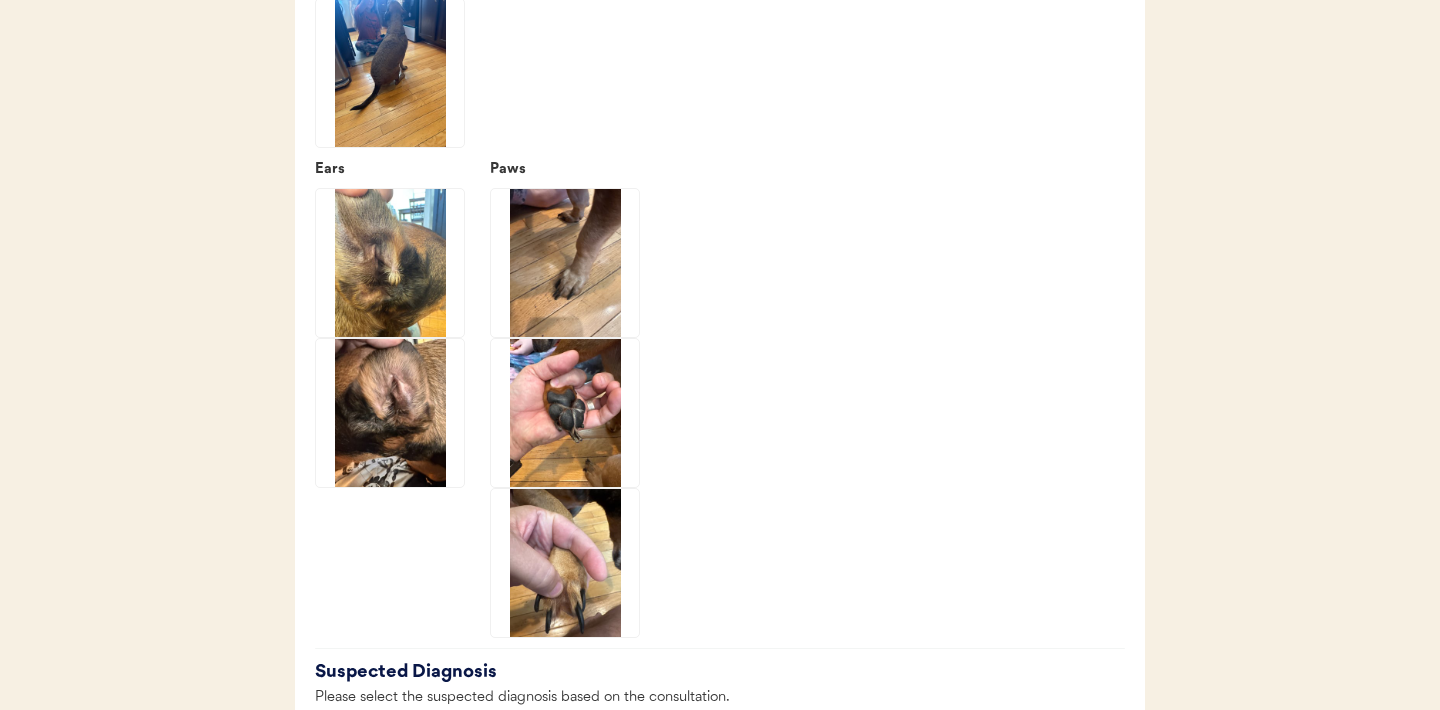 click 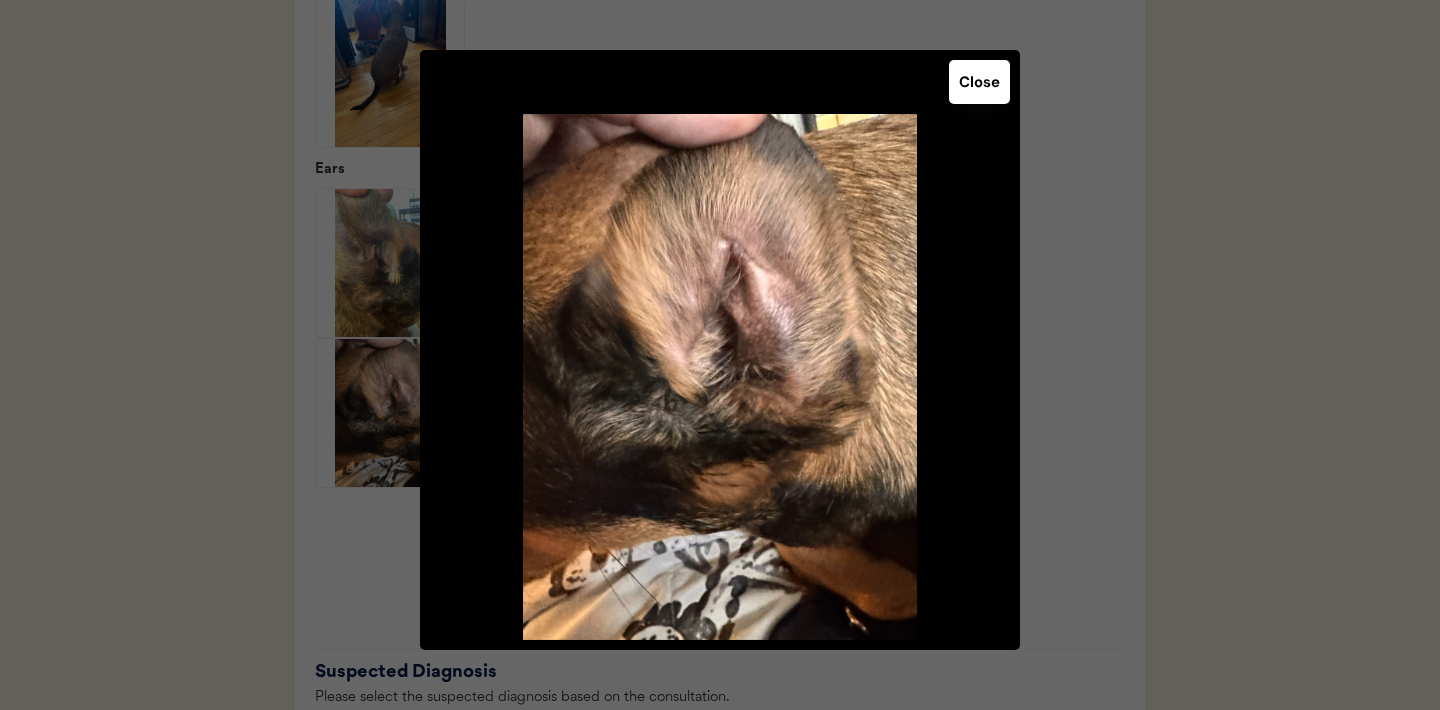 click on "Close" at bounding box center [979, 82] 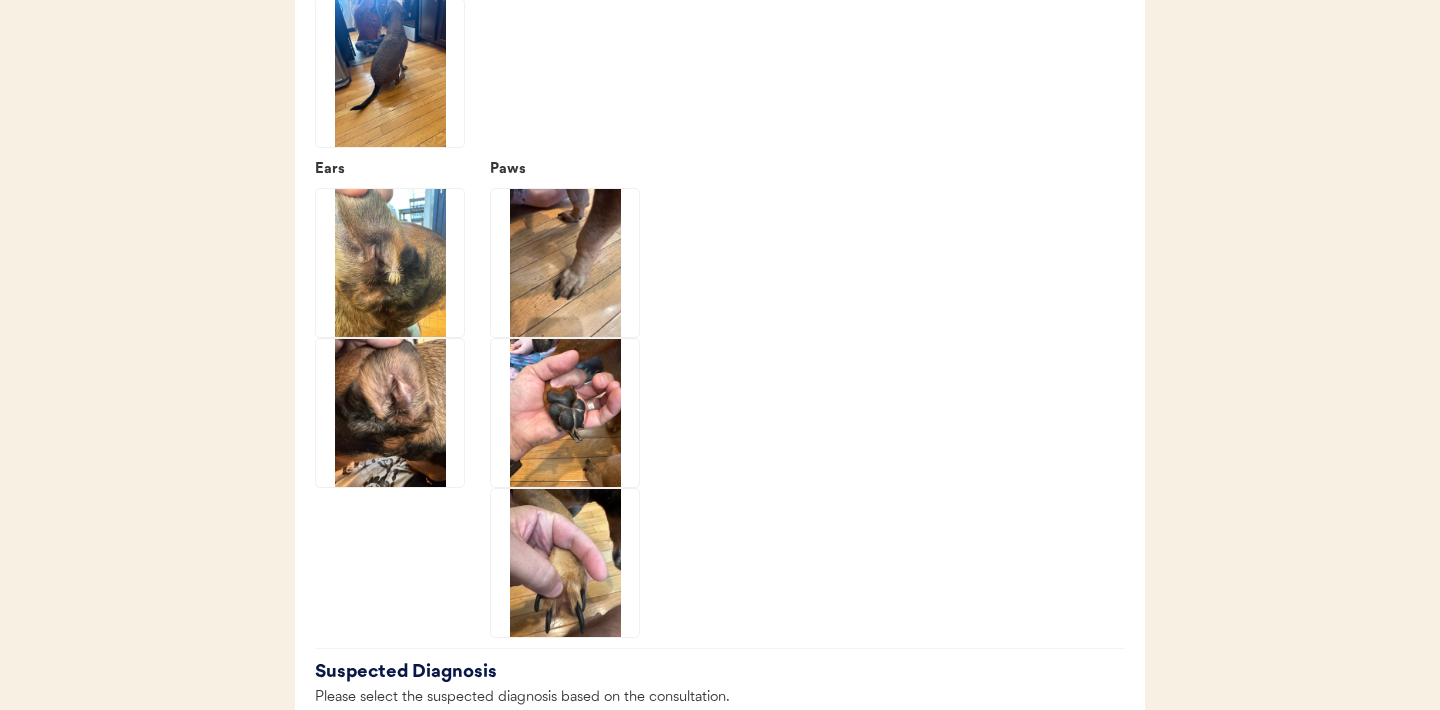 scroll, scrollTop: 2768, scrollLeft: 0, axis: vertical 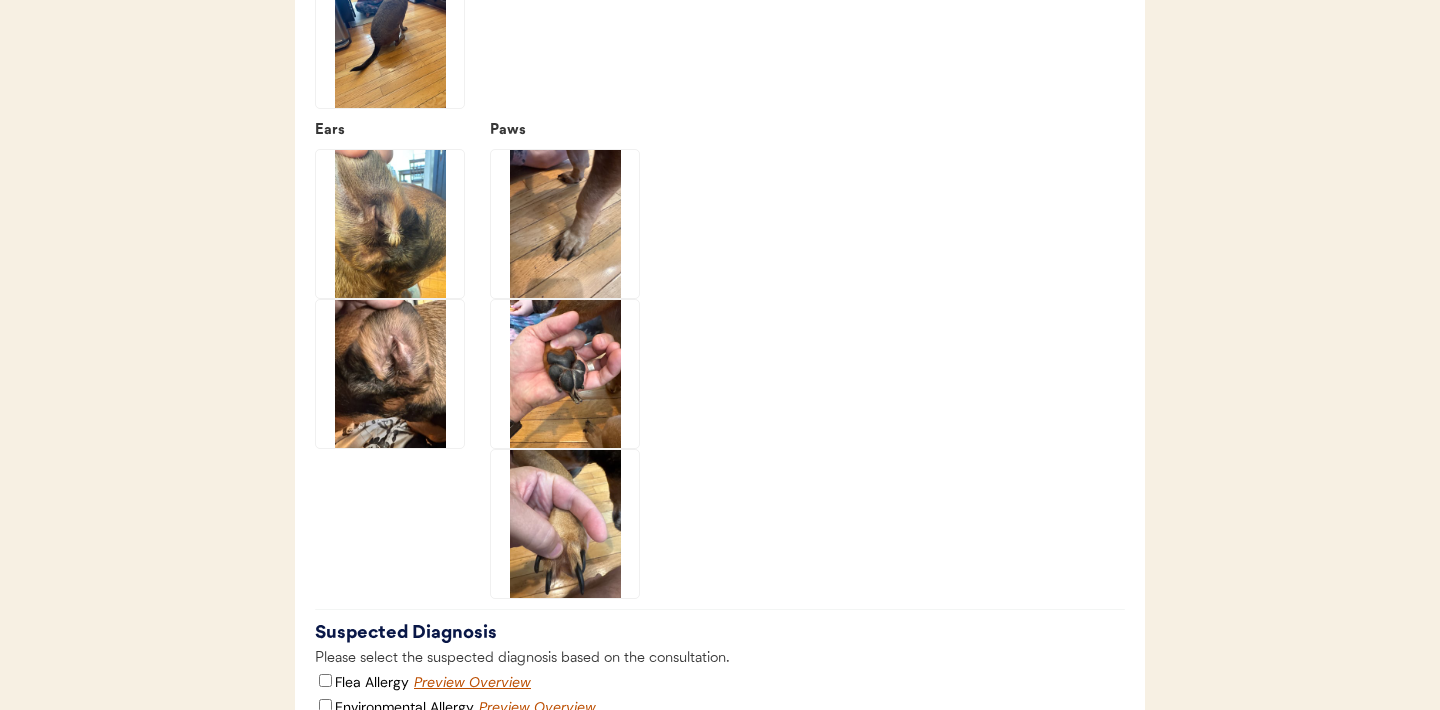 click 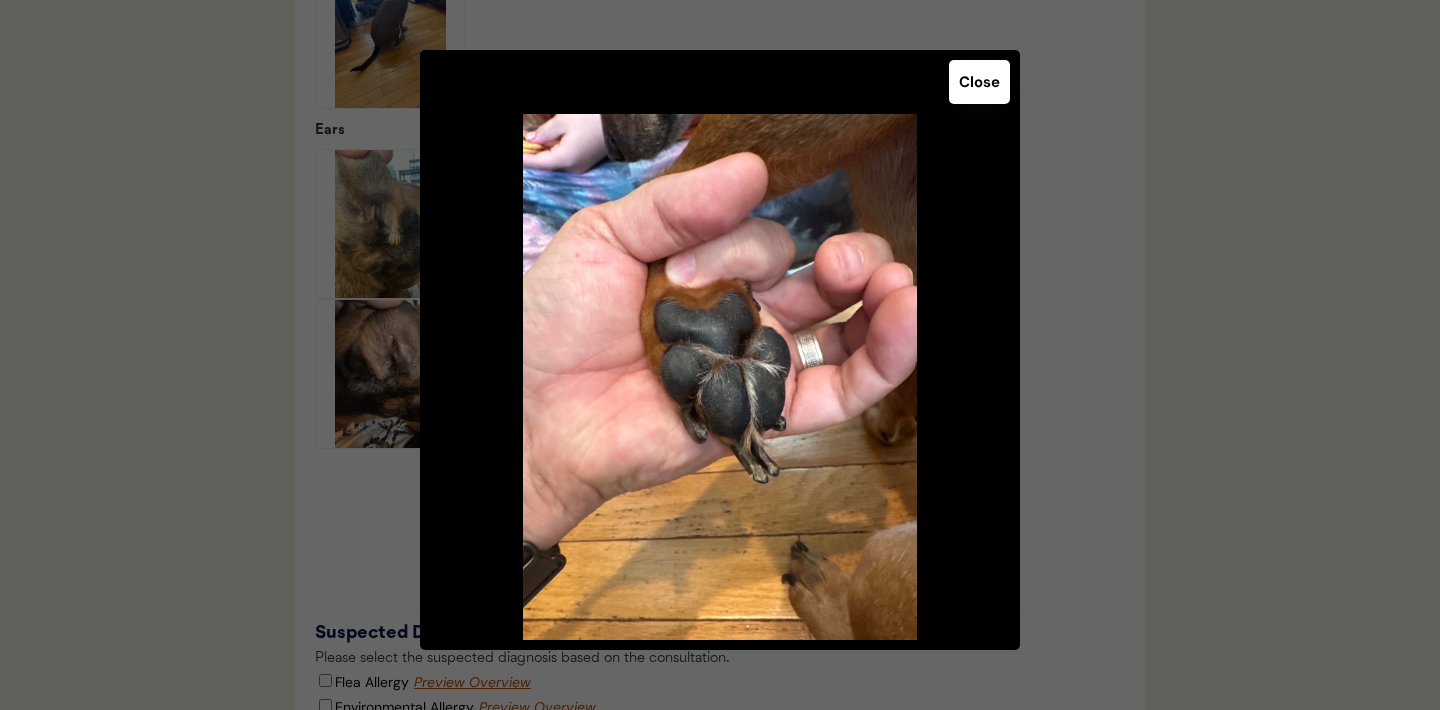 click on "Close" at bounding box center (979, 82) 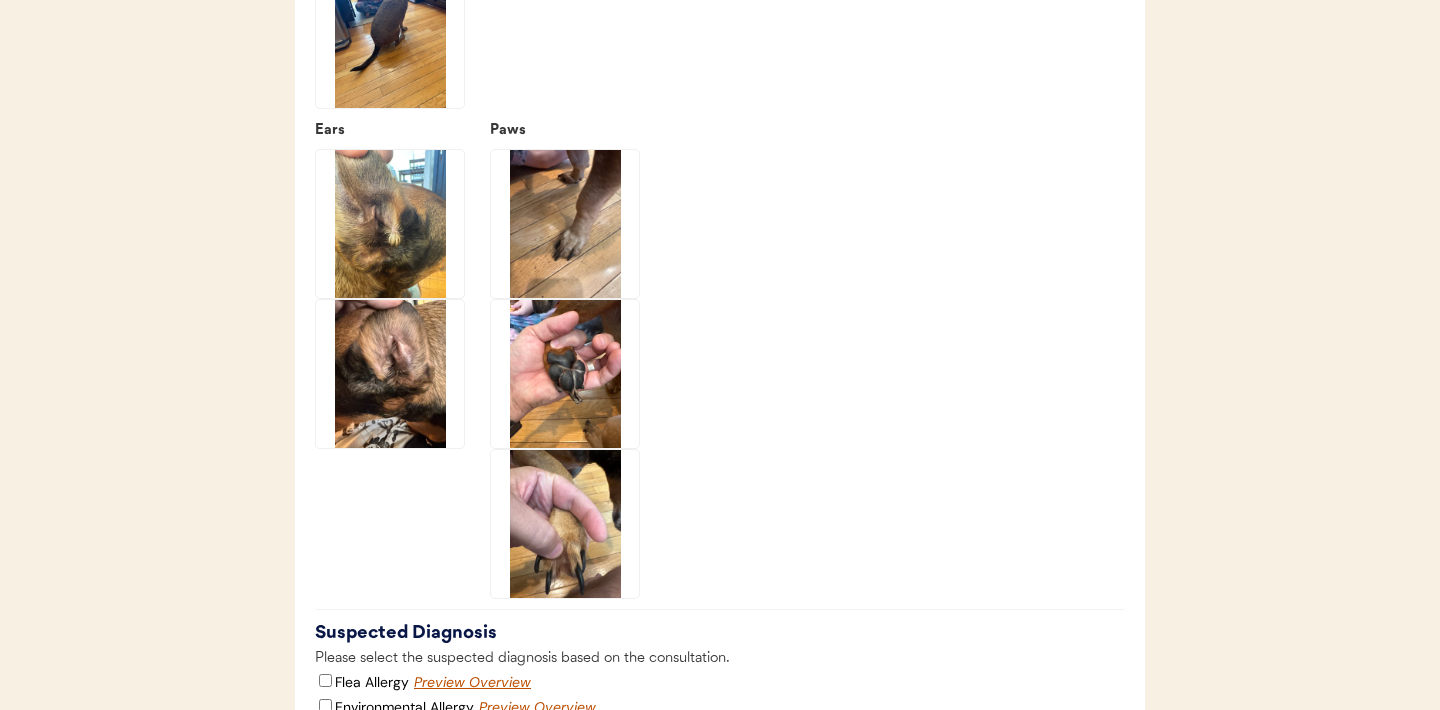 click 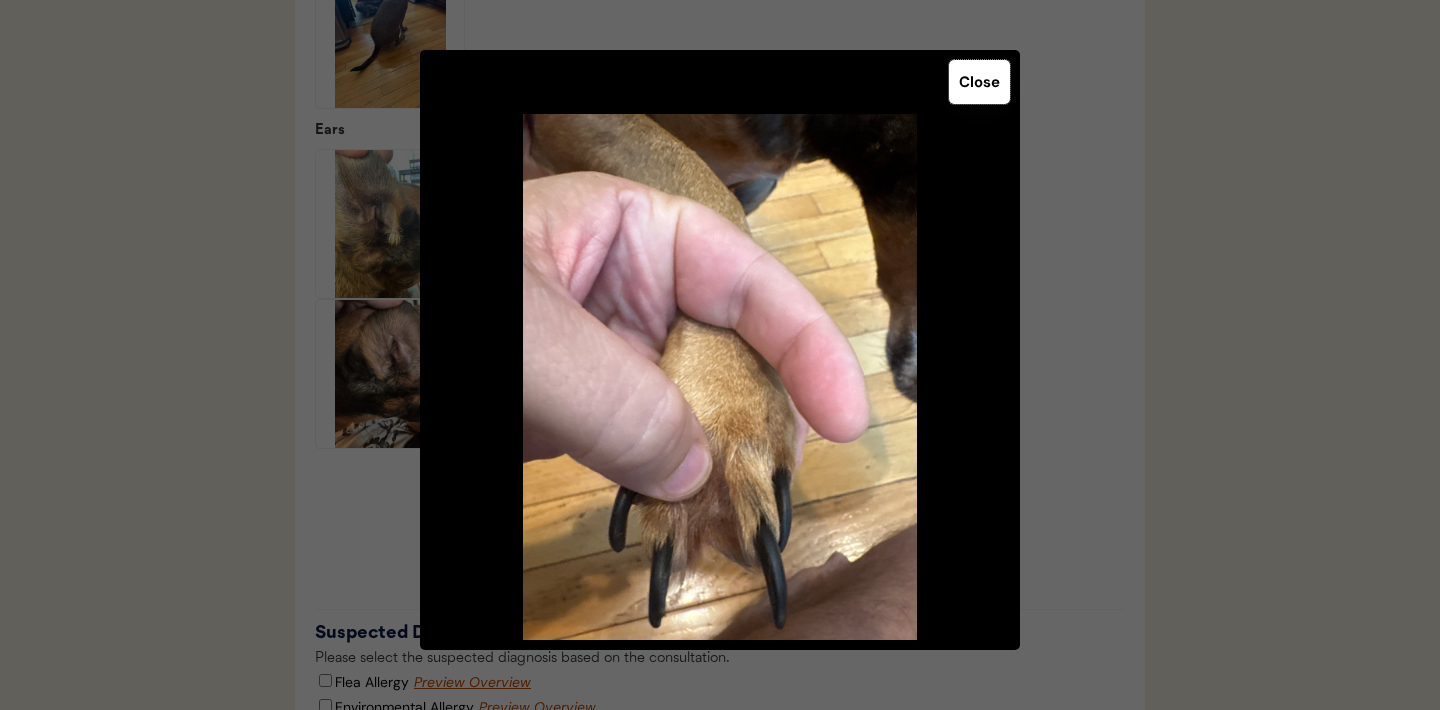 click on "Close" at bounding box center (979, 82) 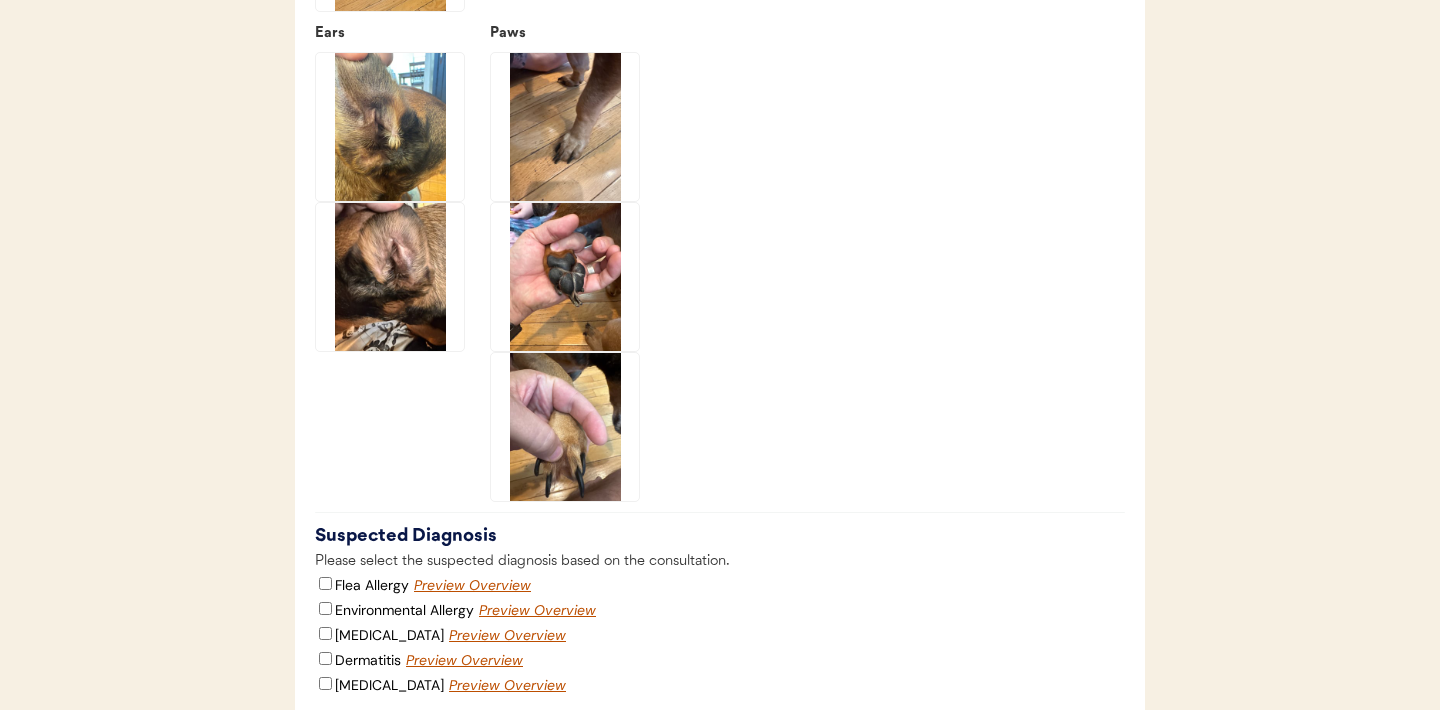 scroll, scrollTop: 2871, scrollLeft: 0, axis: vertical 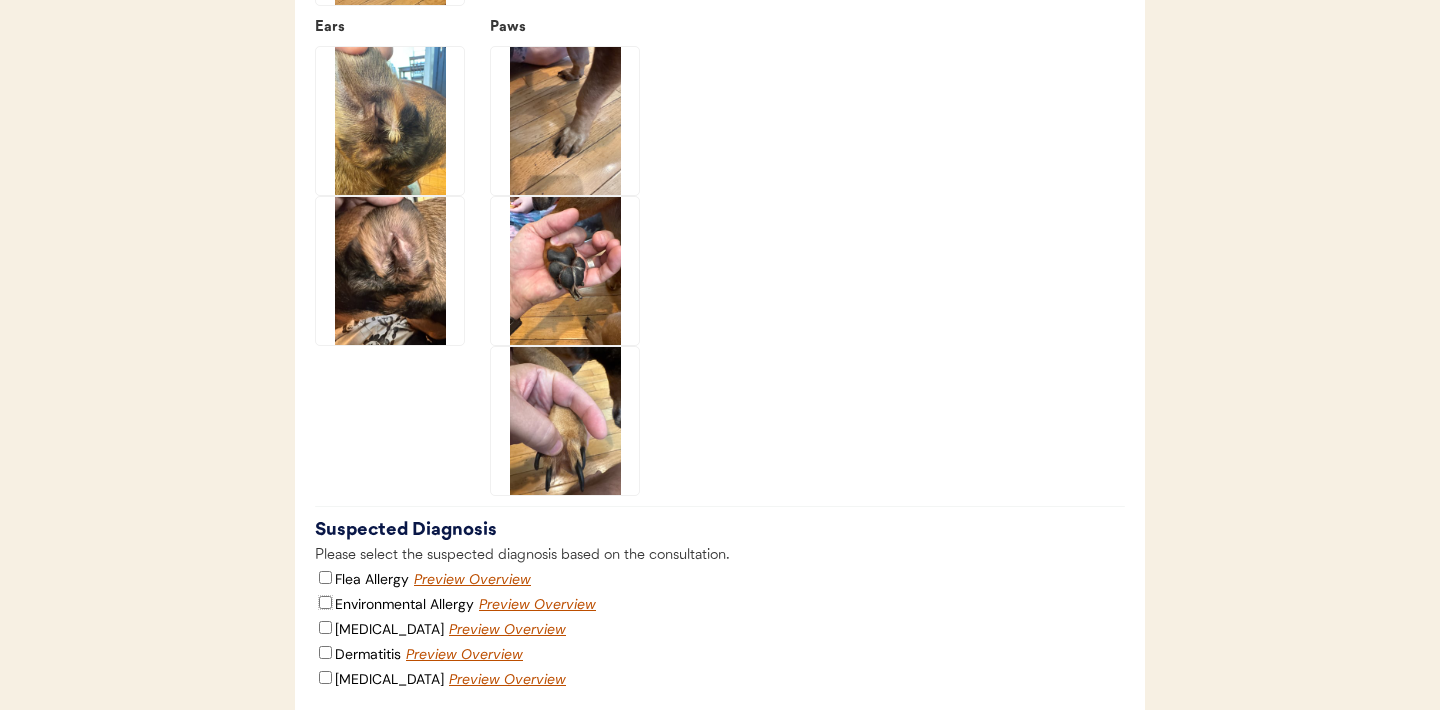 click on "Environmental Allergy" at bounding box center [325, 602] 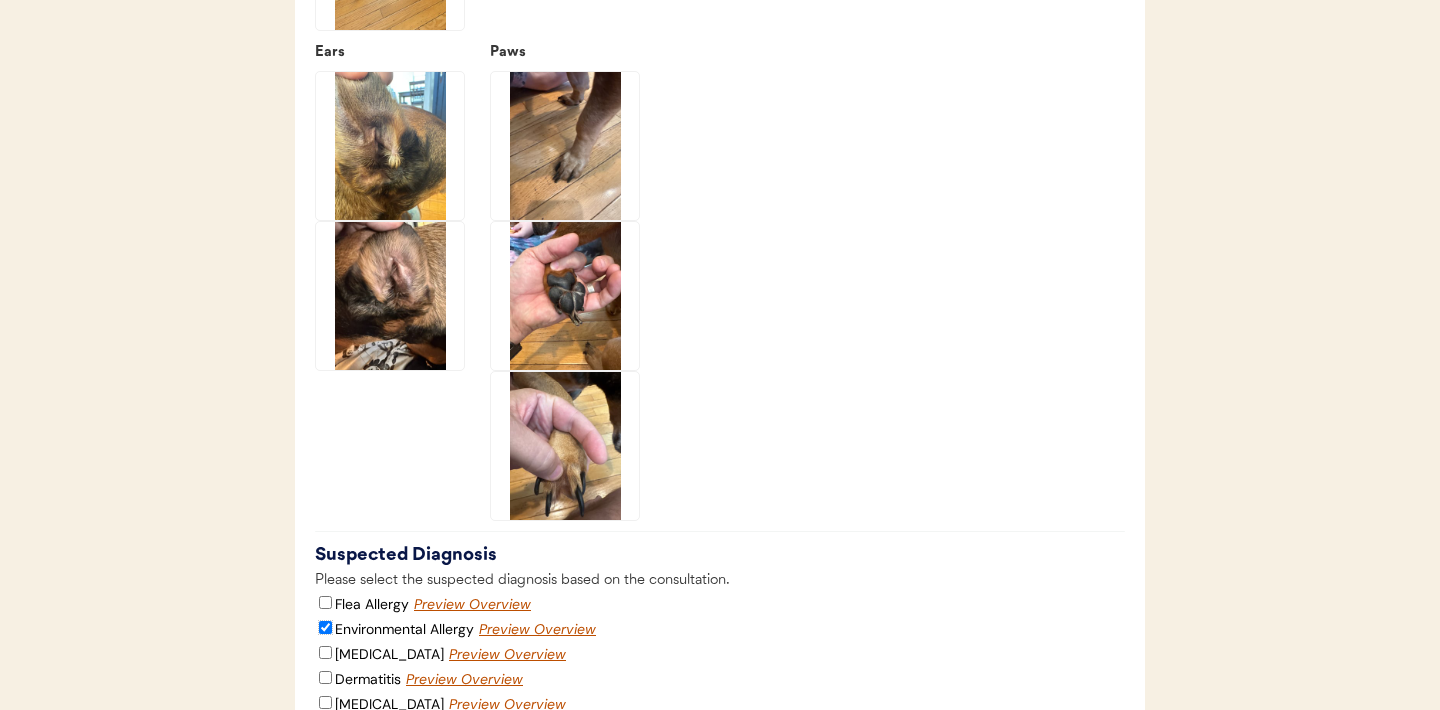 scroll, scrollTop: 2824, scrollLeft: 0, axis: vertical 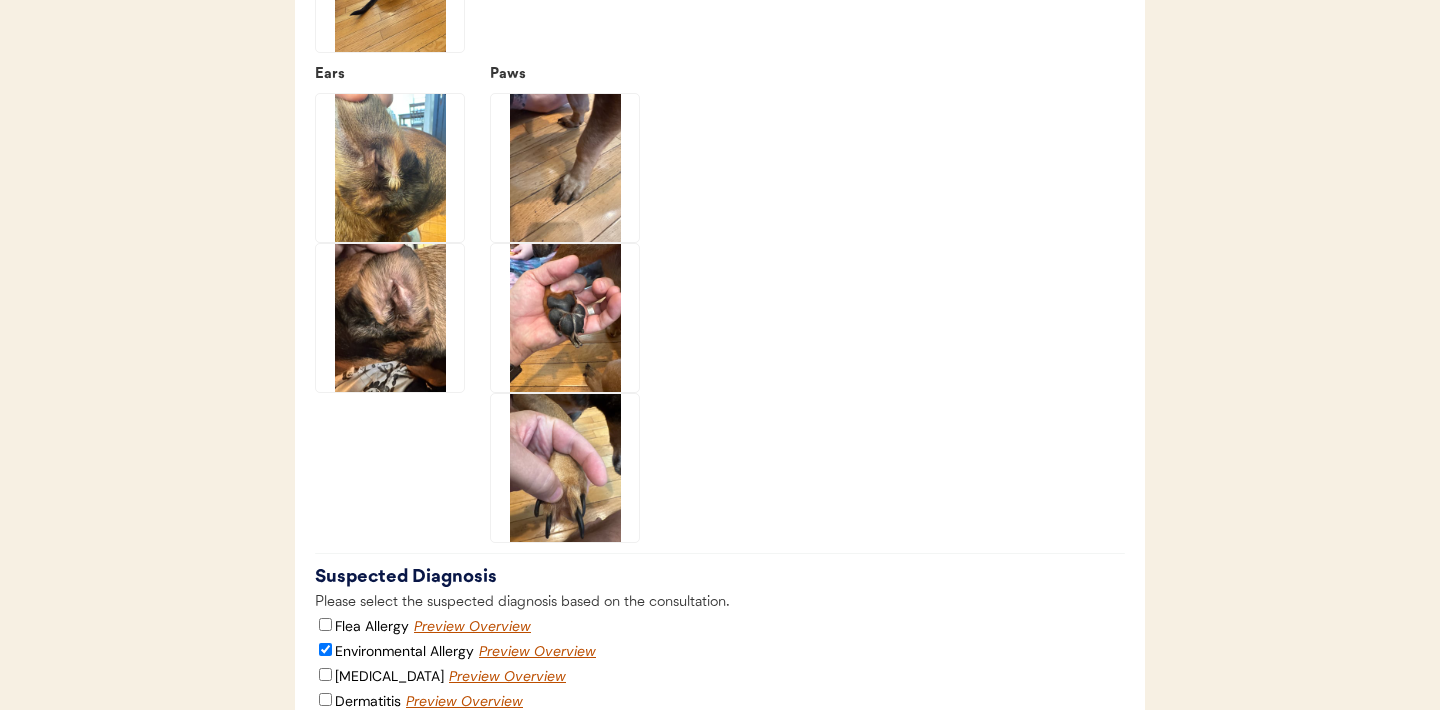 click 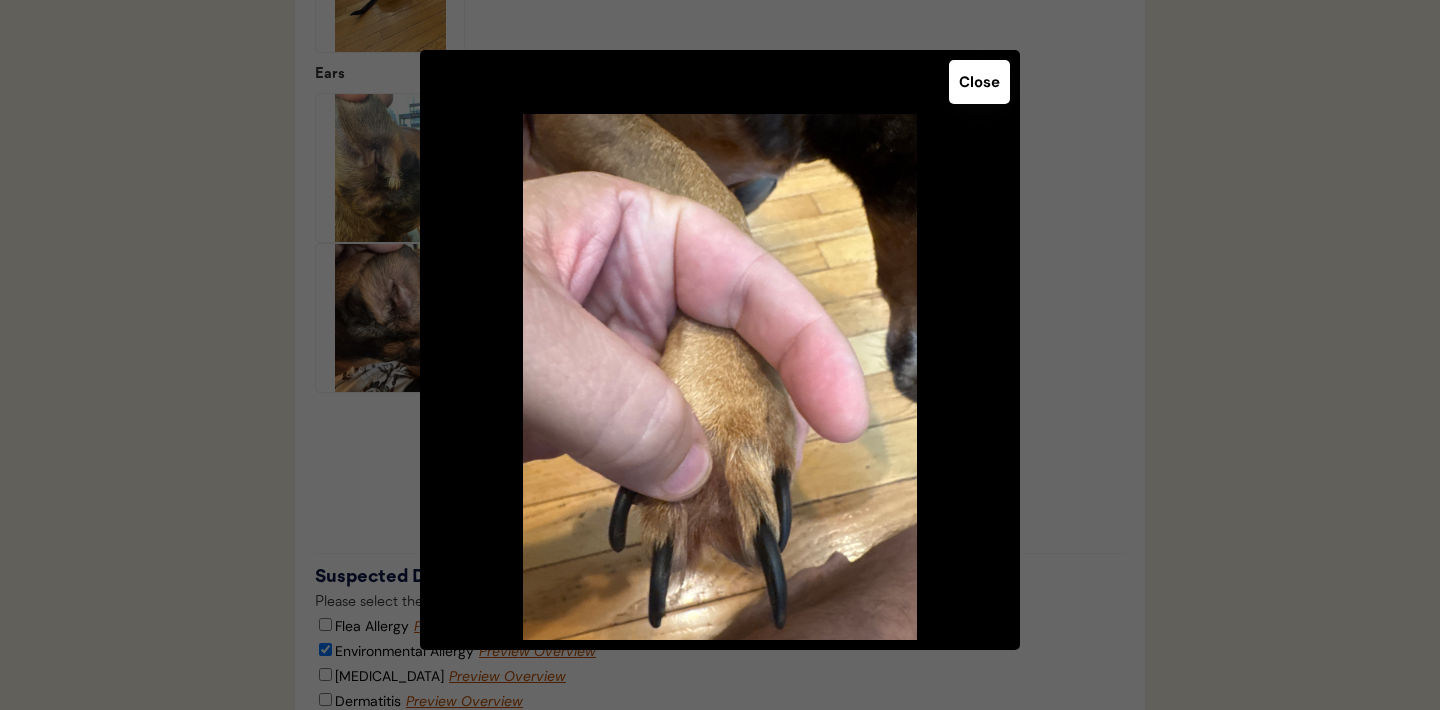 click on "Close" at bounding box center (979, 82) 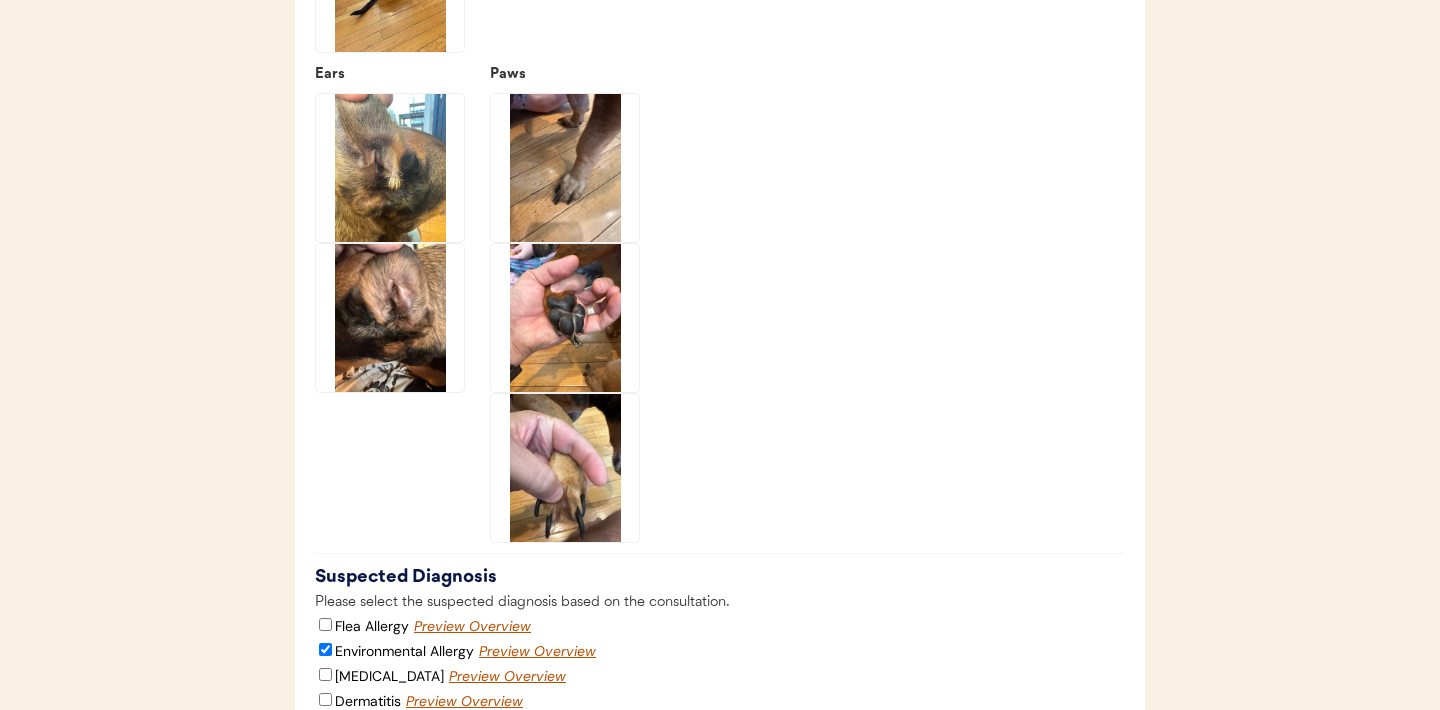 click 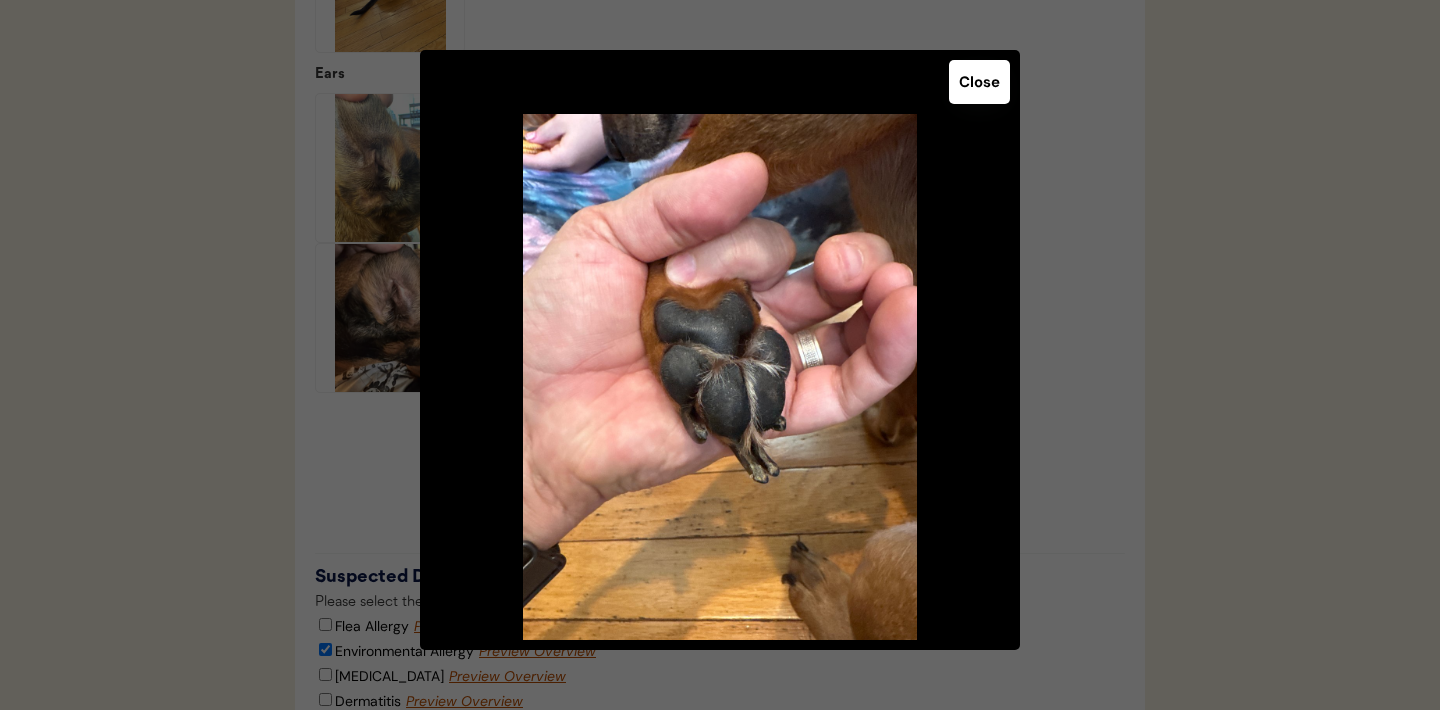 click on "Close" at bounding box center [979, 82] 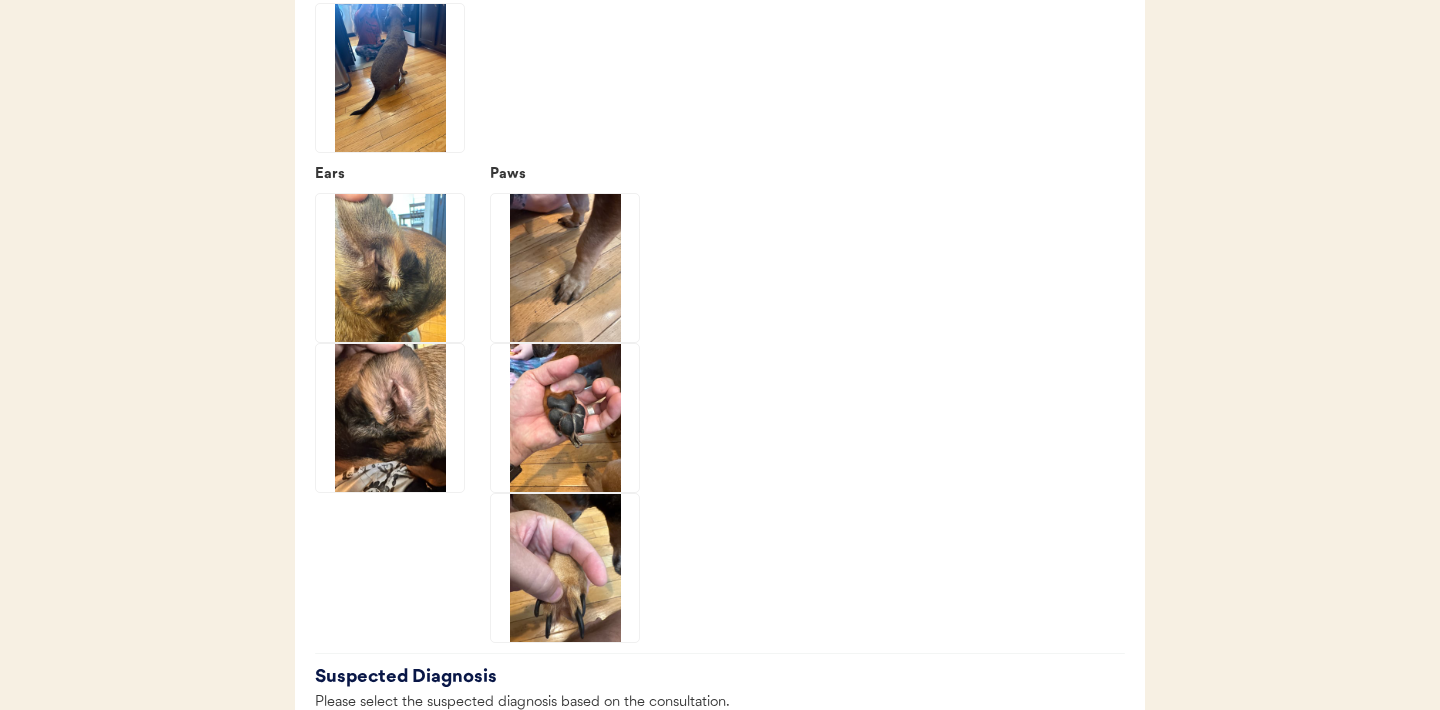 scroll, scrollTop: 2711, scrollLeft: 0, axis: vertical 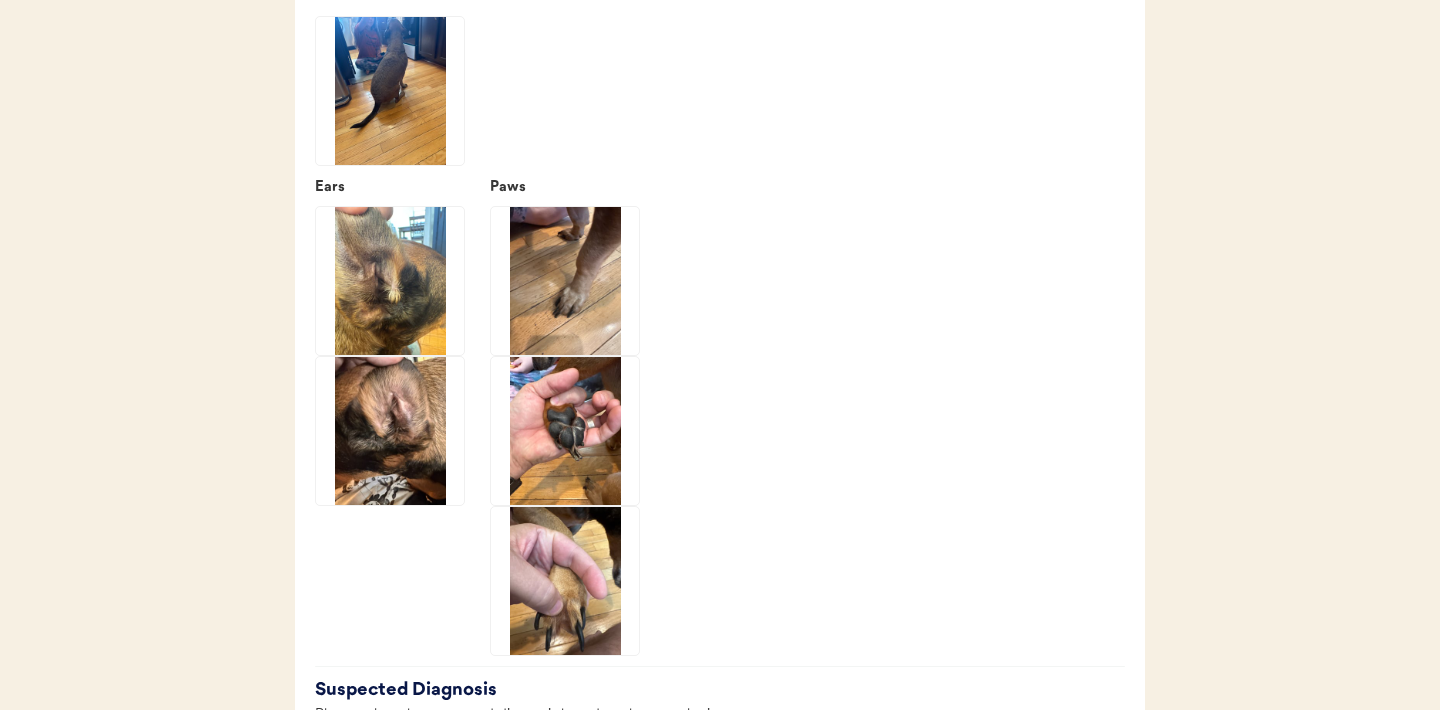 click 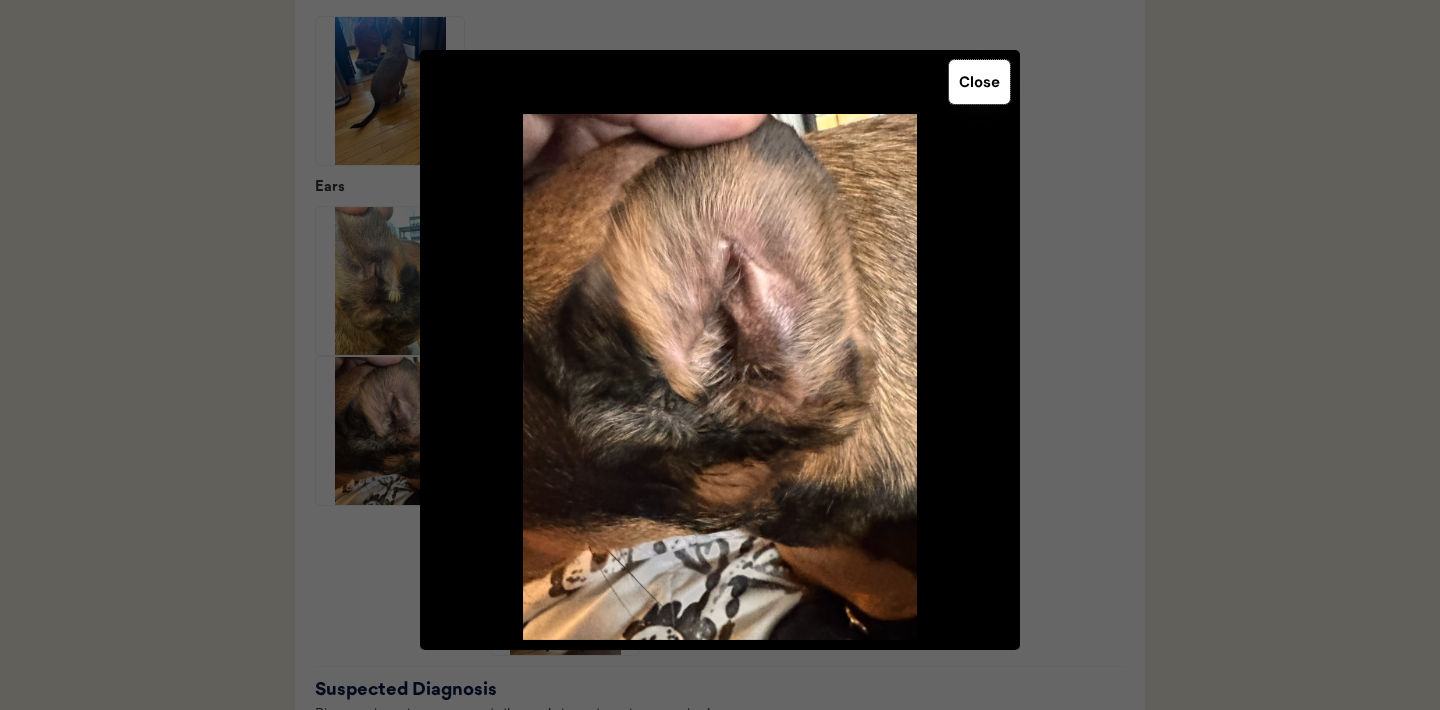 click on "Close" at bounding box center [979, 82] 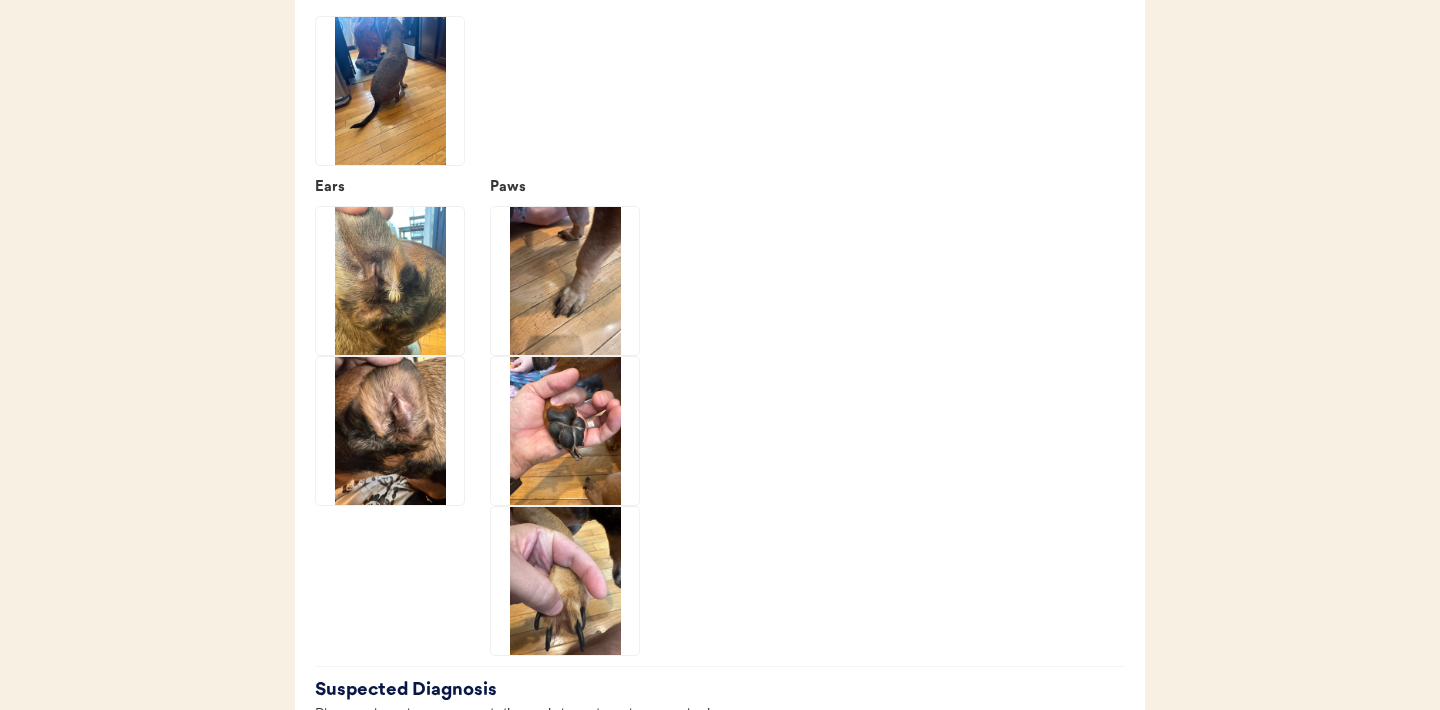 click 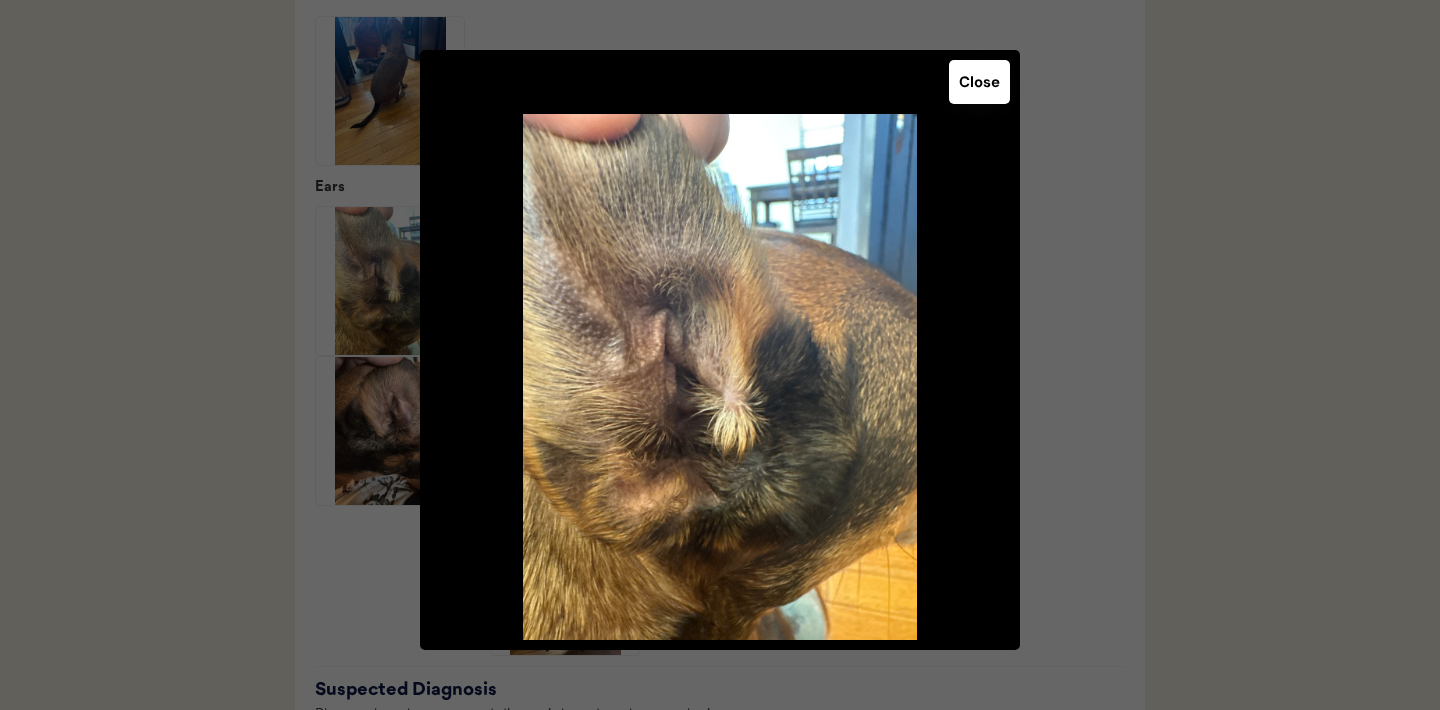 click on "Close" at bounding box center [979, 82] 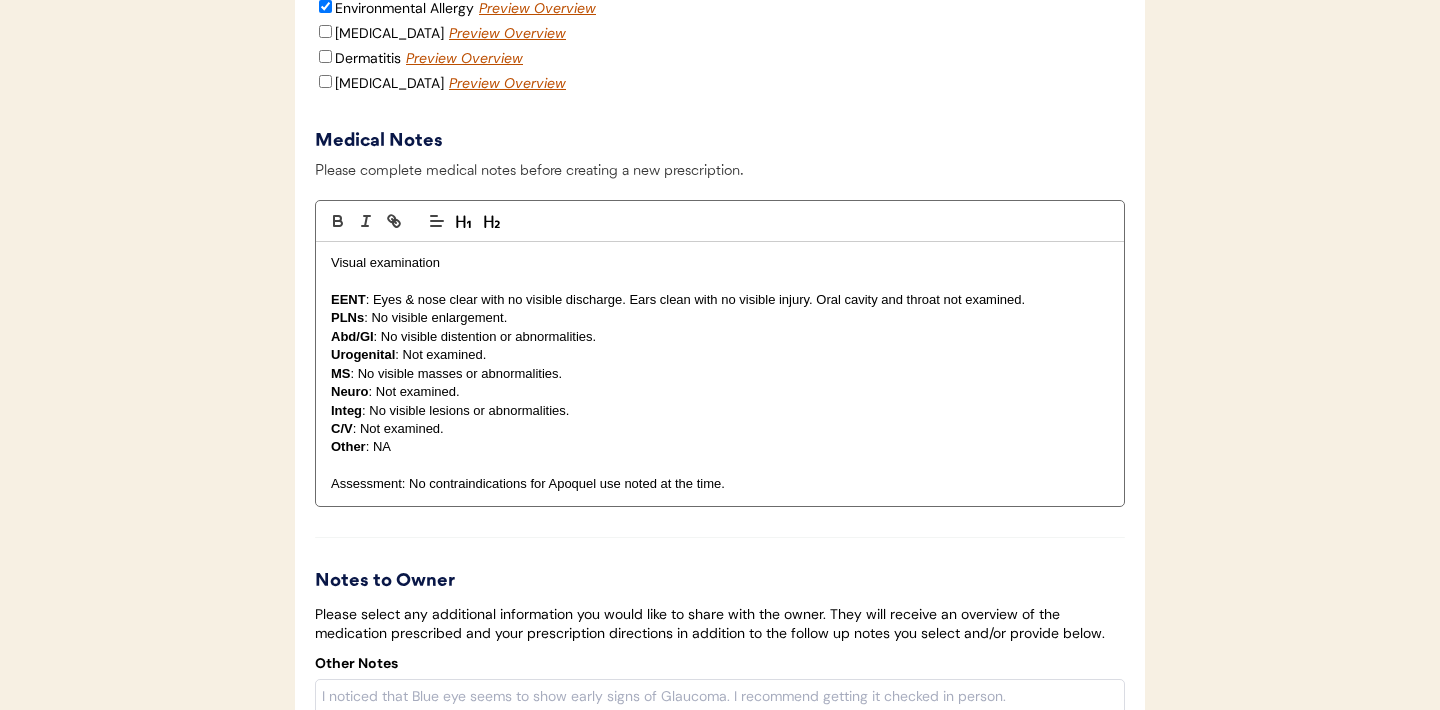 scroll, scrollTop: 3464, scrollLeft: 0, axis: vertical 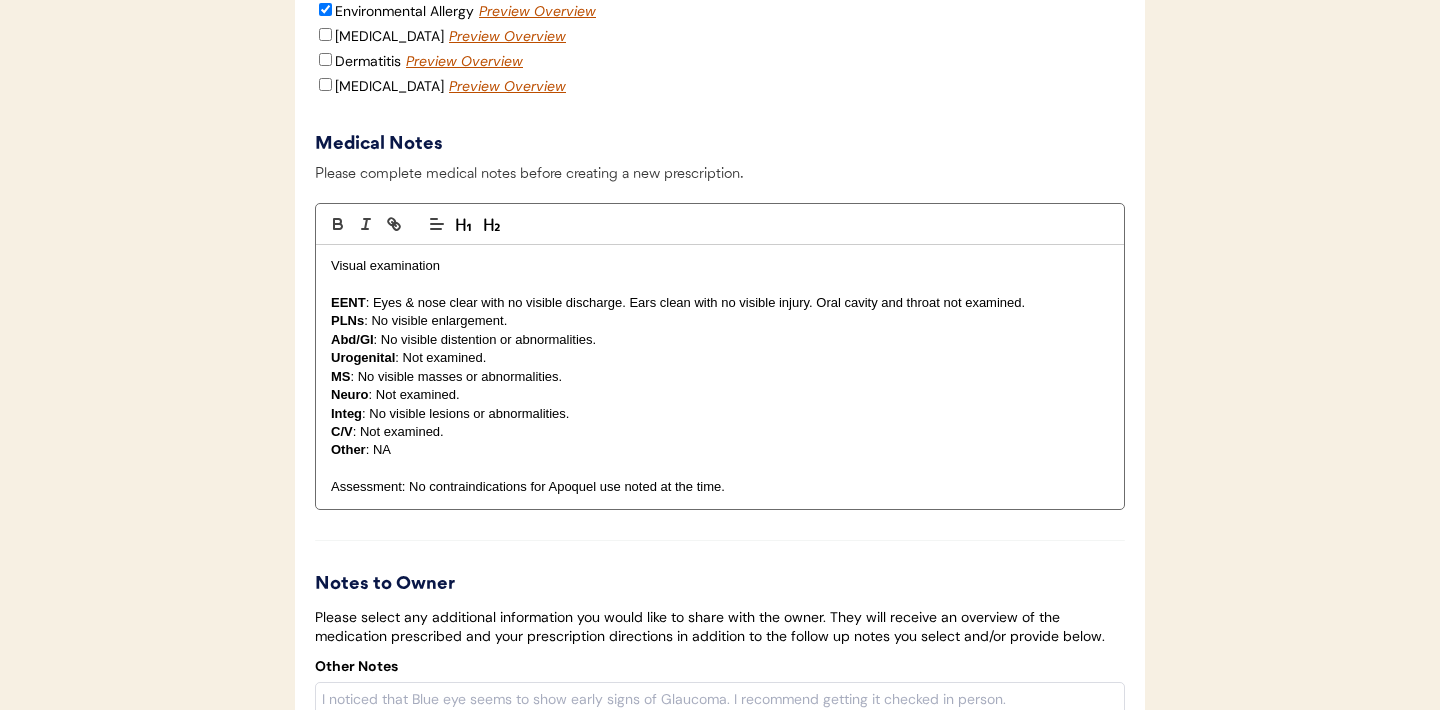 click on "EENT : Eyes & nose clear with no visible discharge. Ears clean with no visible injury. Oral cavity and throat not examined." at bounding box center (720, 303) 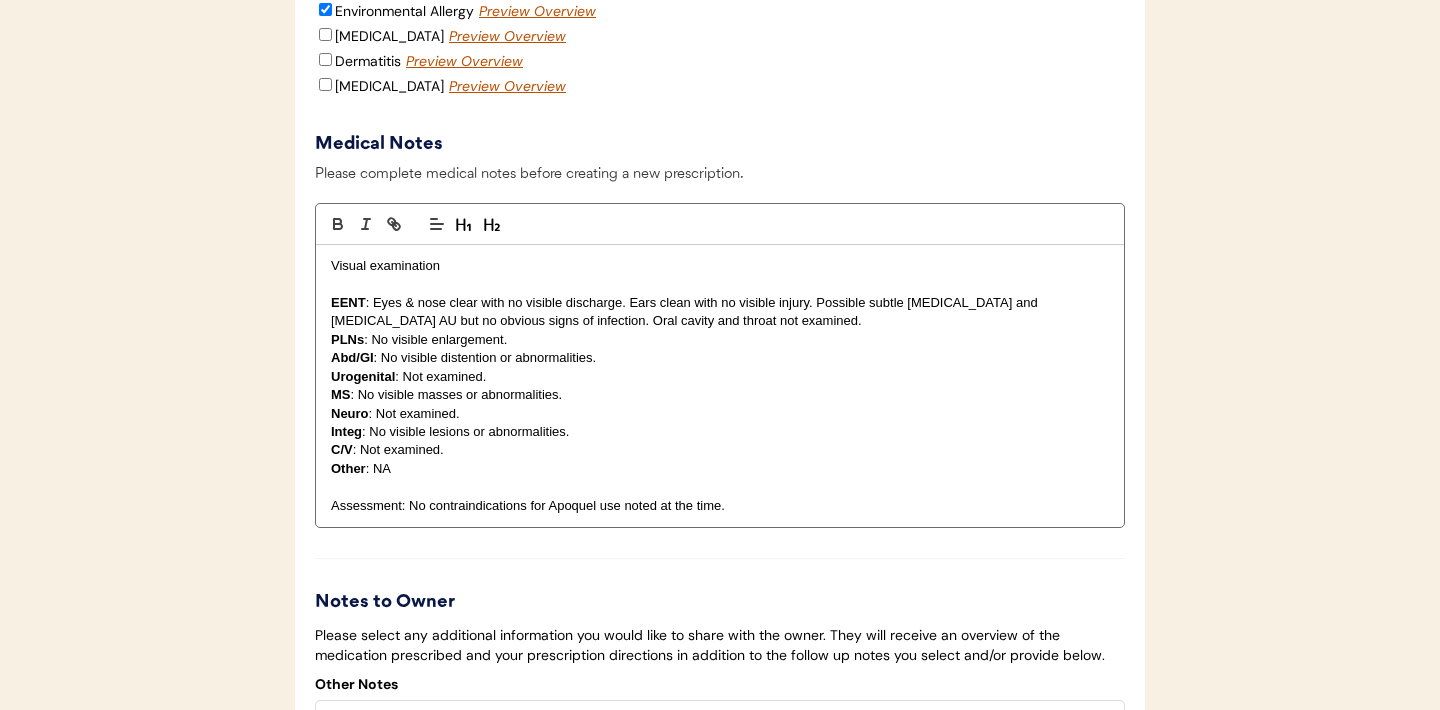 click on "Visual examination" at bounding box center (720, 266) 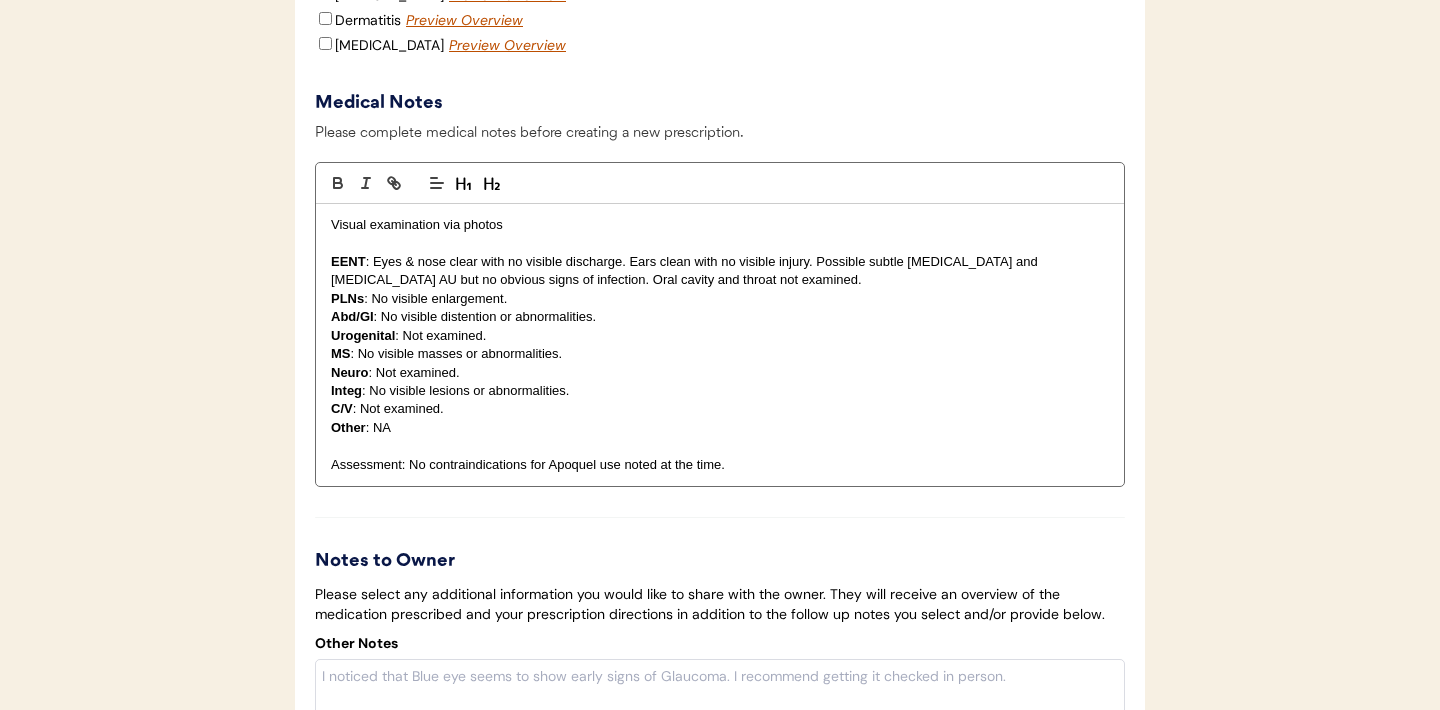 scroll, scrollTop: 3507, scrollLeft: 0, axis: vertical 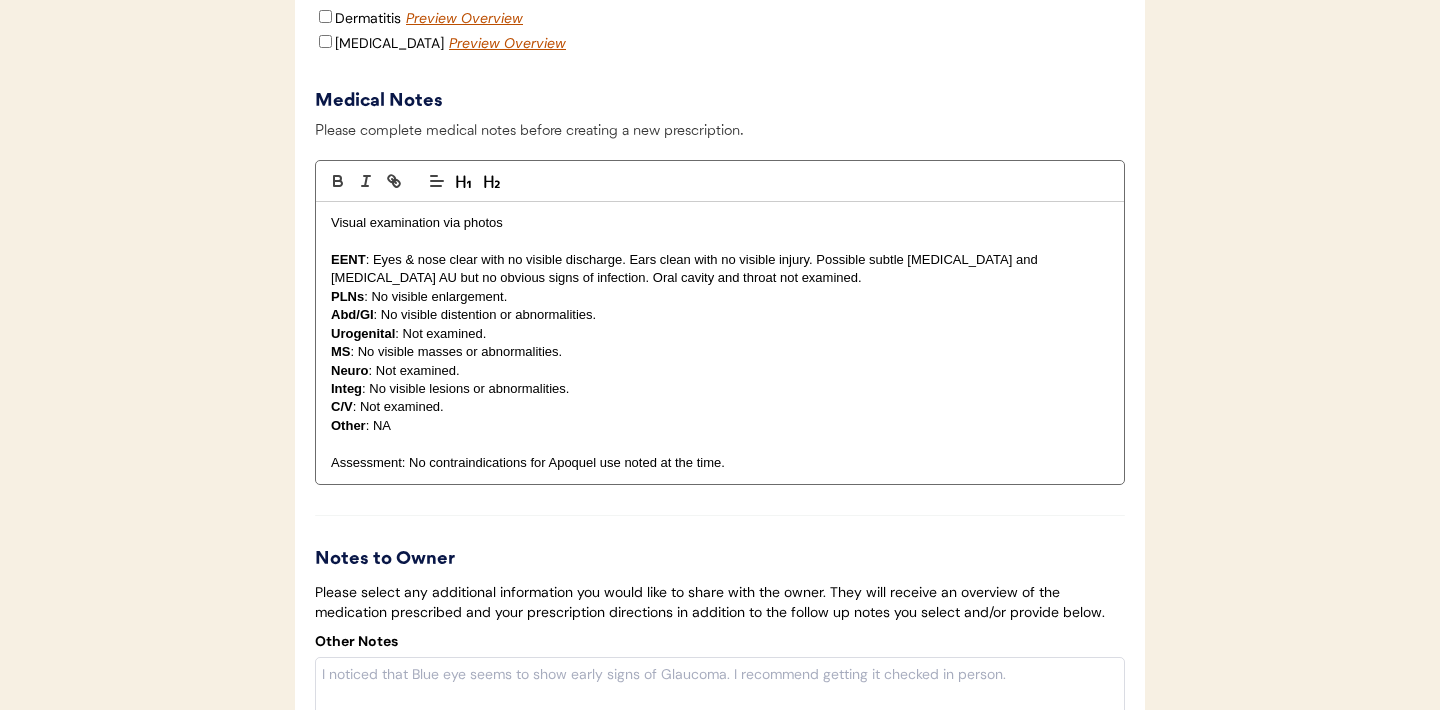 click on "Assessment: No contraindications for Apoquel use noted at the time." at bounding box center (720, 463) 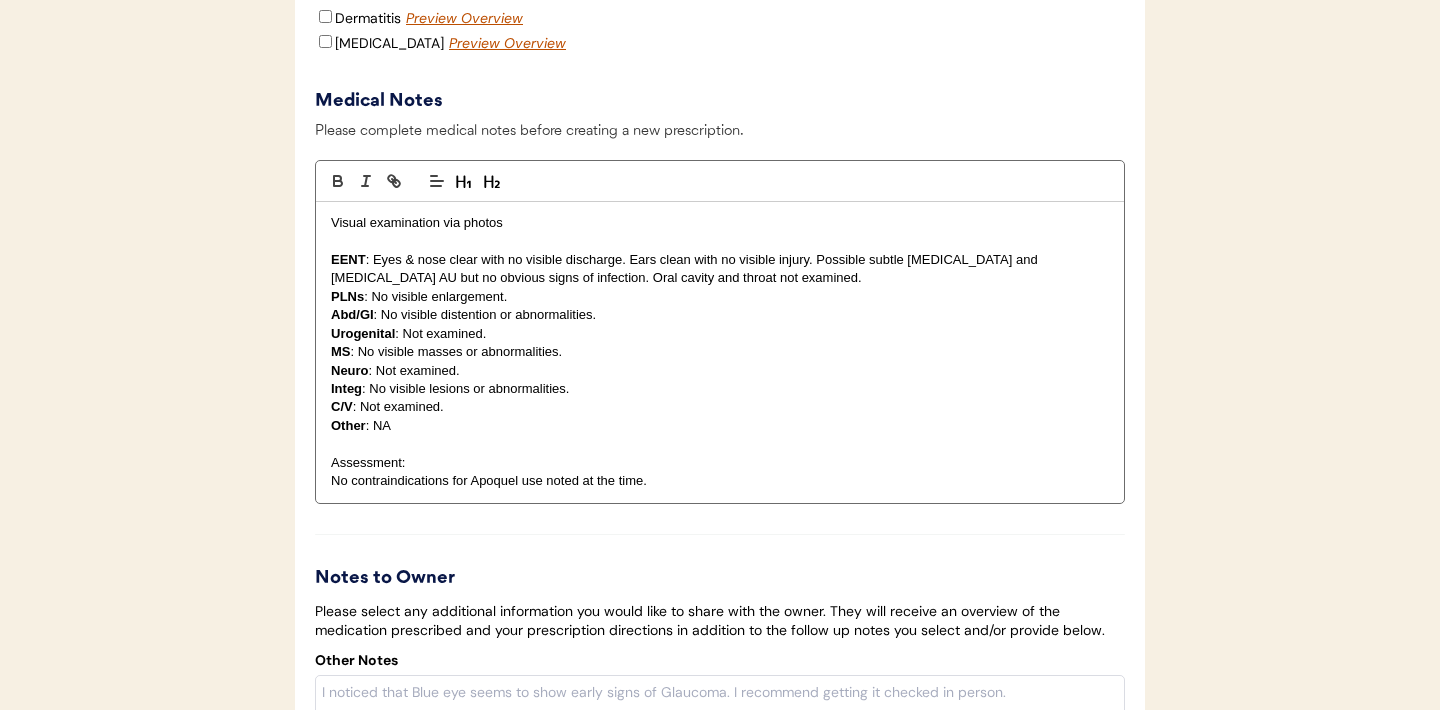 click on "Assessment:" at bounding box center (720, 463) 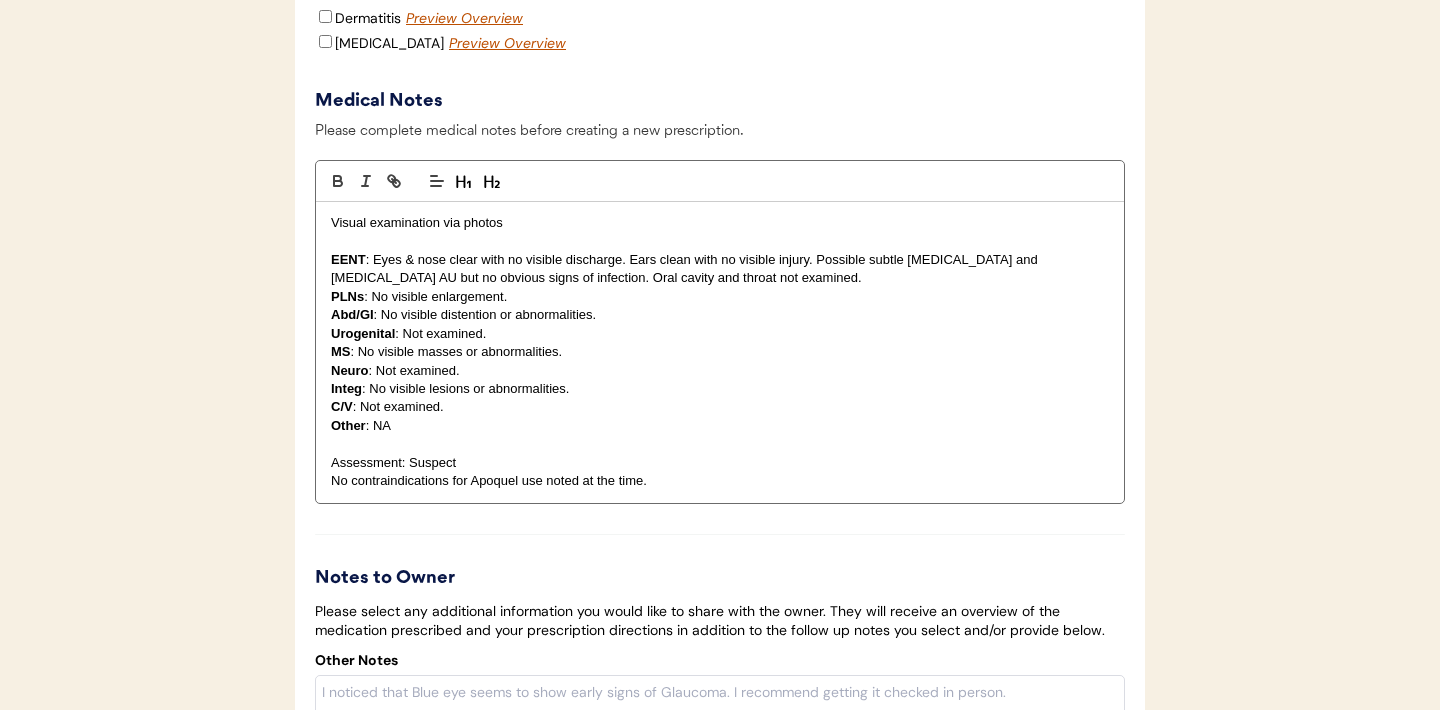 scroll, scrollTop: 3399, scrollLeft: 0, axis: vertical 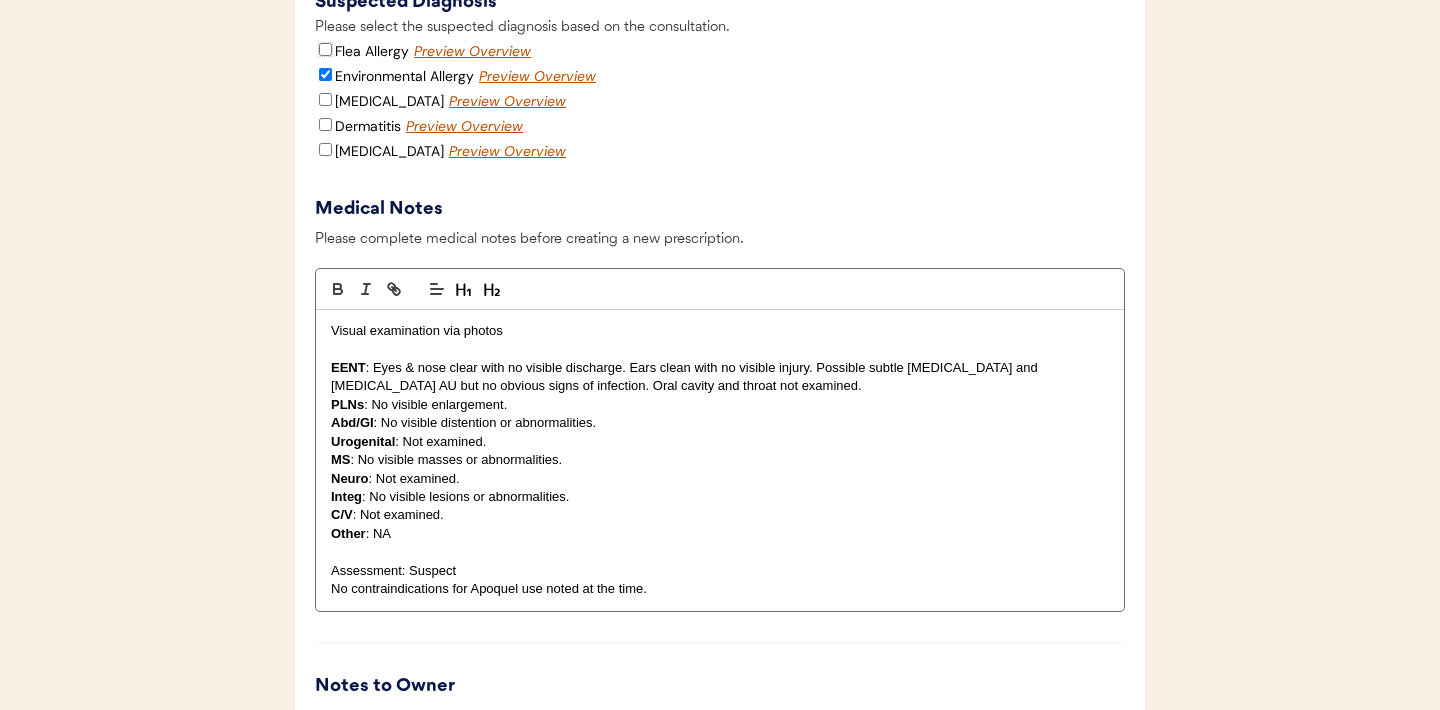 click on "Flea Allergy" at bounding box center (325, 49) 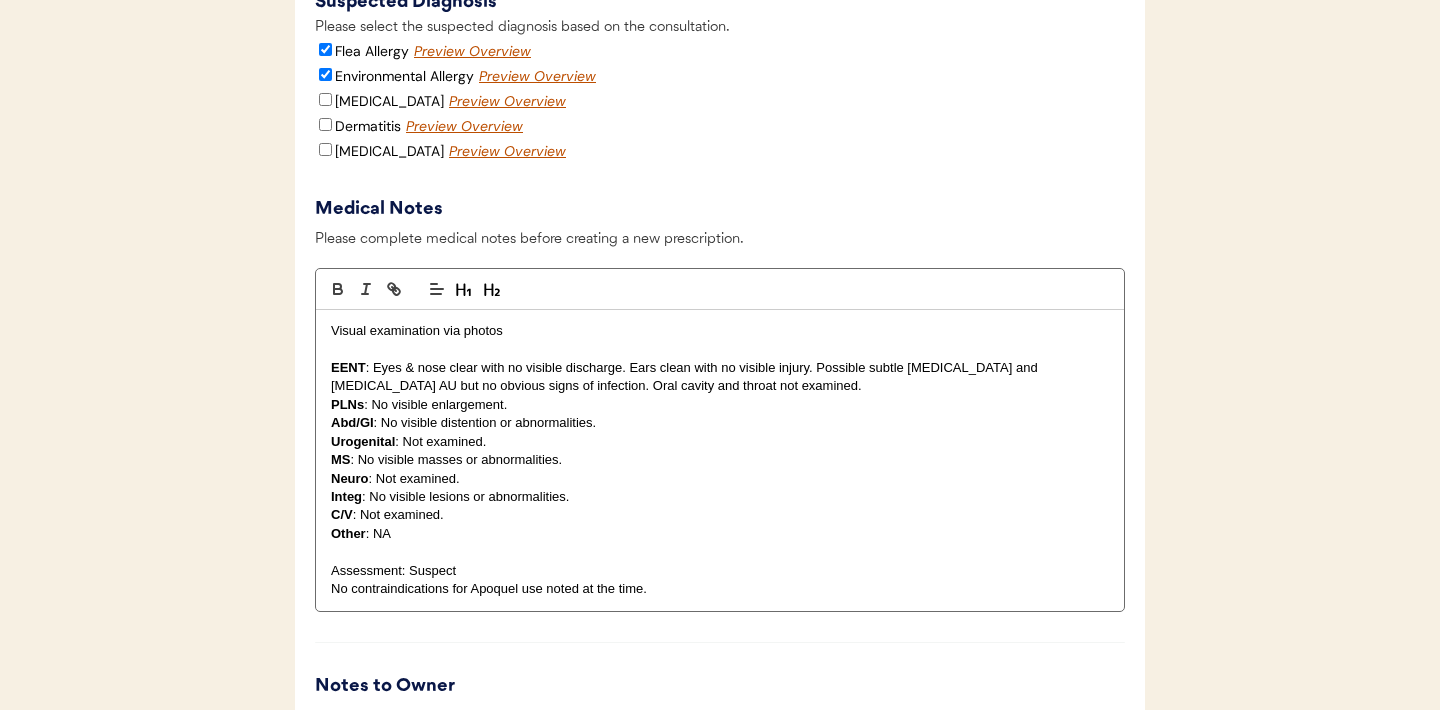 click on "Assessment: Suspect" at bounding box center (720, 571) 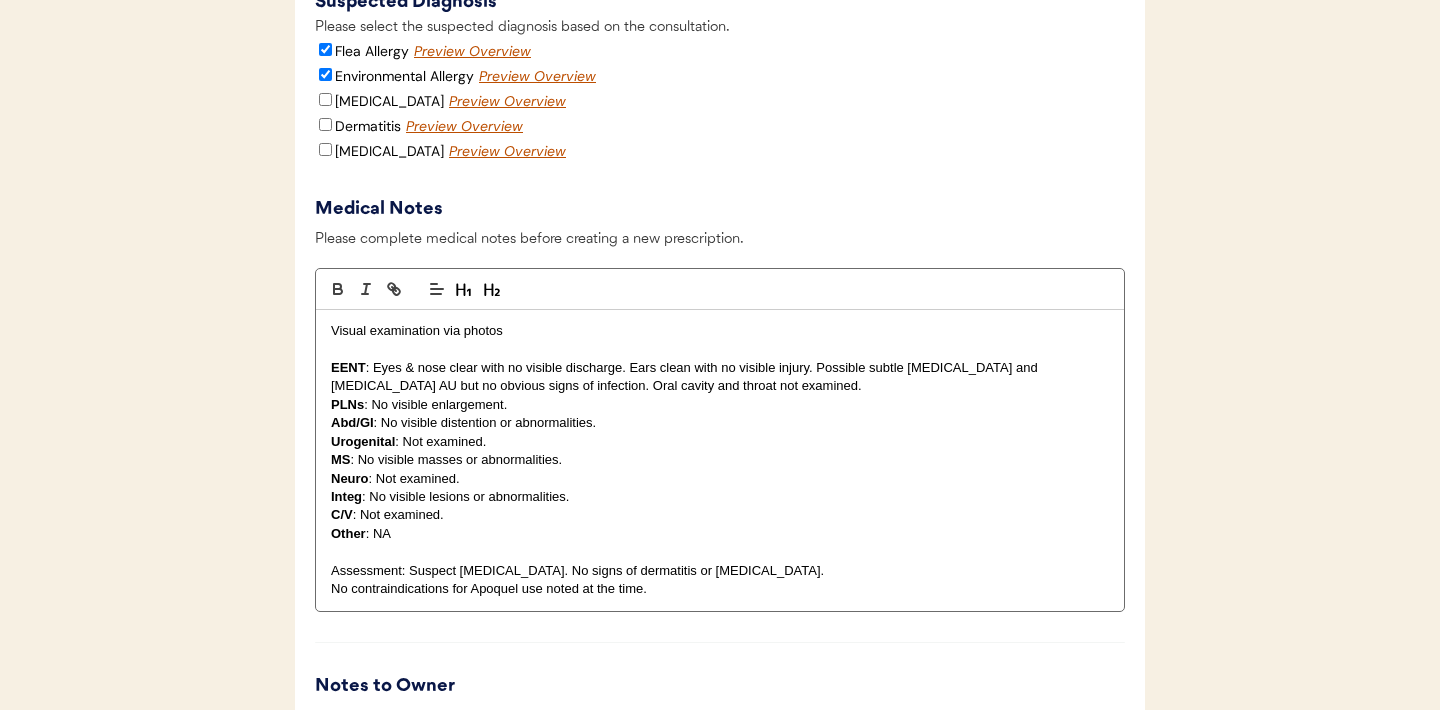 click on "Assessment: Suspect atopy. No signs of dermatitis or otitis externa." at bounding box center (720, 571) 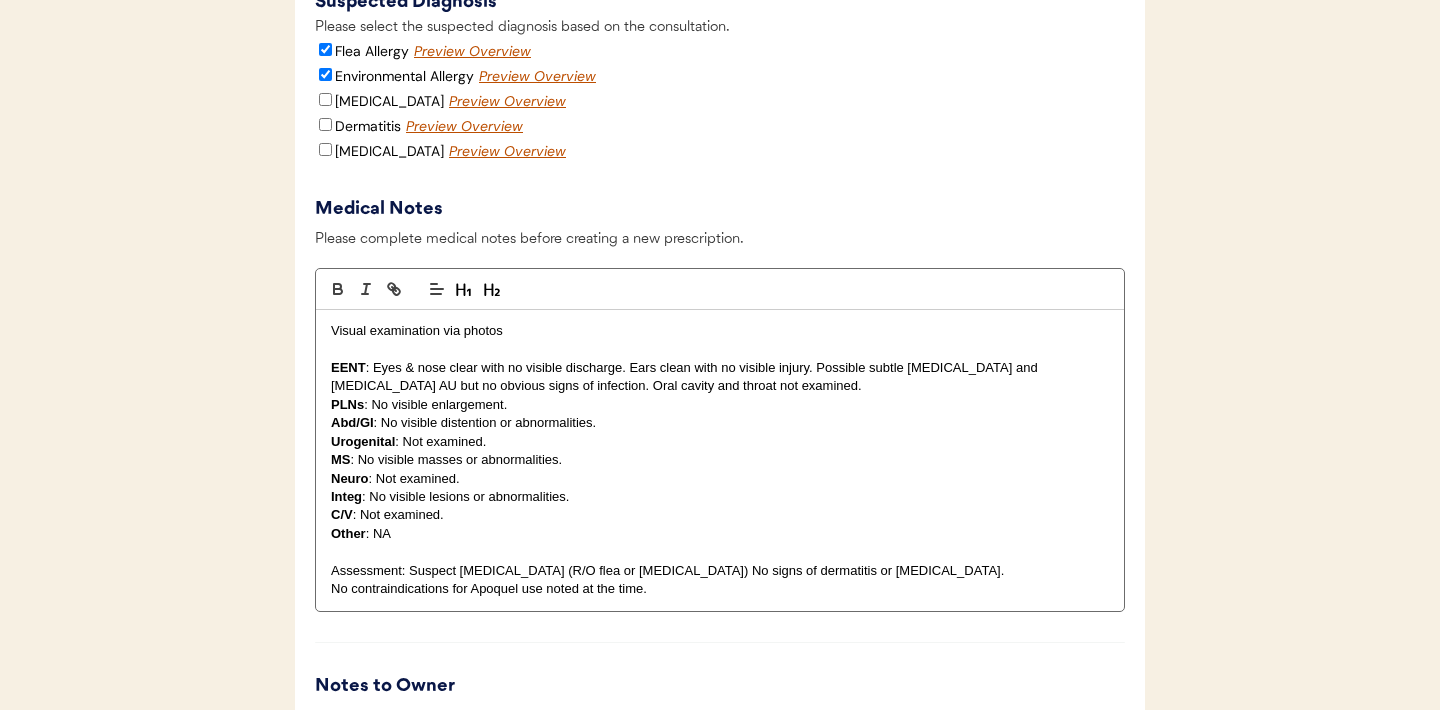 scroll, scrollTop: 3438, scrollLeft: 0, axis: vertical 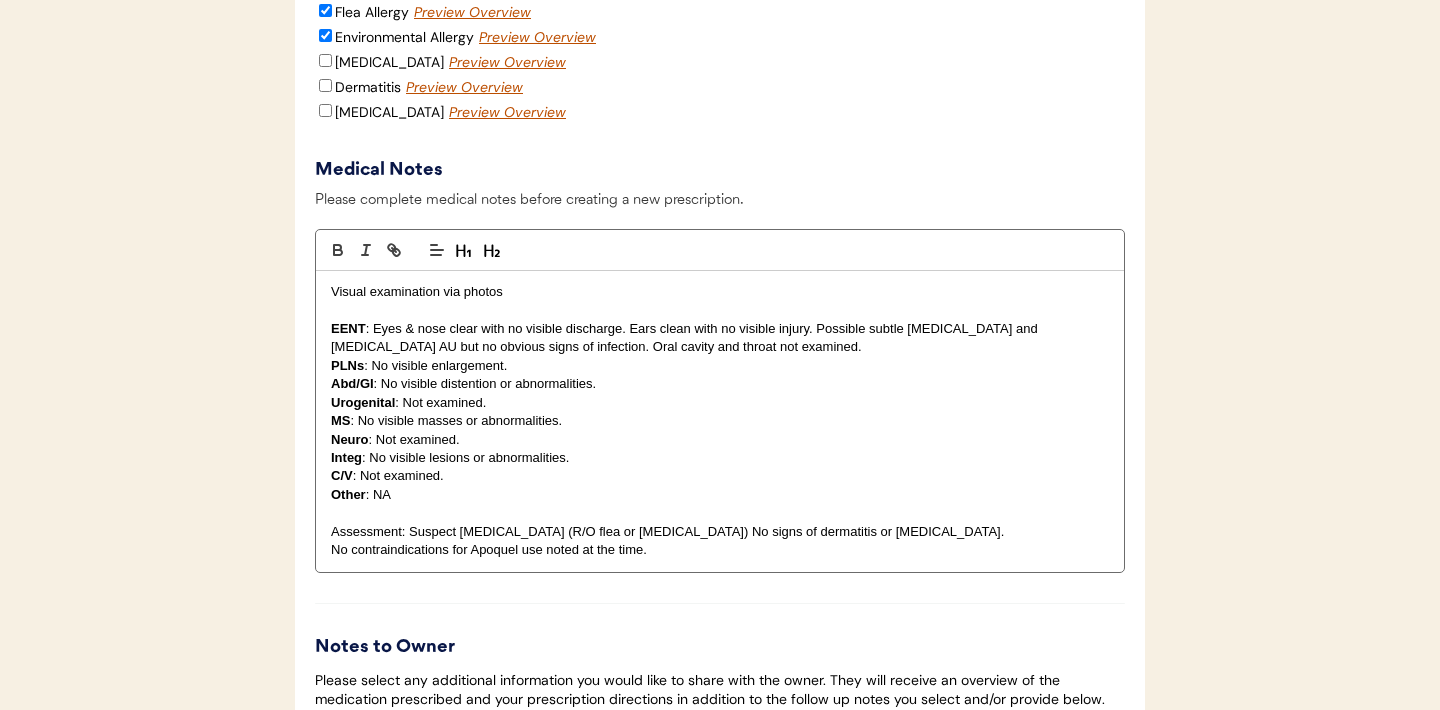 click on "No contraindications for Apoquel use noted at the time." at bounding box center (720, 550) 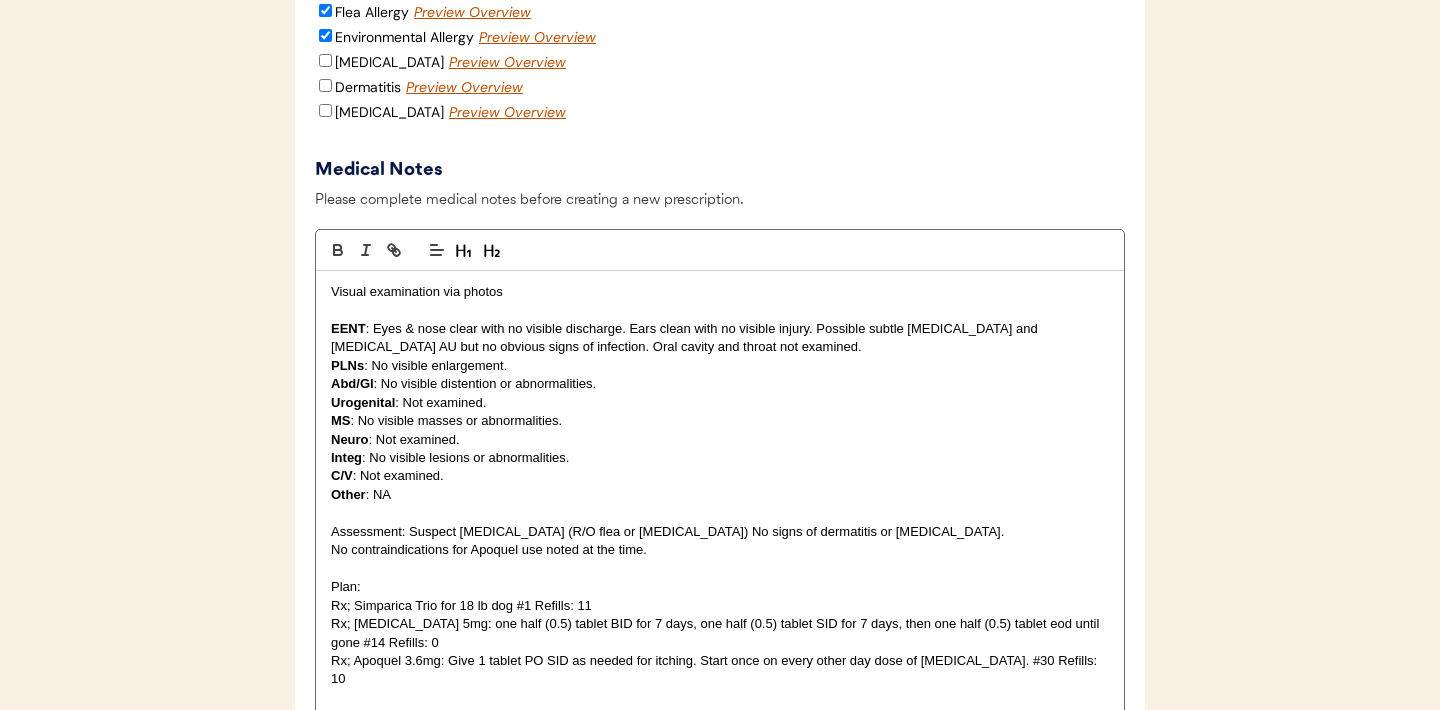 scroll, scrollTop: 0, scrollLeft: 0, axis: both 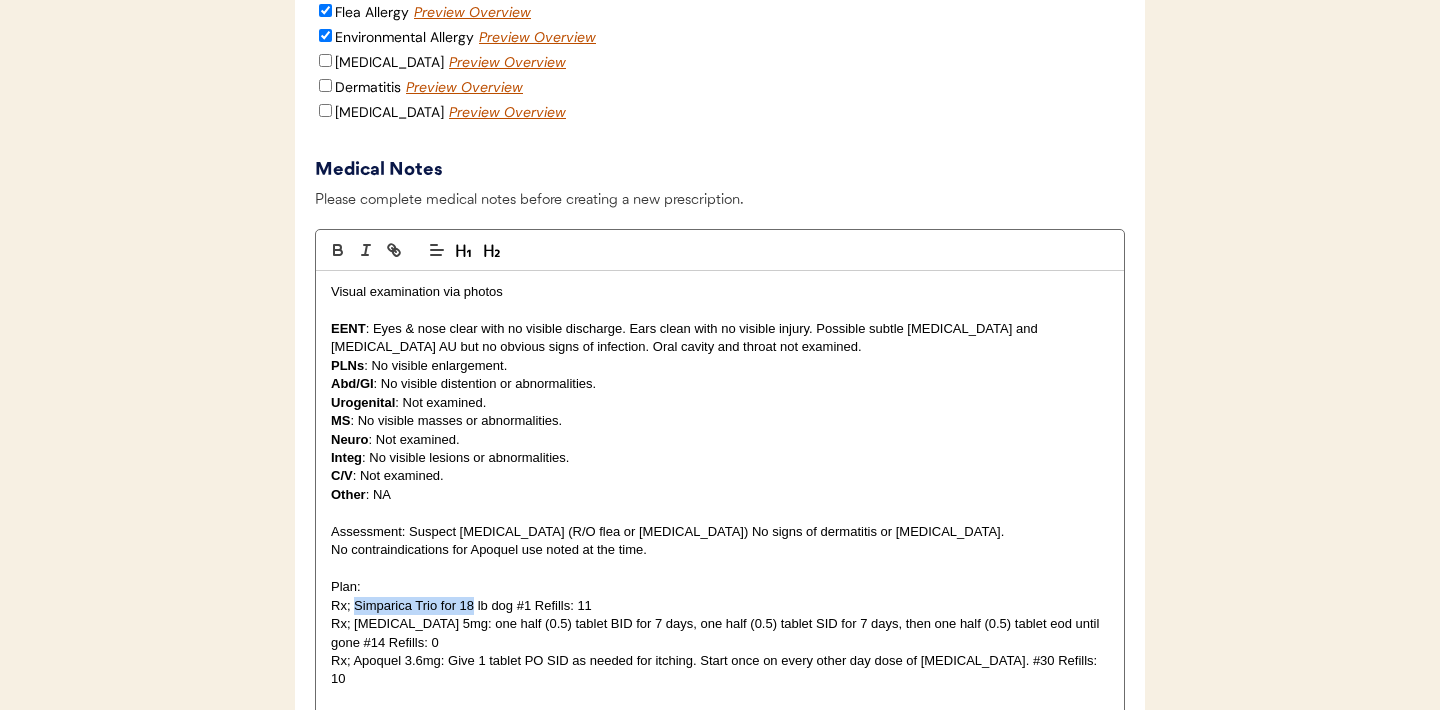 drag, startPoint x: 474, startPoint y: 610, endPoint x: 358, endPoint y: 613, distance: 116.03879 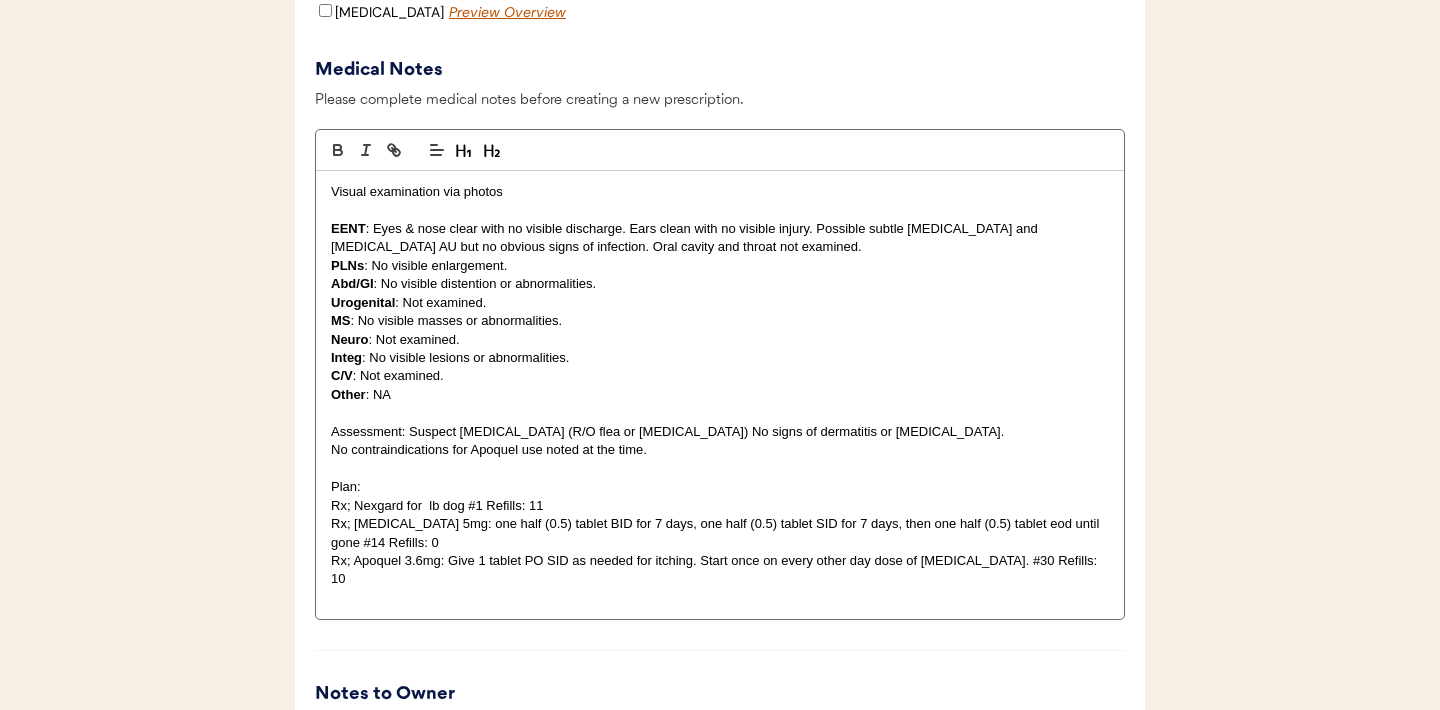 scroll, scrollTop: 3546, scrollLeft: 0, axis: vertical 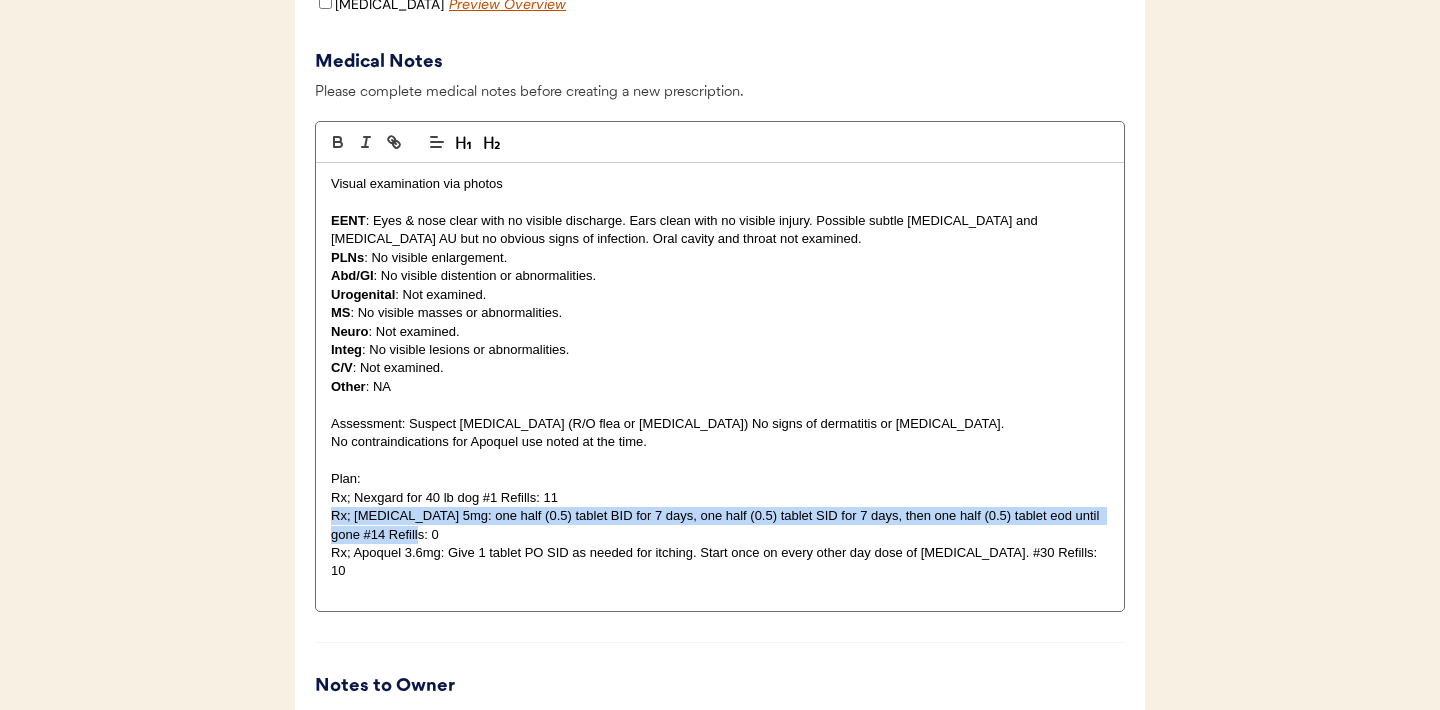 drag, startPoint x: 417, startPoint y: 536, endPoint x: 325, endPoint y: 518, distance: 93.74433 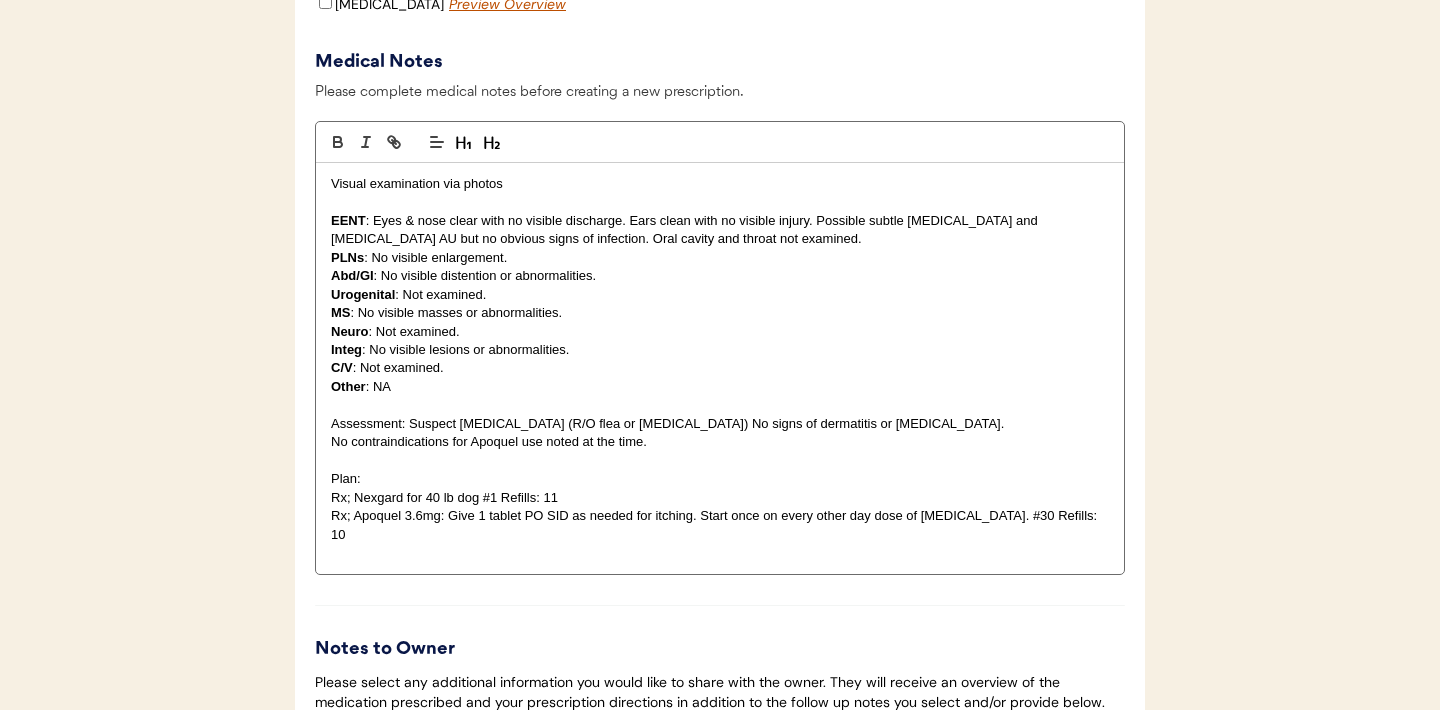 click on "Rx; Apoquel 3.6mg: Give 1 tablet PO SID as needed for itching. Start once on every other day dose of prednisone. #30 Refills: 10" at bounding box center (720, 525) 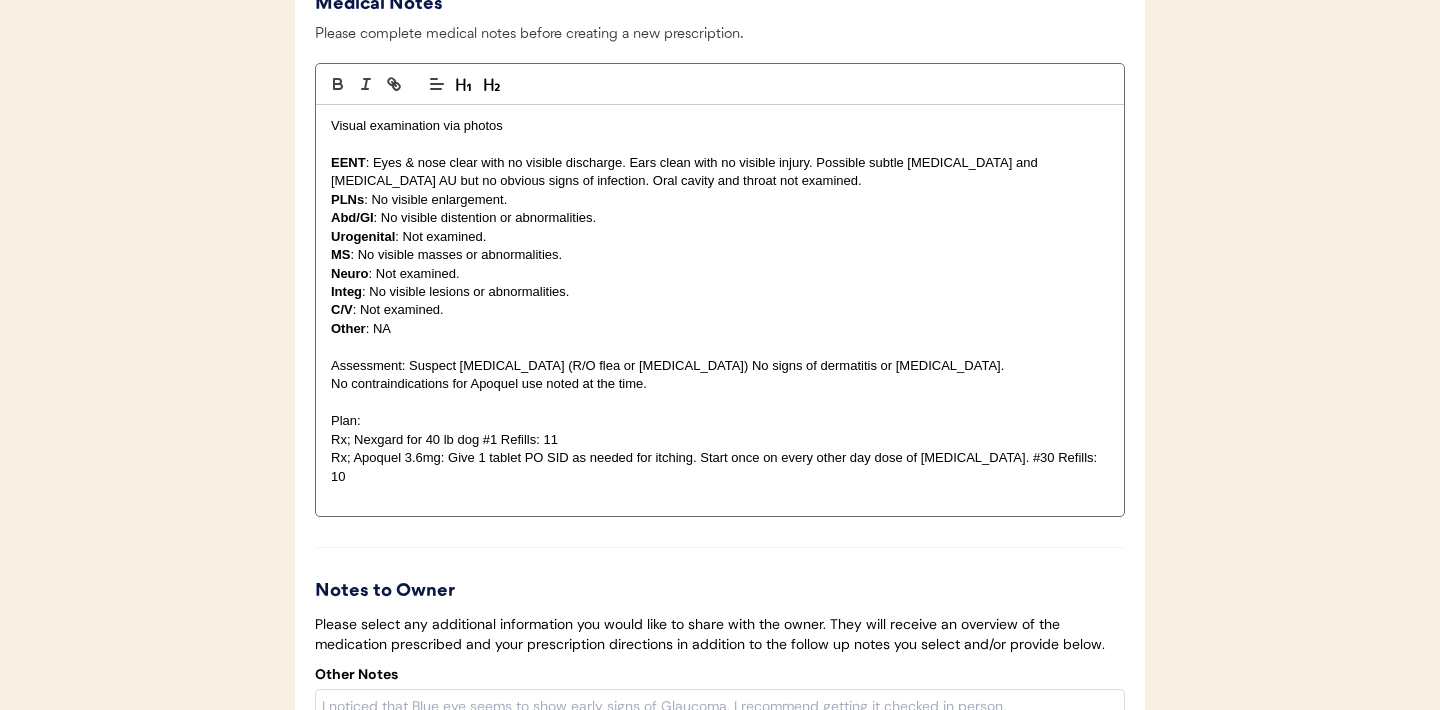 scroll, scrollTop: 3616, scrollLeft: 0, axis: vertical 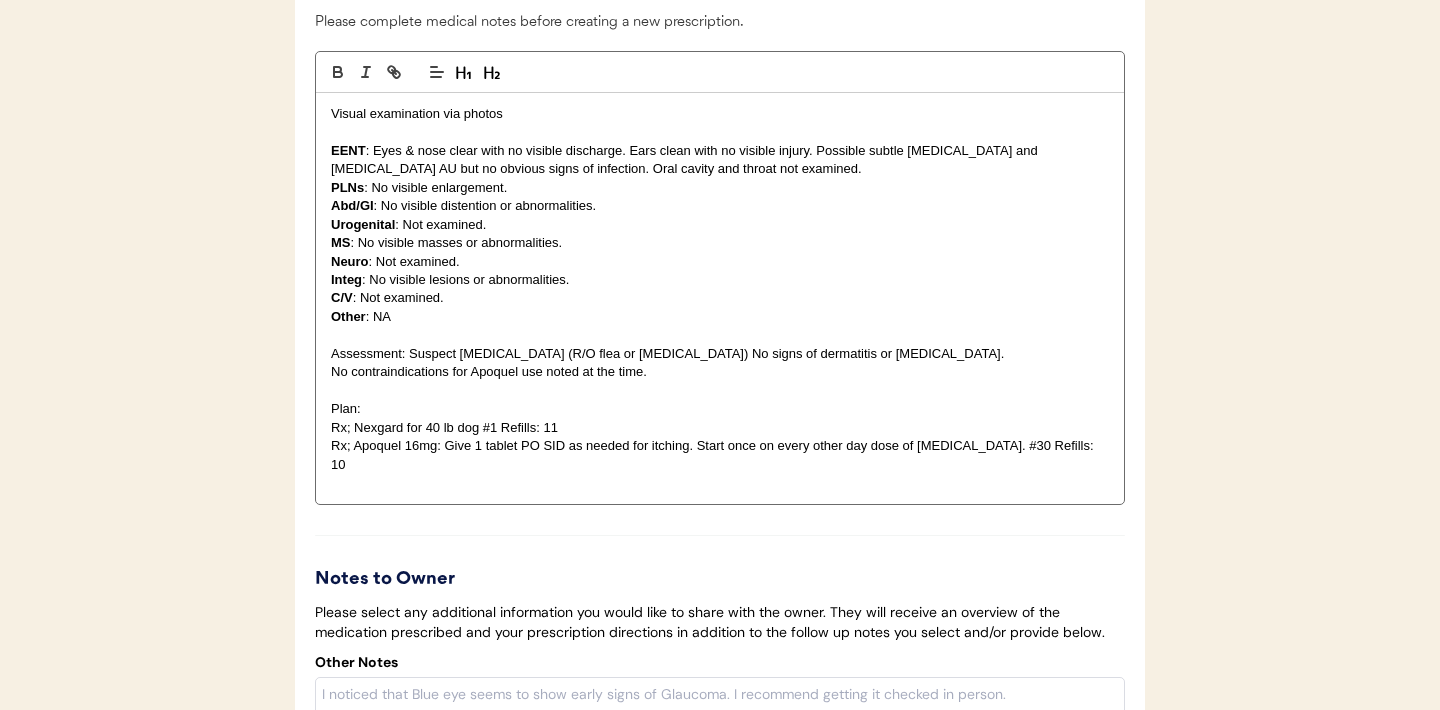 click on "Rx; Apoquel 16mg: Give 1 tablet PO SID as needed for itching. Start once on every other day dose of prednisone. #30 Refills: 10" at bounding box center [720, 455] 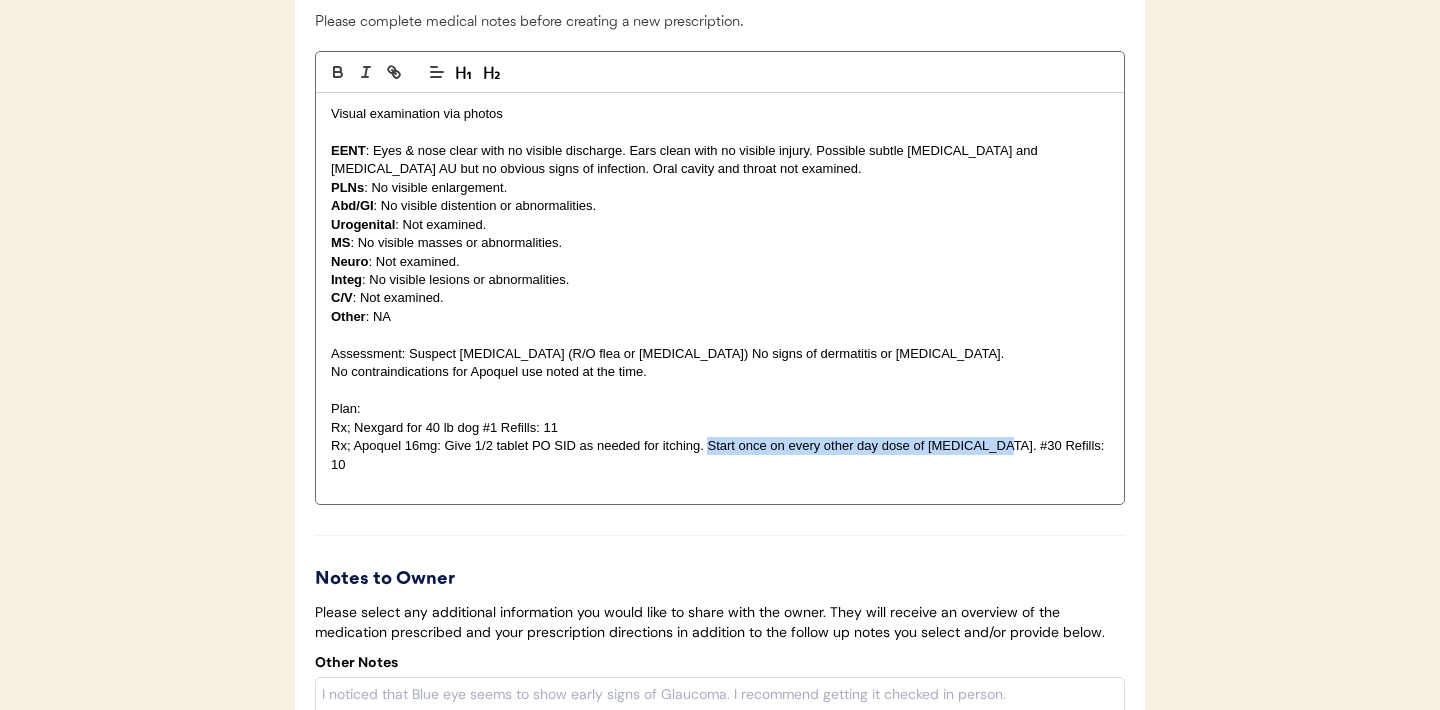 drag, startPoint x: 711, startPoint y: 450, endPoint x: 994, endPoint y: 454, distance: 283.02826 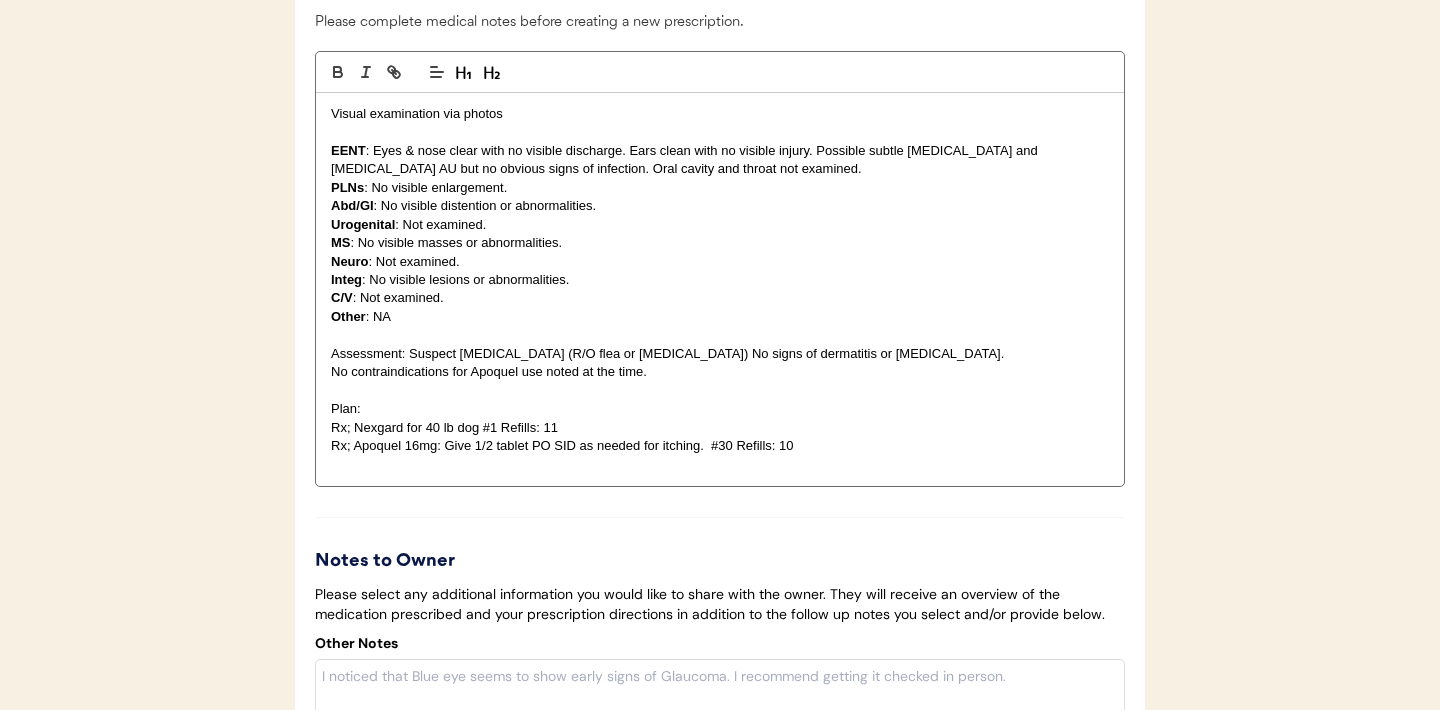 click on "Rx; Apoquel 16mg: Give 1/2 tablet PO SID as needed for itching.  #30 Refills: 10" at bounding box center [720, 446] 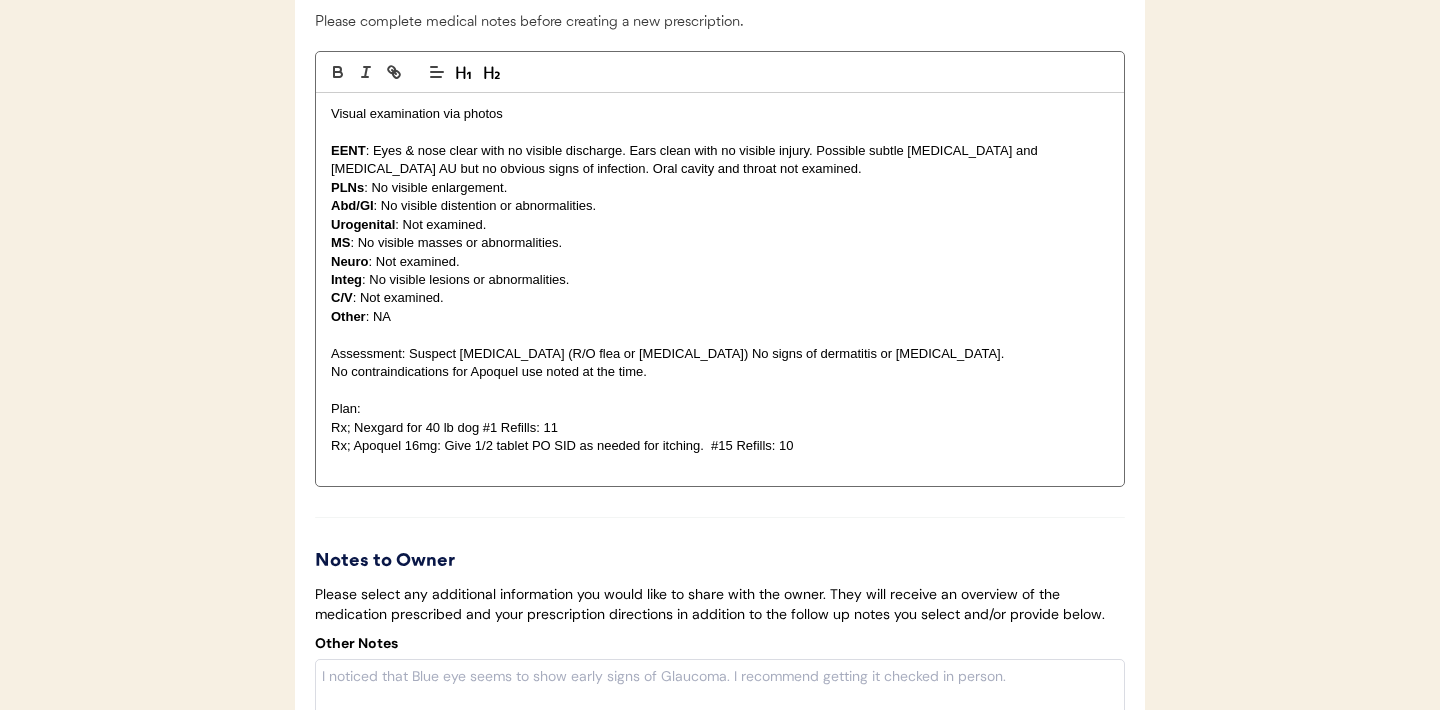 click on "Rx; Apoquel 16mg: Give 1/2 tablet PO SID as needed for itching.  #15 Refills: 10" at bounding box center [720, 446] 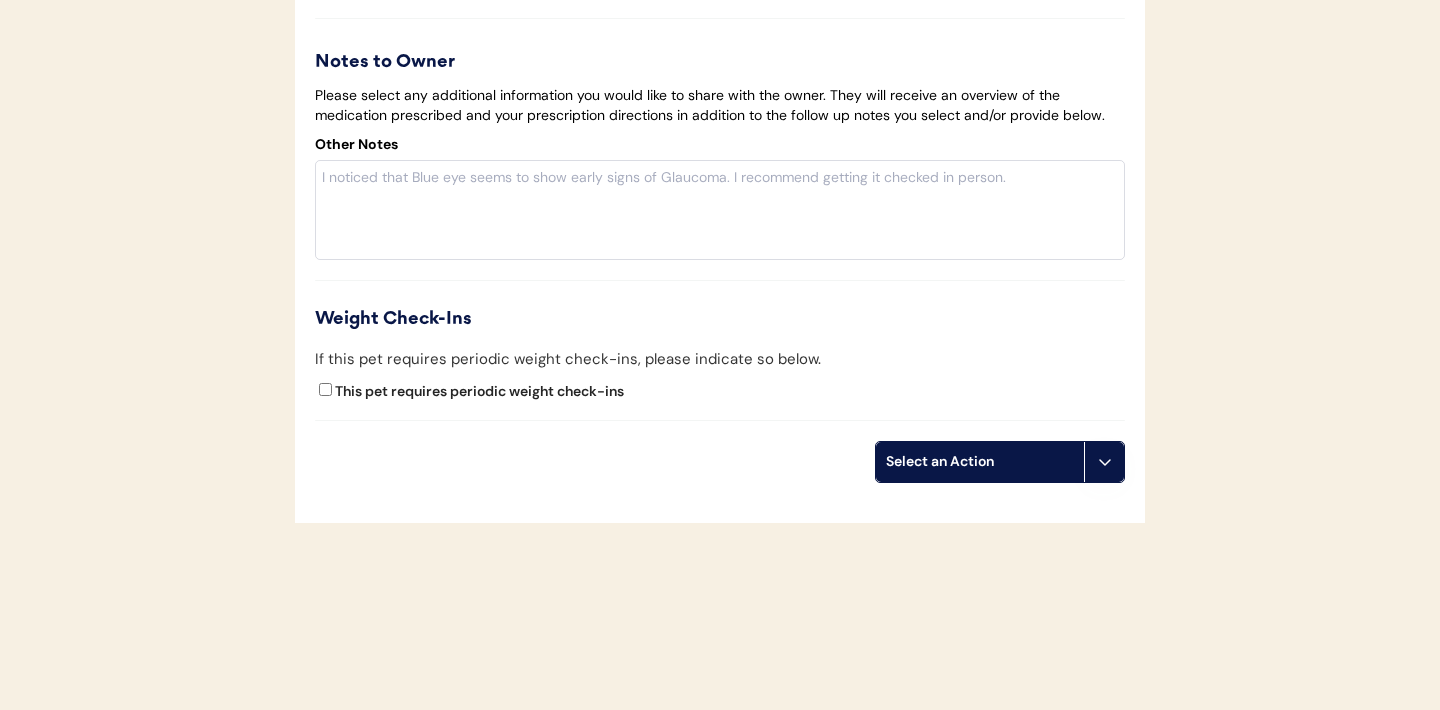 scroll, scrollTop: 4131, scrollLeft: 0, axis: vertical 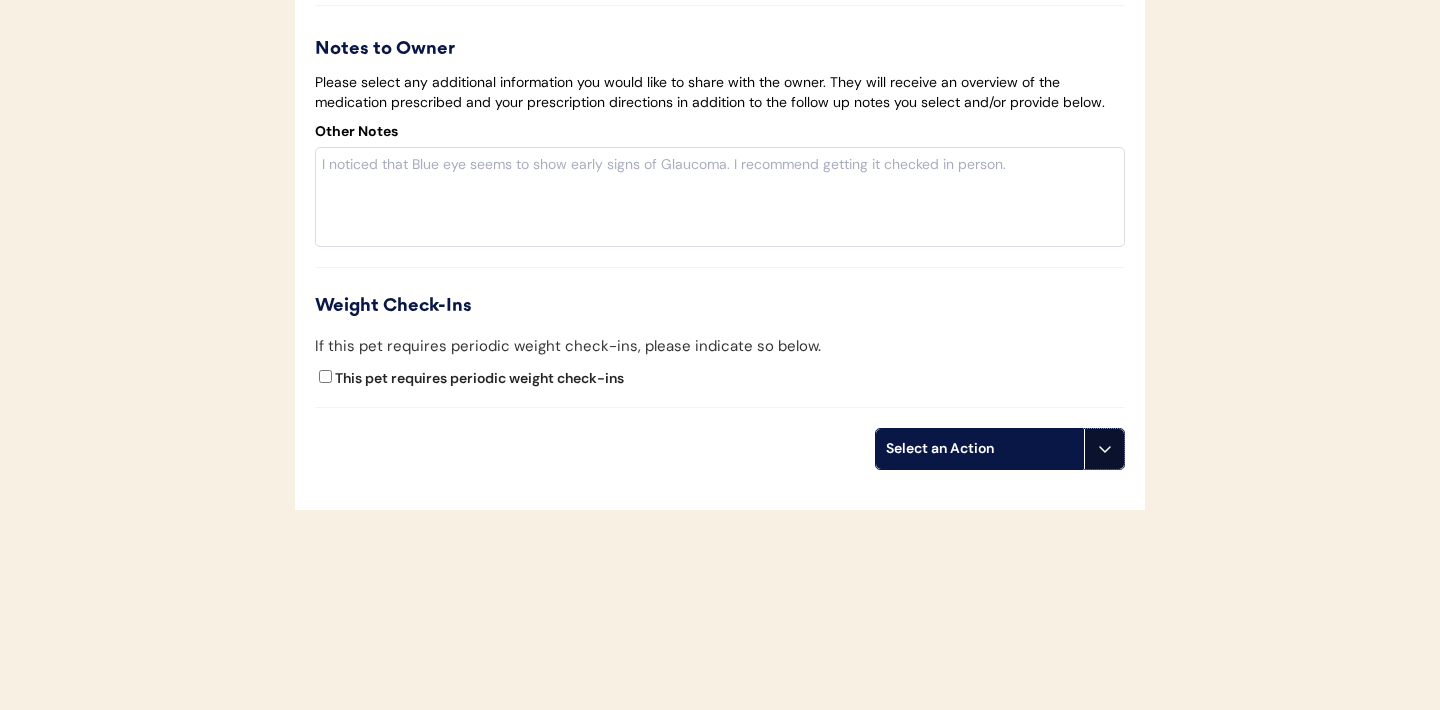 click 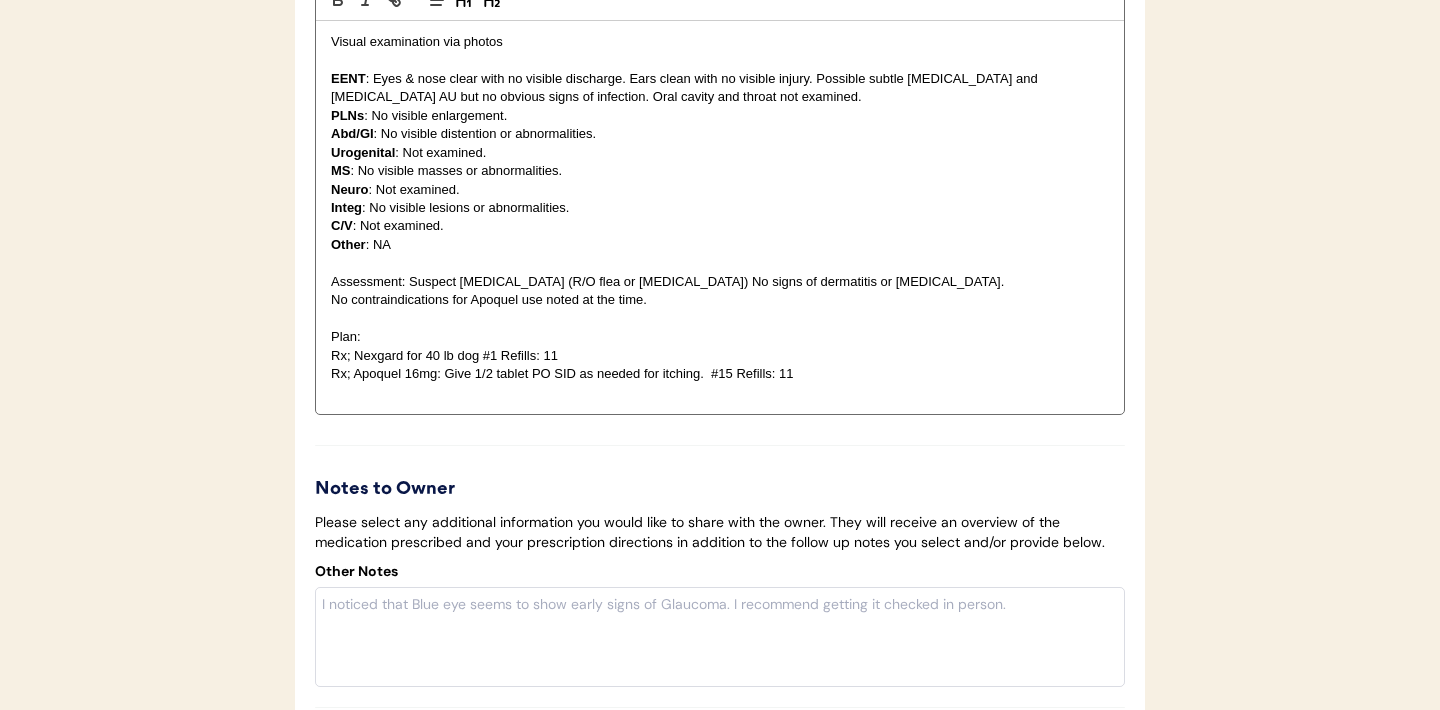 scroll, scrollTop: 4131, scrollLeft: 0, axis: vertical 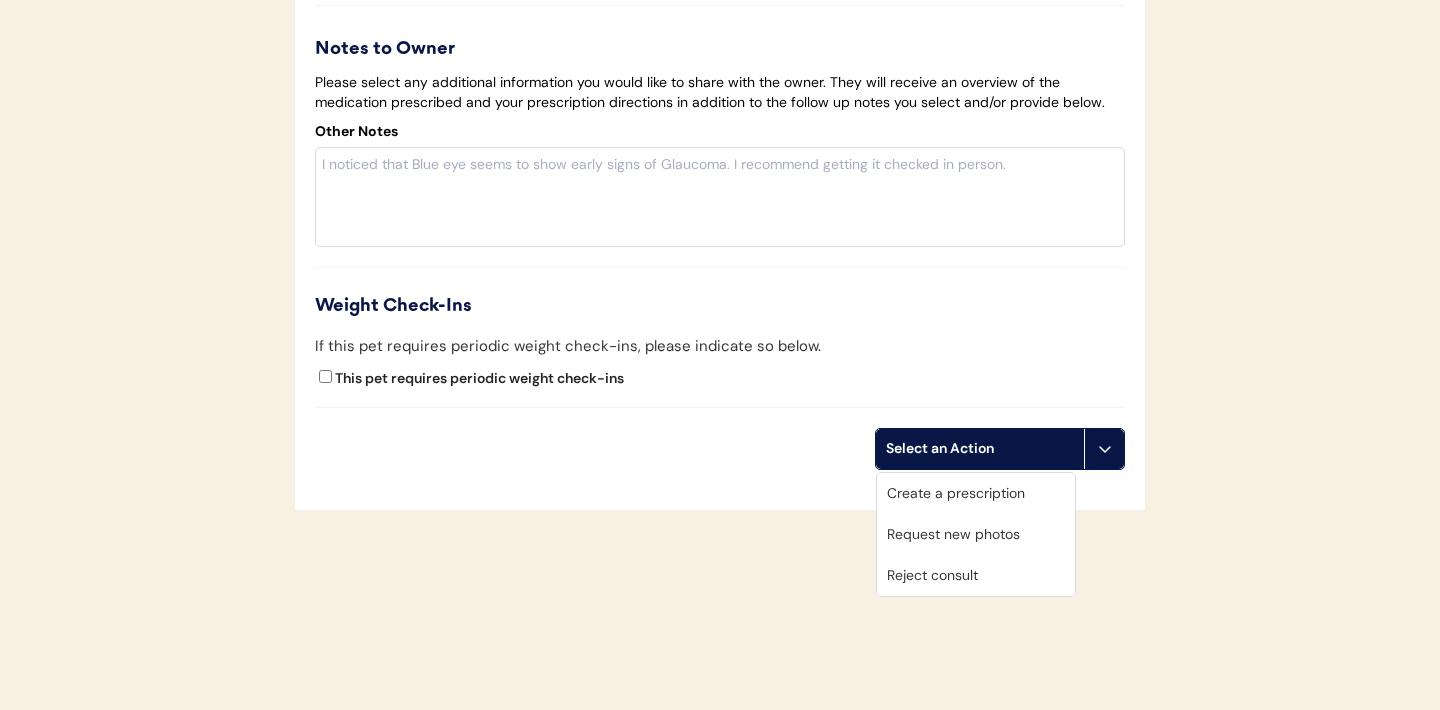 click on "Create a prescription" at bounding box center [976, 493] 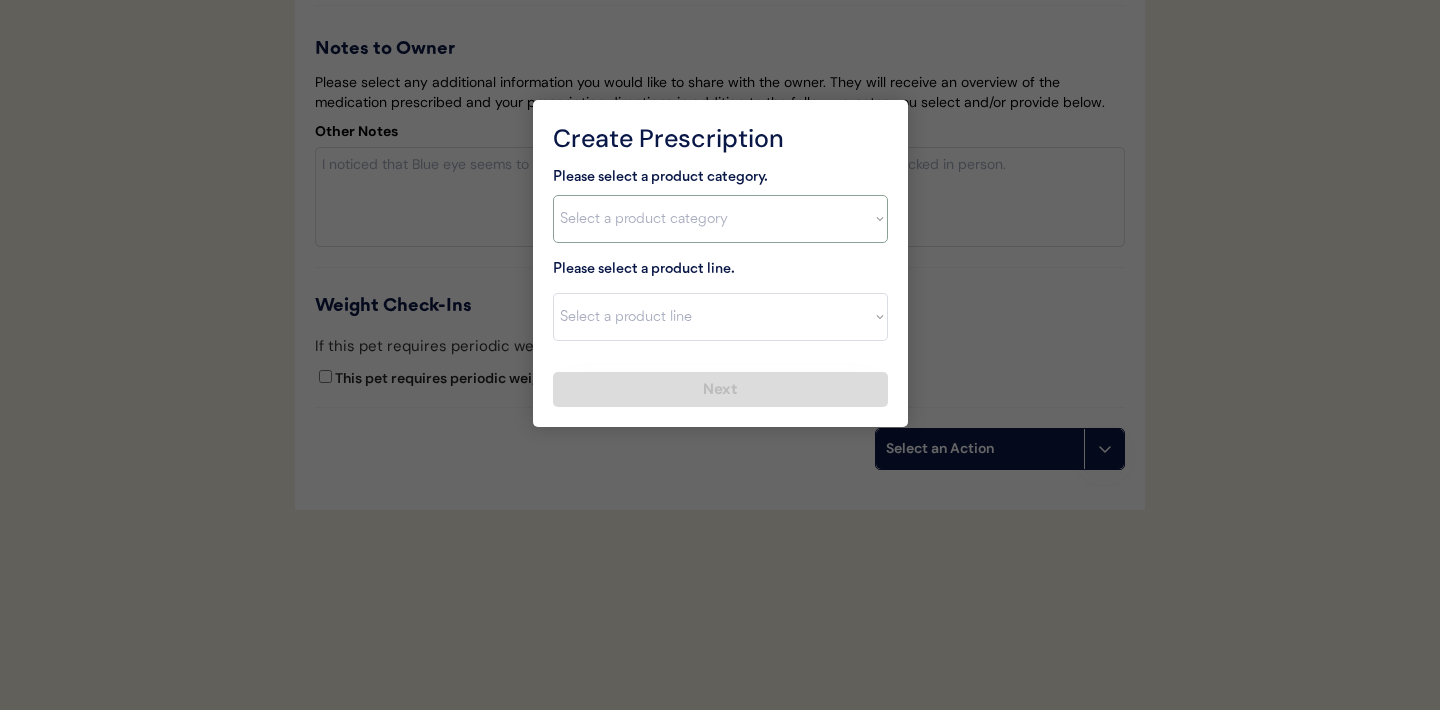 click on "Select a product category Allergies Antibiotics Anxiety Combo Parasite Prevention Flea & Tick Heartworm" at bounding box center (720, 219) 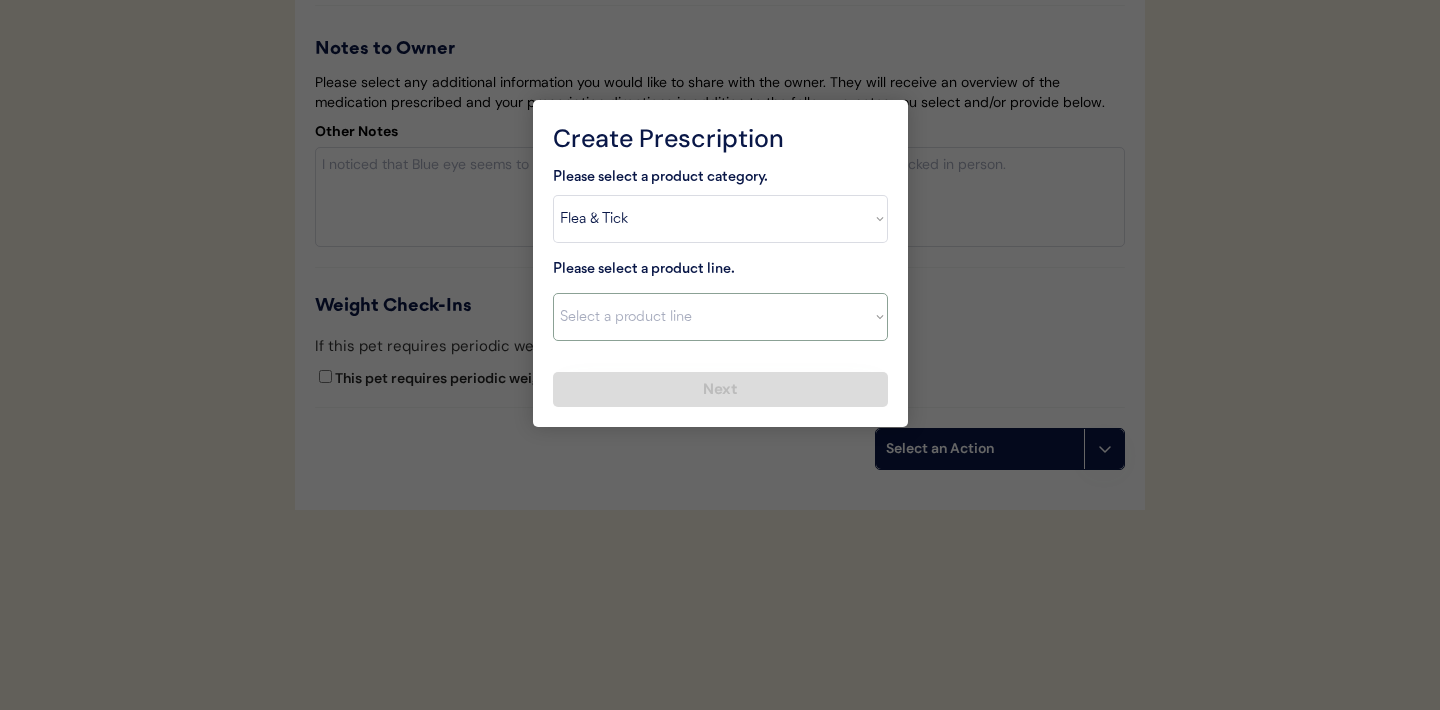 click on "Select a product line Advantix II Bravecto 1 Month Bravecto 1 Month (3 Month) Bravecto 3 Month Credelio for Dogs Credelio for Dogs (3 Month) NexGard Simparica Simparica (3 Month)" at bounding box center (720, 317) 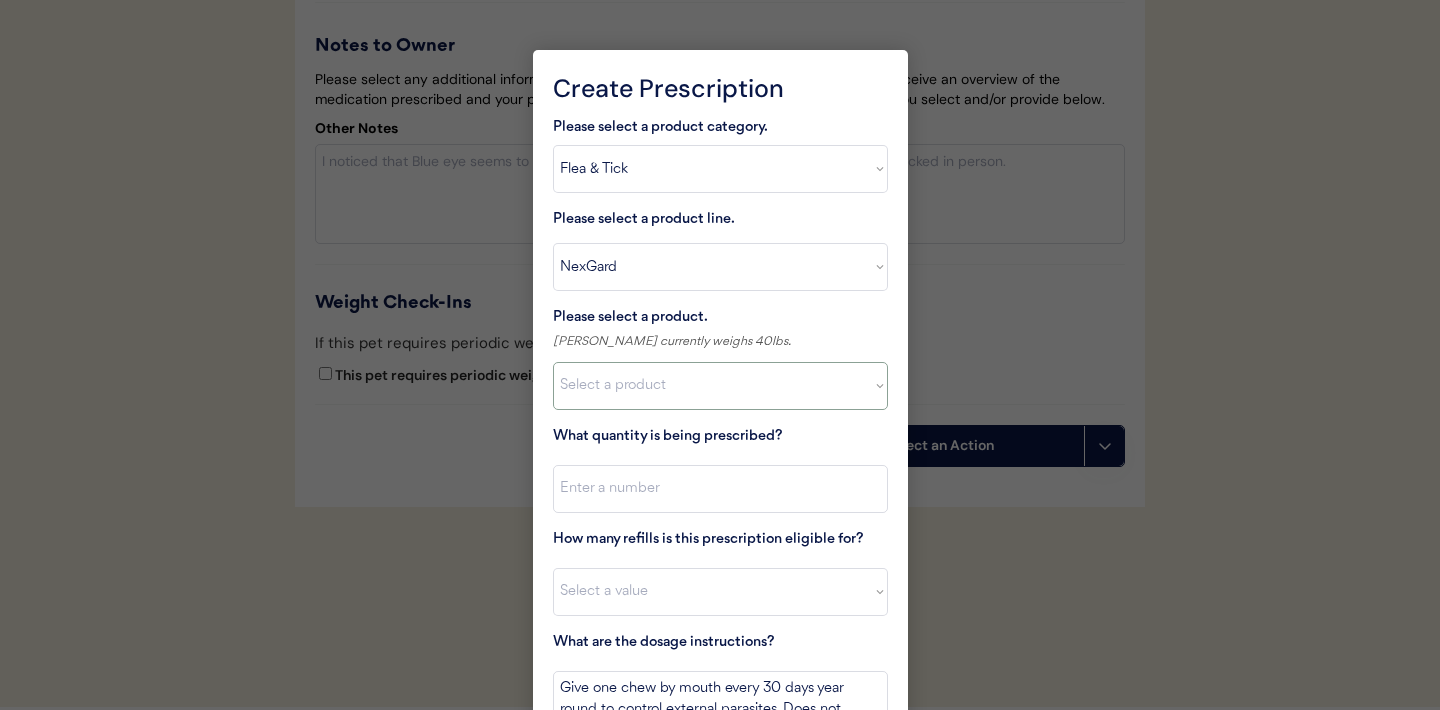 click on "Select a product NexGard, 4 - 10lbs NexGard, 10.1 - 24lbs NexGard, 24.1 - 60lbs NexGard, 60.1 - 121lbs" at bounding box center (720, 386) 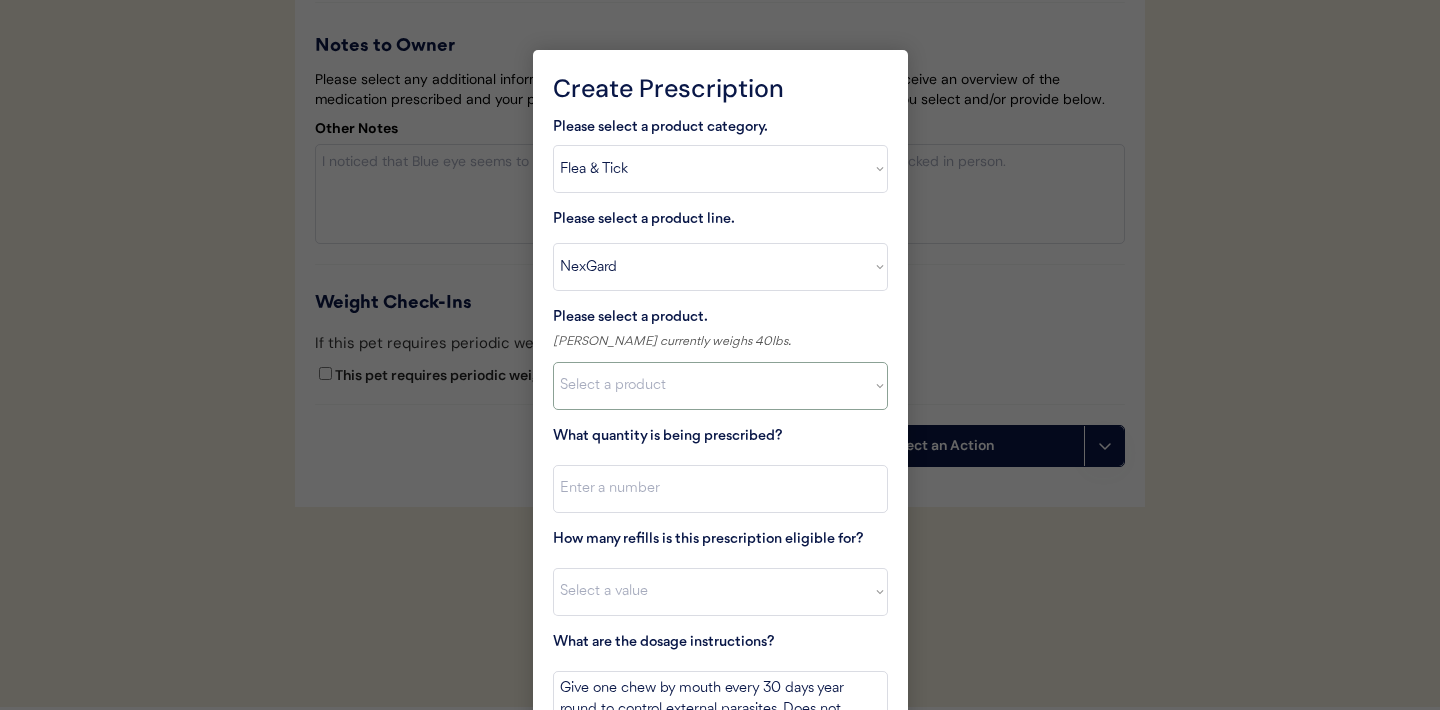 select on ""1348695171700984260__LOOKUP__1670802168528x104437410217383500"" 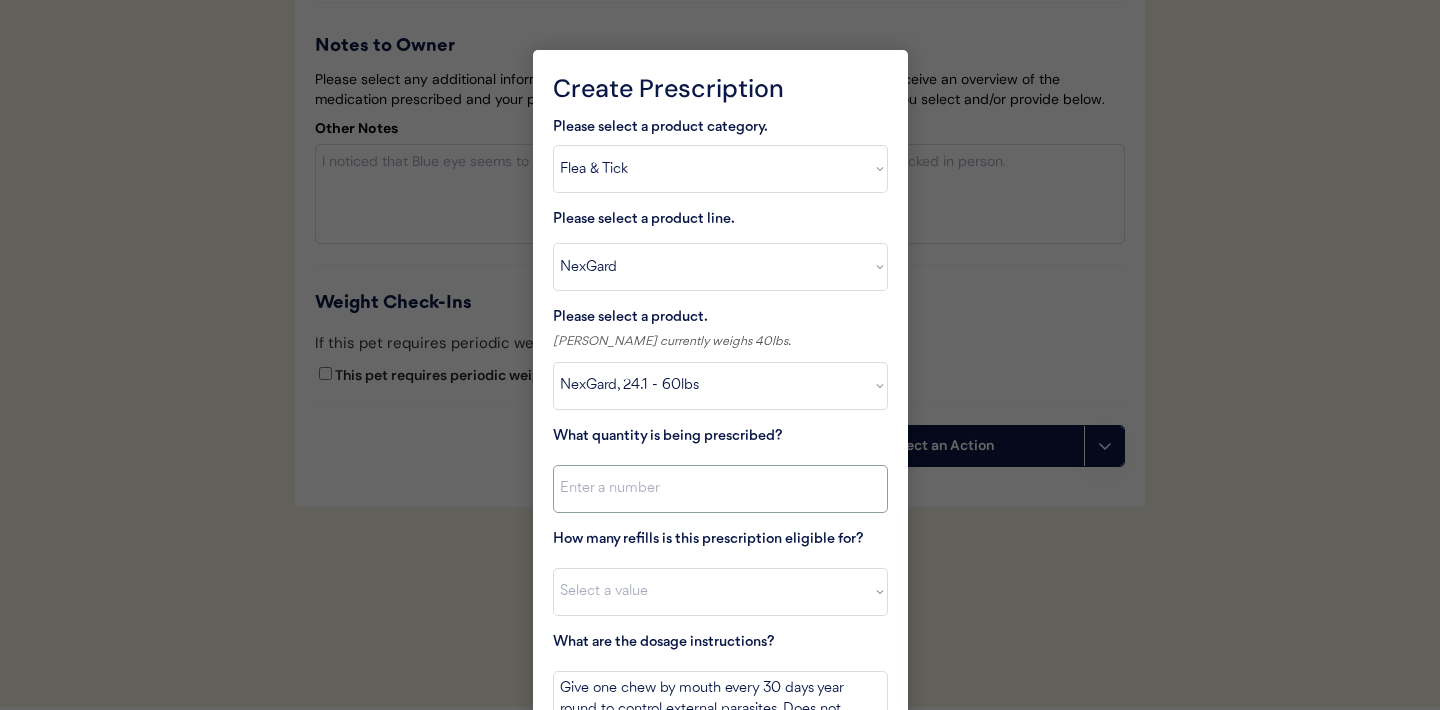 click at bounding box center (720, 489) 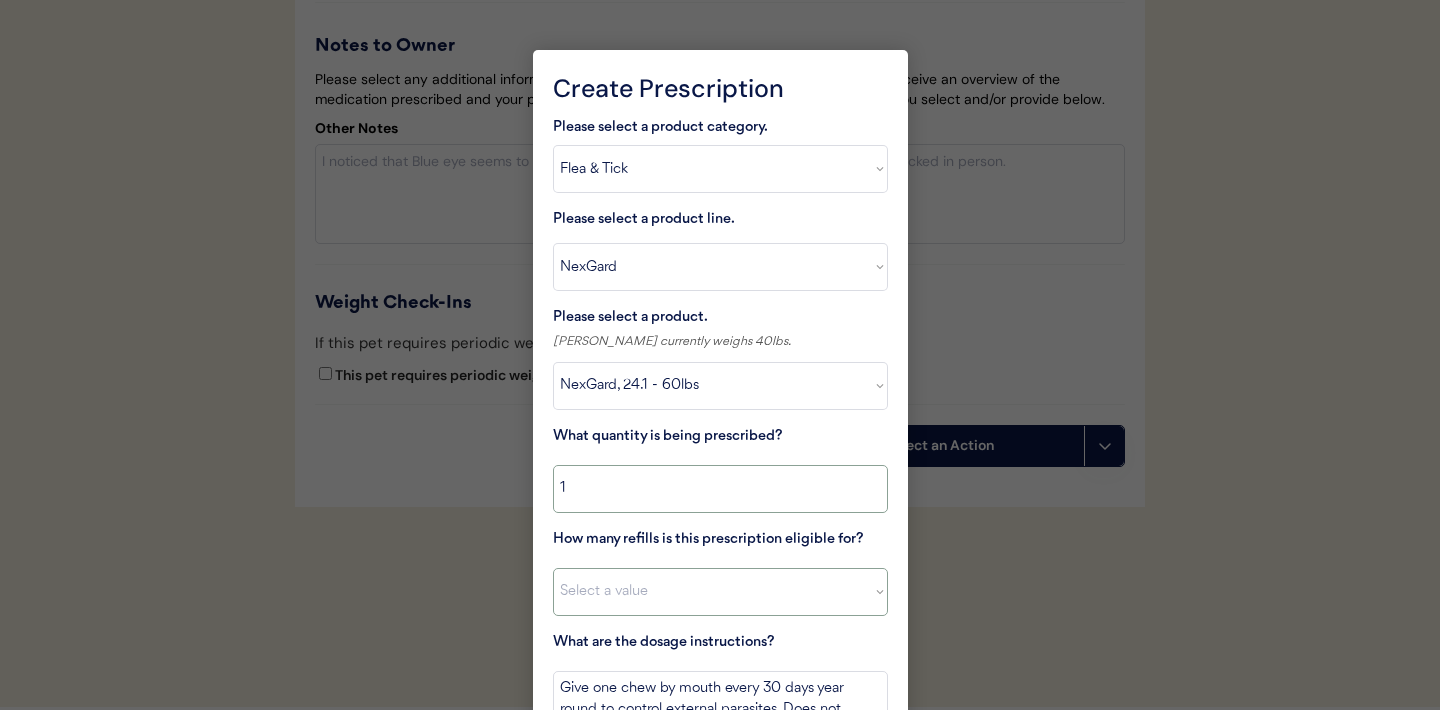 type on "1" 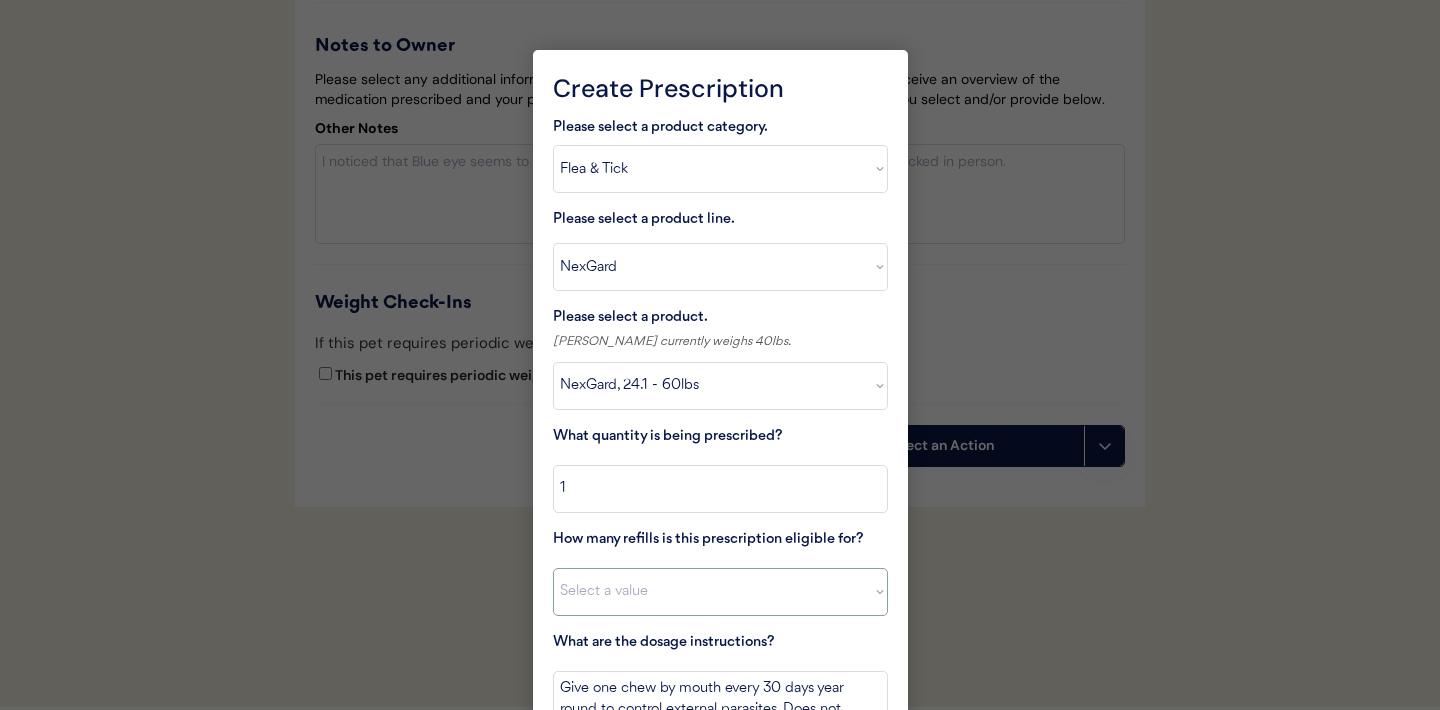 select on "11" 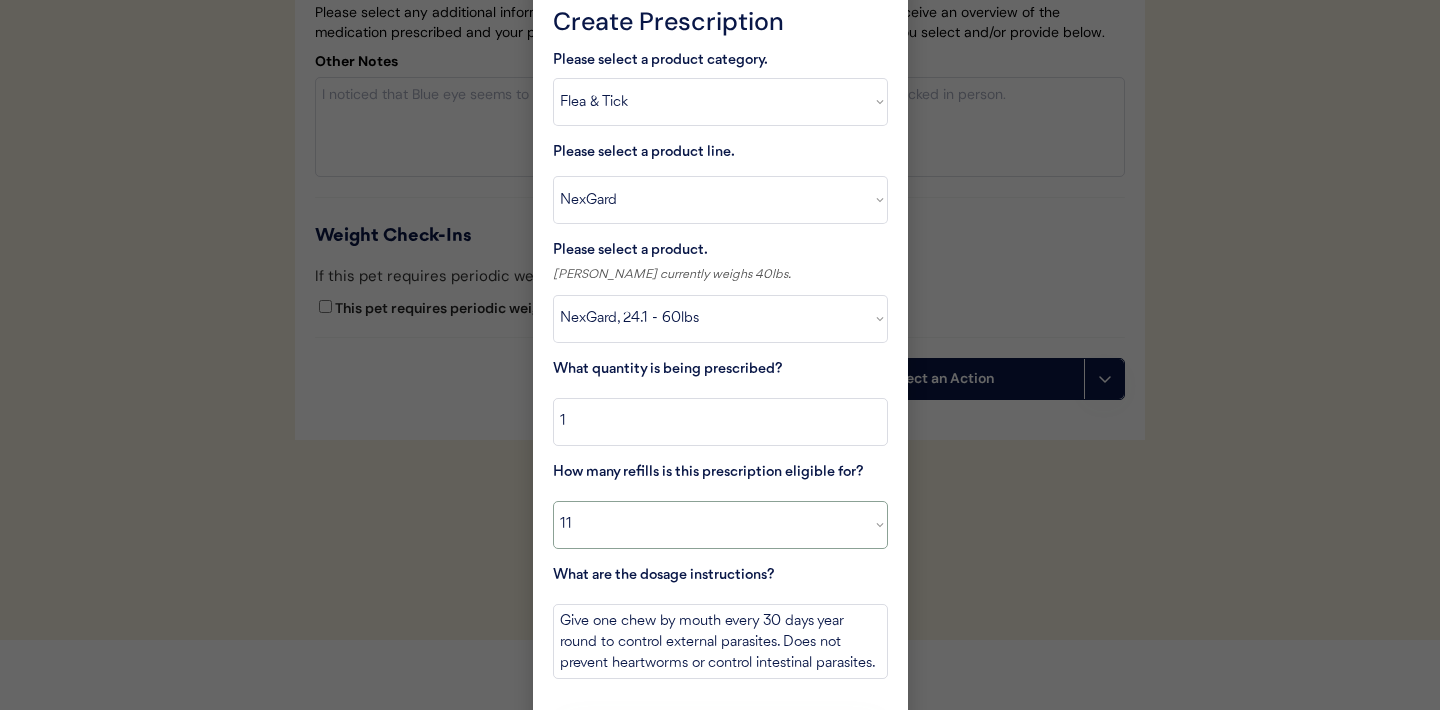 scroll, scrollTop: 4252, scrollLeft: 0, axis: vertical 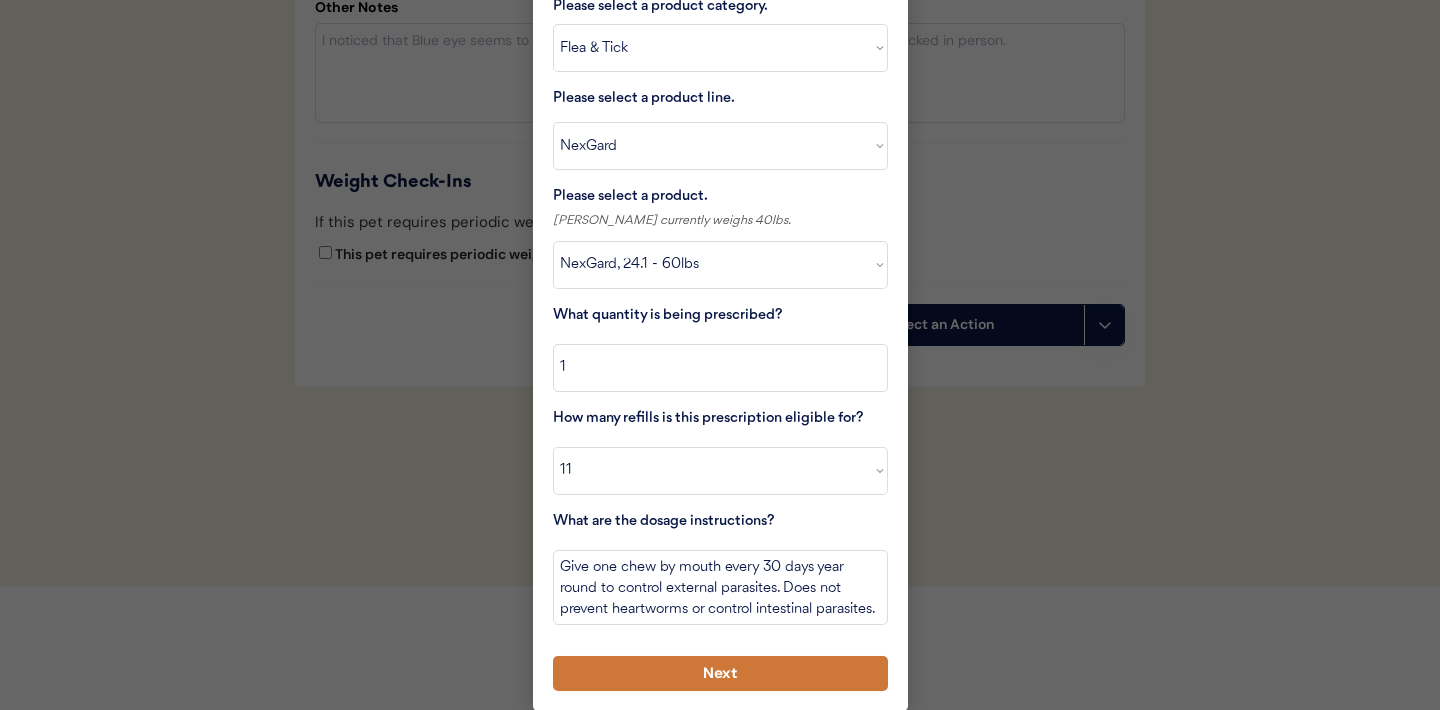 click on "Next" at bounding box center [720, 673] 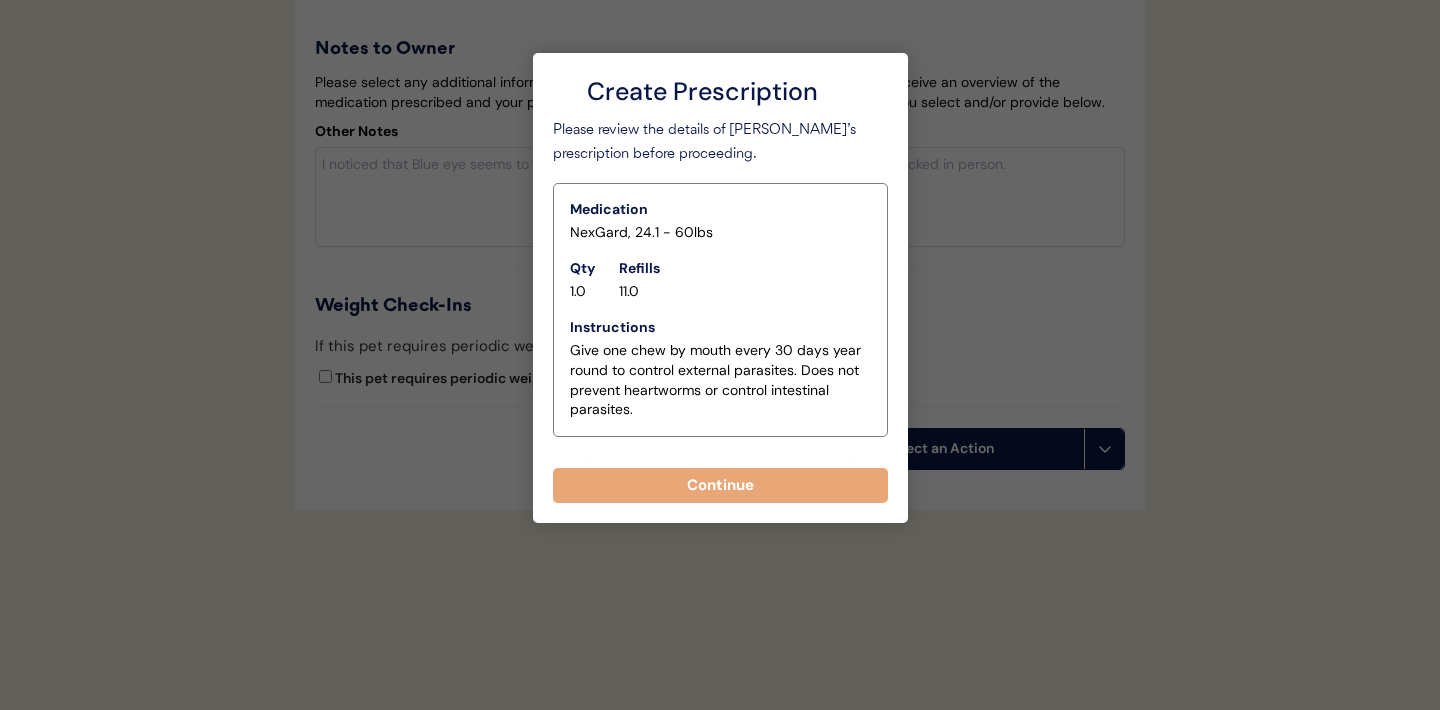 scroll, scrollTop: 4131, scrollLeft: 0, axis: vertical 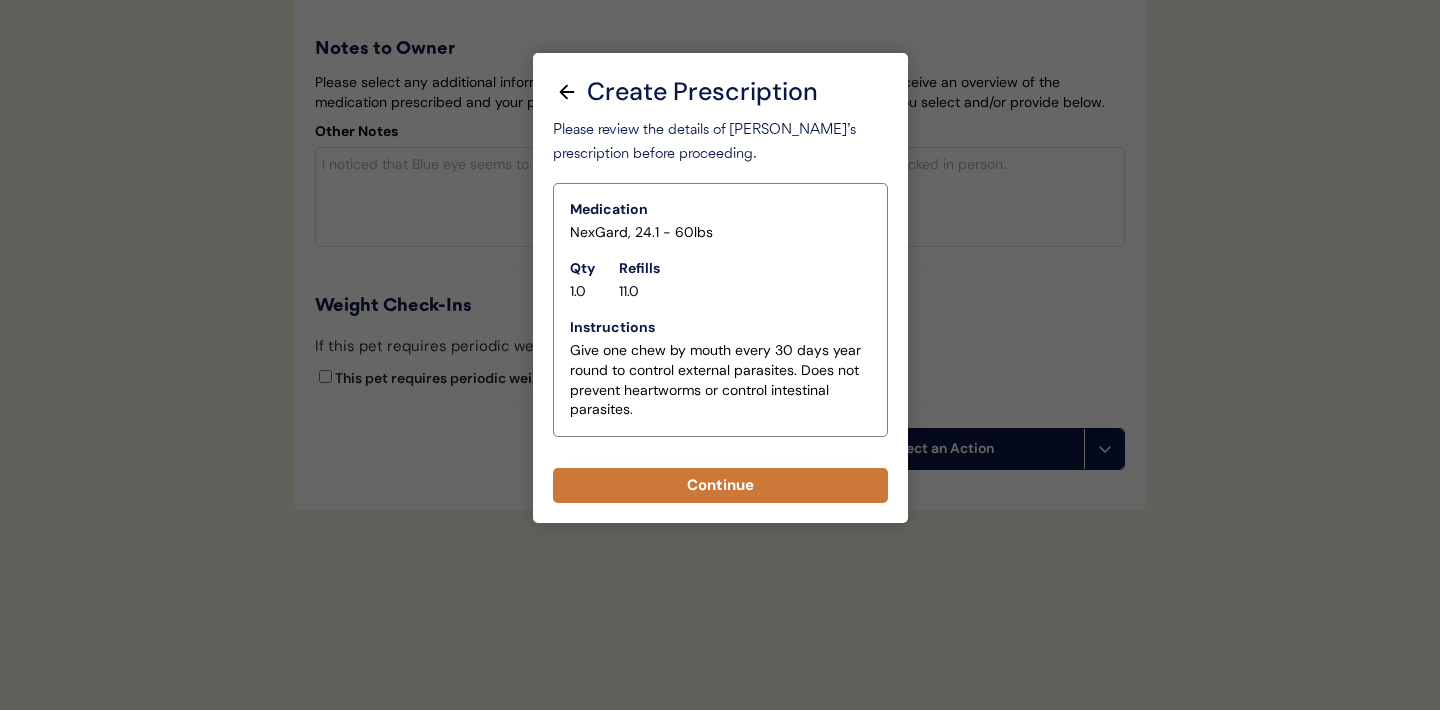 click on "Continue" at bounding box center [720, 485] 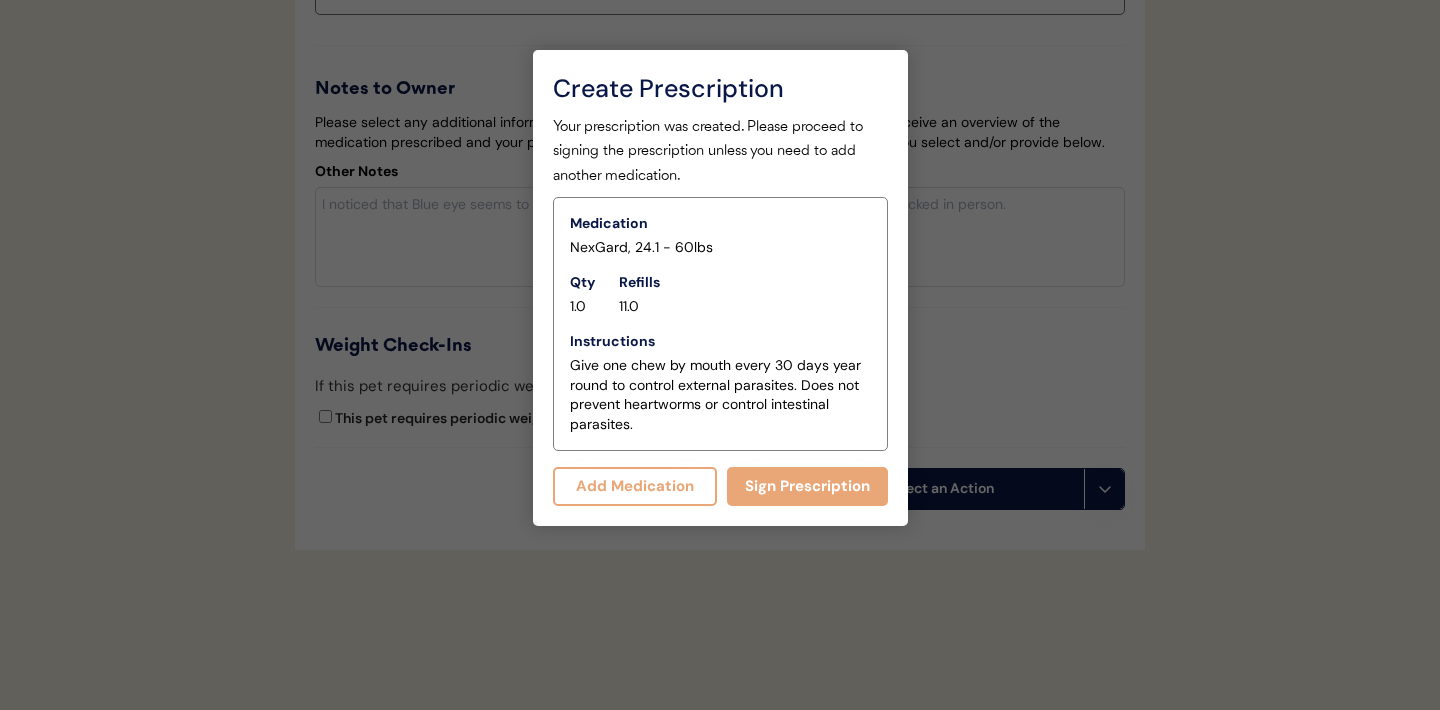scroll, scrollTop: 4174, scrollLeft: 0, axis: vertical 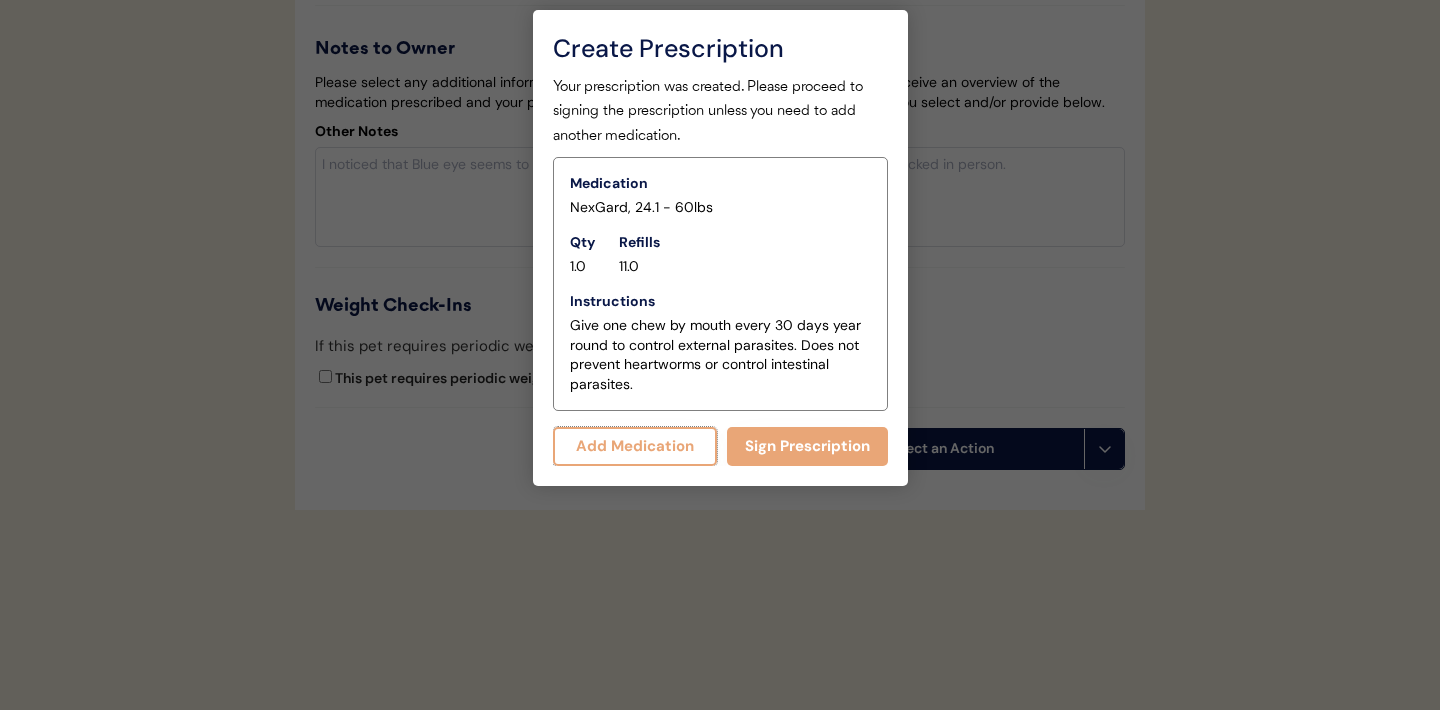 click on "Add Medication" at bounding box center [635, 446] 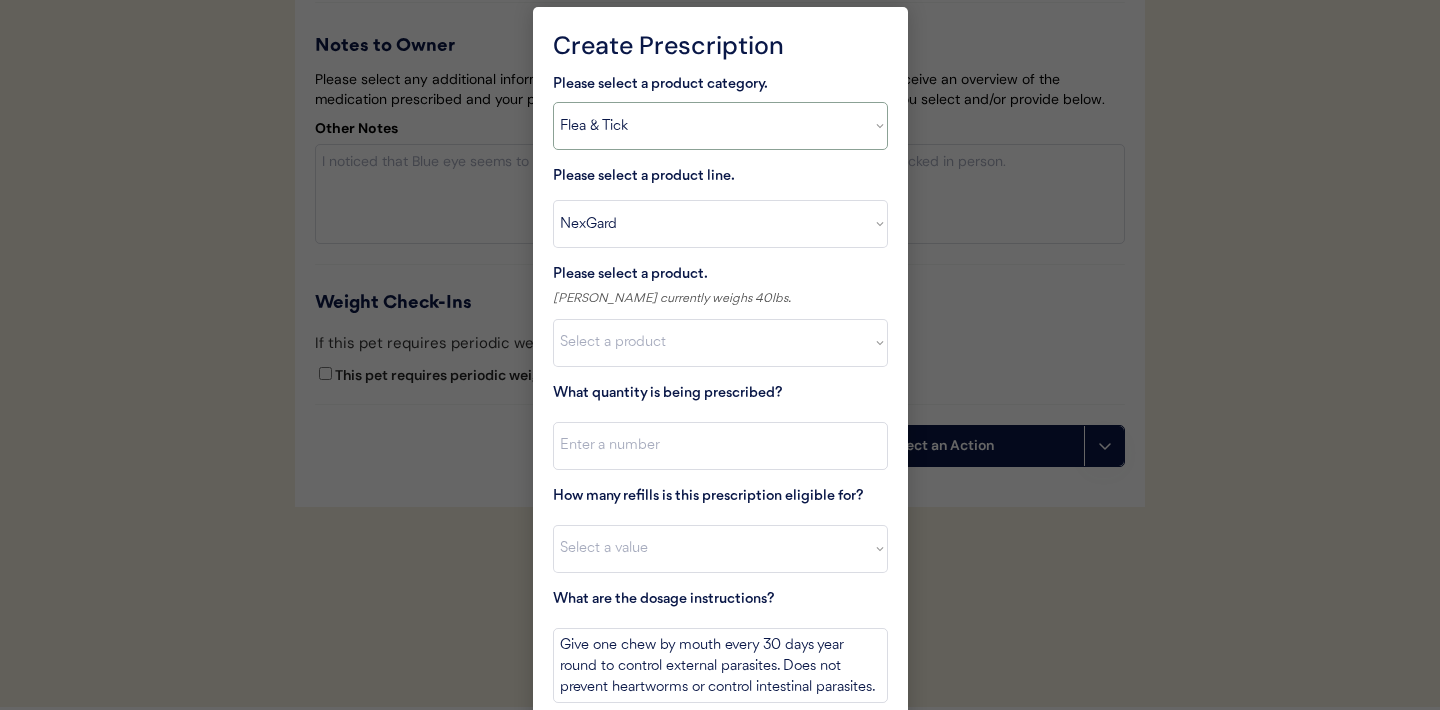 click on "Select a product category Allergies Antibiotics Anxiety Combo Parasite Prevention Flea & Tick Heartworm" at bounding box center (720, 126) 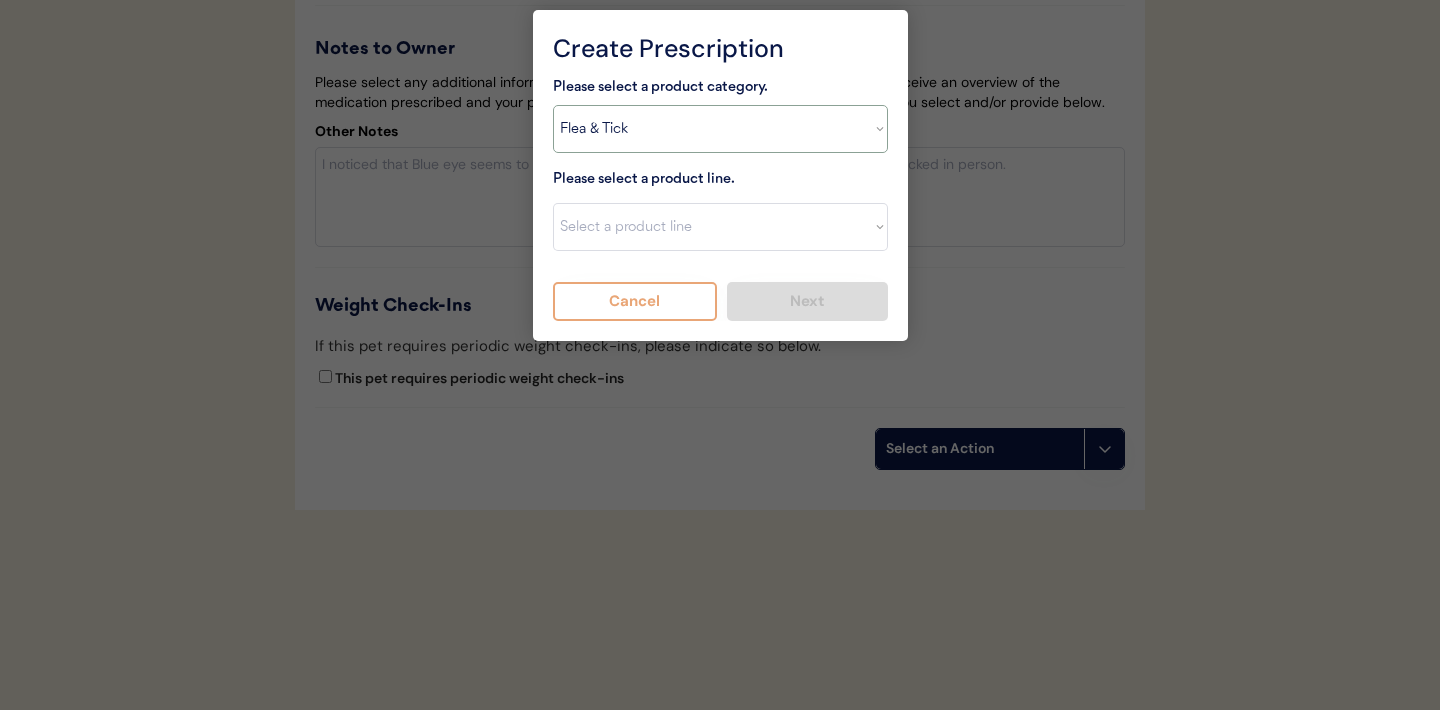 click on "Select a product category Allergies Antibiotics Anxiety Combo Parasite Prevention Flea & Tick Heartworm" at bounding box center (720, 129) 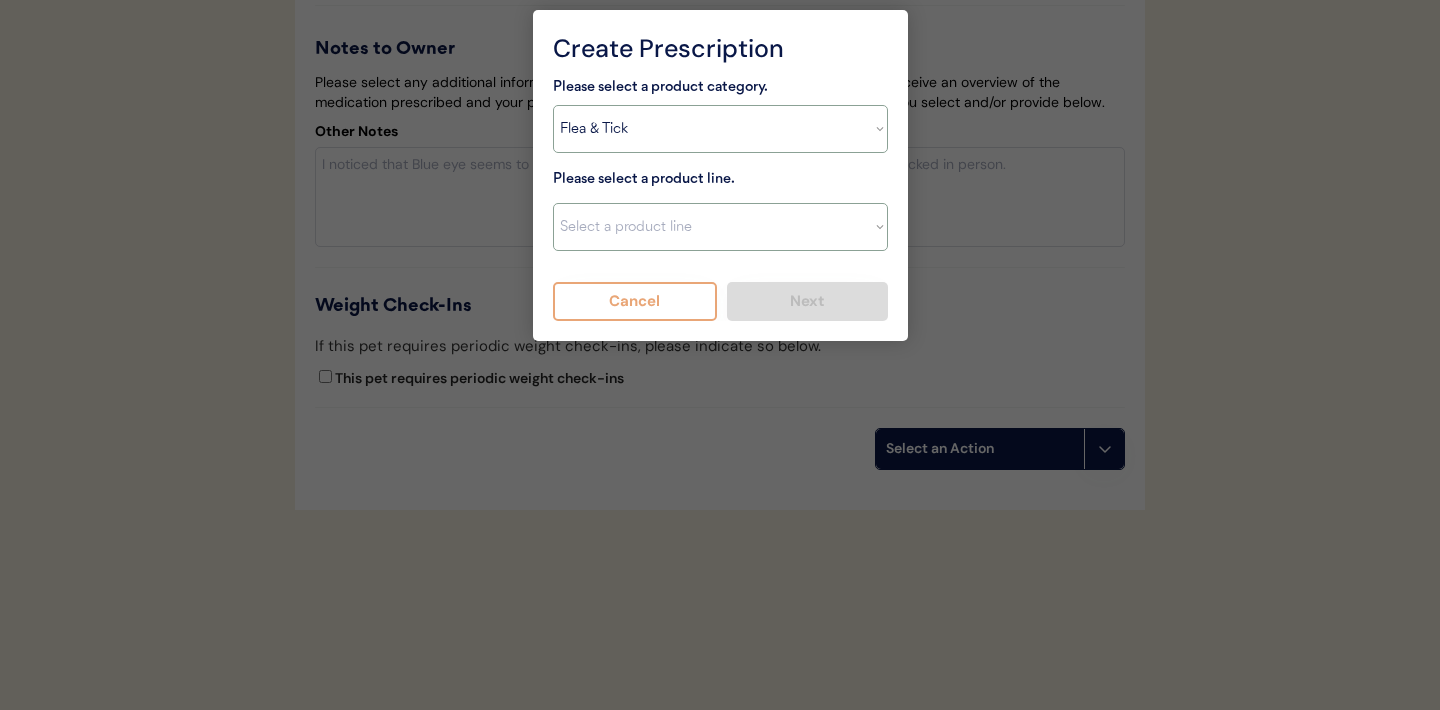 click on "Select a product line Apoquel Chewable Tablet Apoquel Tablet Cyclosporine DermaBenSs Shampoo Hydroxyzine Mal-A-Ket Shampoo Mal-A-Ket Wipes Malaseb Shampoo MiconaHex+Triz Mousse MiconaHex+Triz Wipes Prednisone Temaril-P" at bounding box center (720, 227) 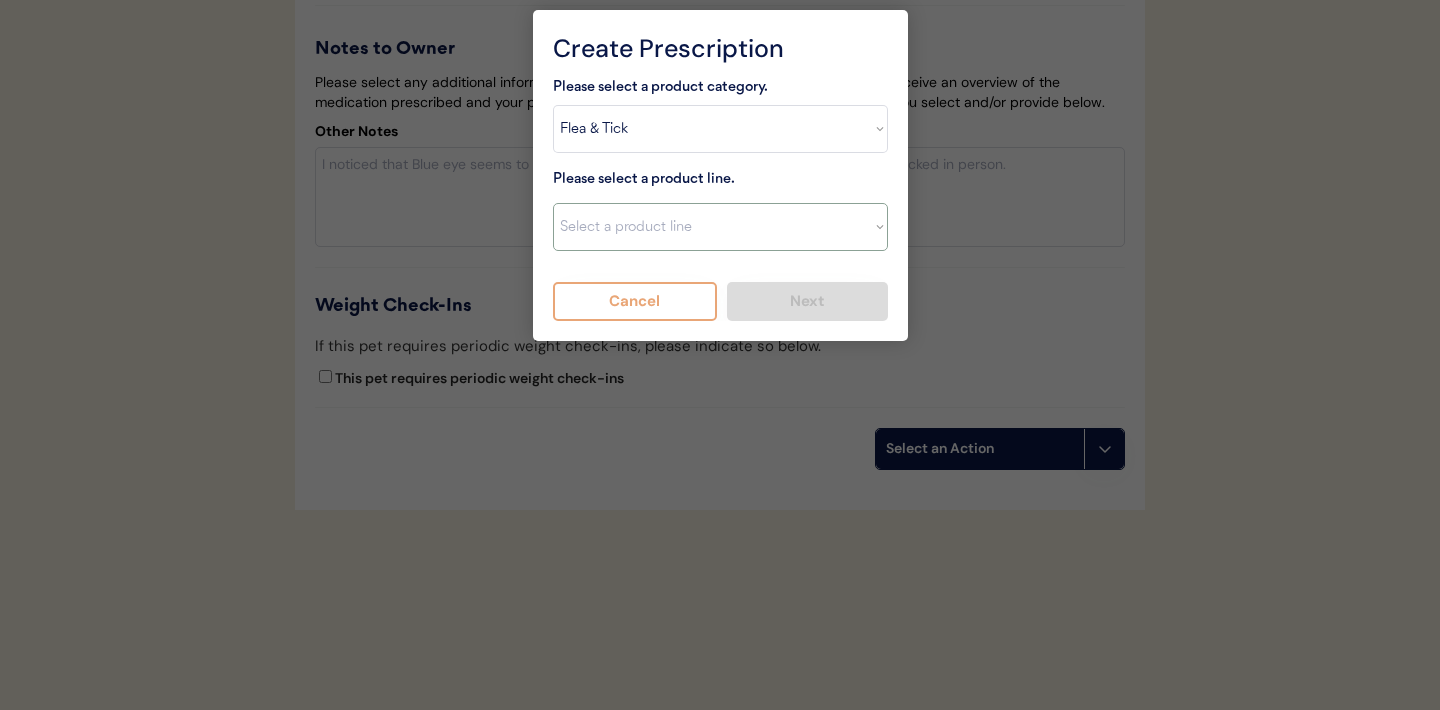 select on ""Apoquel Tablet"" 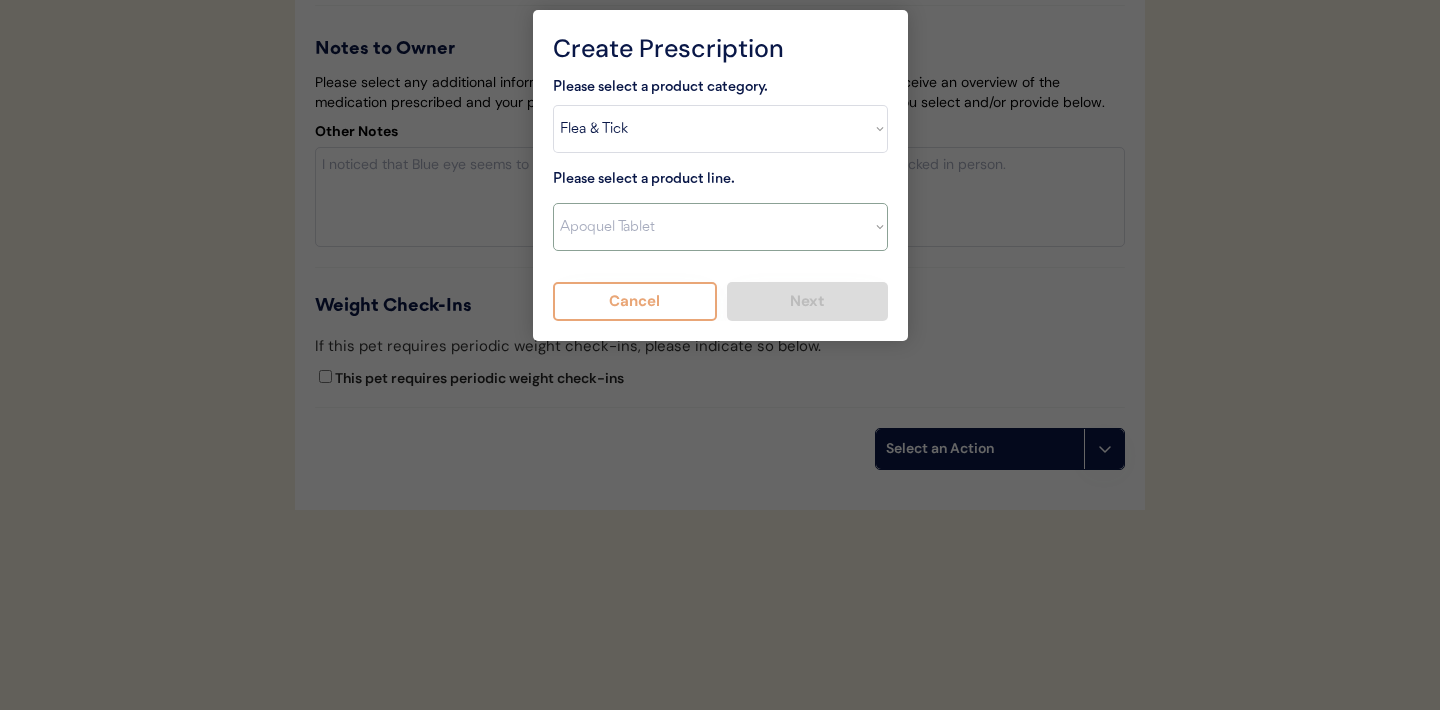 type on "Give XXX tablet(s) by mouth once daily as needed for itchiness due to allergies. Discontinue immediately if worsening hair loss, rash, or numerous small lumps appear." 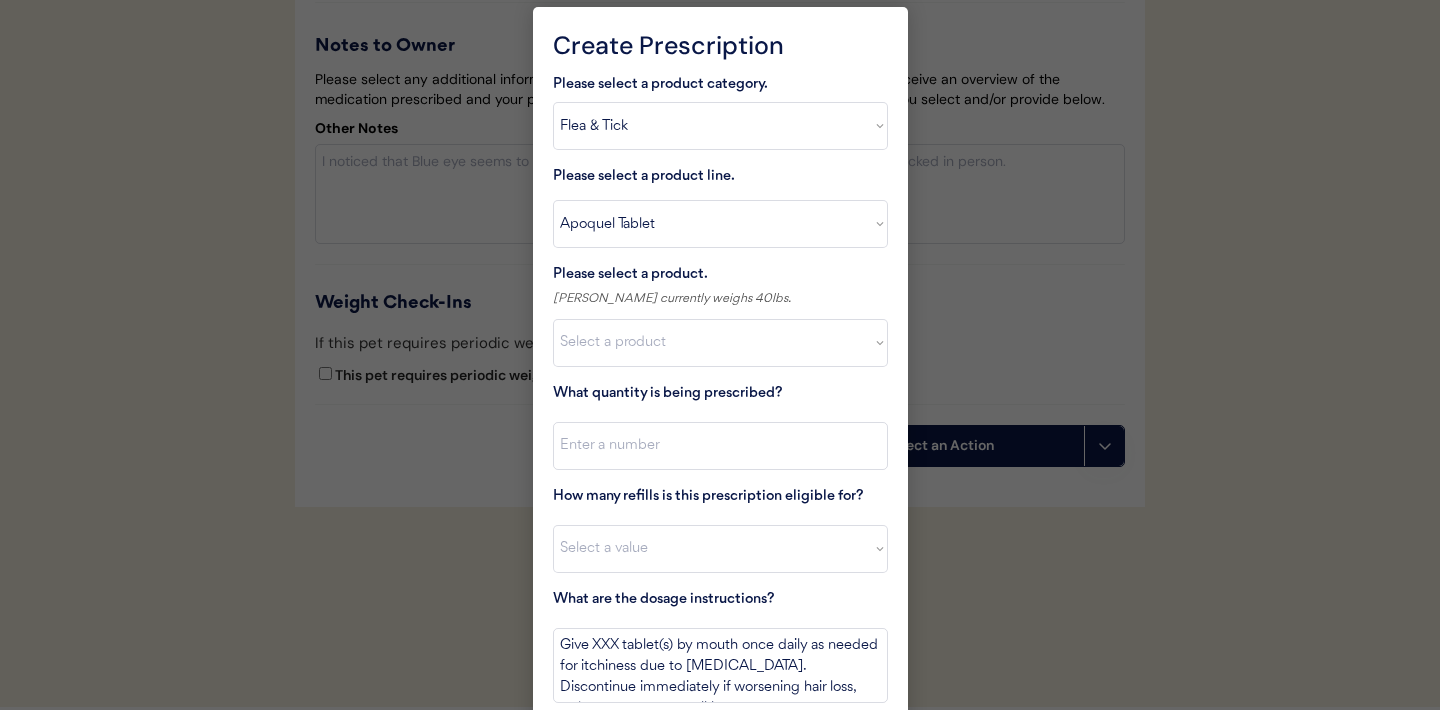 click on "Select a product Apoquel Tablet (16 mg) Apoquel Tablet (3.6 mg) Apoquel Tablet (5.4 mg)" at bounding box center [720, 343] 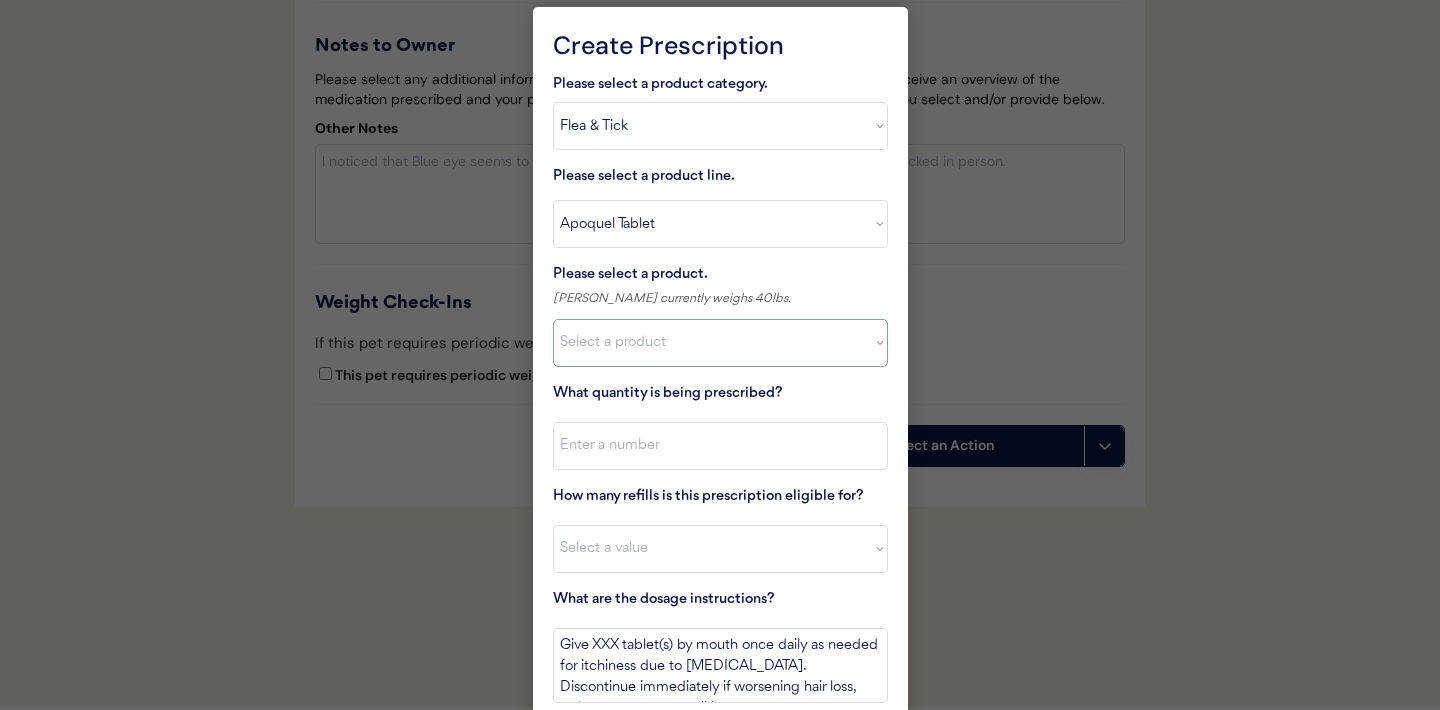 select on ""1348695171700984260__LOOKUP__1720647054590x322599372364987400"" 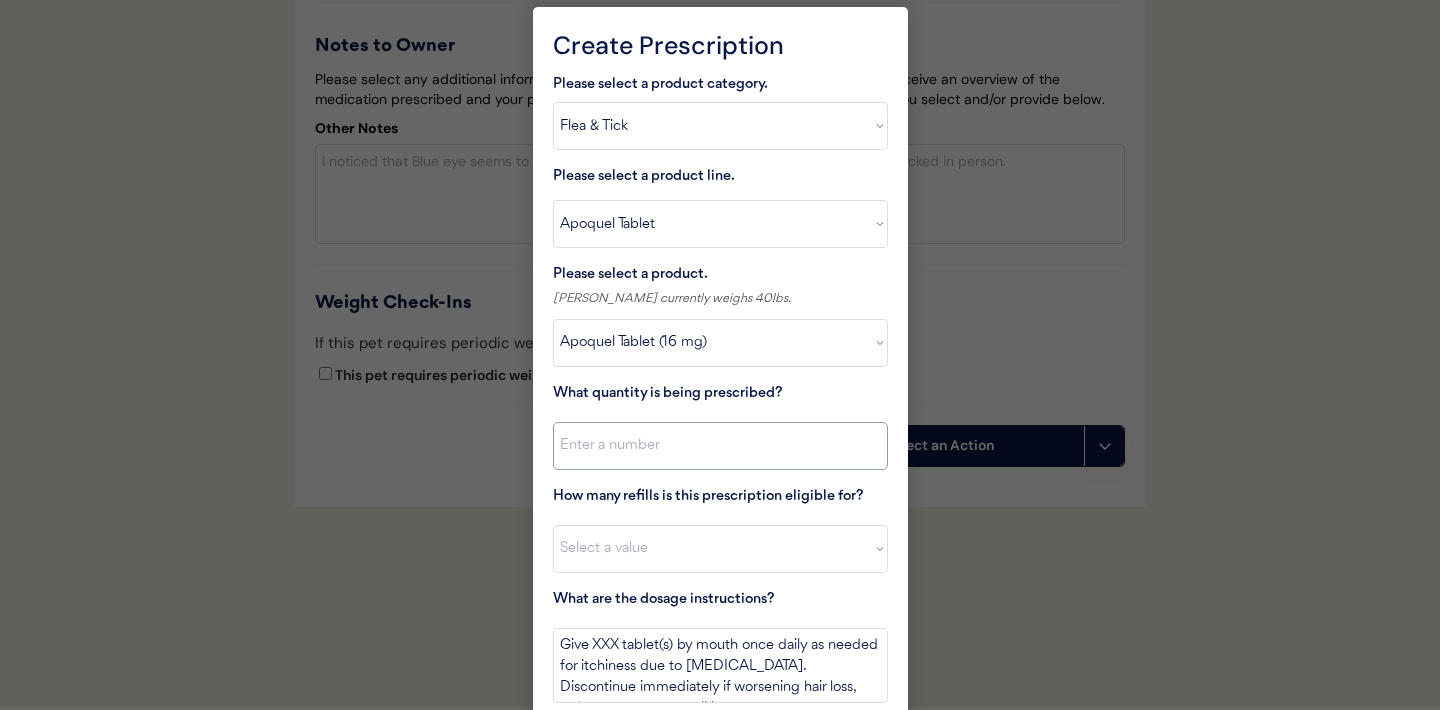 click at bounding box center [720, 446] 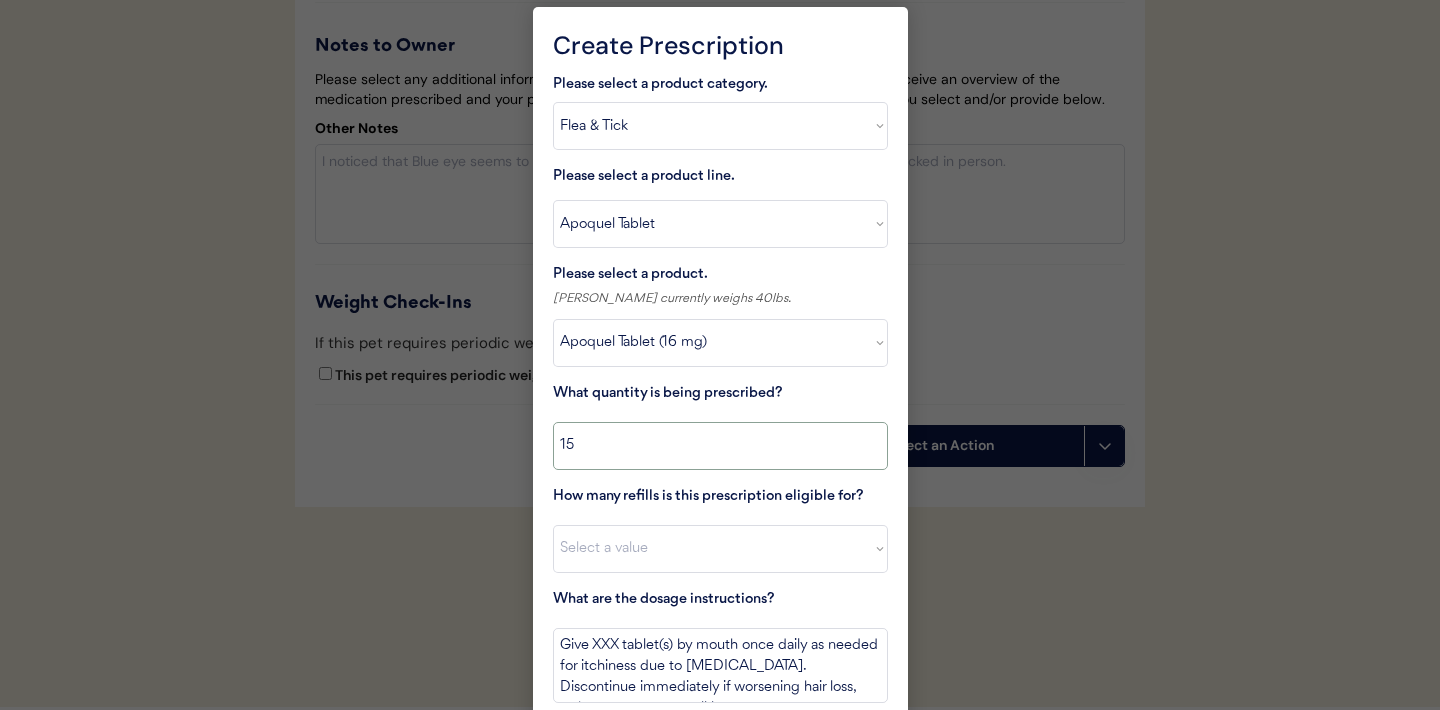 type on "15" 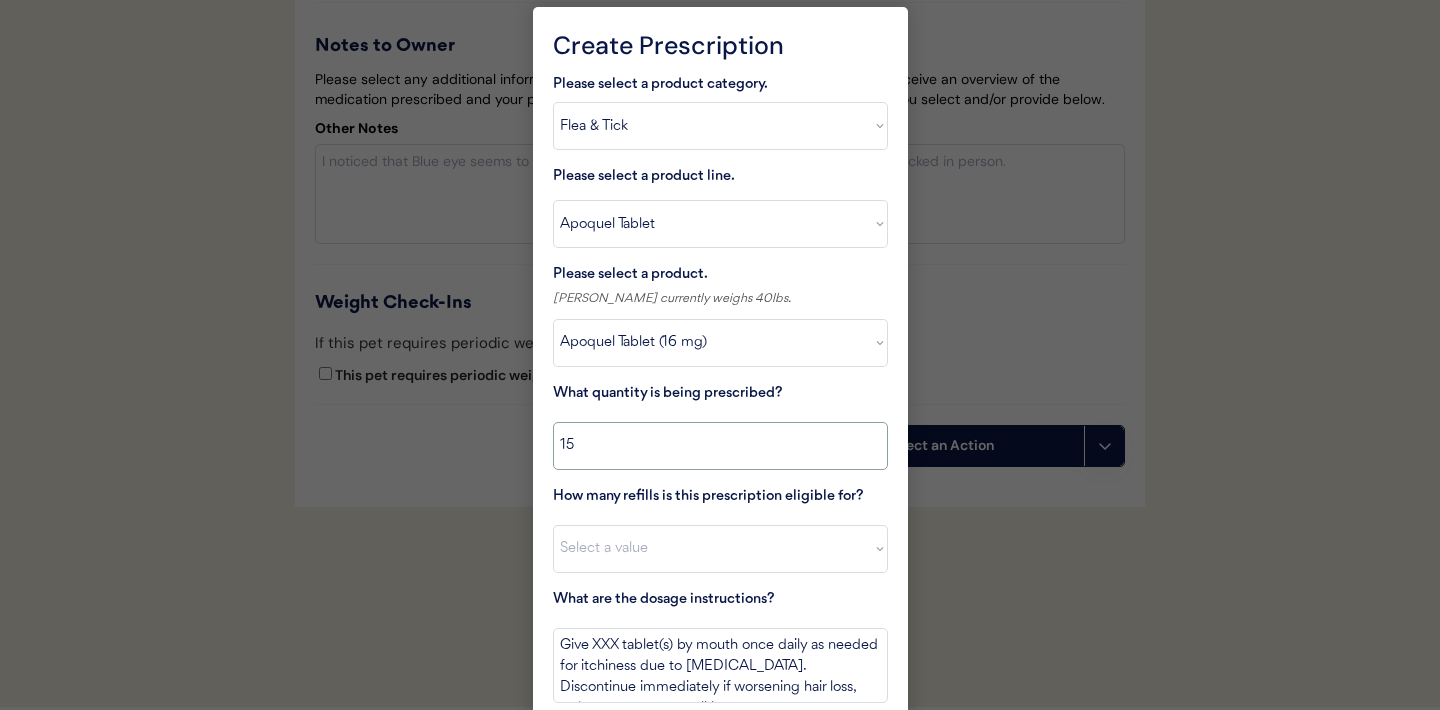 click on "Select a value 0 1 2 3 4 5 6 7 8 10 11" at bounding box center [720, 549] 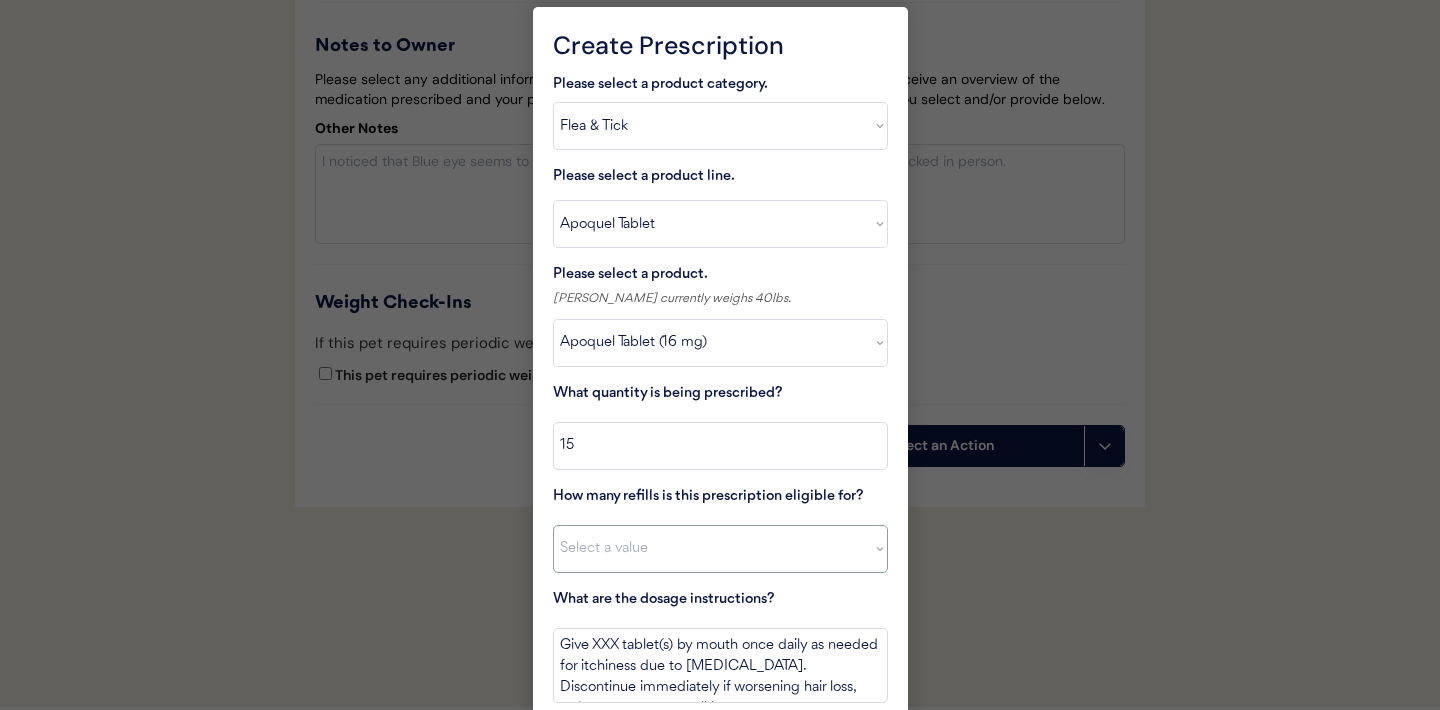 select on "11" 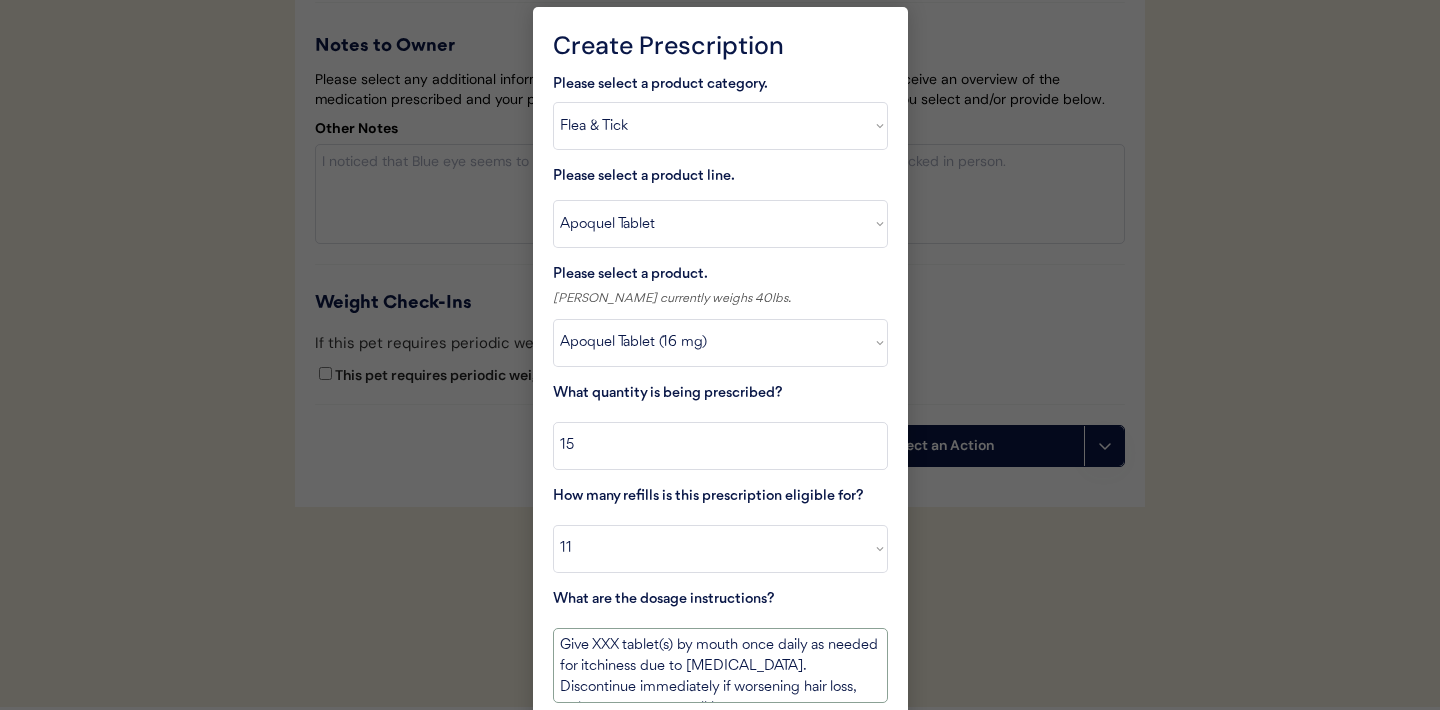 click on "Give XXX tablet(s) by mouth once daily as needed for itchiness due to allergies. Discontinue immediately if worsening hair loss, rash, or numerous small lumps appear." at bounding box center [720, 665] 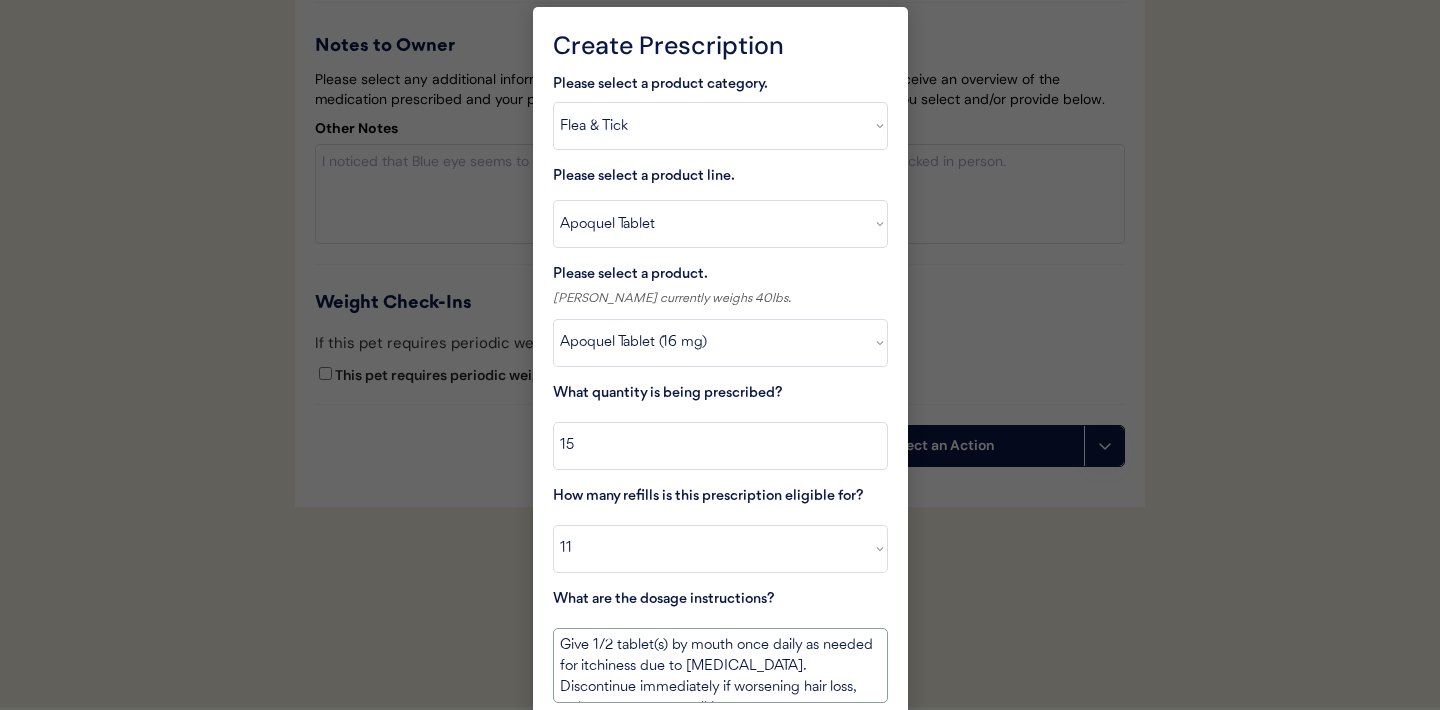 click on "Give 1/2 tablet(s) by mouth once daily as needed for itchiness due to allergies. Discontinue immediately if worsening hair loss, rash, or numerous small lumps appear." at bounding box center (720, 665) 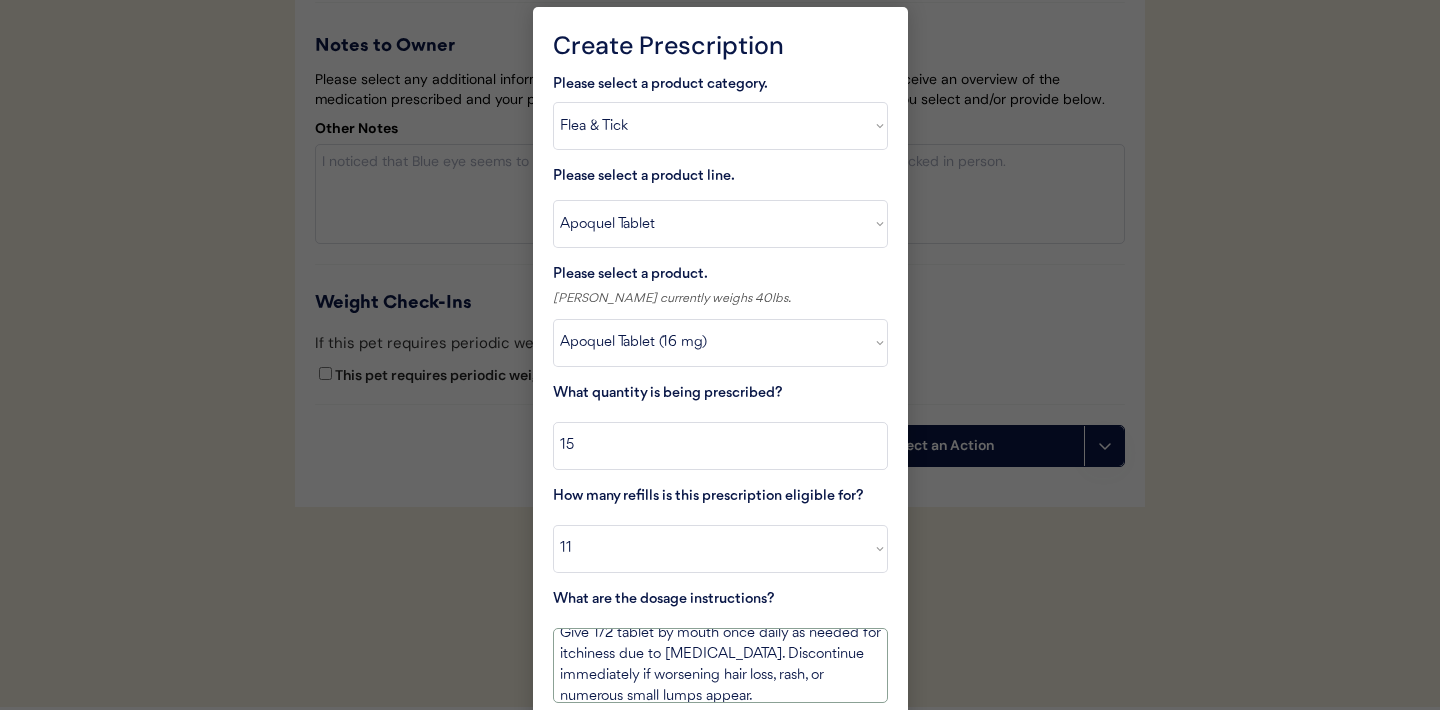 scroll, scrollTop: 23, scrollLeft: 0, axis: vertical 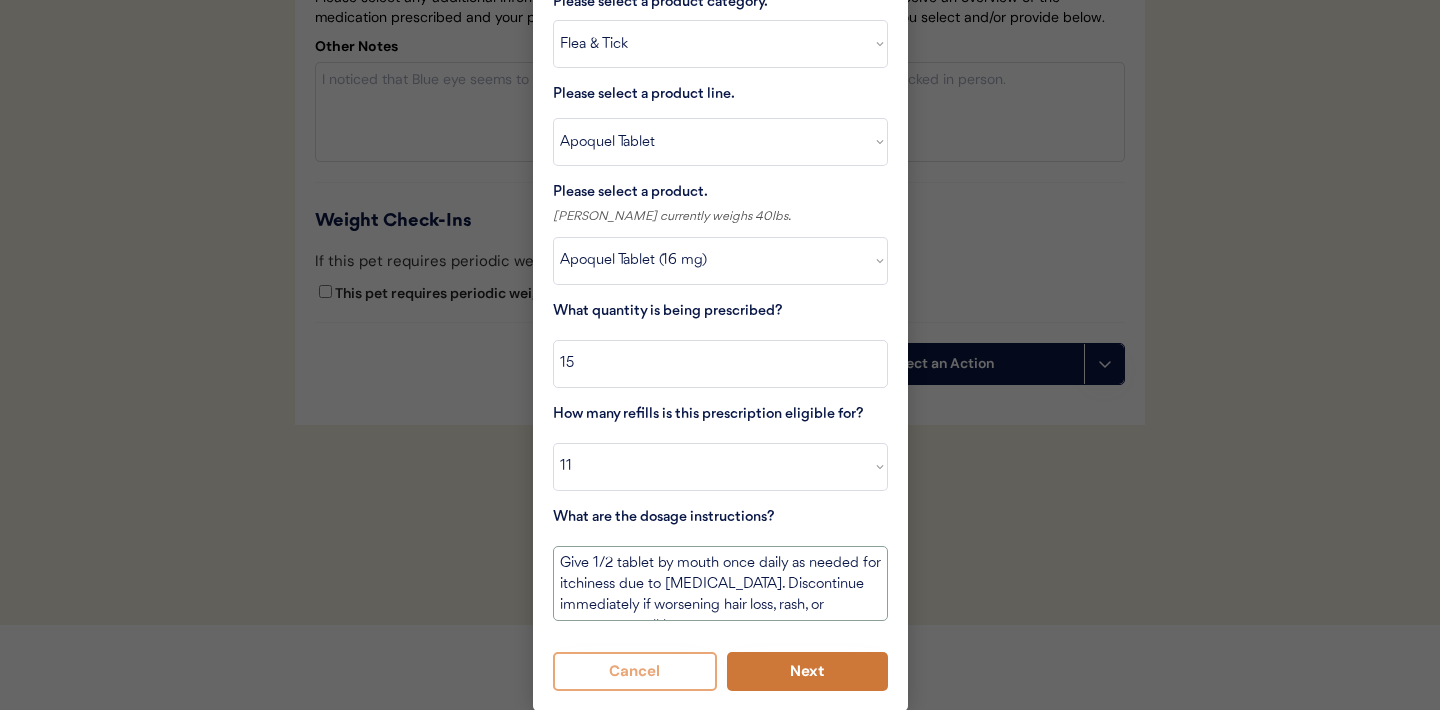 type on "Give 1/2 tablet by mouth once daily as needed for itchiness due to allergies. Discontinue immediately if worsening hair loss, rash, or numerous small lumps appear." 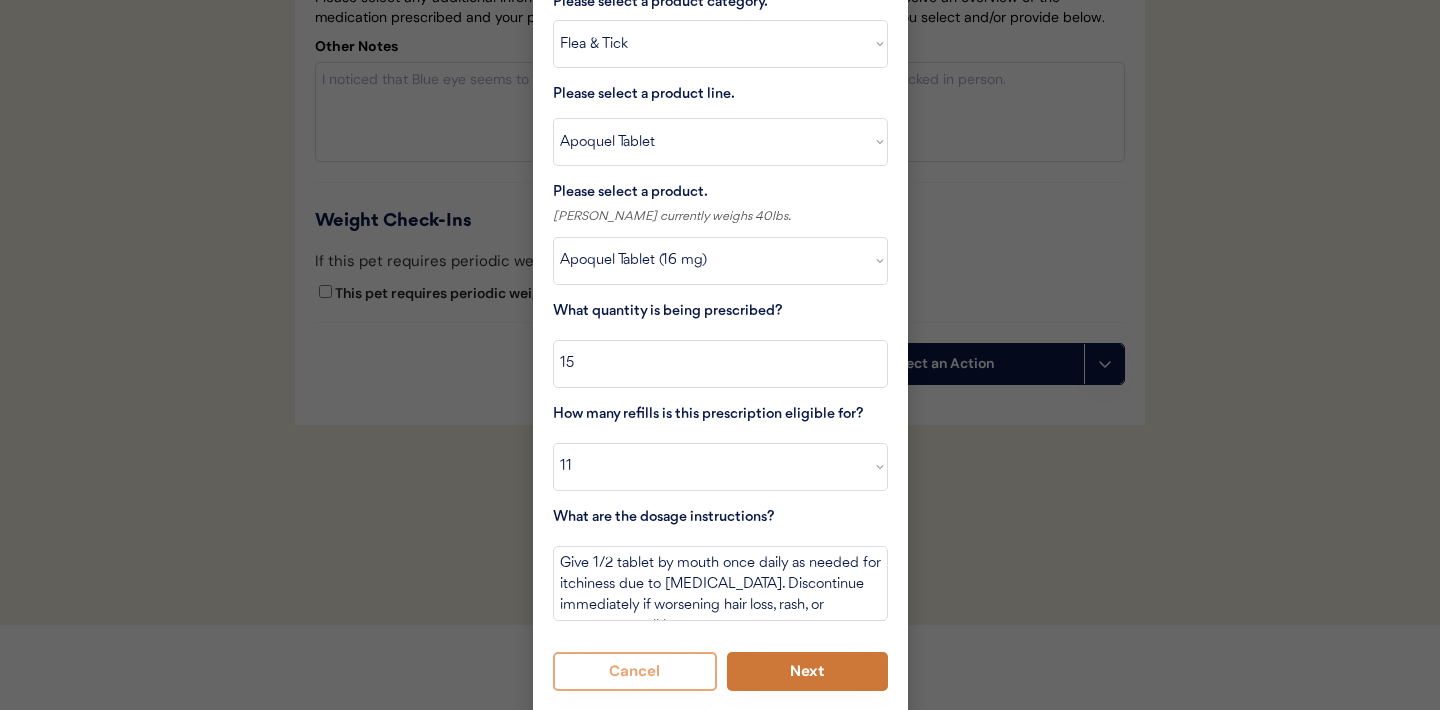 scroll, scrollTop: 4174, scrollLeft: 0, axis: vertical 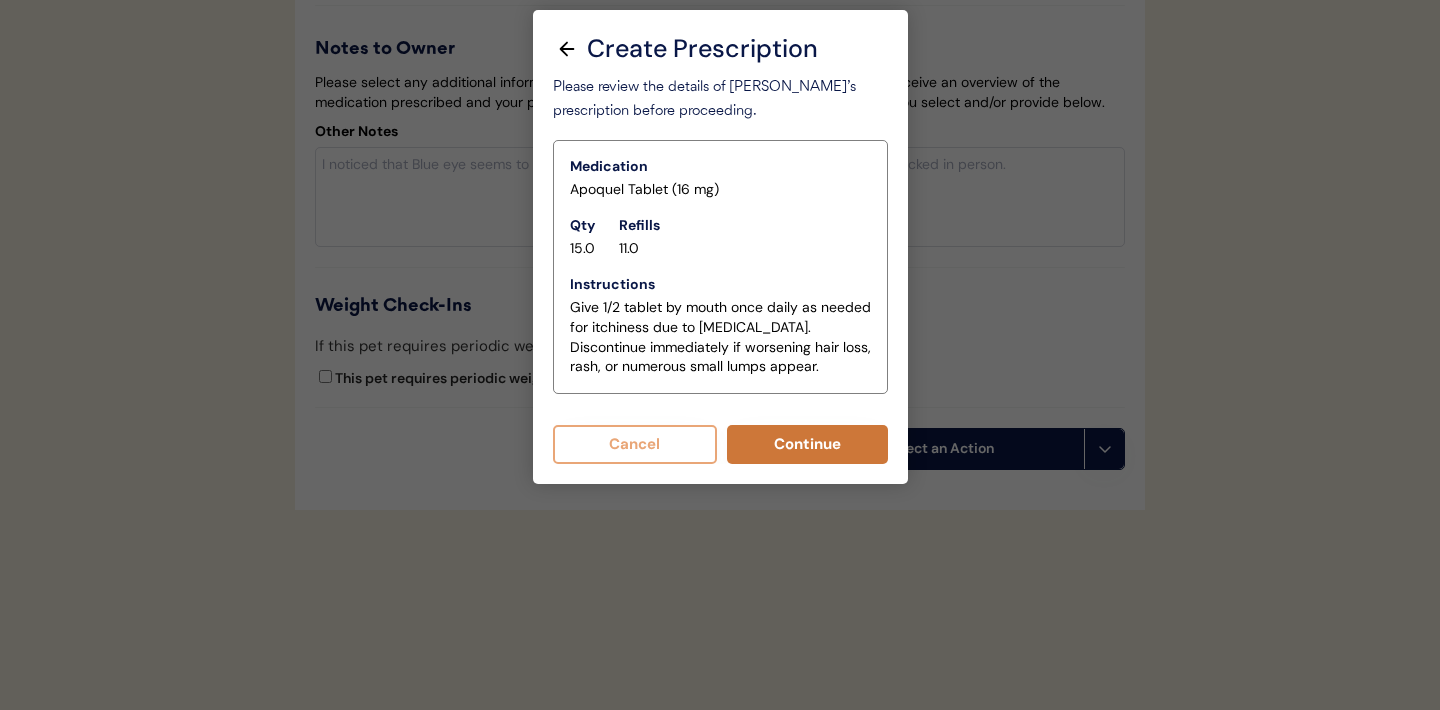 click on "Continue" at bounding box center (807, 444) 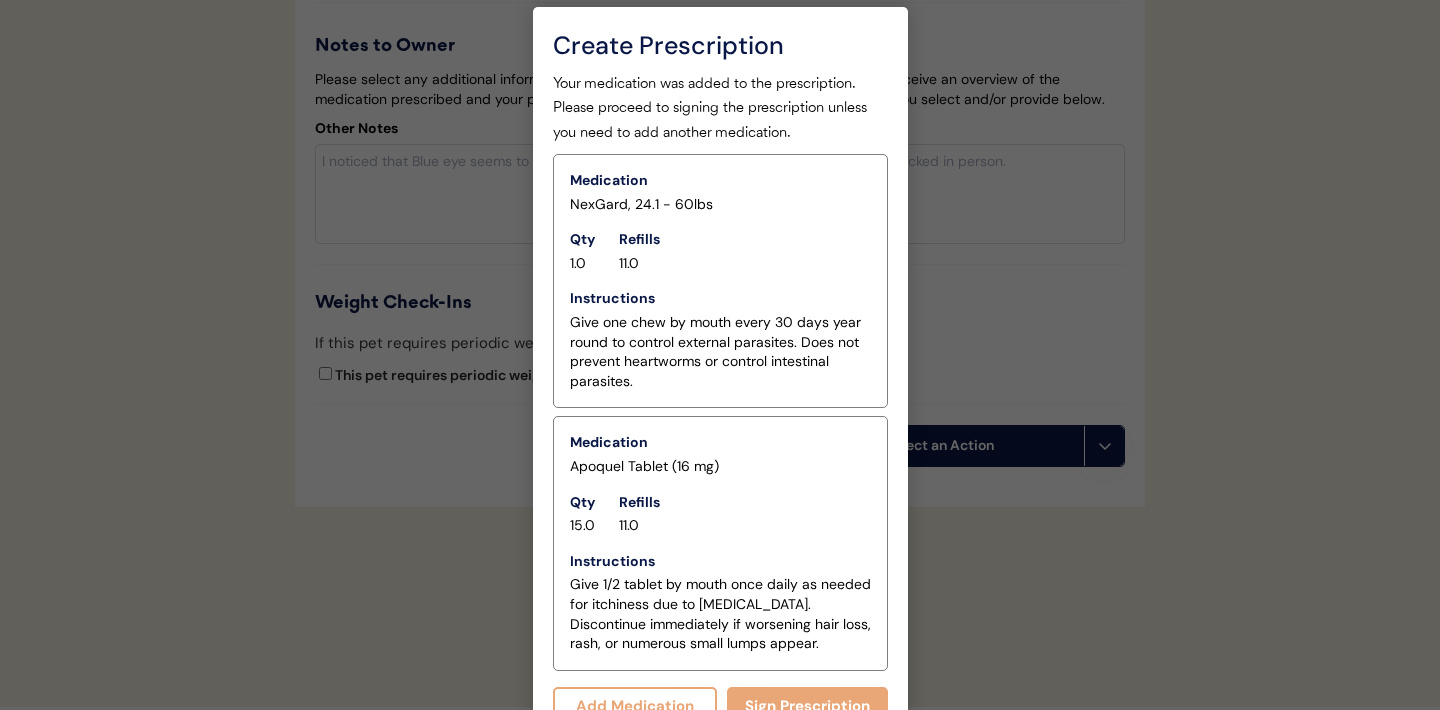 scroll, scrollTop: 4209, scrollLeft: 0, axis: vertical 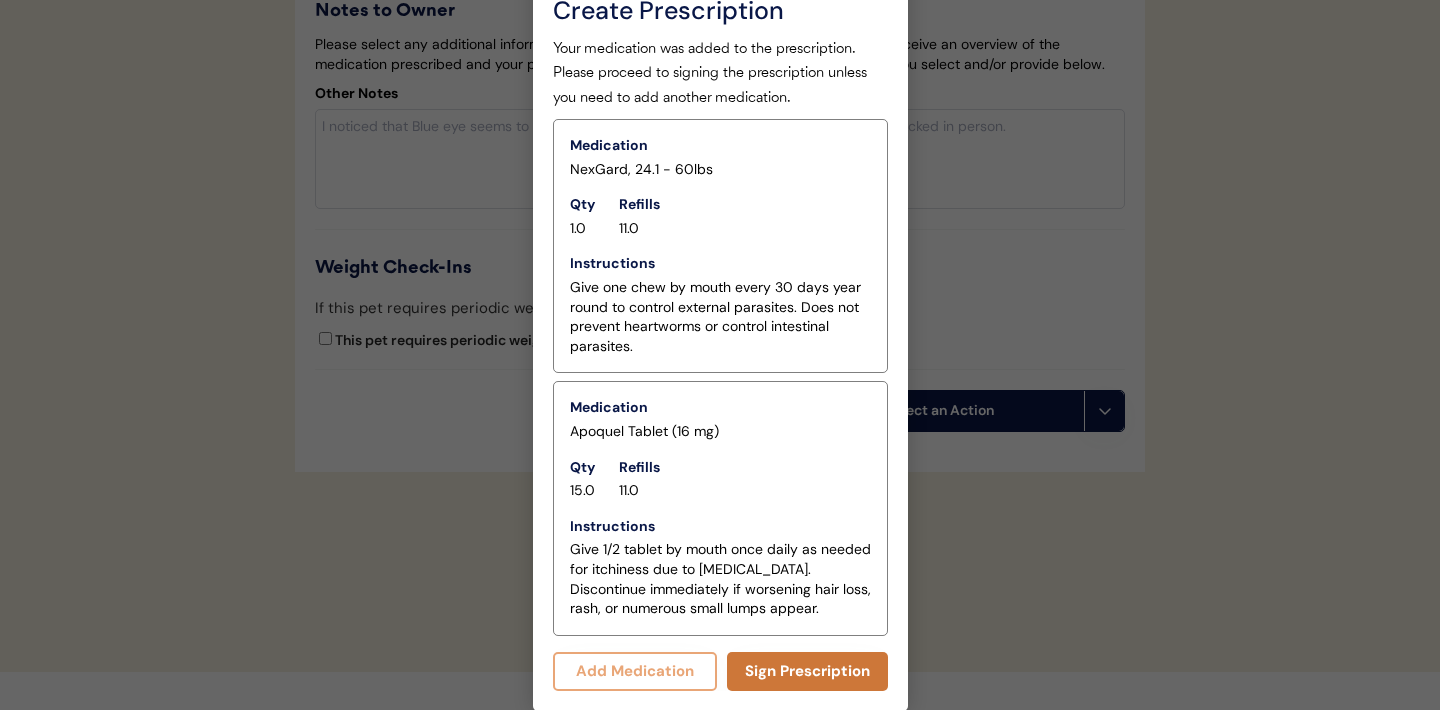 click on "Sign Prescription" at bounding box center [807, 671] 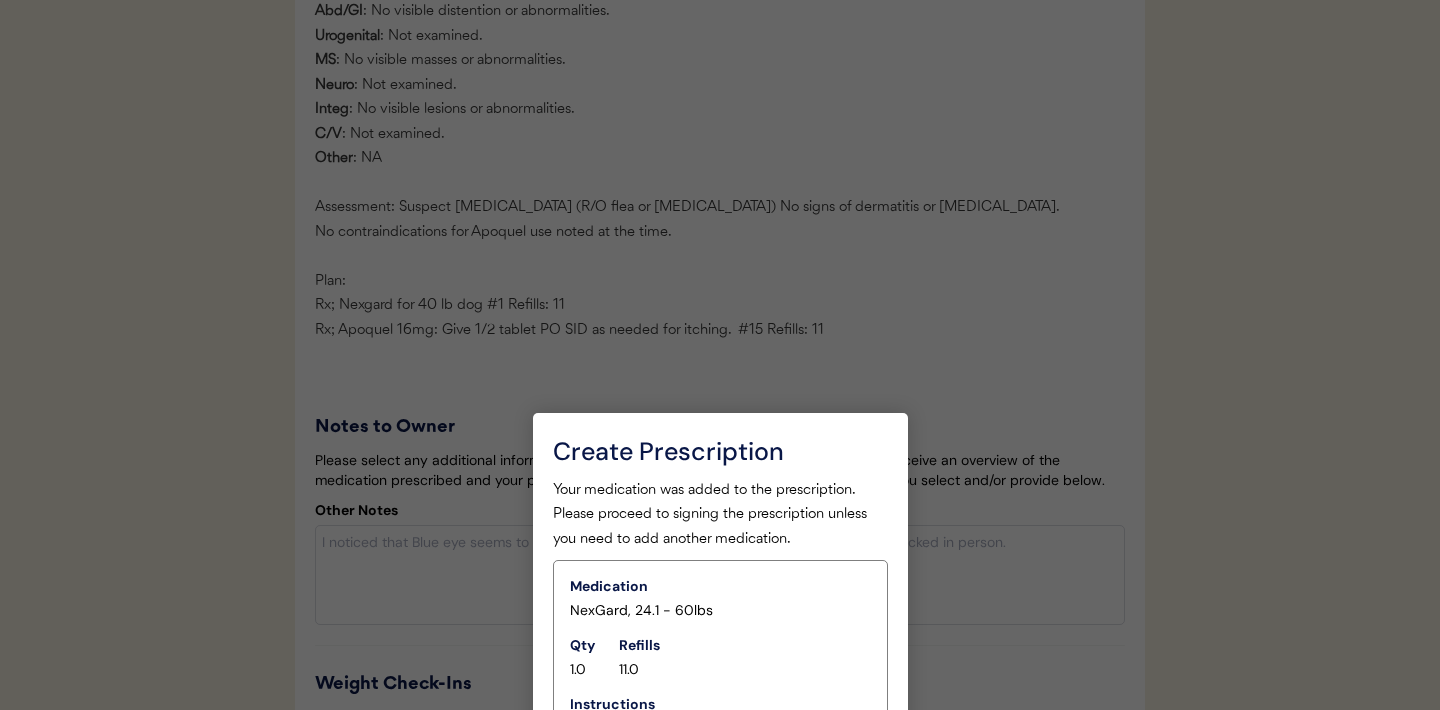 scroll, scrollTop: 4209, scrollLeft: 0, axis: vertical 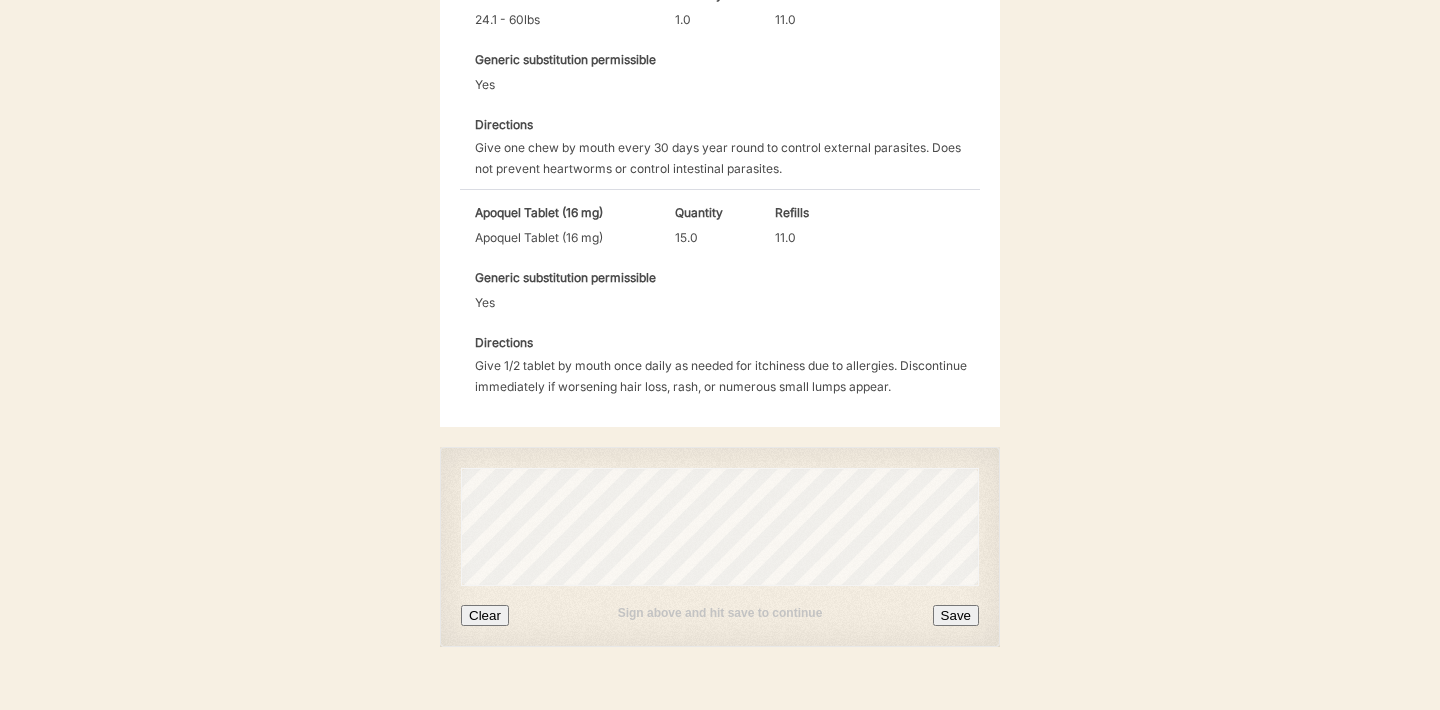 click on "Save" at bounding box center [956, 615] 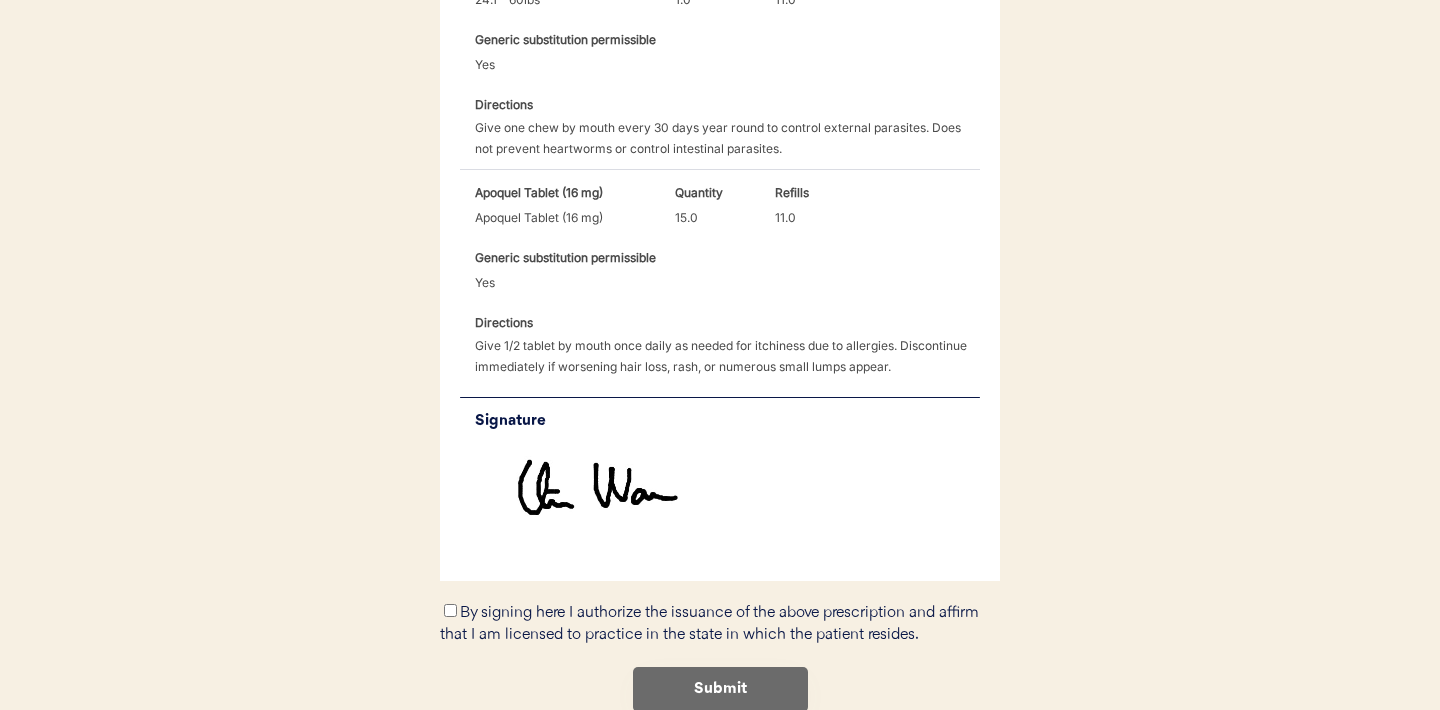 scroll, scrollTop: 739, scrollLeft: 0, axis: vertical 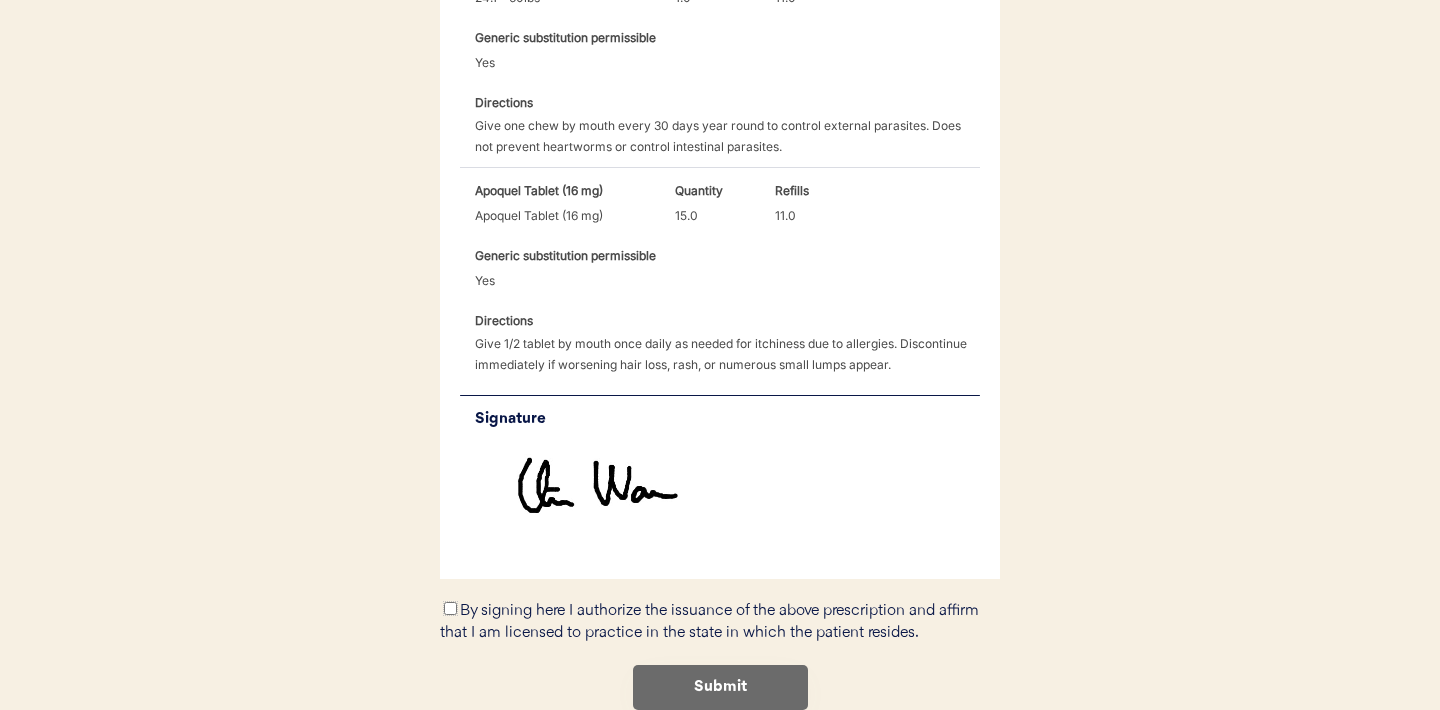 click on "By signing here I authorize the issuance of the above prescription and affirm that I am licensed to practice in the state in which the patient resides." at bounding box center [450, 608] 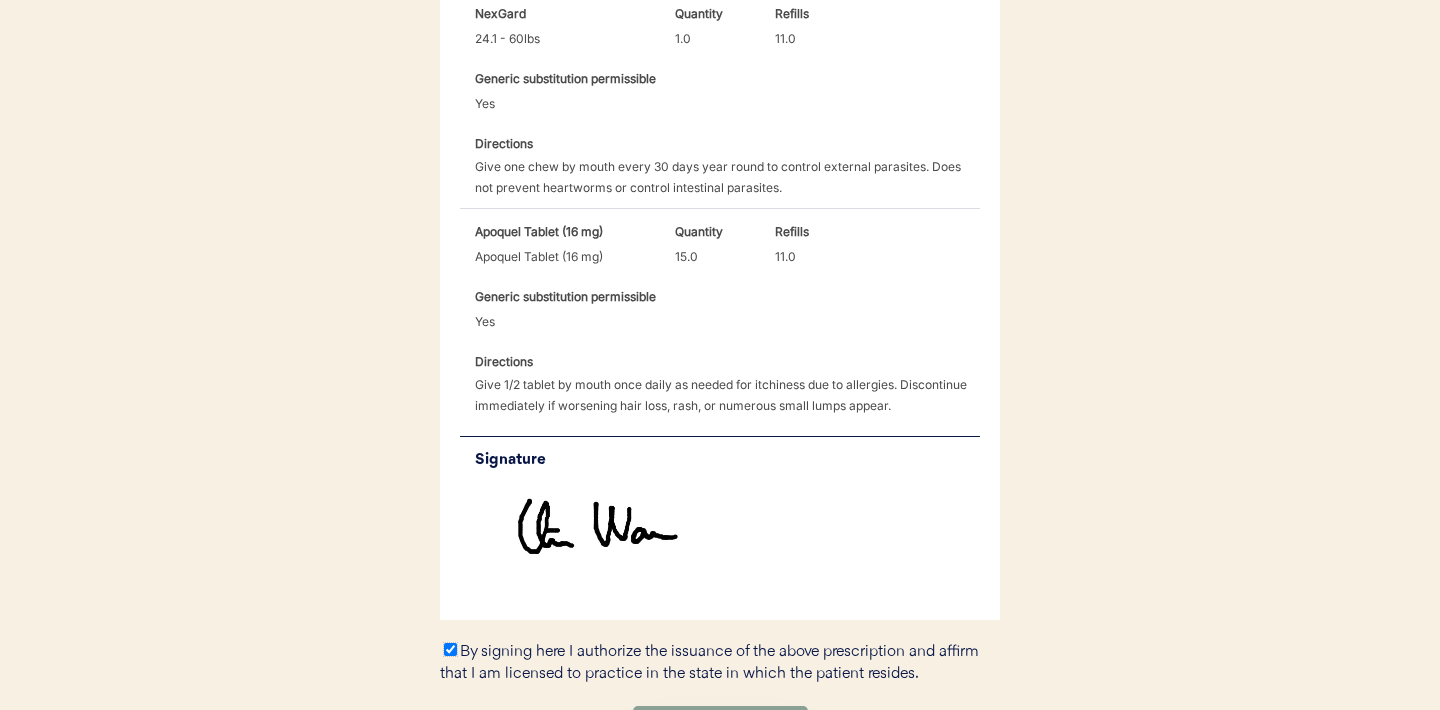 scroll, scrollTop: 714, scrollLeft: 0, axis: vertical 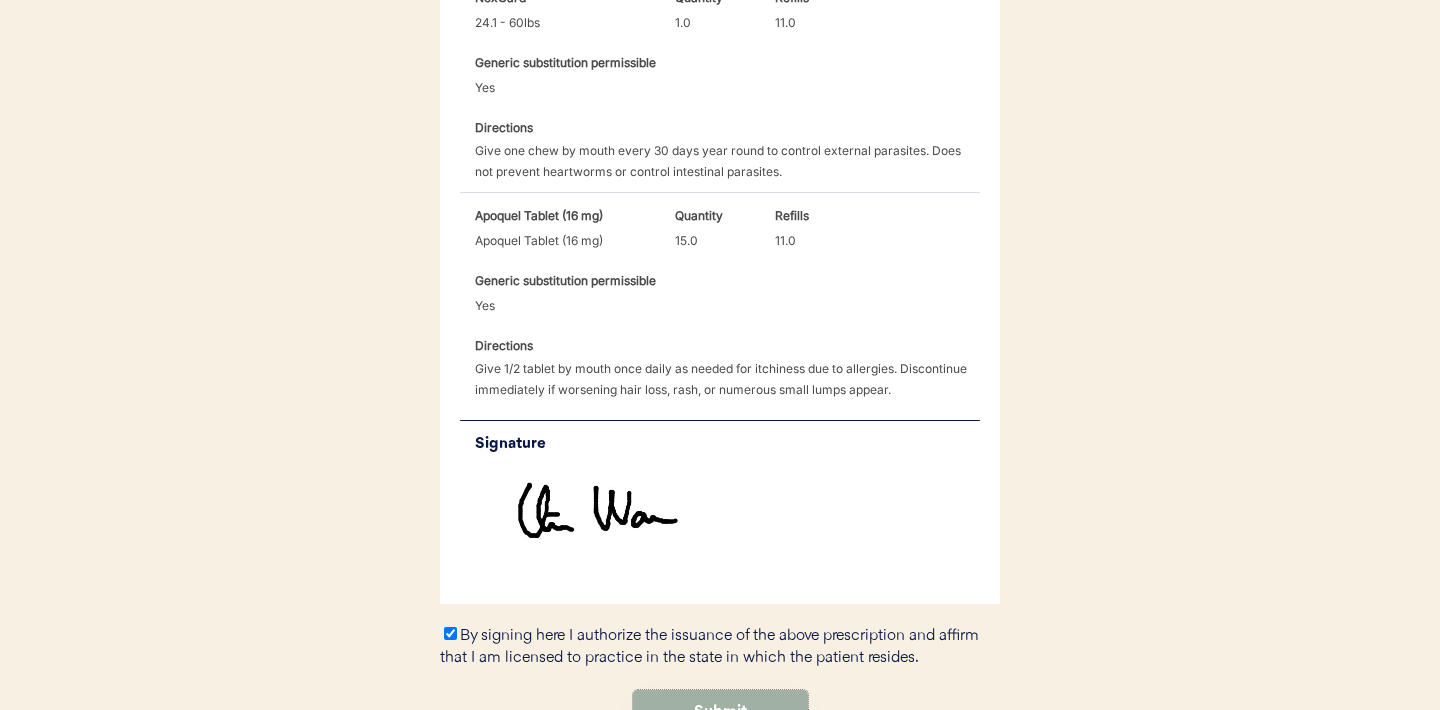 click on "Submit" at bounding box center [720, 712] 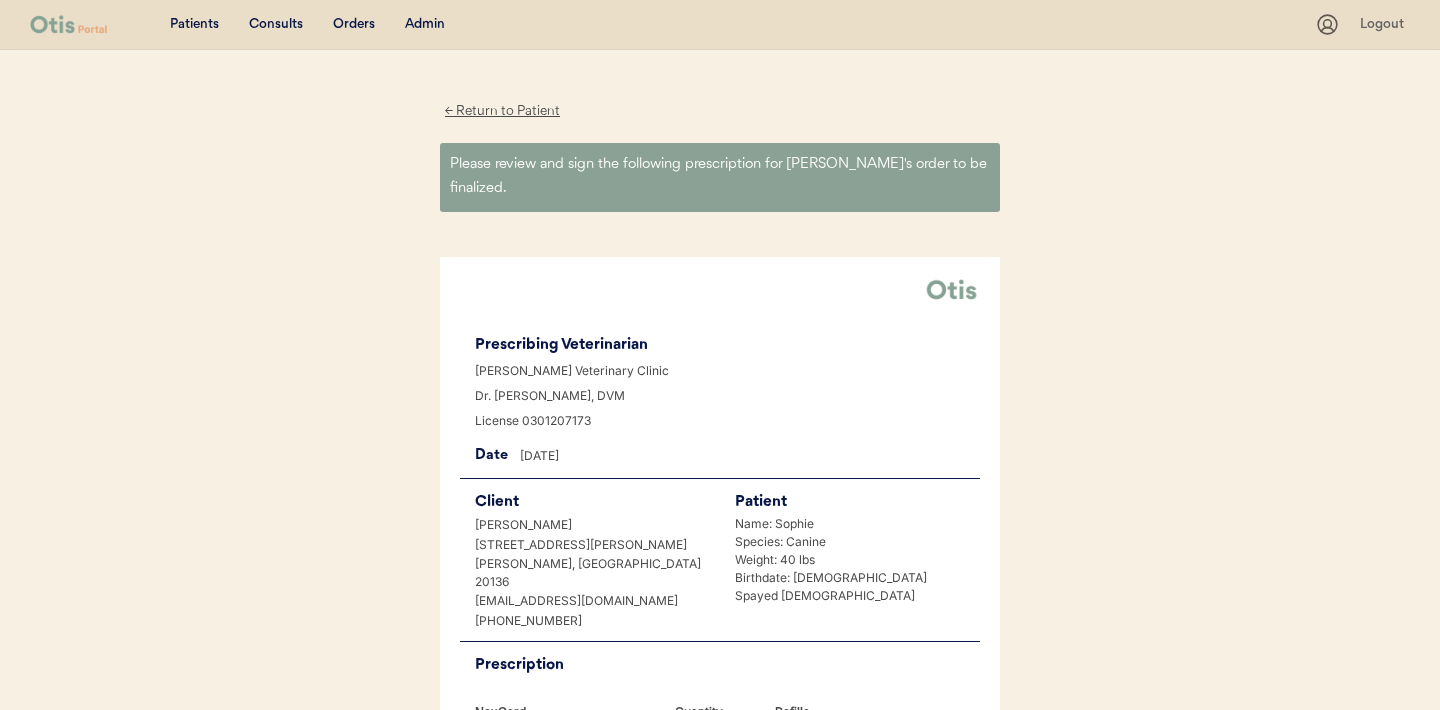 scroll, scrollTop: 0, scrollLeft: 0, axis: both 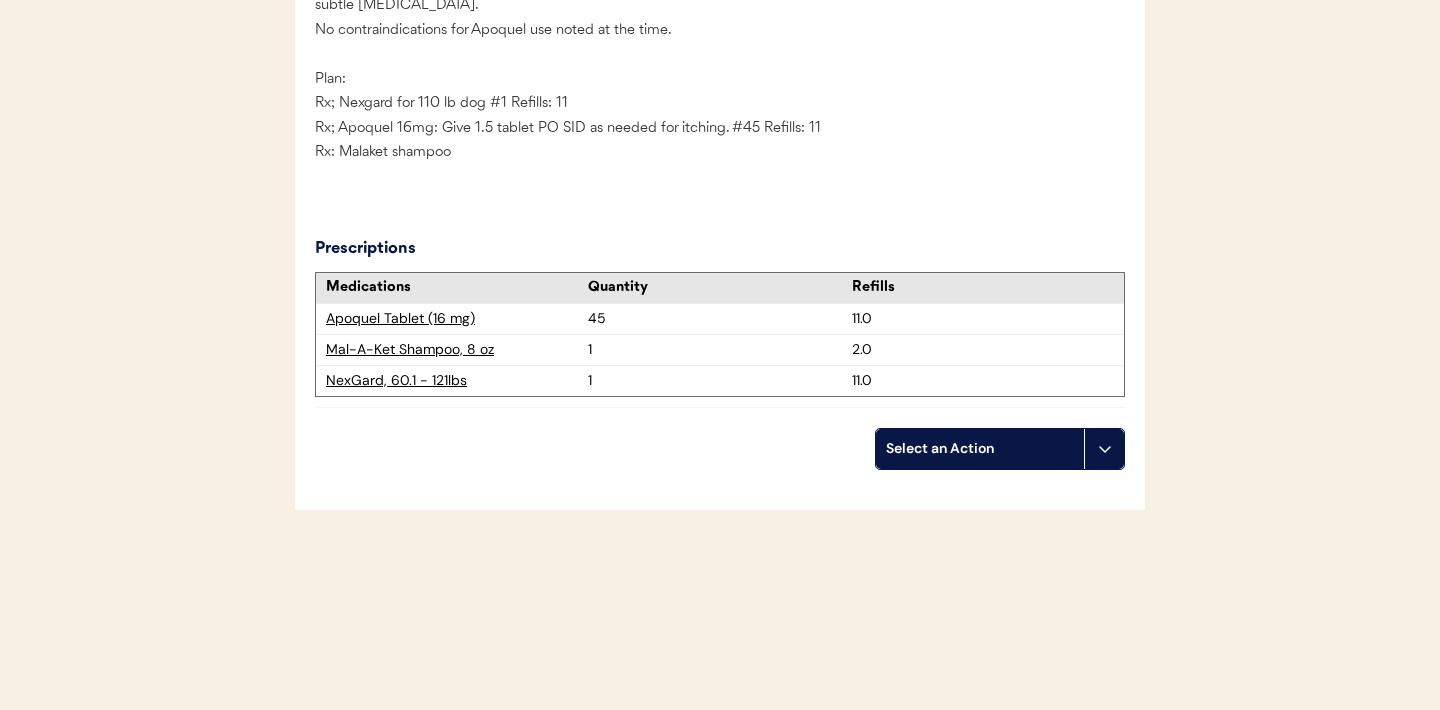 click at bounding box center [1104, 449] 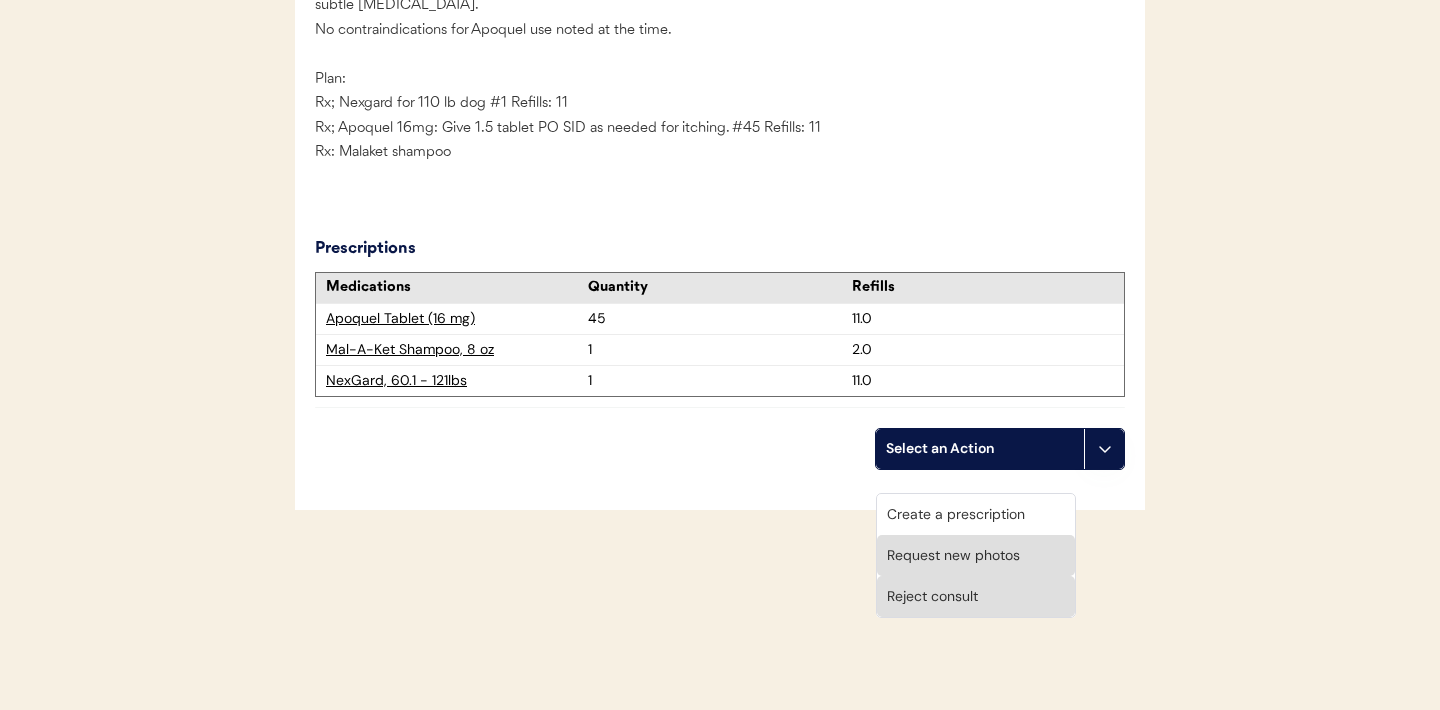 click on "Create a prescription" at bounding box center (976, 514) 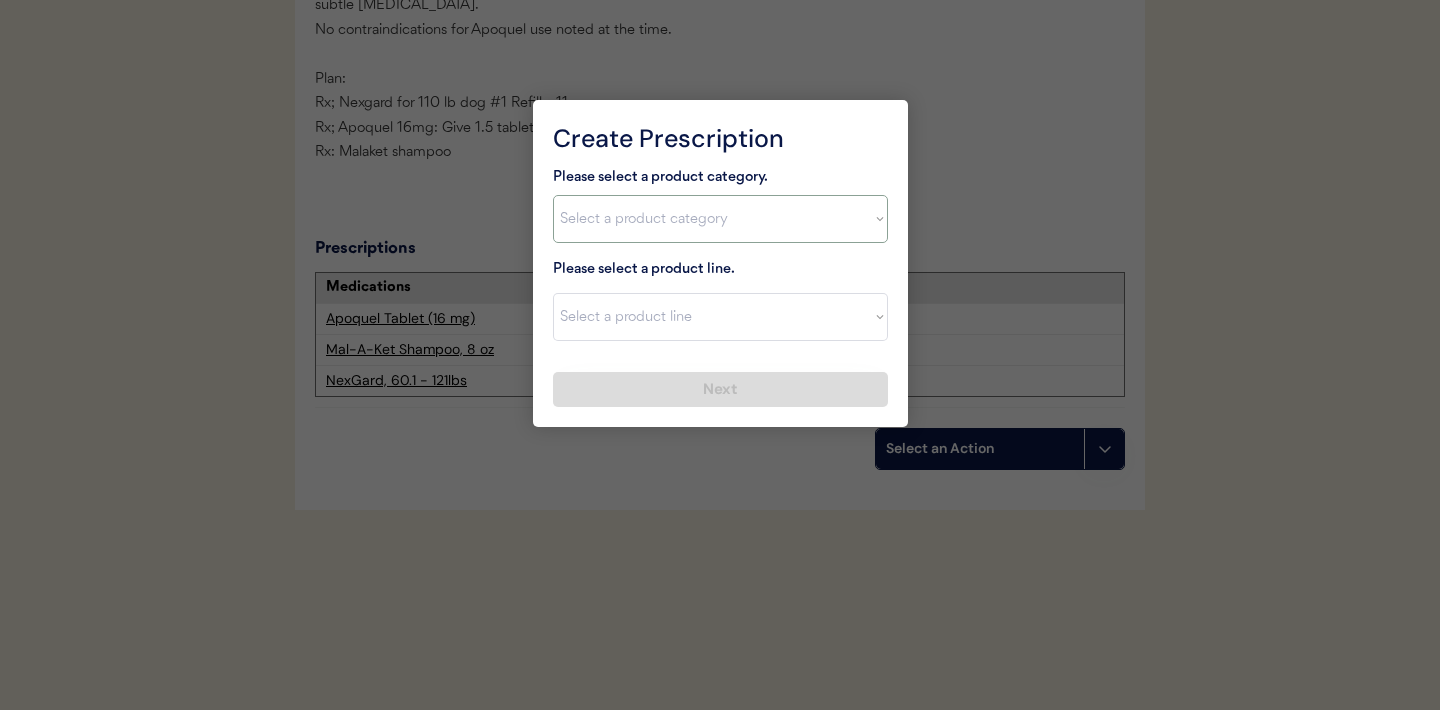 click on "Select a product category [MEDICAL_DATA] Antibiotics Anxiety Combo [MEDICAL_DATA] Prevention Flea & Tick [MEDICAL_DATA]" at bounding box center [720, 219] 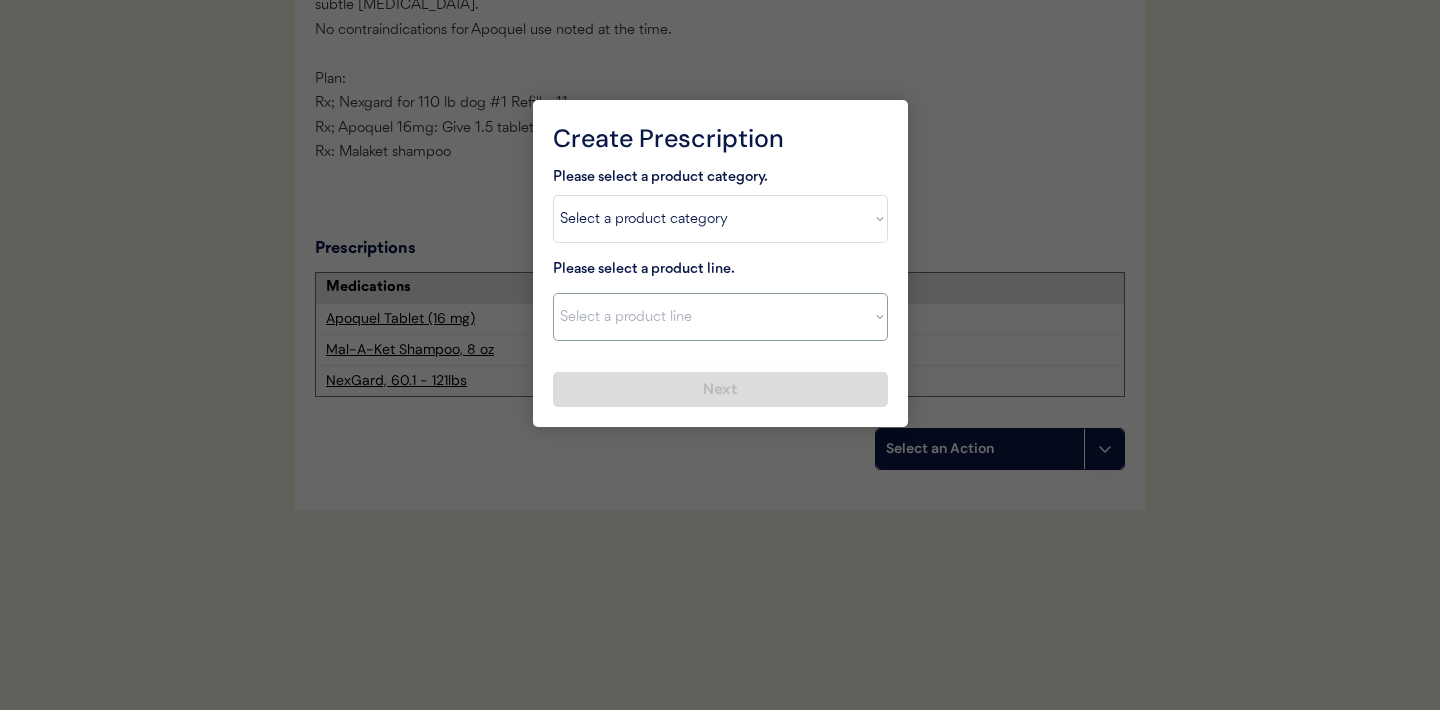 click on "Select a product line Apoquel Chewable Tablet Apoquel Tablet Cyclosporine DermaBenSs Shampoo Hydroxyzine Mal-A-Ket Shampoo Mal-A-Ket Wipes Malaseb Shampoo MiconaHex+Triz Mousse MiconaHex+Triz Wipes Prednisone Temaril-P" at bounding box center (720, 317) 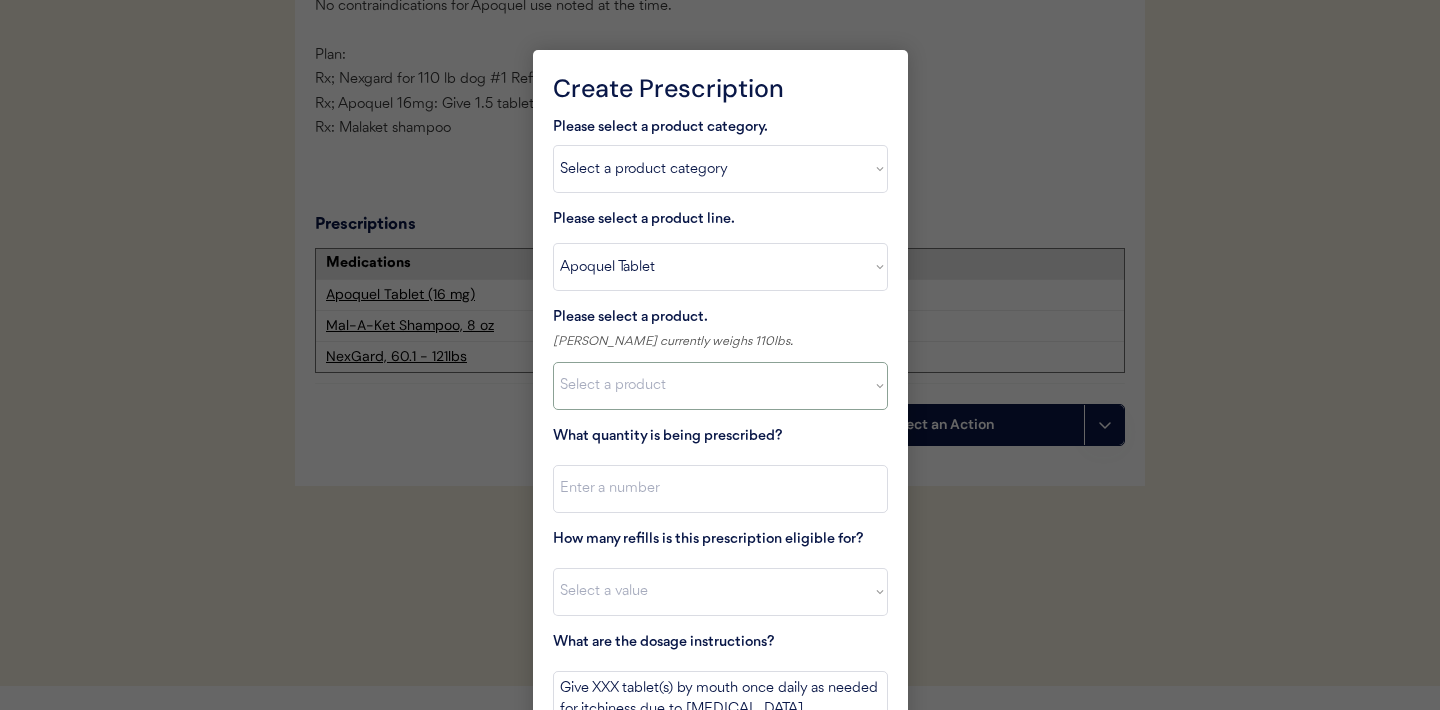 click on "Select a product Apoquel Tablet (16 mg) Apoquel Tablet (3.6 mg) Apoquel Tablet (5.4 mg)" at bounding box center [720, 386] 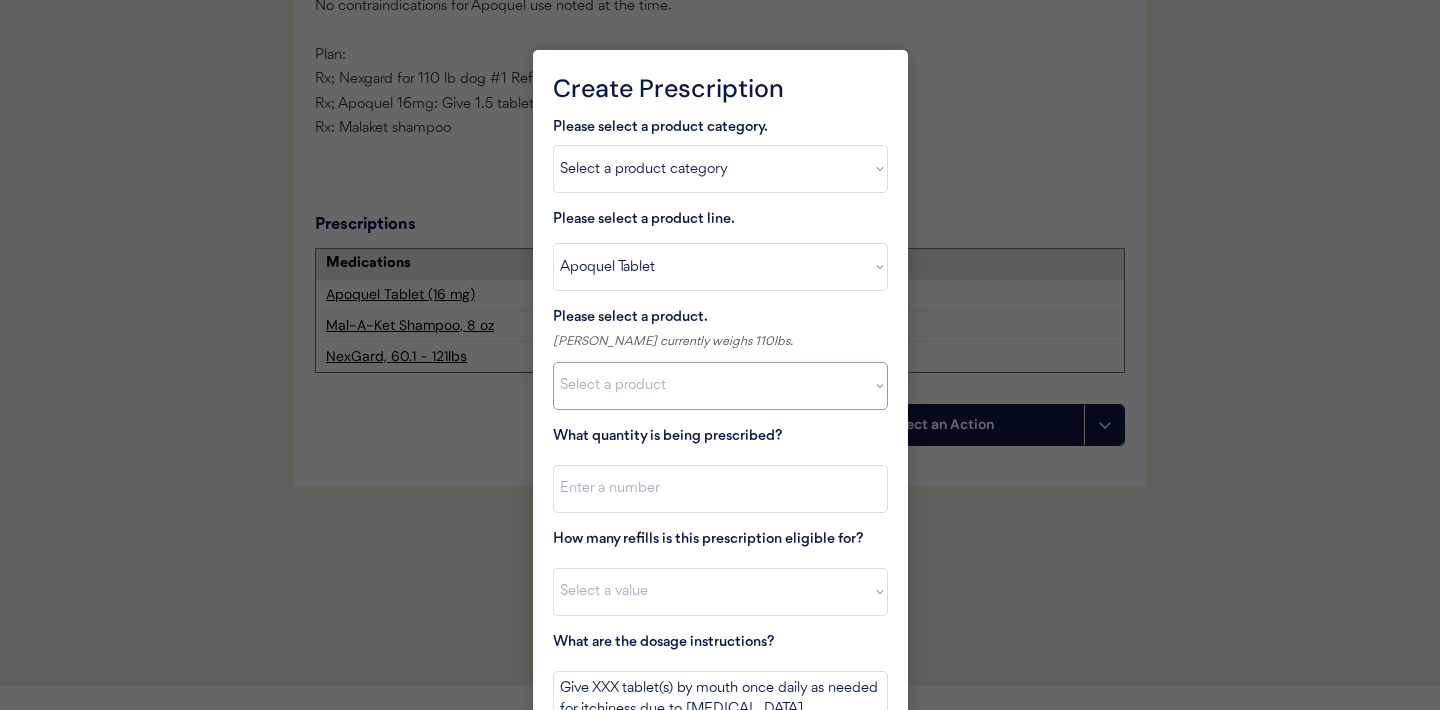select on ""1348695171700984260__LOOKUP__1720647054590x322599372364987400"" 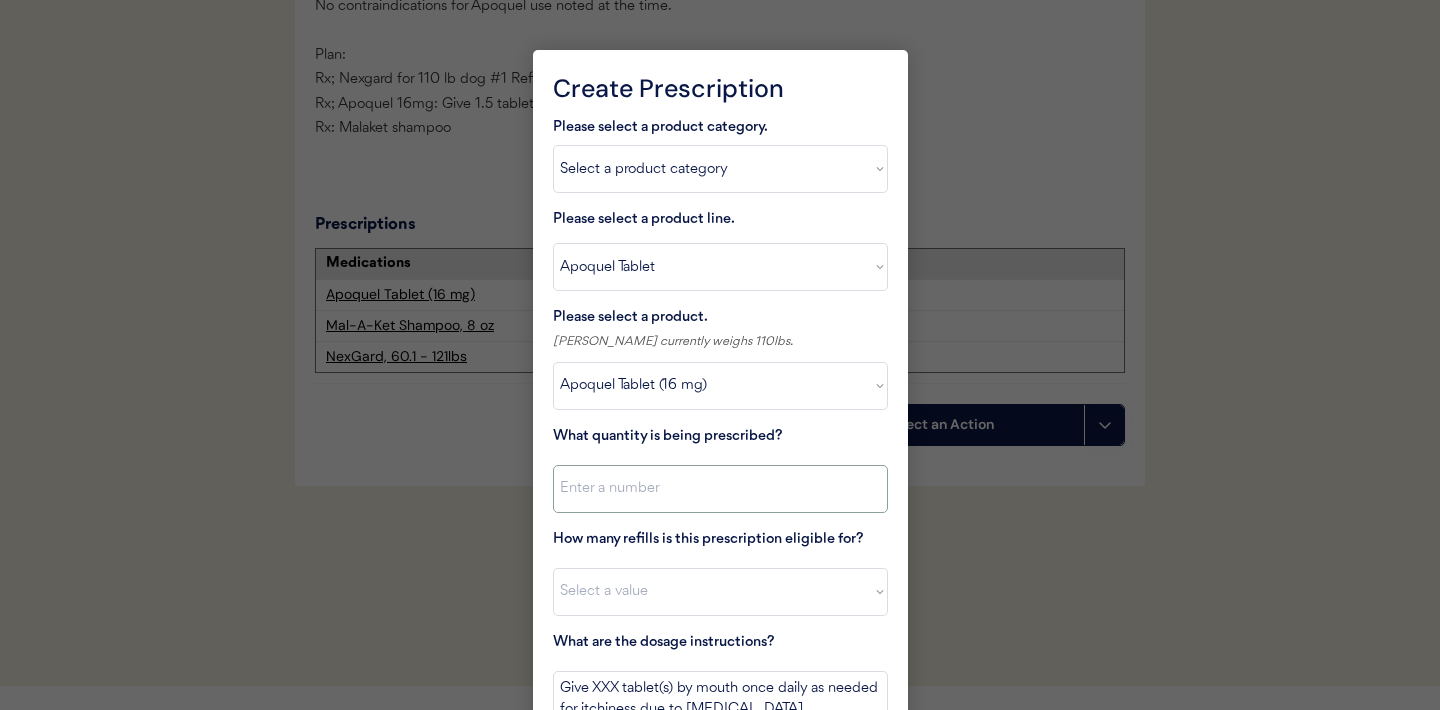 click at bounding box center [720, 489] 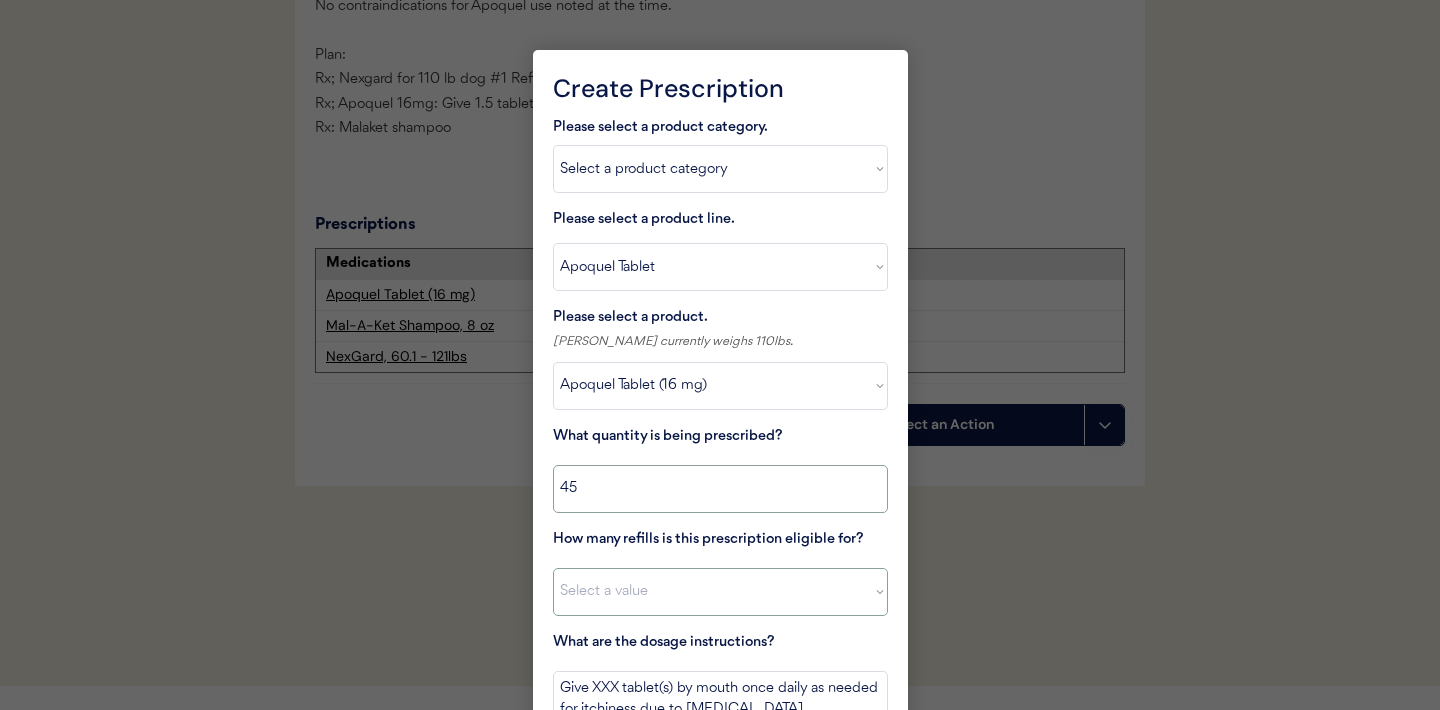type on "45" 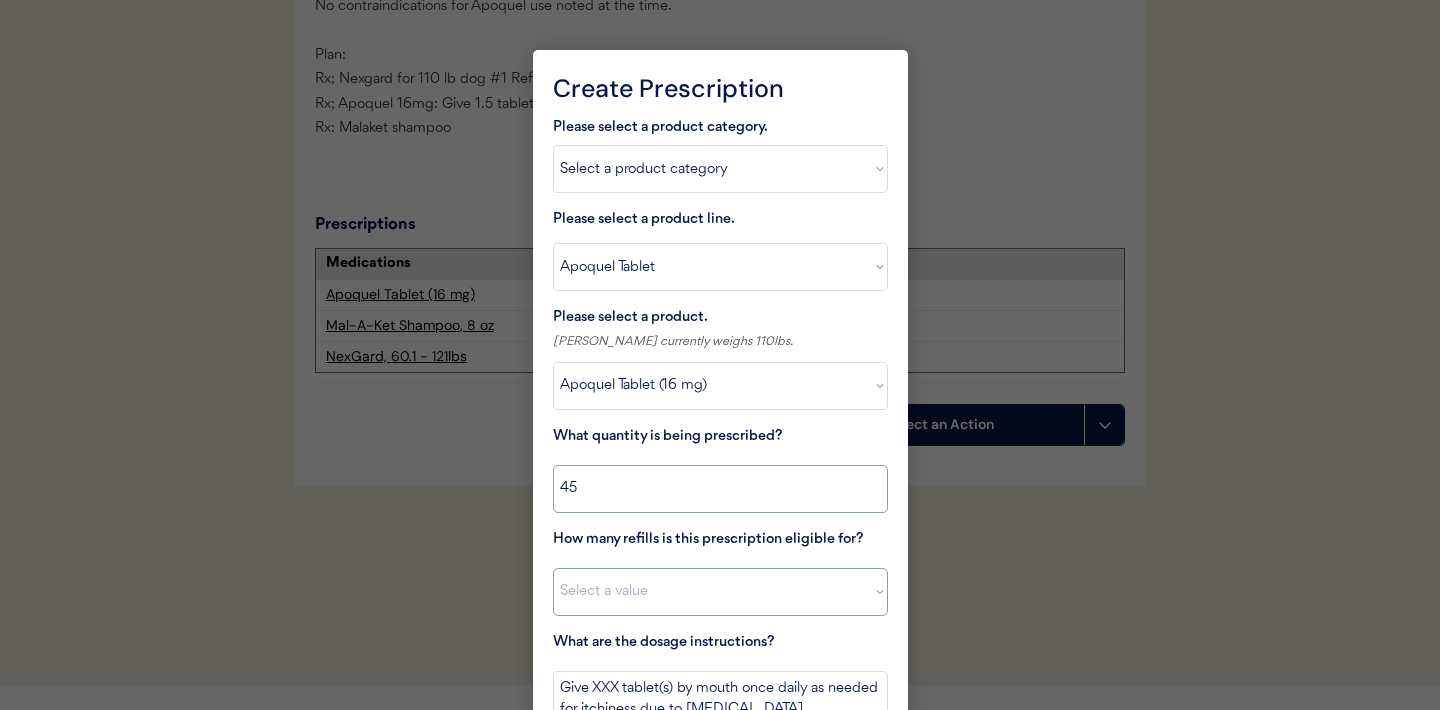 click on "Select a value 0 1 2 3 4 5 6 7 8 10 11" at bounding box center (720, 592) 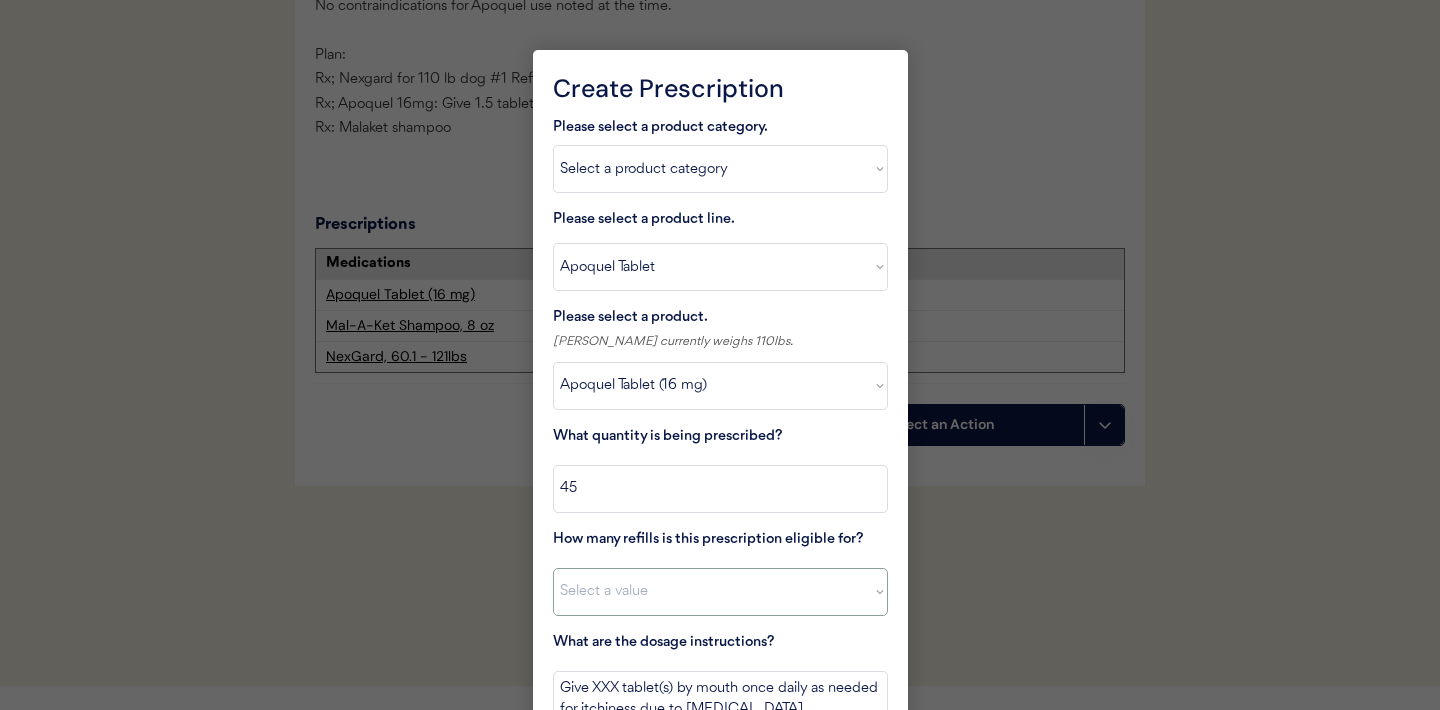 select on "2" 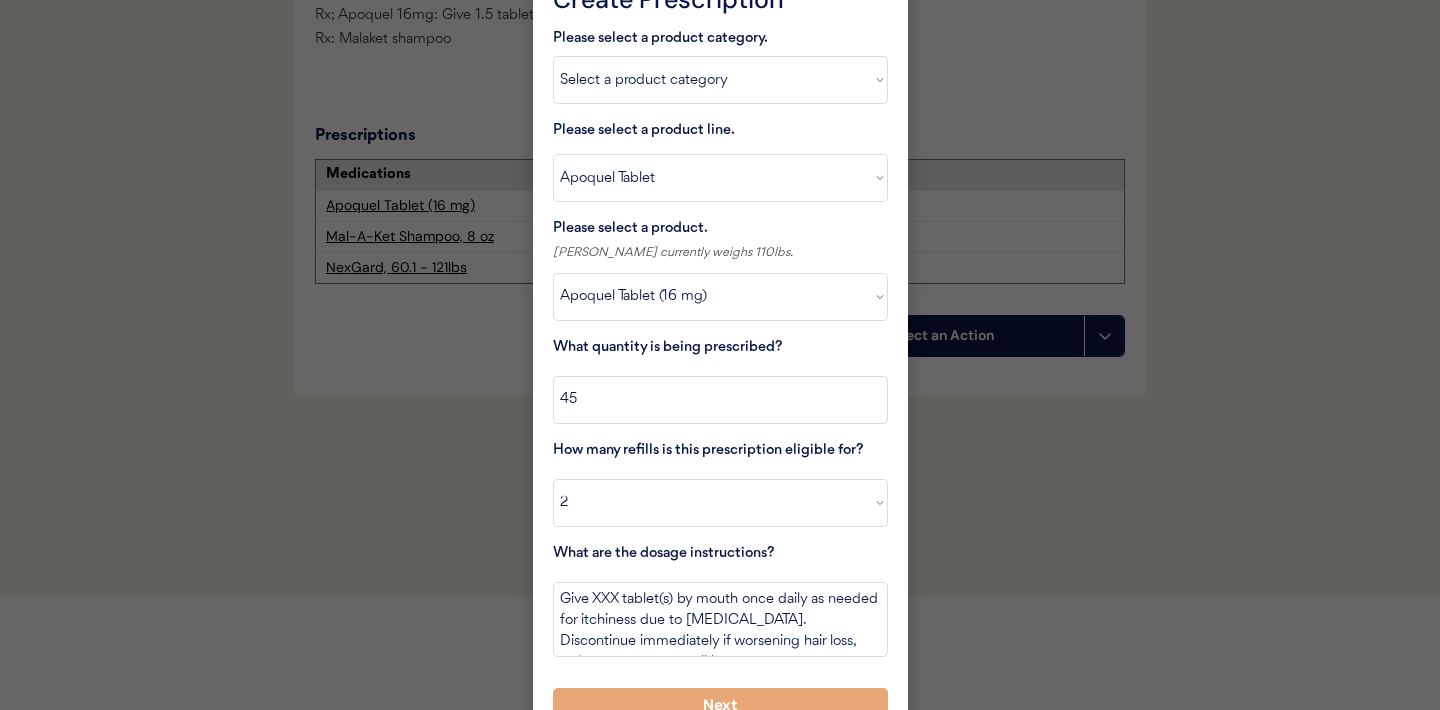 scroll, scrollTop: 5107, scrollLeft: 0, axis: vertical 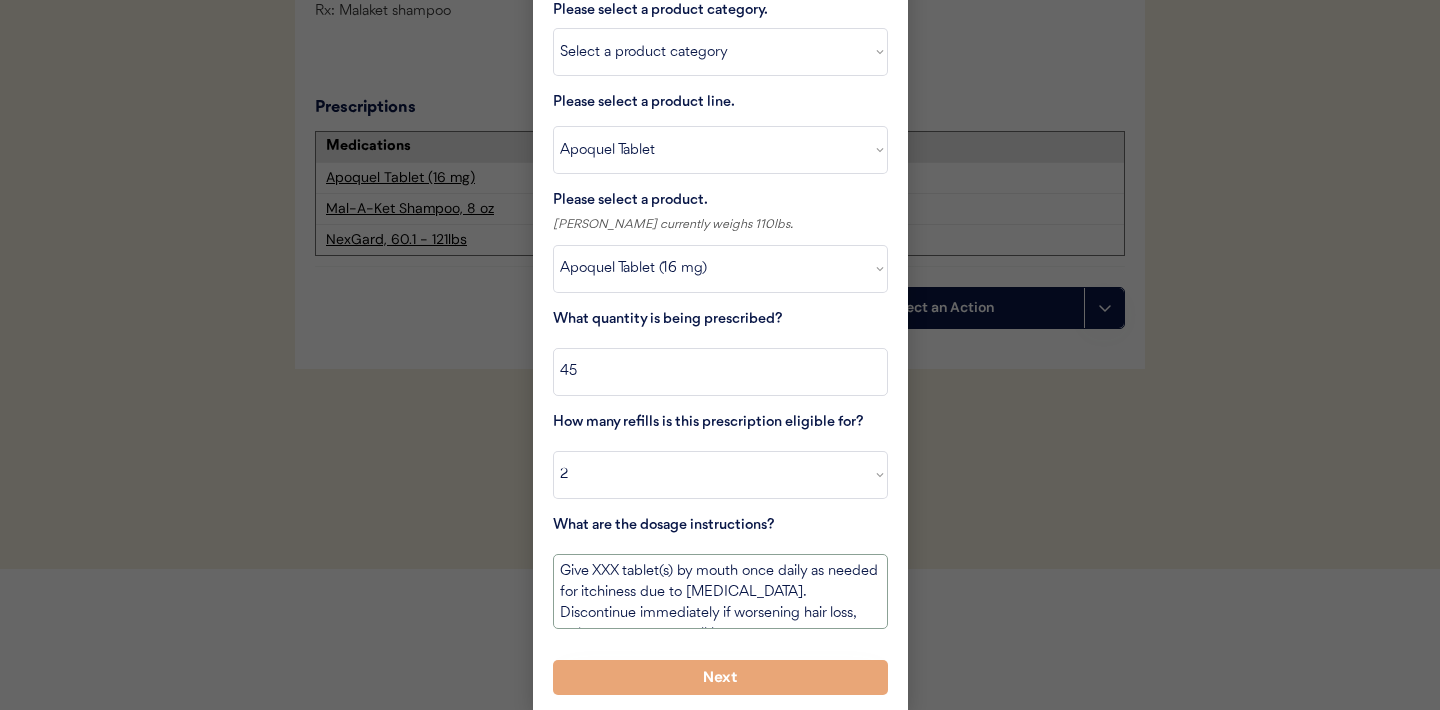 click on "Give XXX tablet(s) by mouth once daily as needed for itchiness due to allergies. Discontinue immediately if worsening hair loss, rash, or numerous small lumps appear." at bounding box center (720, 591) 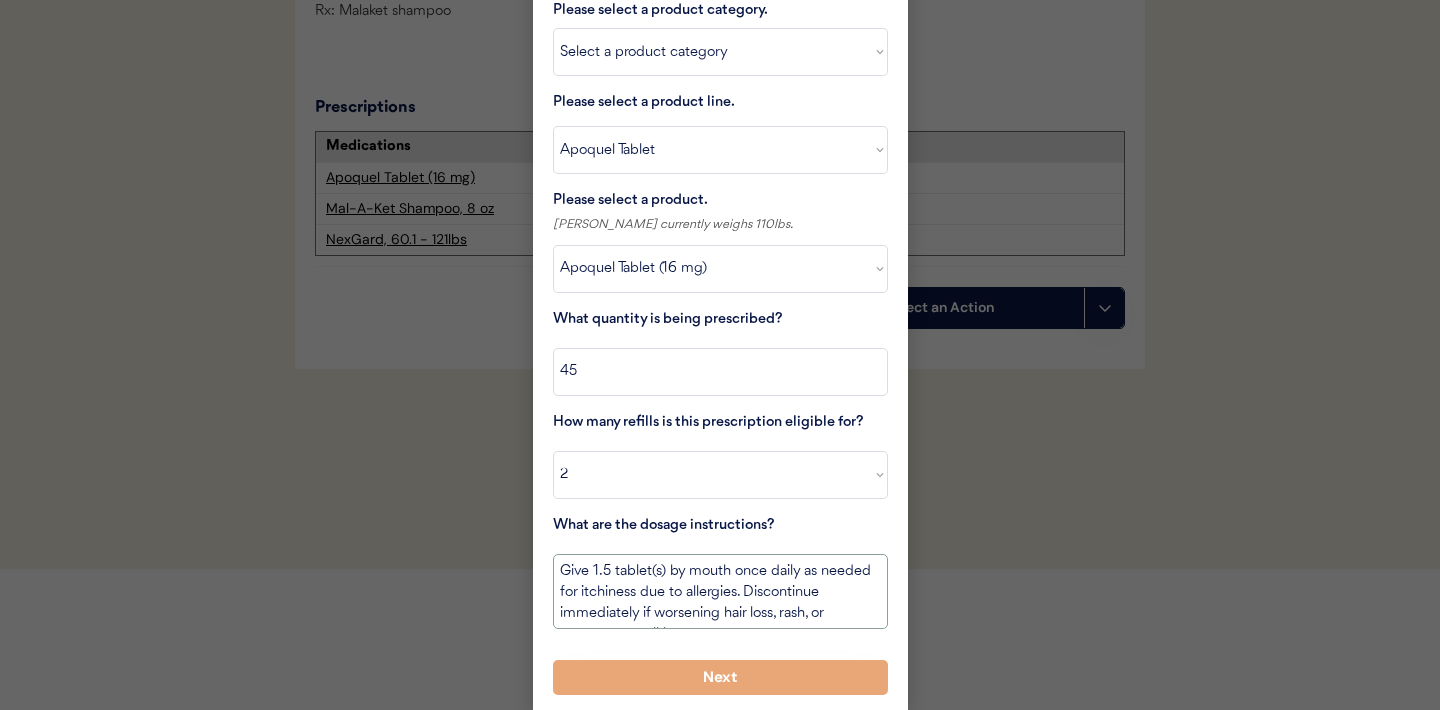 scroll, scrollTop: 23, scrollLeft: 0, axis: vertical 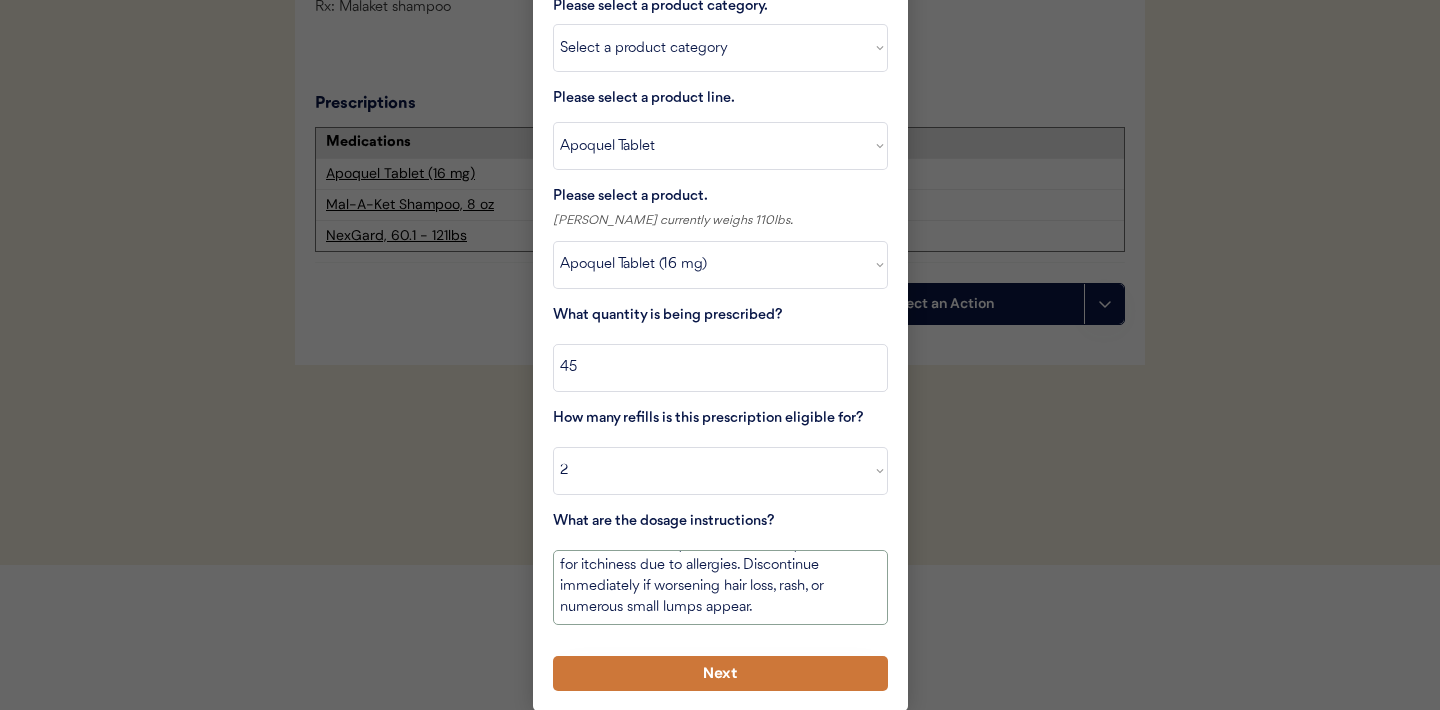 type on "Give 1.5 tablet(s) by mouth once daily as needed for itchiness due to allergies. Discontinue immediately if worsening hair loss, rash, or numerous small lumps appear." 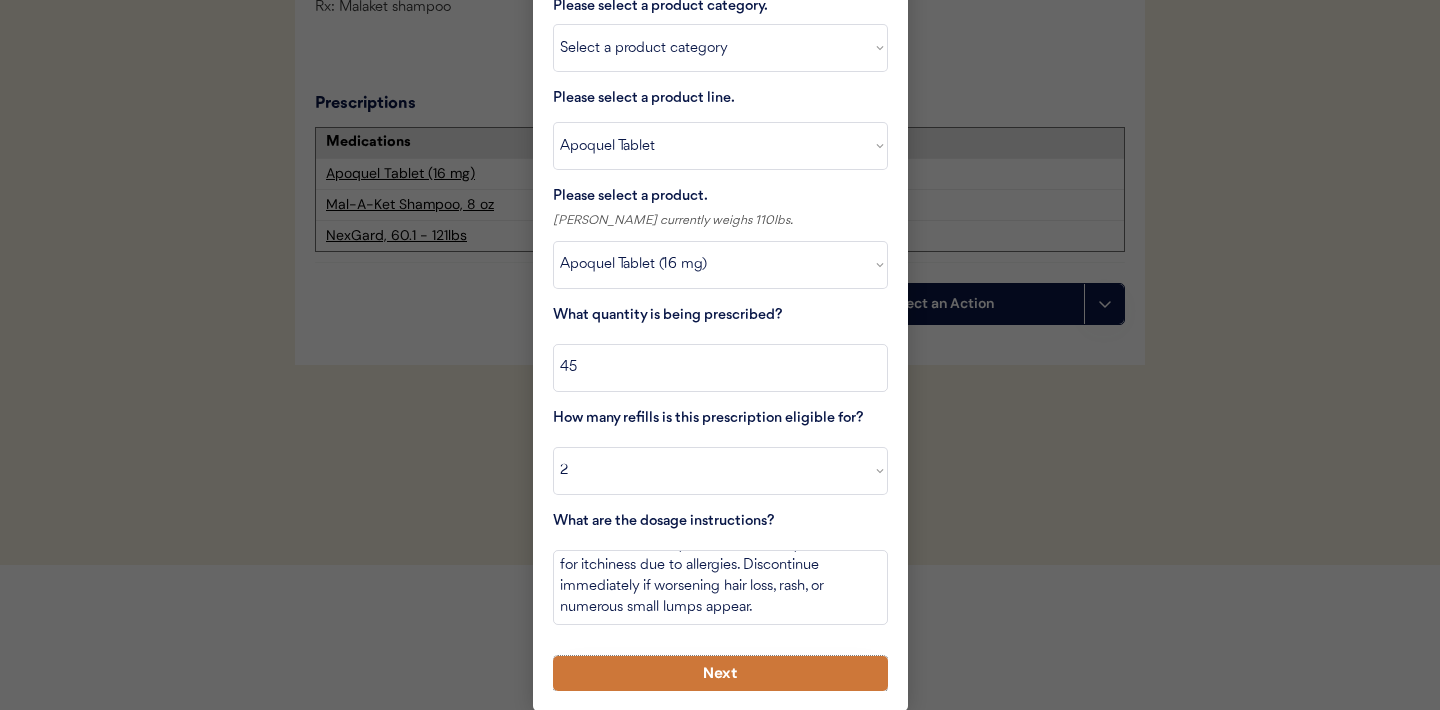 click on "Next" at bounding box center (720, 673) 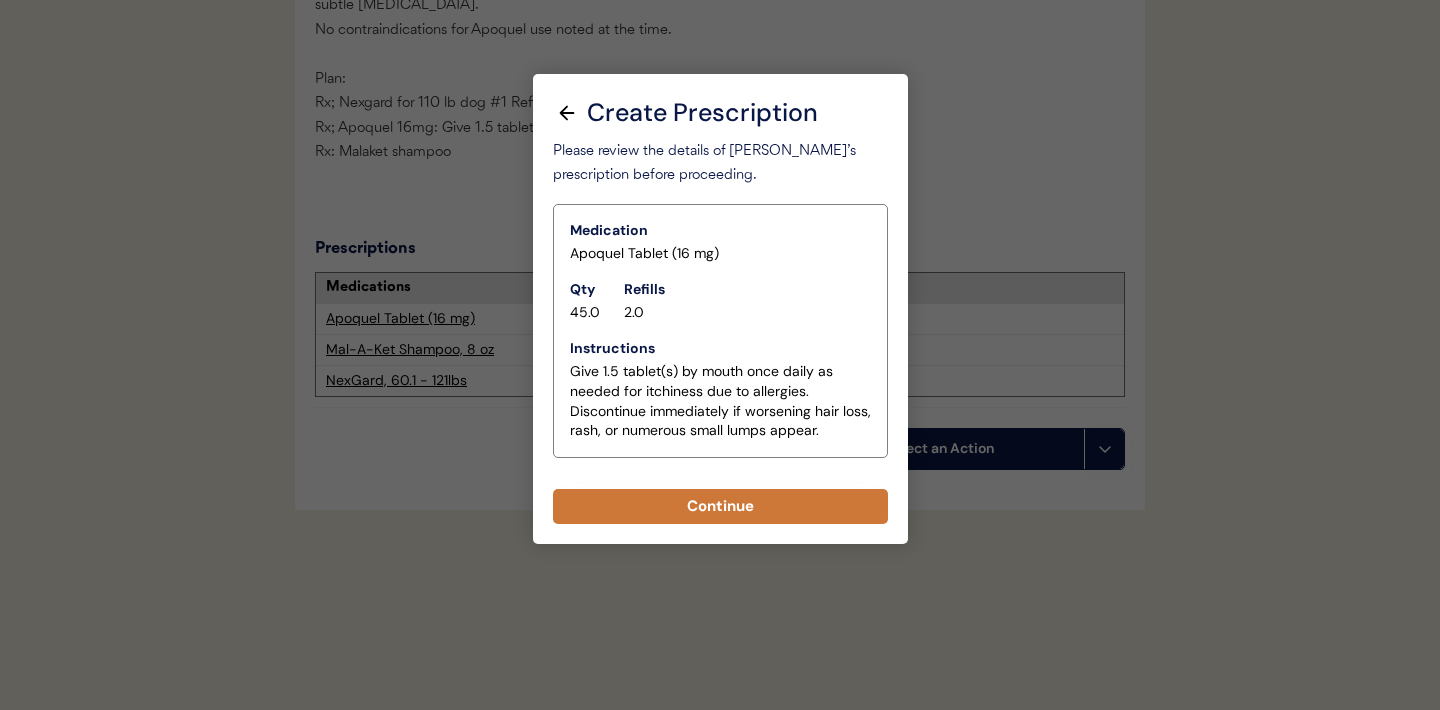 click on "Continue" at bounding box center (720, 506) 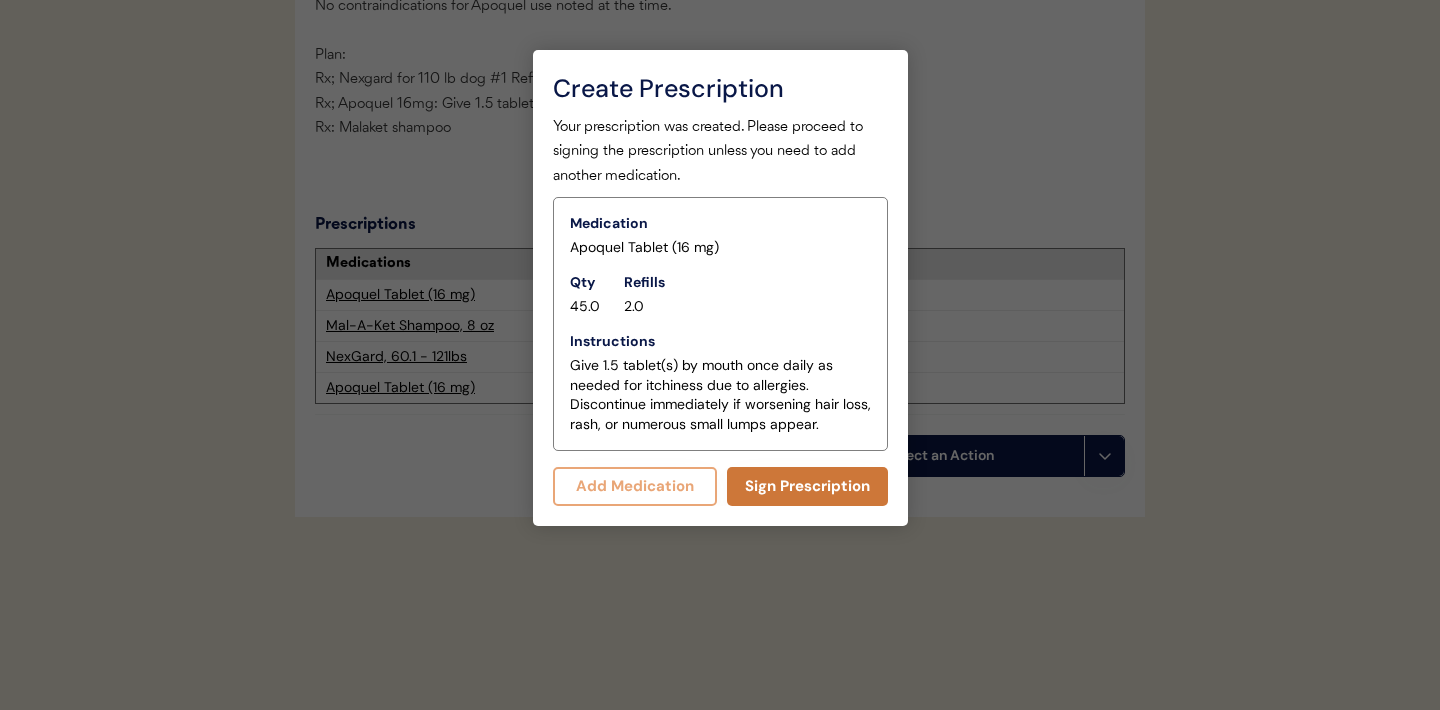 click on "Sign Prescription" at bounding box center (807, 486) 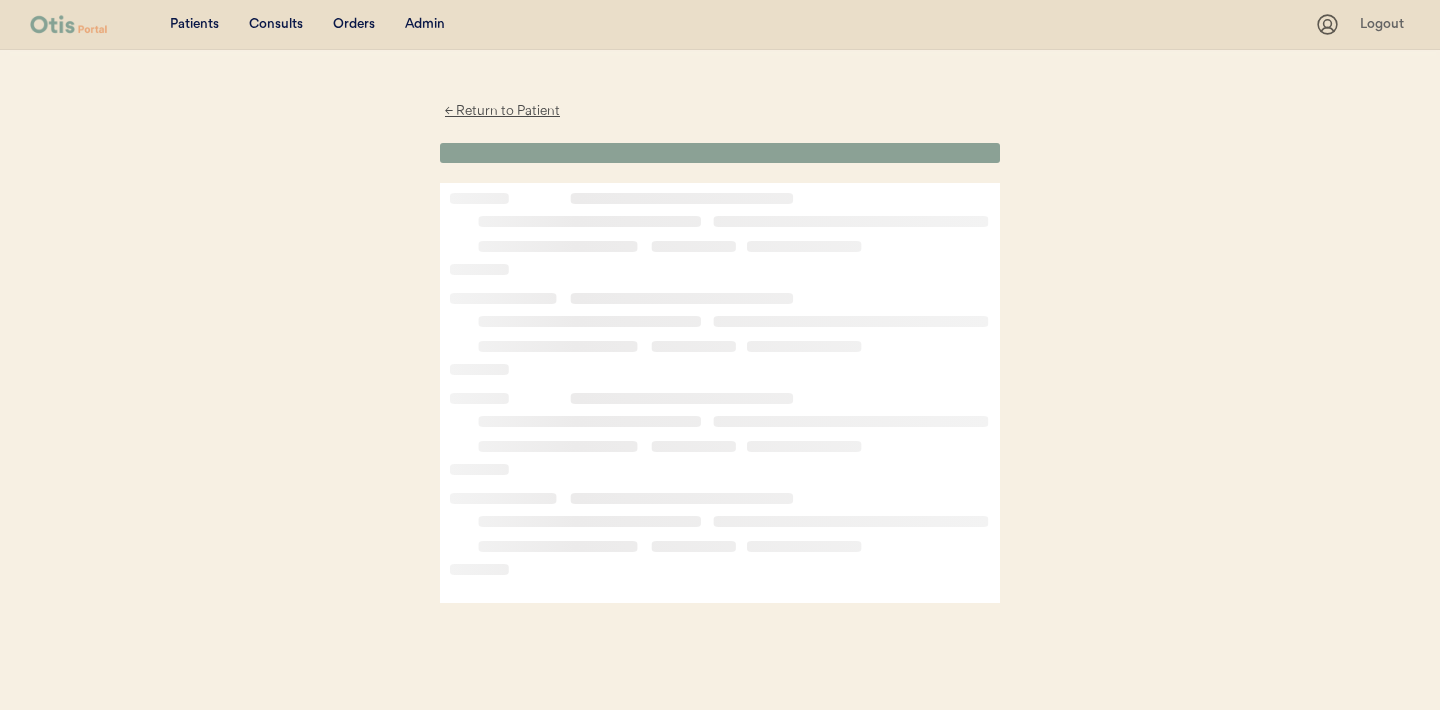 scroll, scrollTop: 0, scrollLeft: 0, axis: both 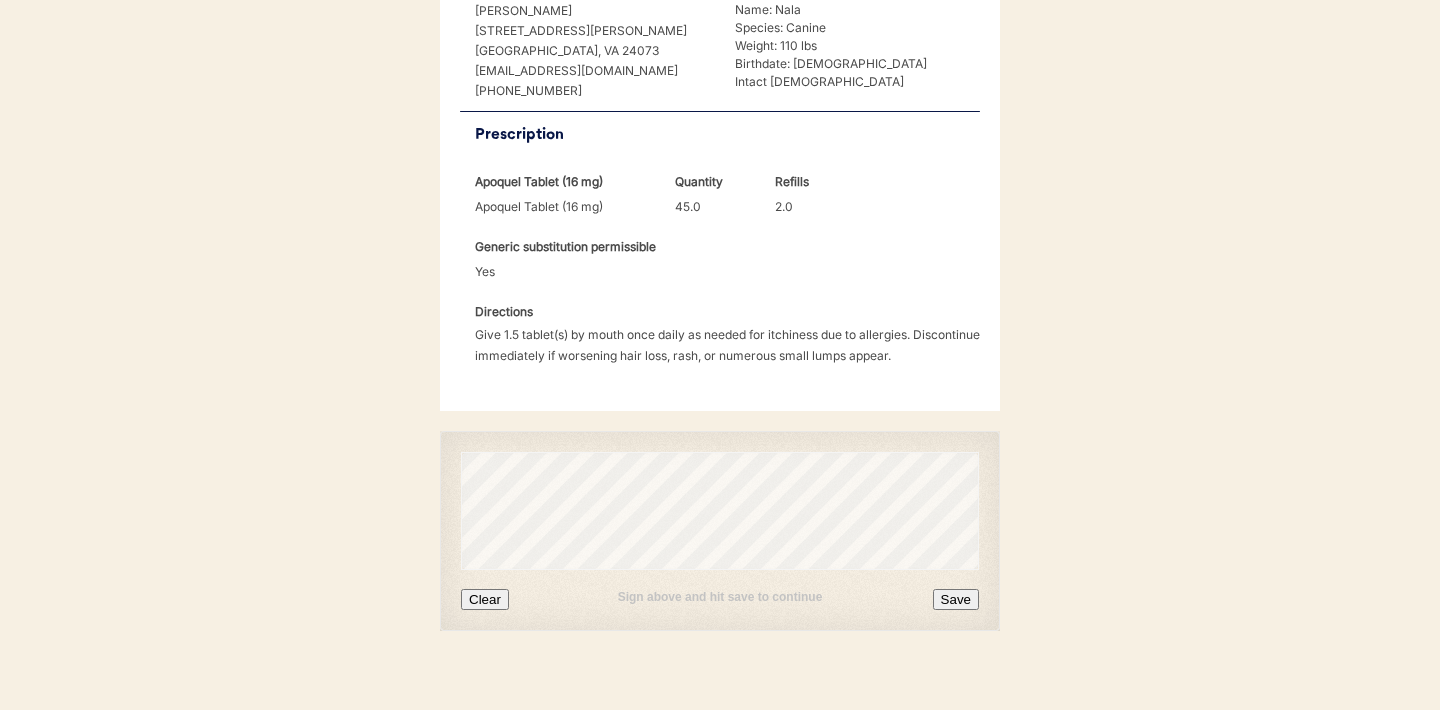 click on "Clear" at bounding box center (485, 599) 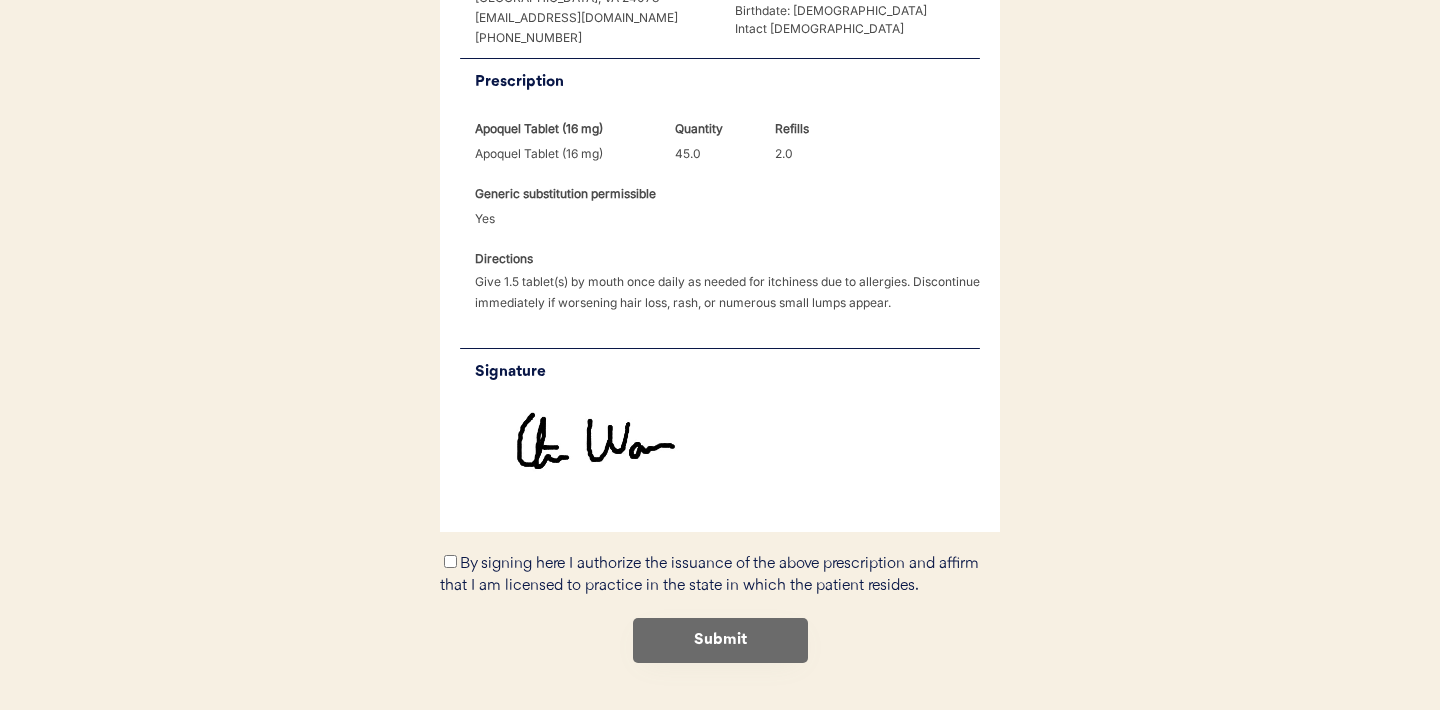 scroll, scrollTop: 599, scrollLeft: 0, axis: vertical 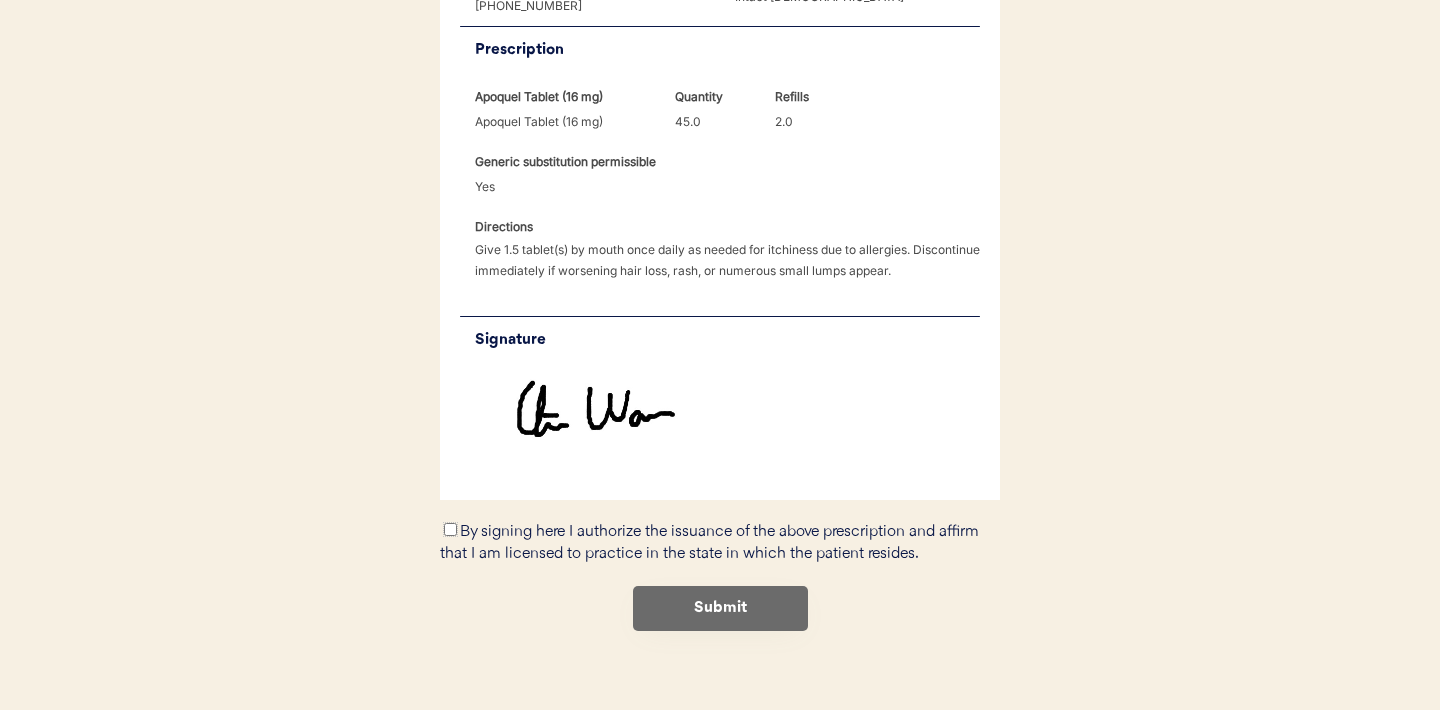 click on "By signing here I authorize the issuance of the above prescription and affirm that I am licensed to practice in the state in which the patient resides." at bounding box center [450, 529] 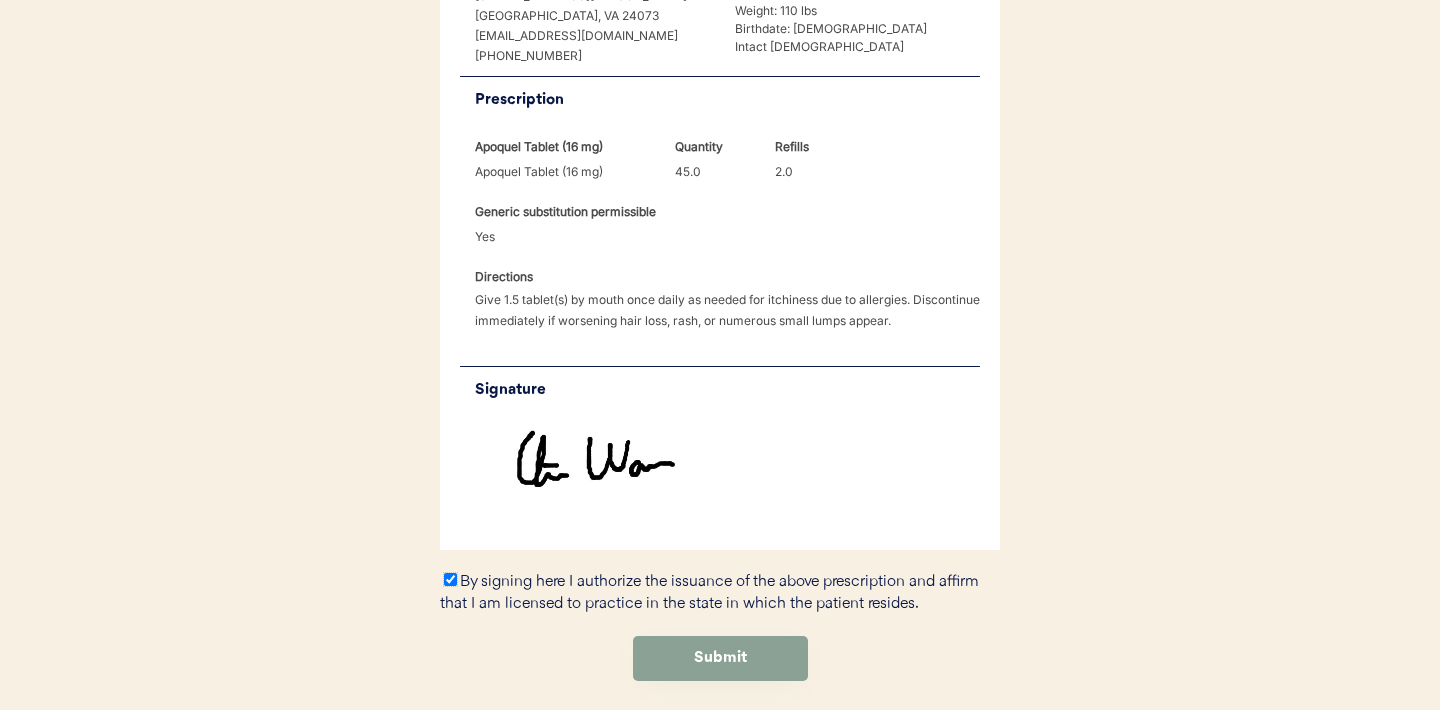 scroll, scrollTop: 599, scrollLeft: 0, axis: vertical 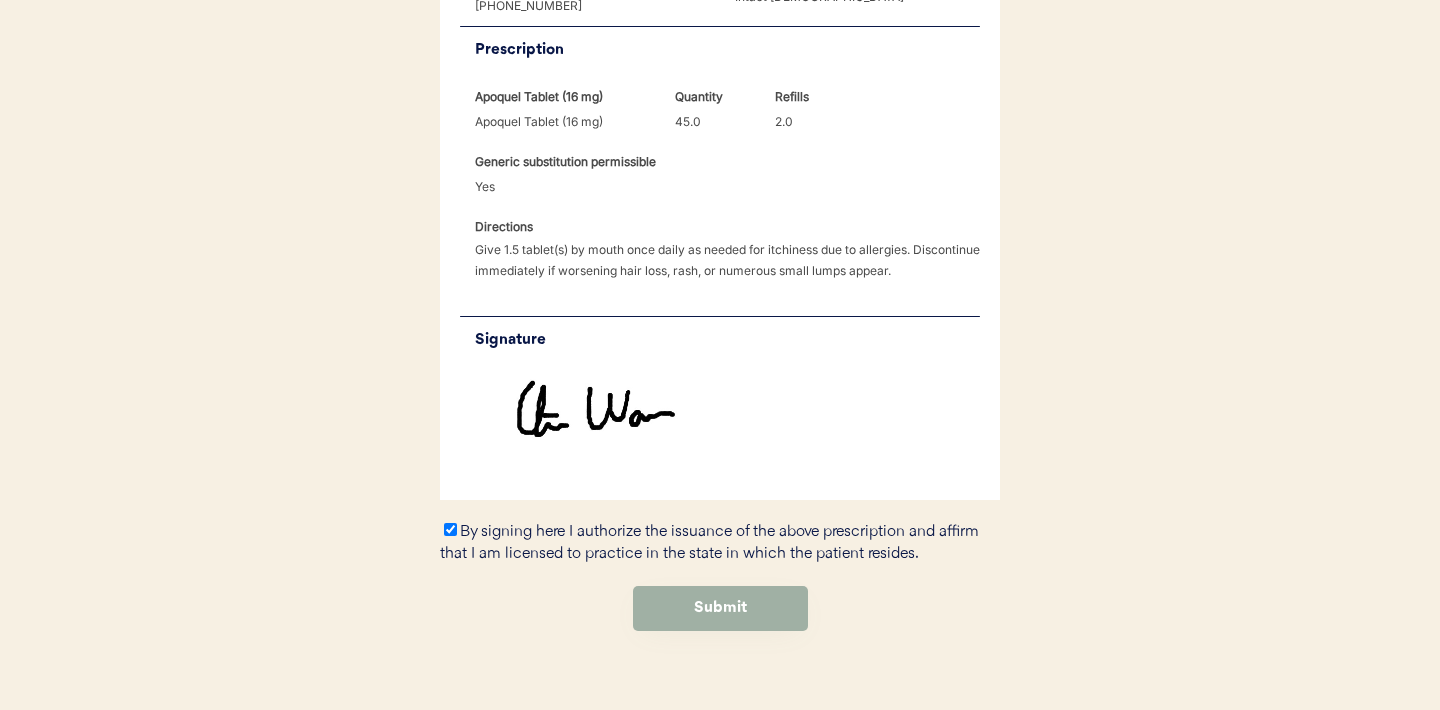 click on "Submit" at bounding box center [720, 608] 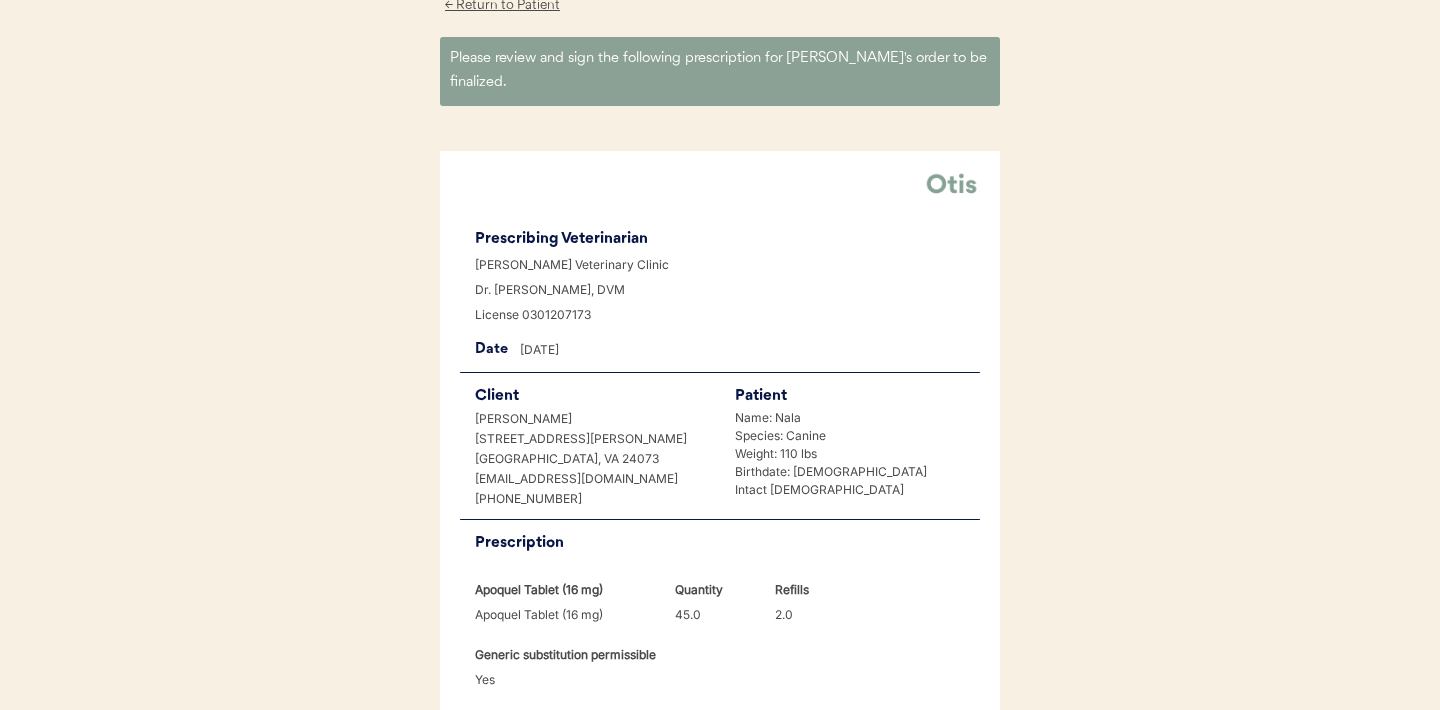 scroll, scrollTop: 114, scrollLeft: 0, axis: vertical 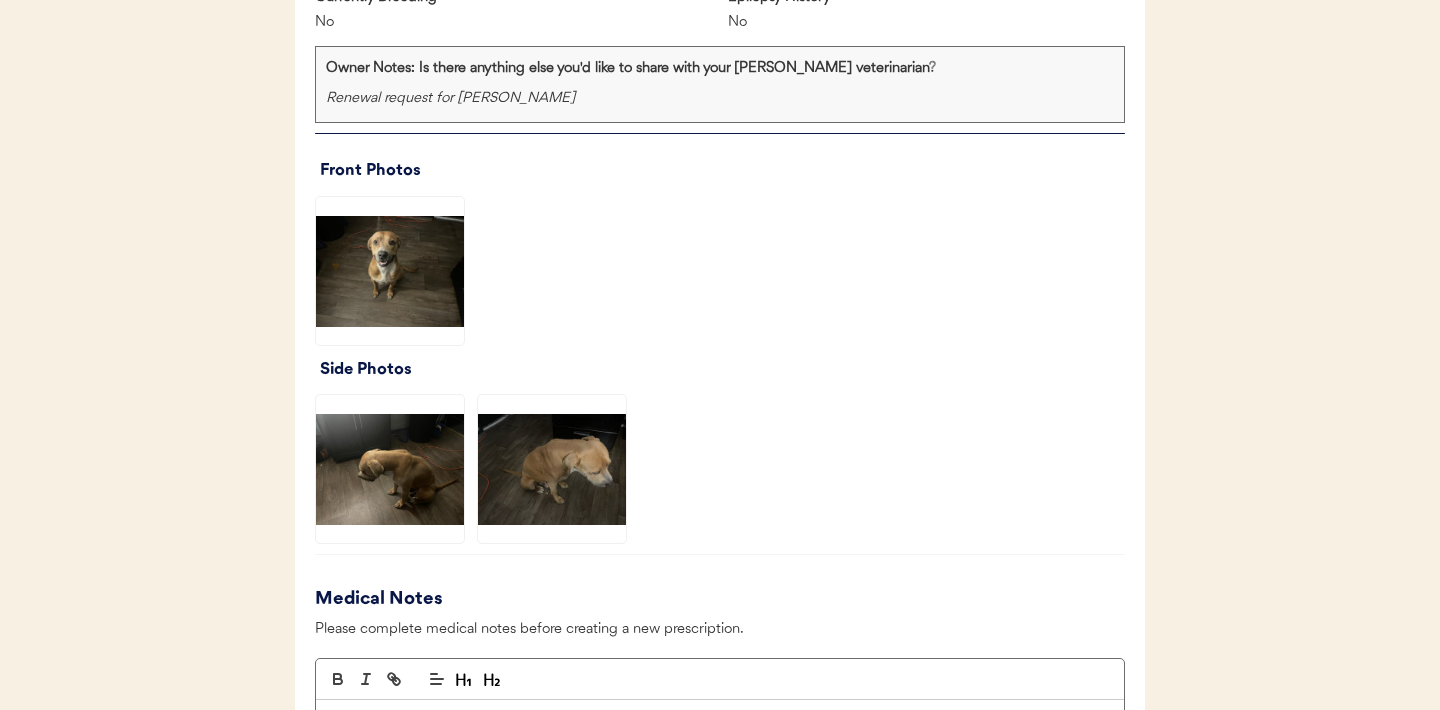 click 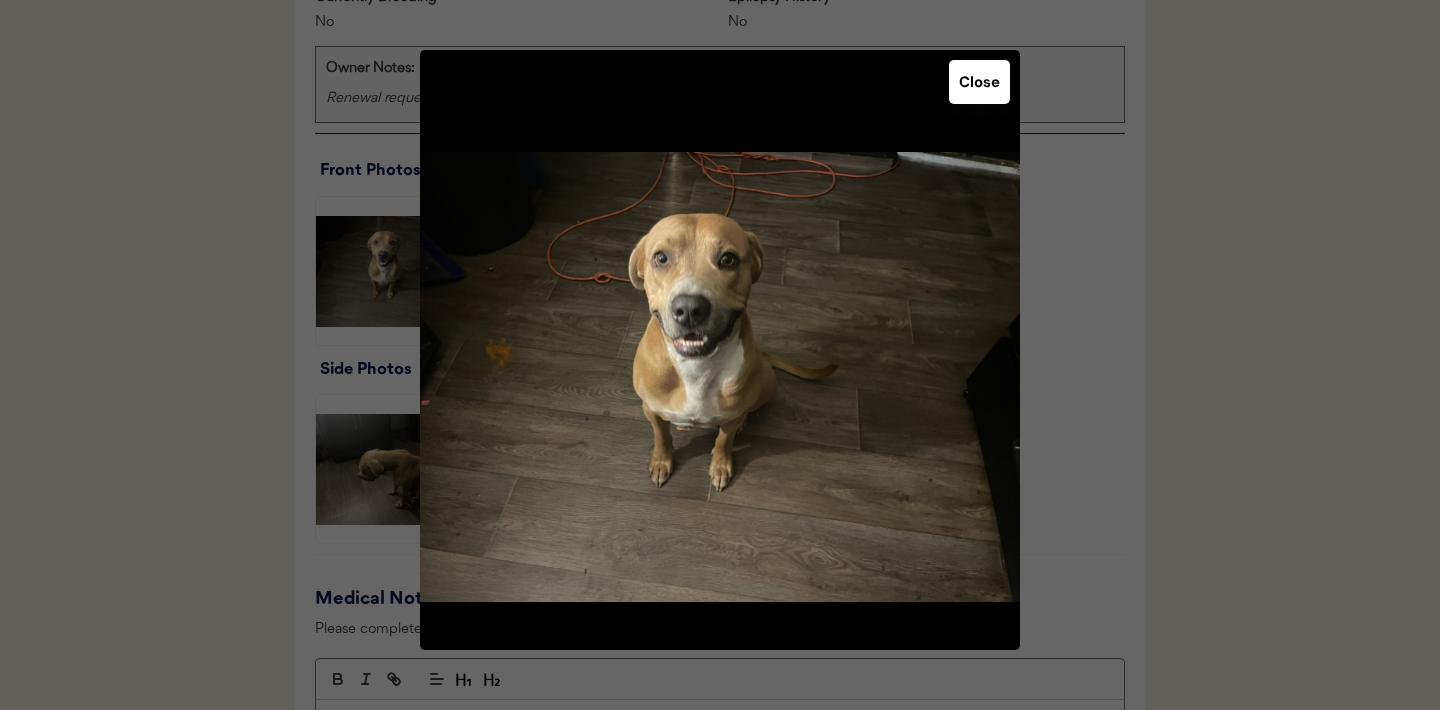 click on "Close" at bounding box center [979, 82] 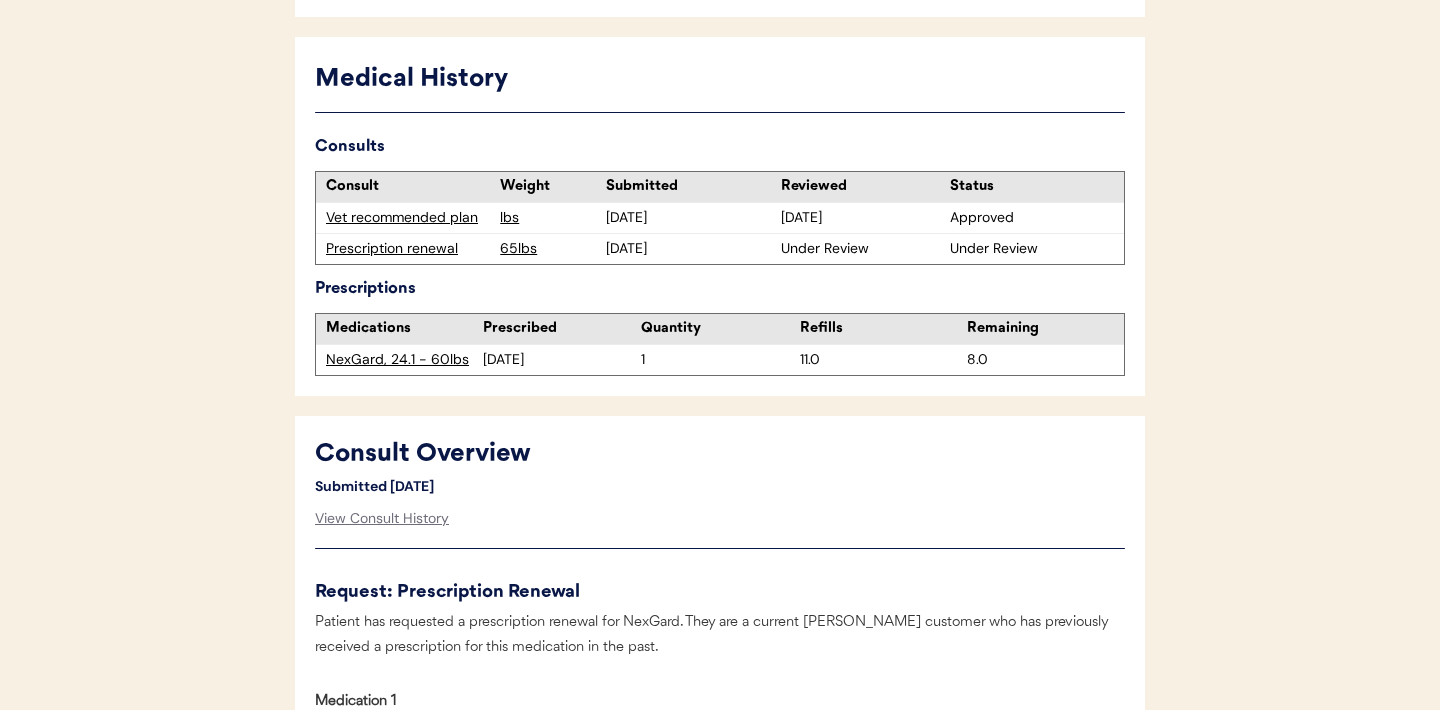 scroll, scrollTop: 484, scrollLeft: 0, axis: vertical 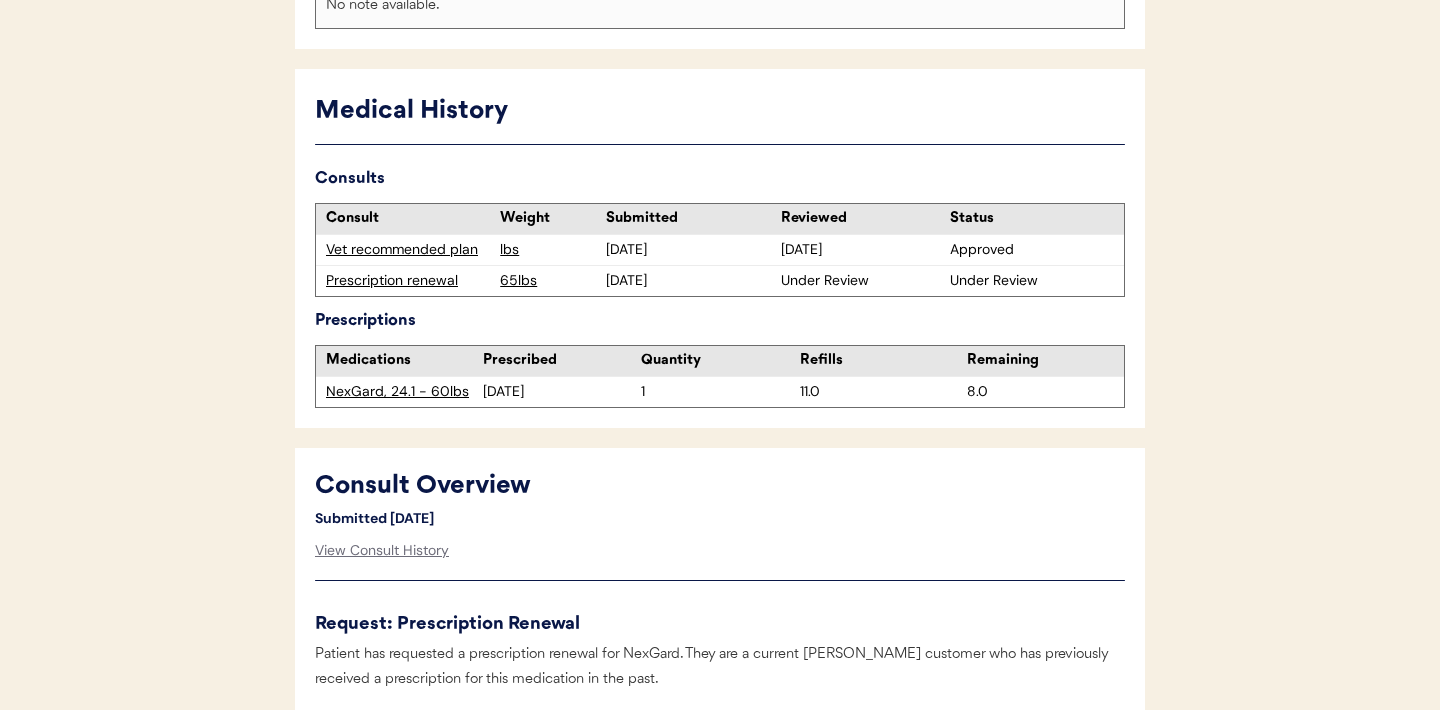 click on "Vet recommended plan" at bounding box center (408, 250) 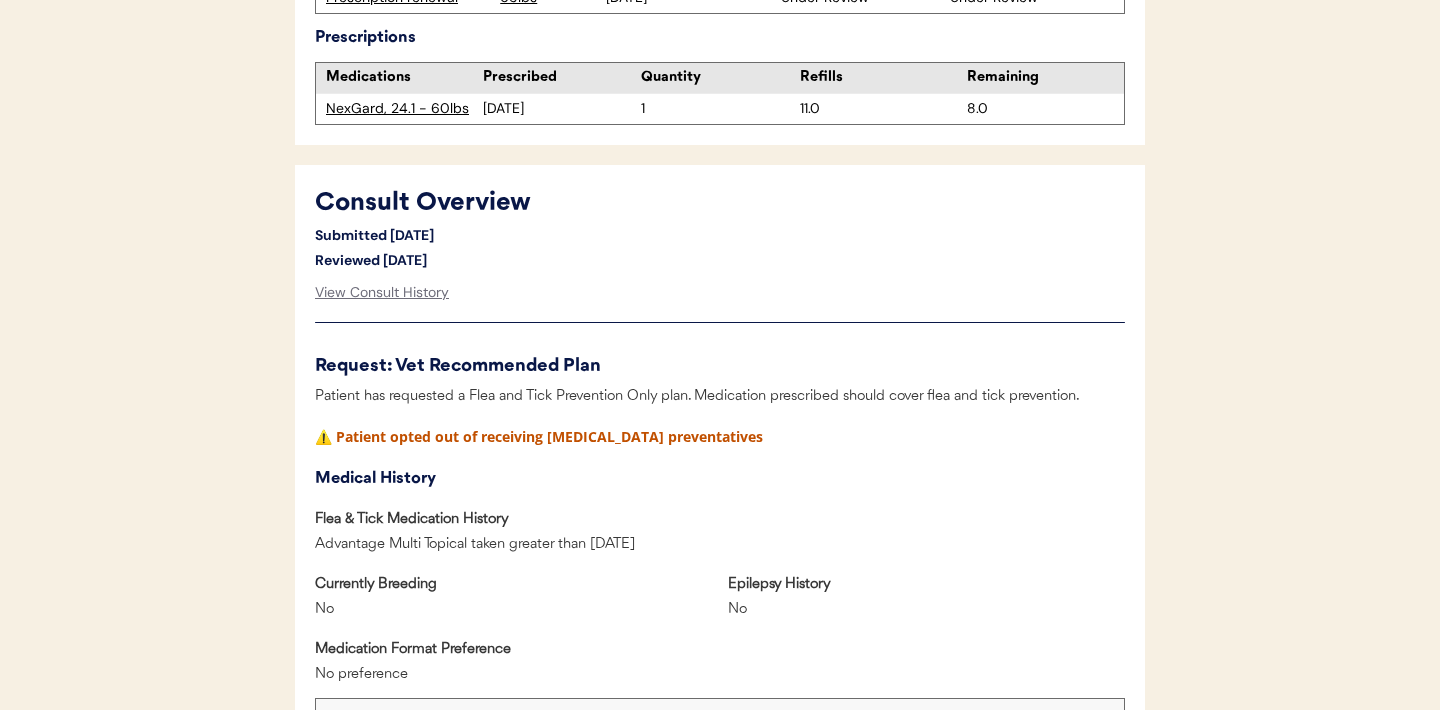 scroll, scrollTop: 394, scrollLeft: 0, axis: vertical 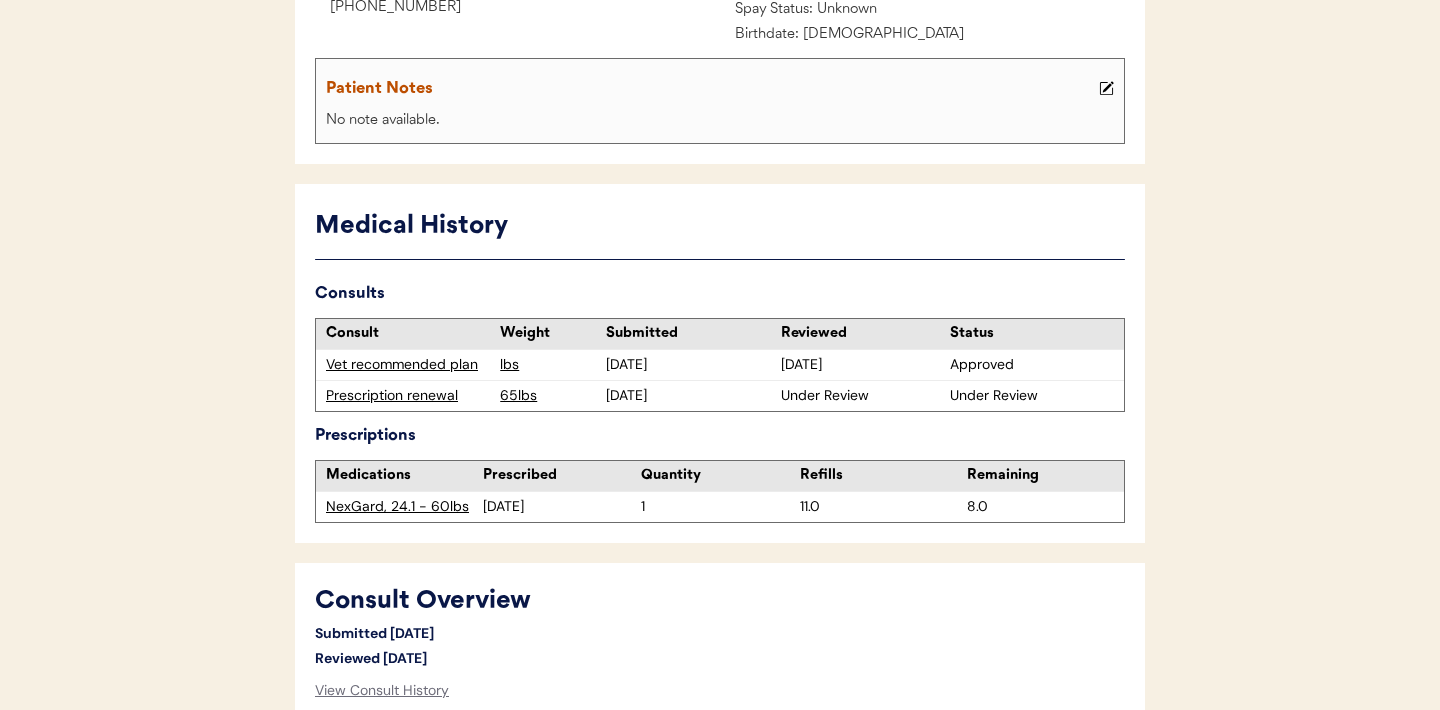 click on "Vet recommended plan" at bounding box center [408, 365] 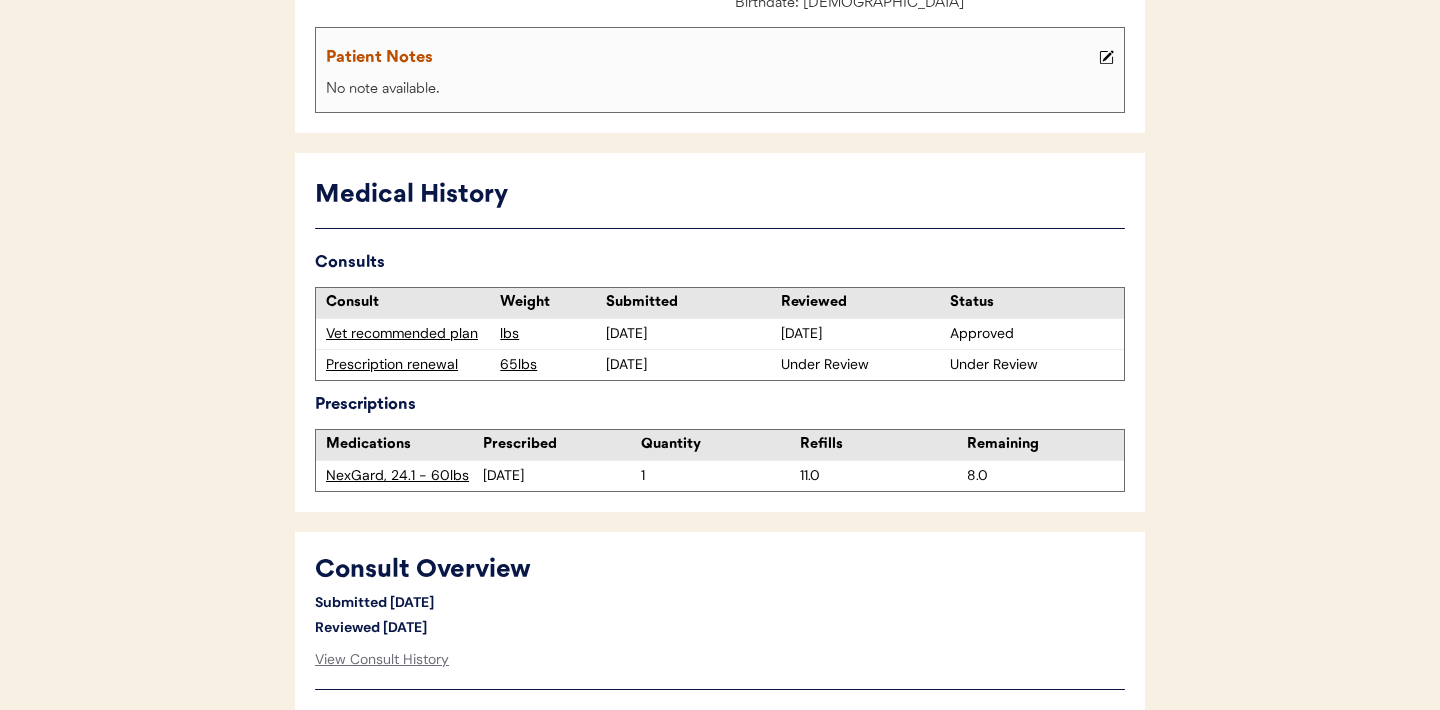 scroll, scrollTop: 359, scrollLeft: 0, axis: vertical 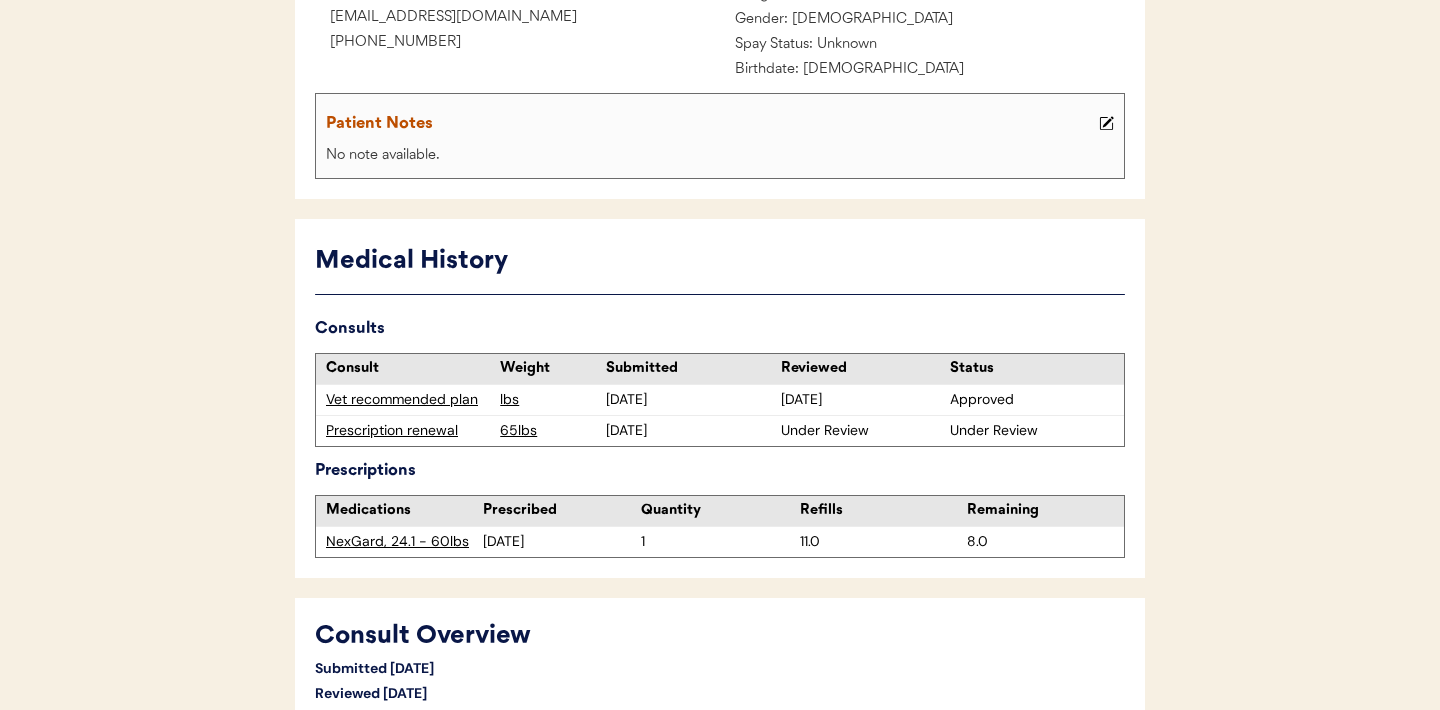 click on "Prescription renewal" at bounding box center (408, 431) 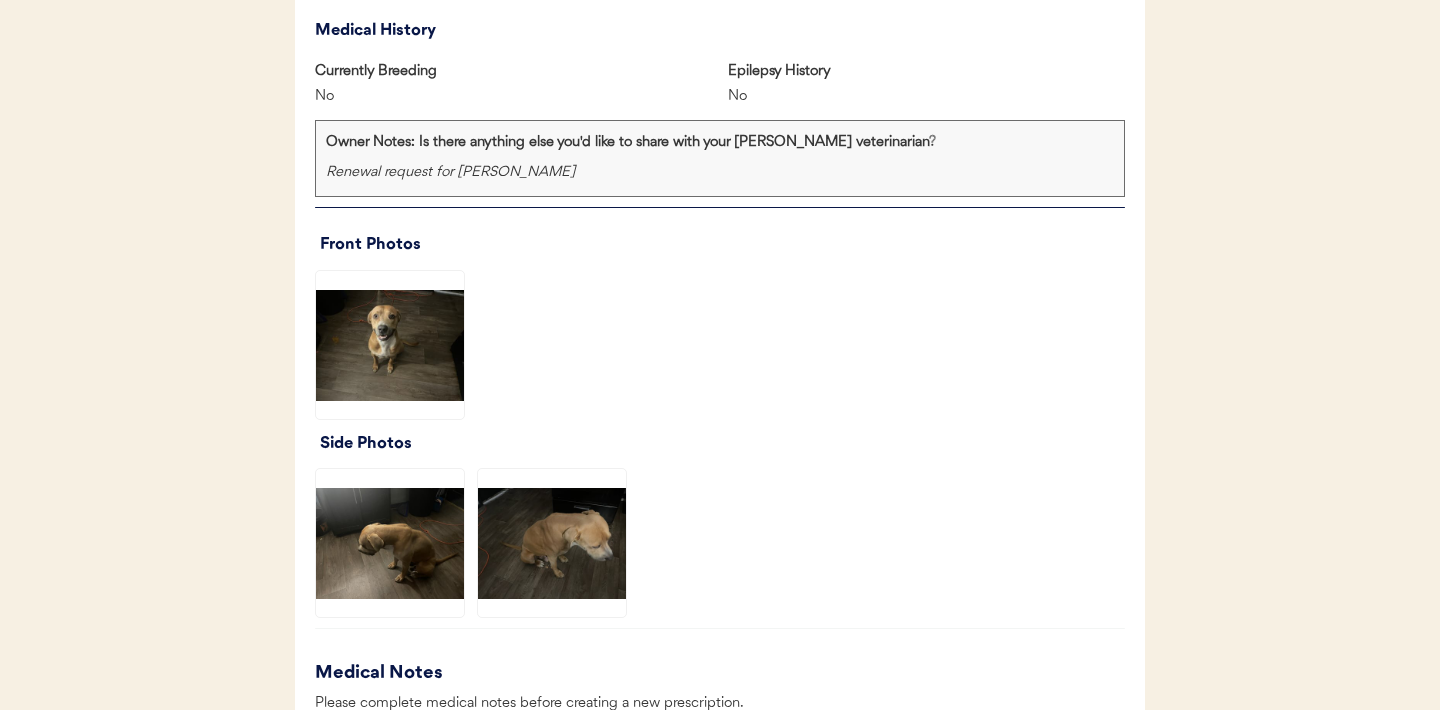 scroll, scrollTop: 1347, scrollLeft: 0, axis: vertical 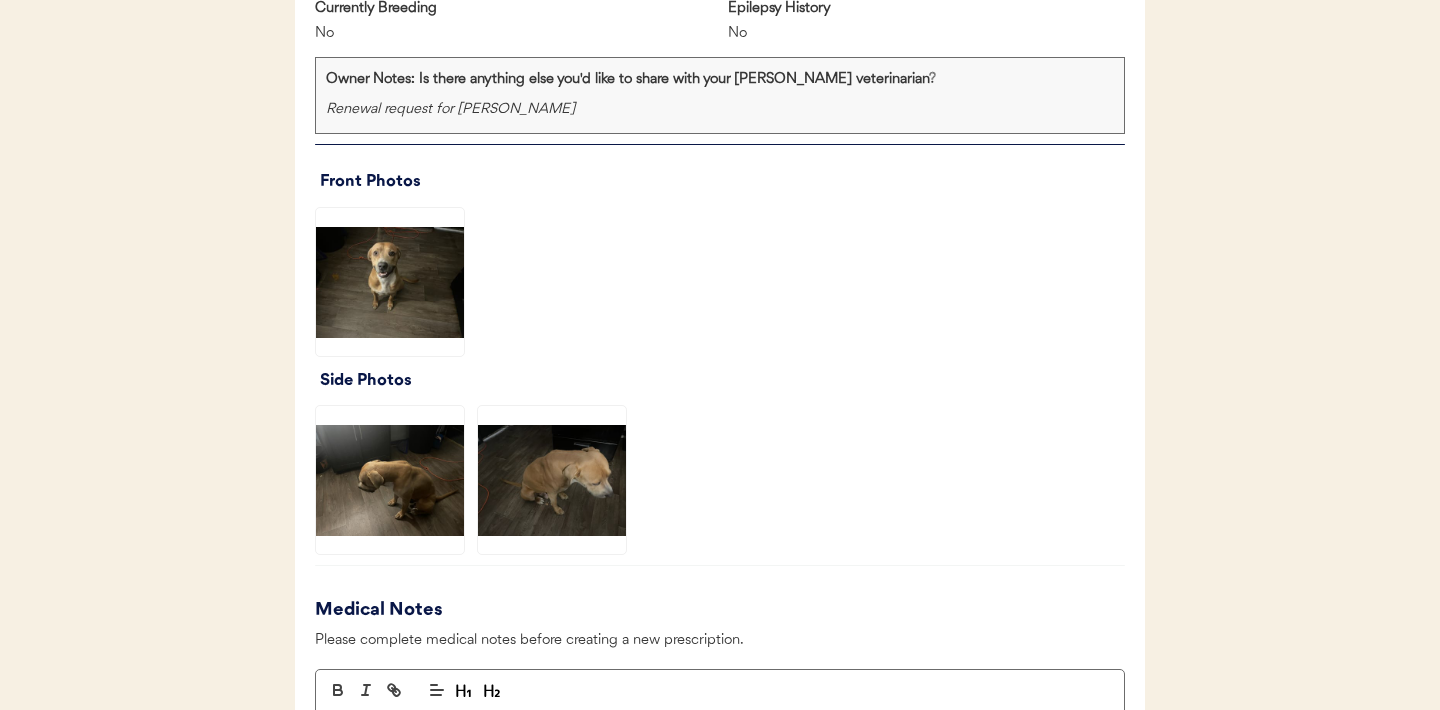 click 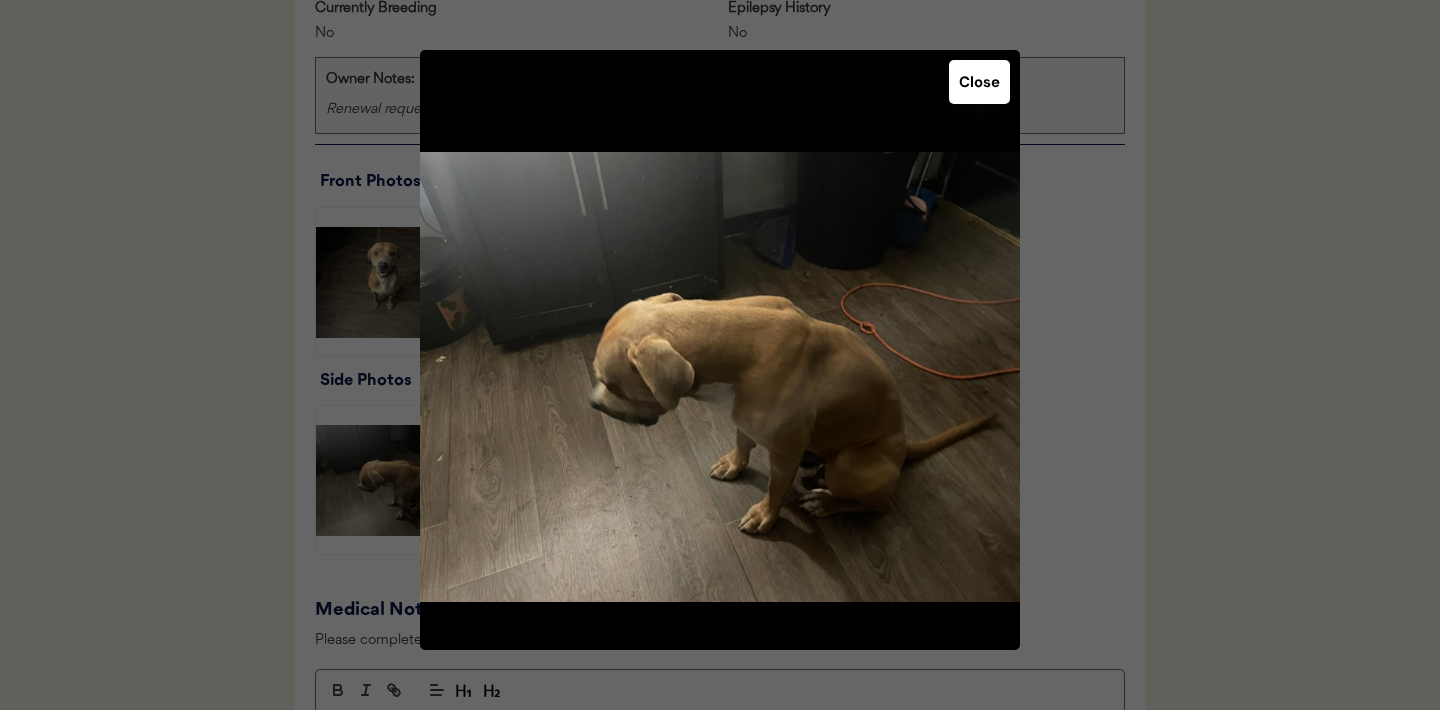 click on "Close" at bounding box center [979, 82] 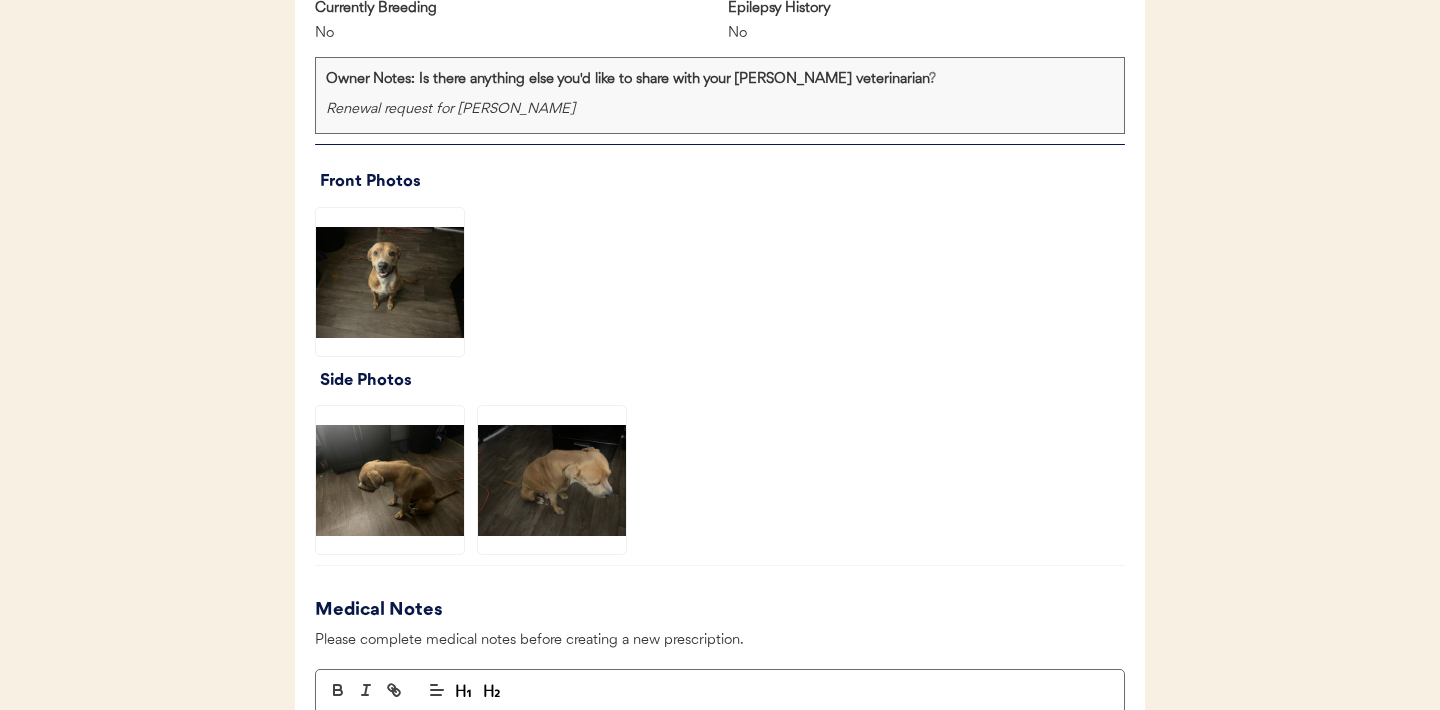 click 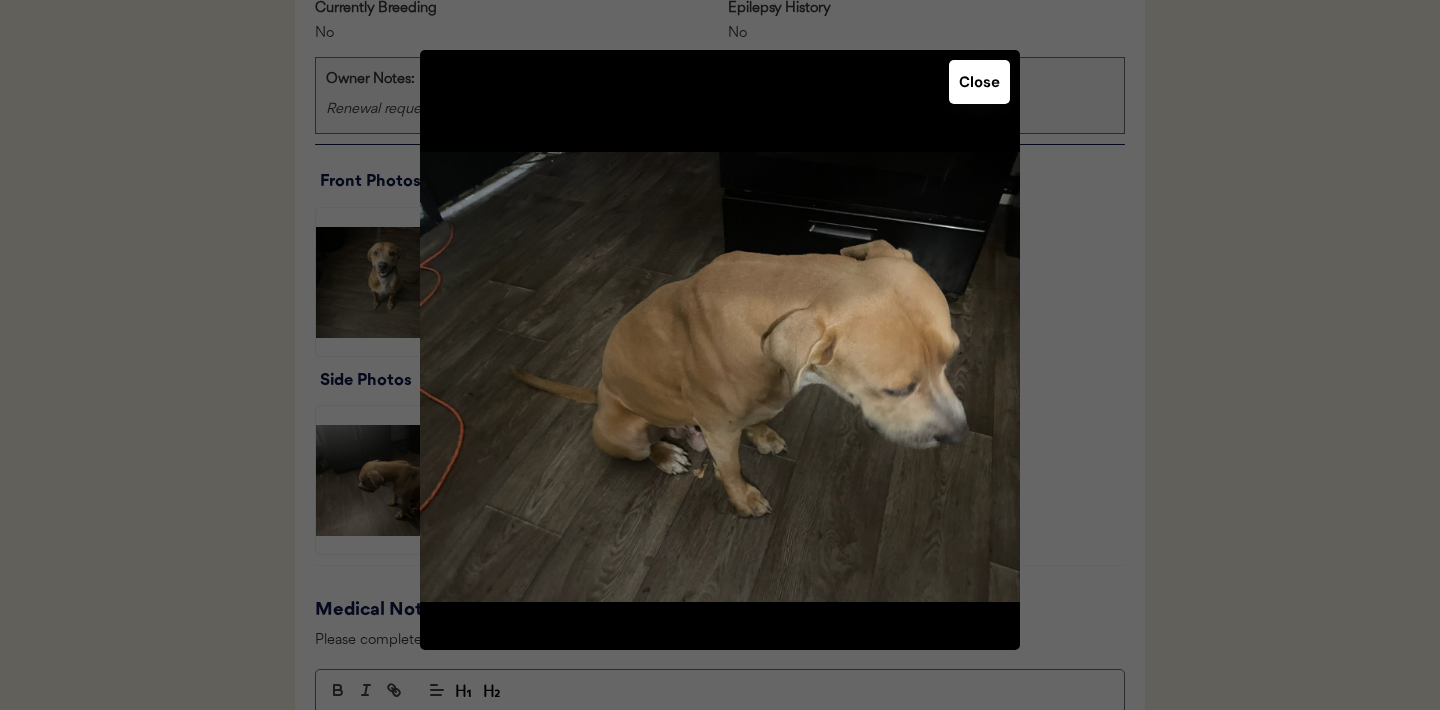 click on "Close" at bounding box center (979, 82) 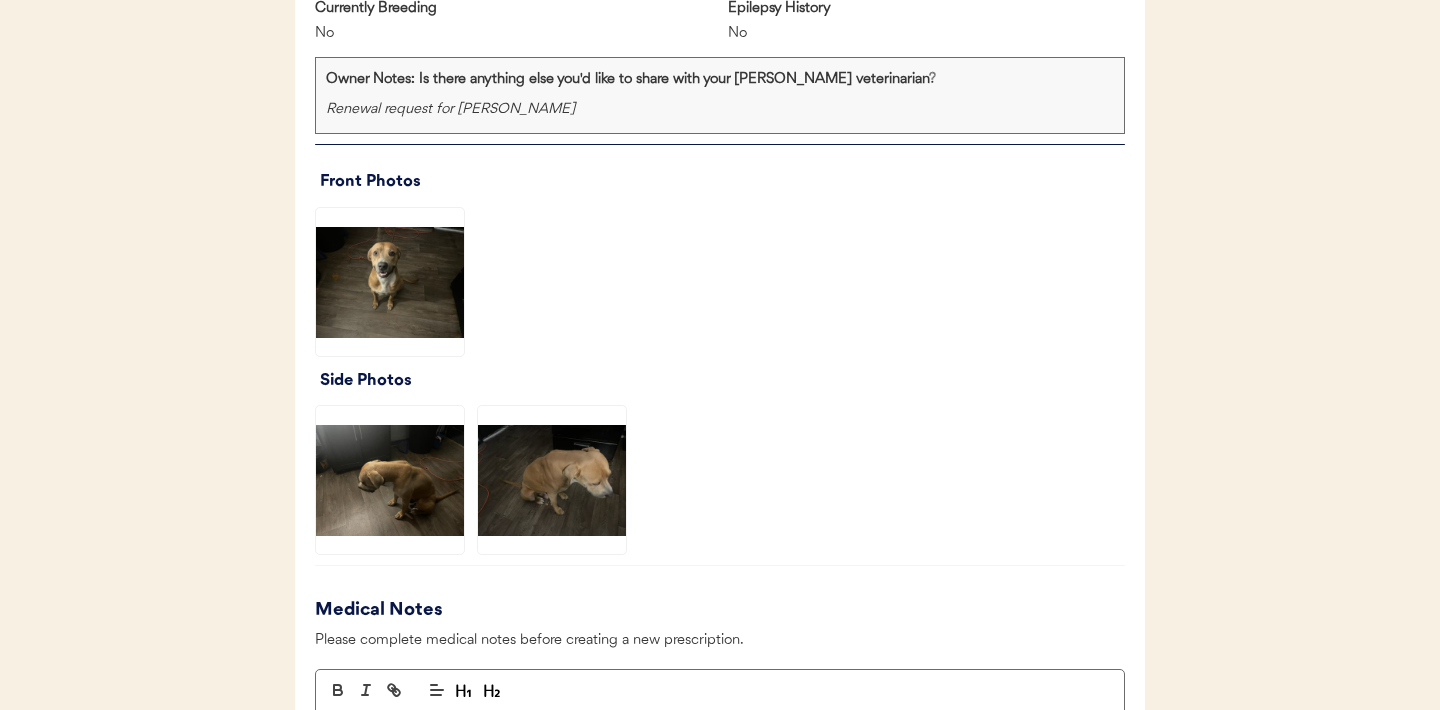 click 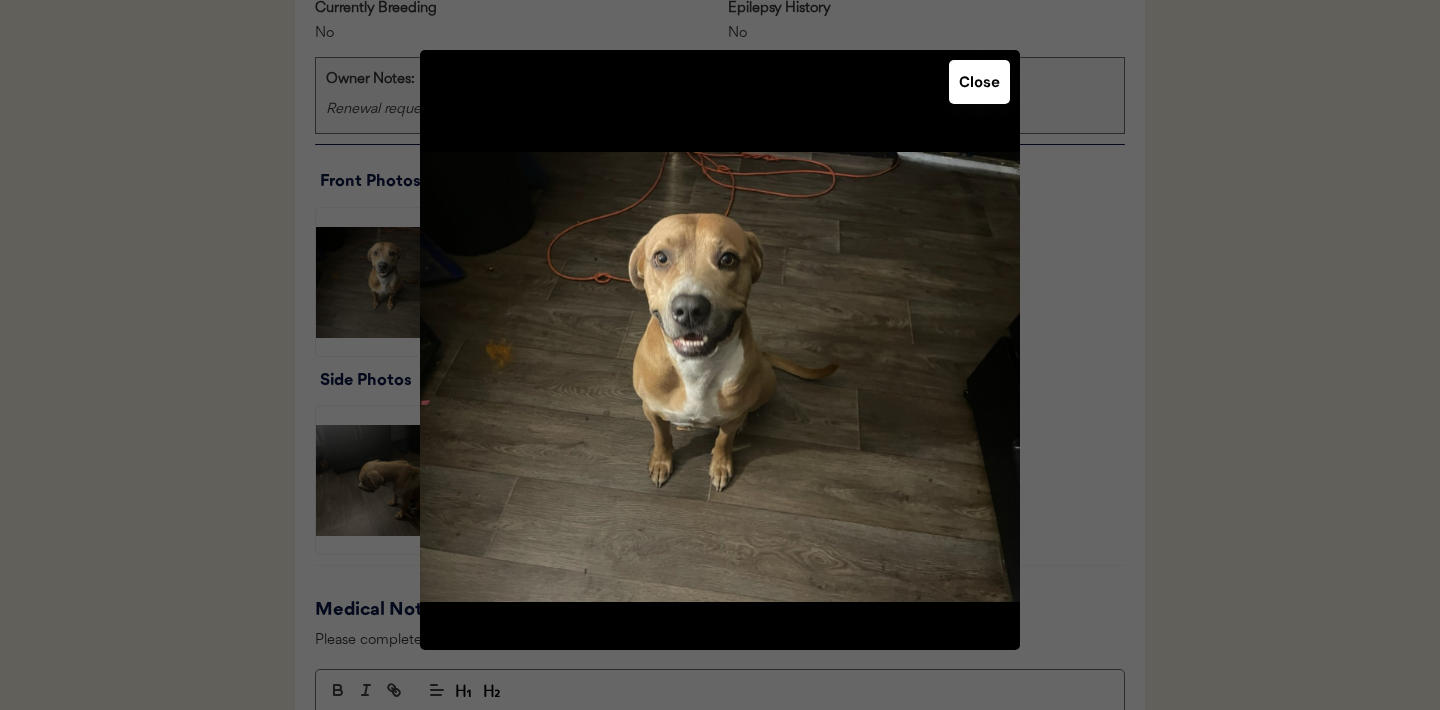 click on "Close" at bounding box center (979, 82) 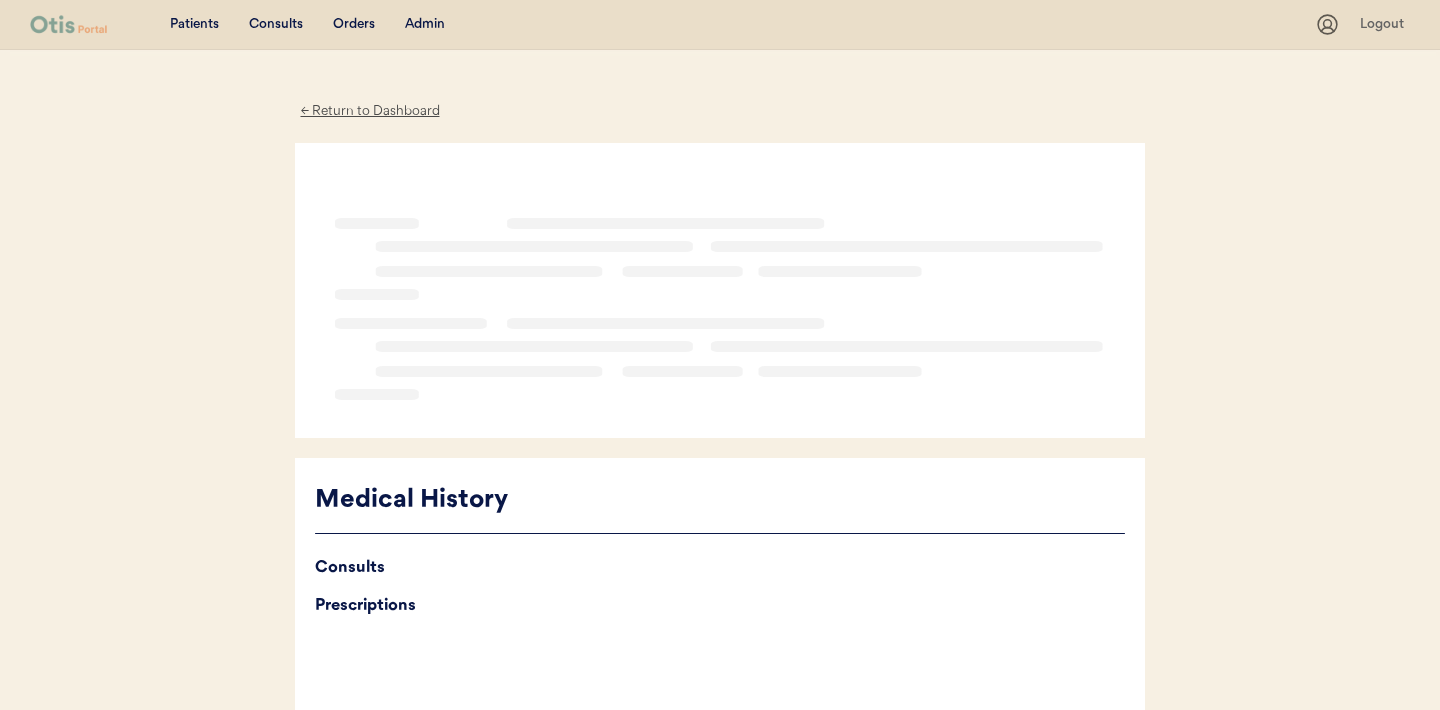 scroll, scrollTop: 0, scrollLeft: 0, axis: both 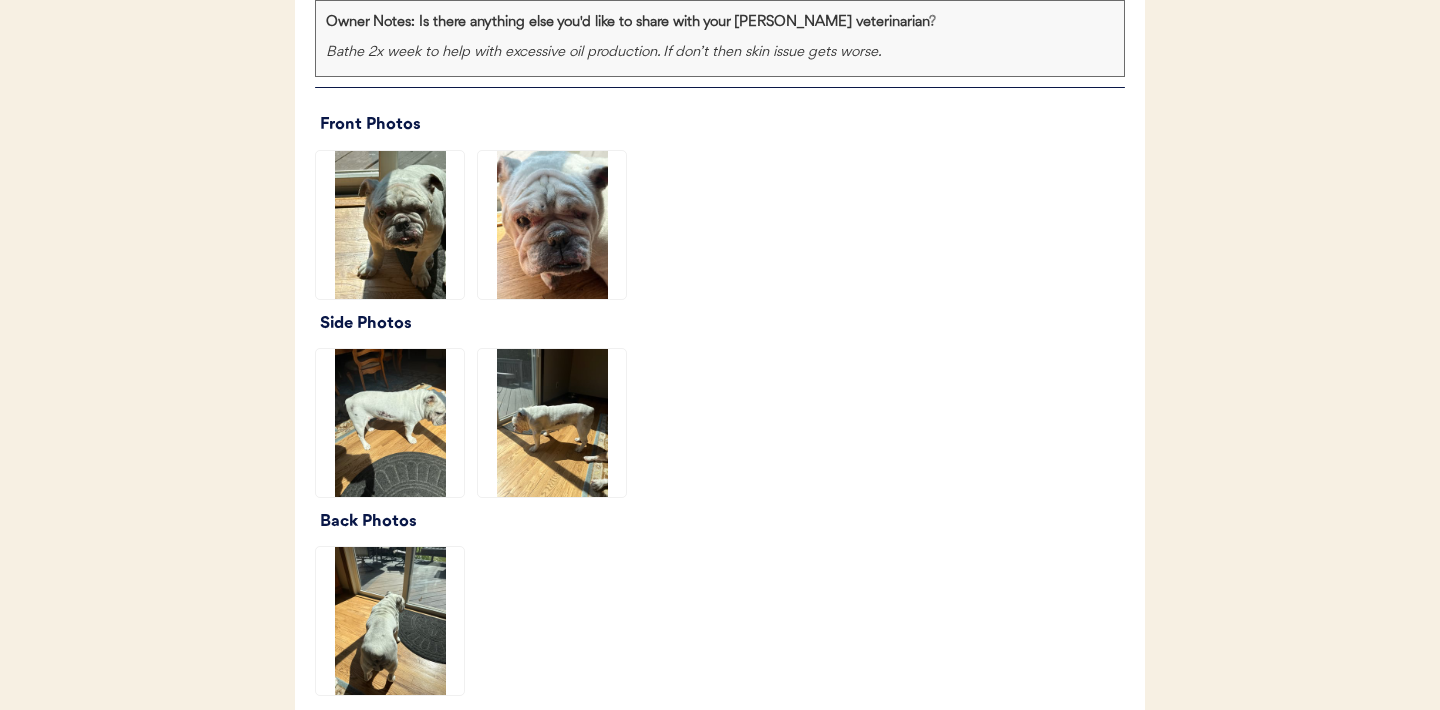 click 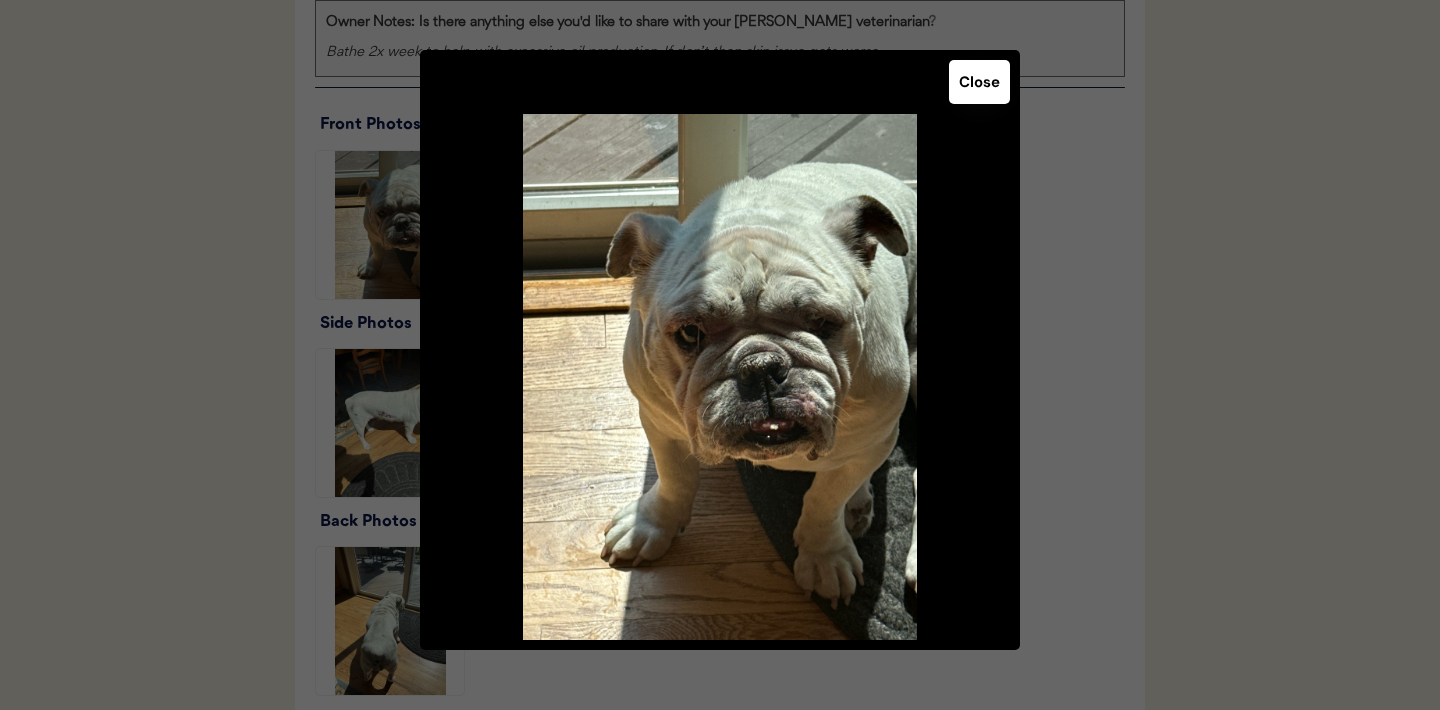 click on "Close" at bounding box center [979, 82] 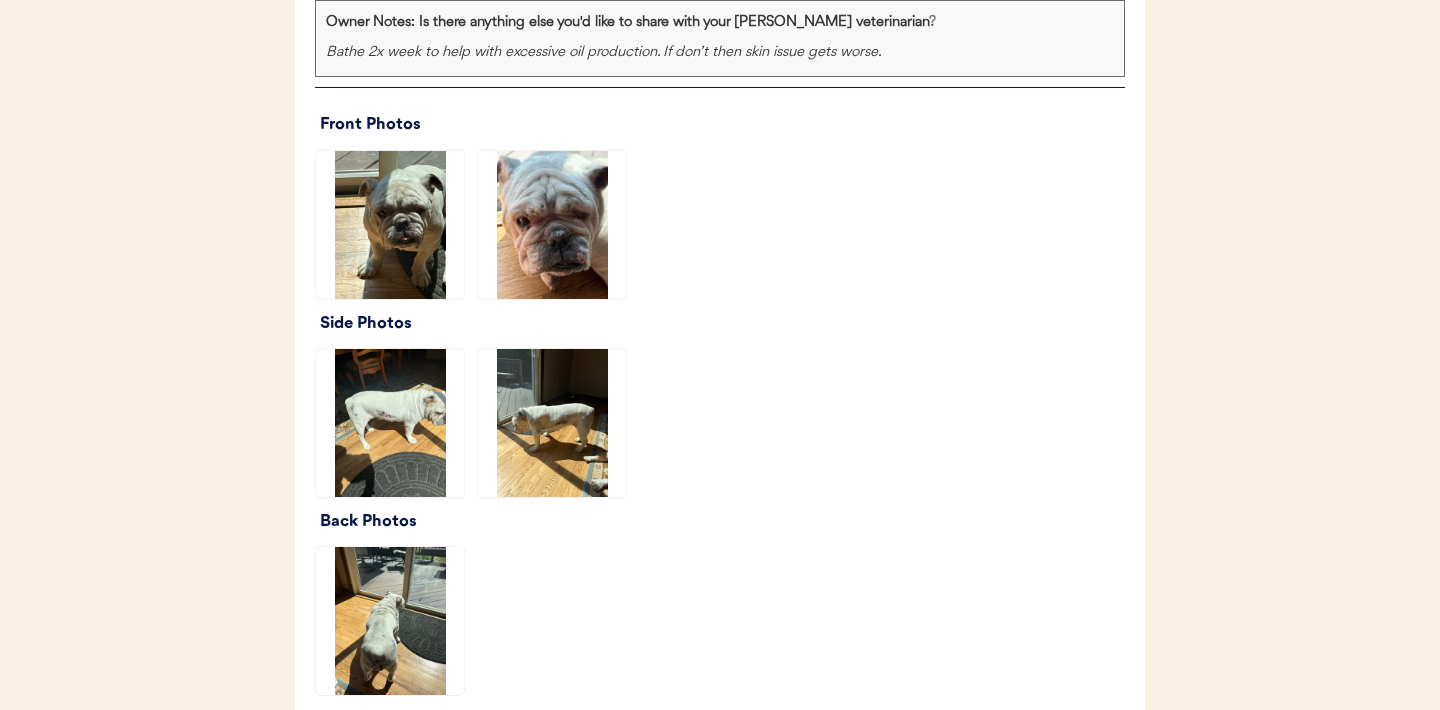 click 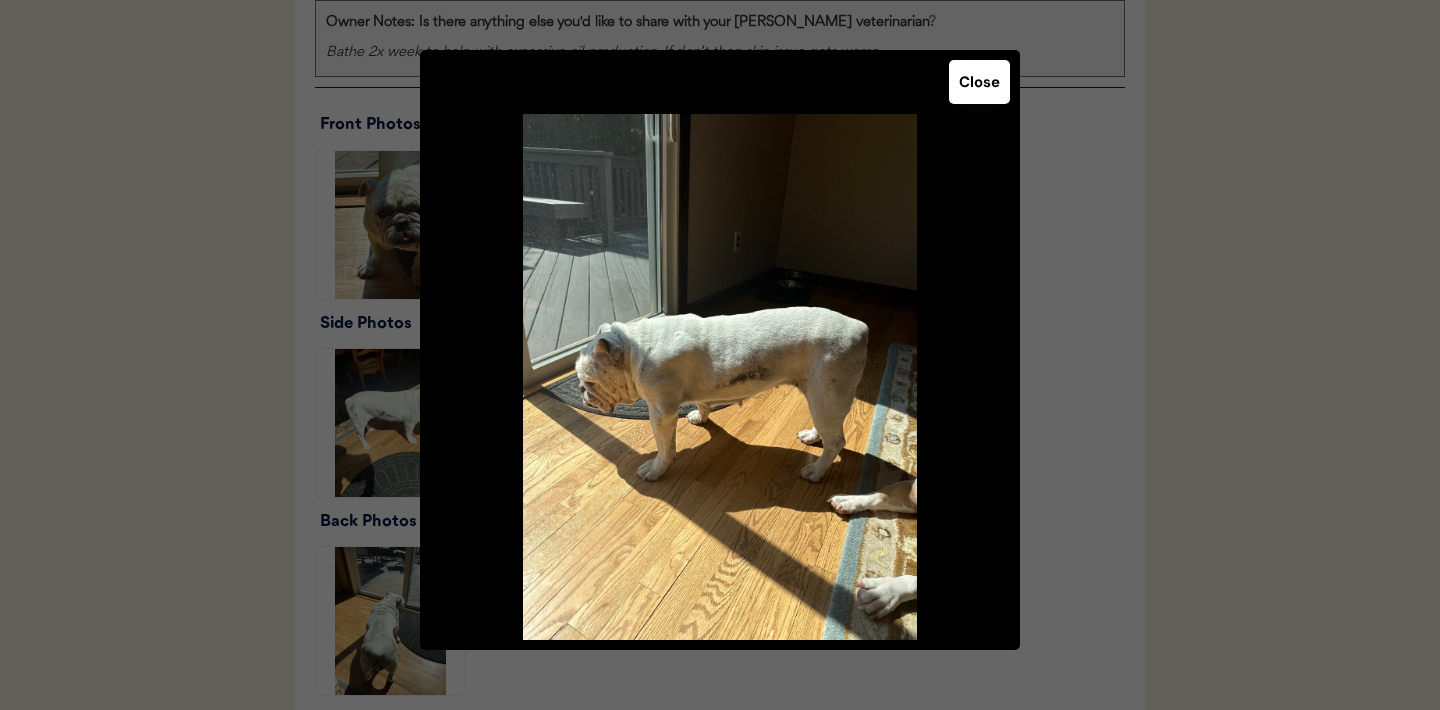 click on "Close" at bounding box center (720, 350) 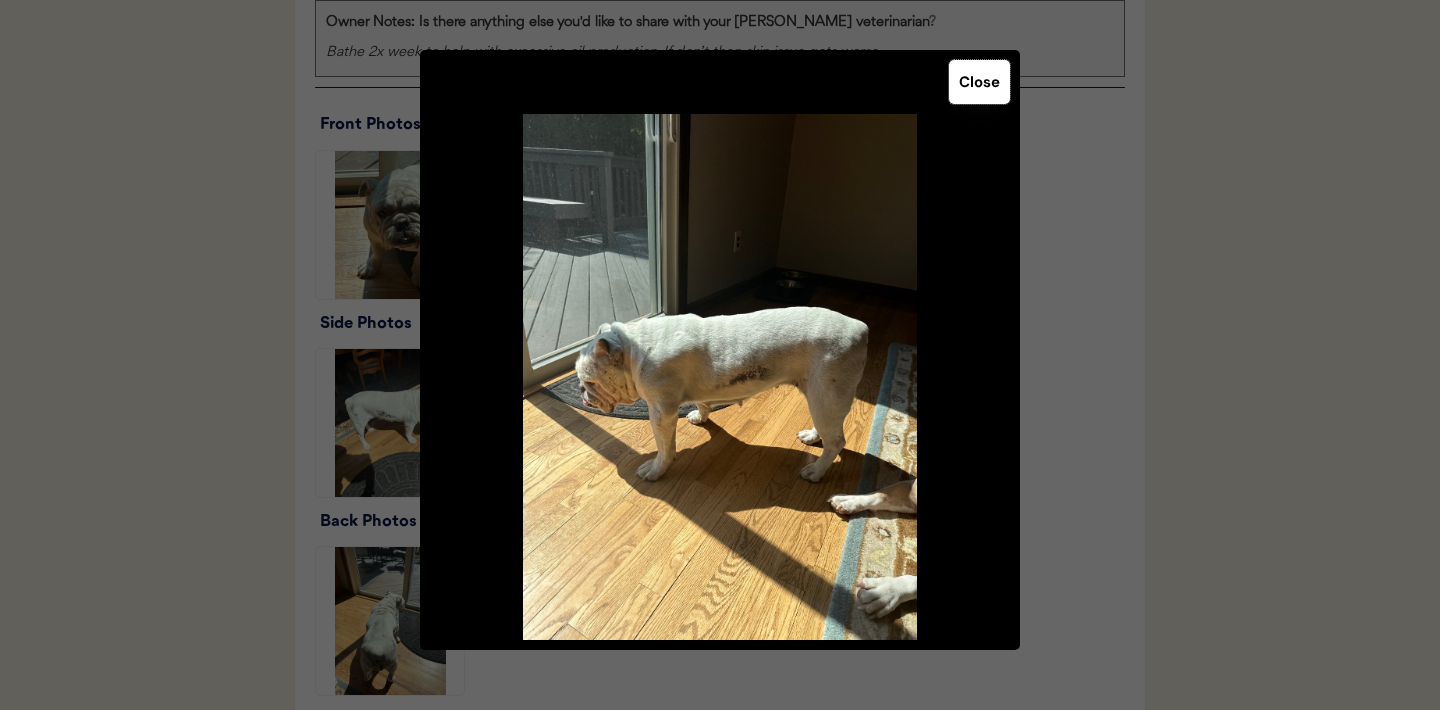 click on "Close" at bounding box center [979, 82] 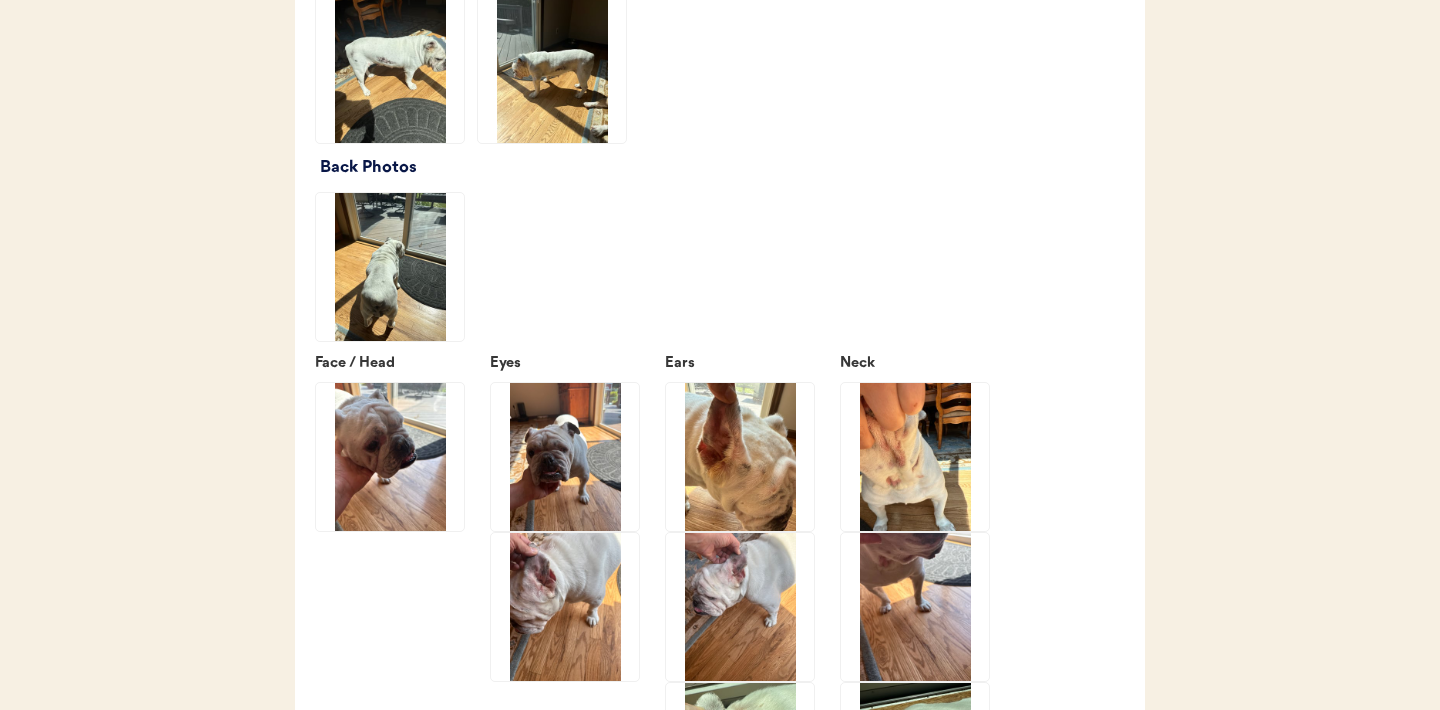 scroll, scrollTop: 3123, scrollLeft: 0, axis: vertical 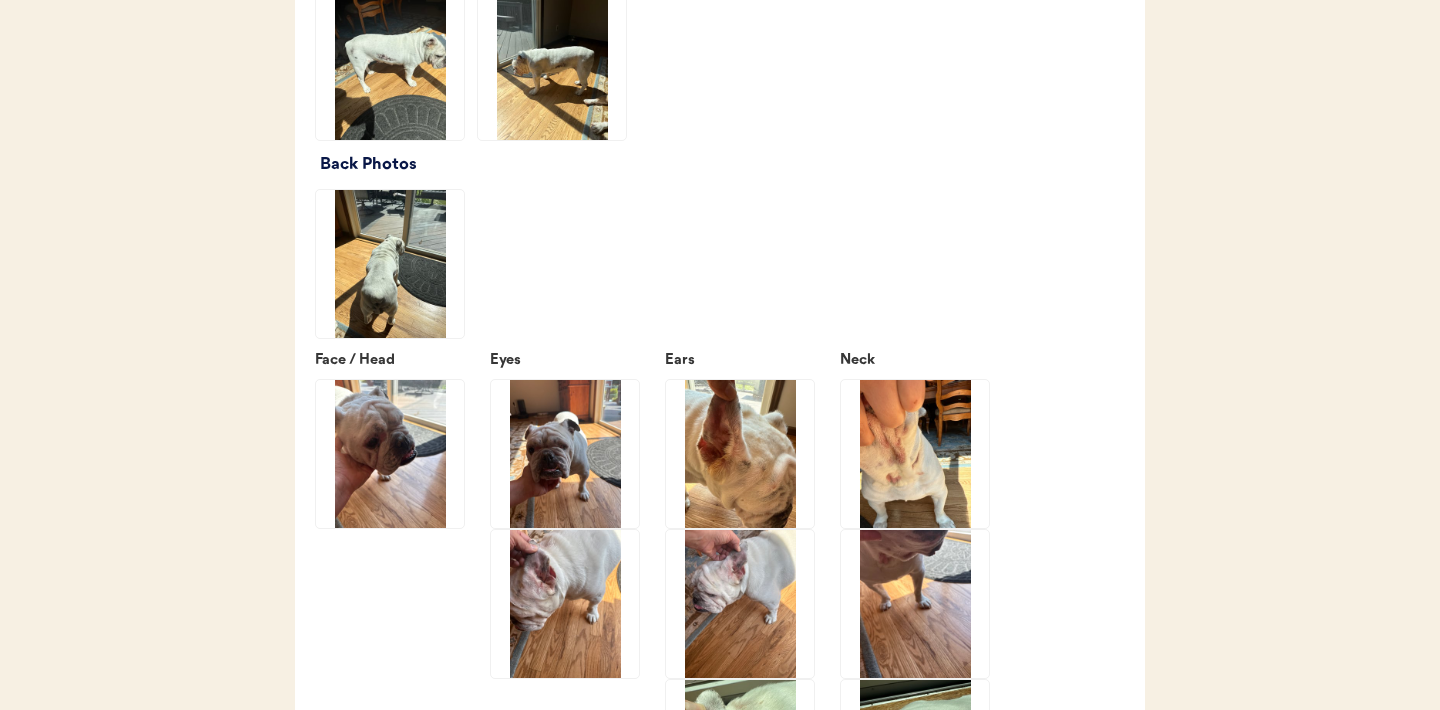 click 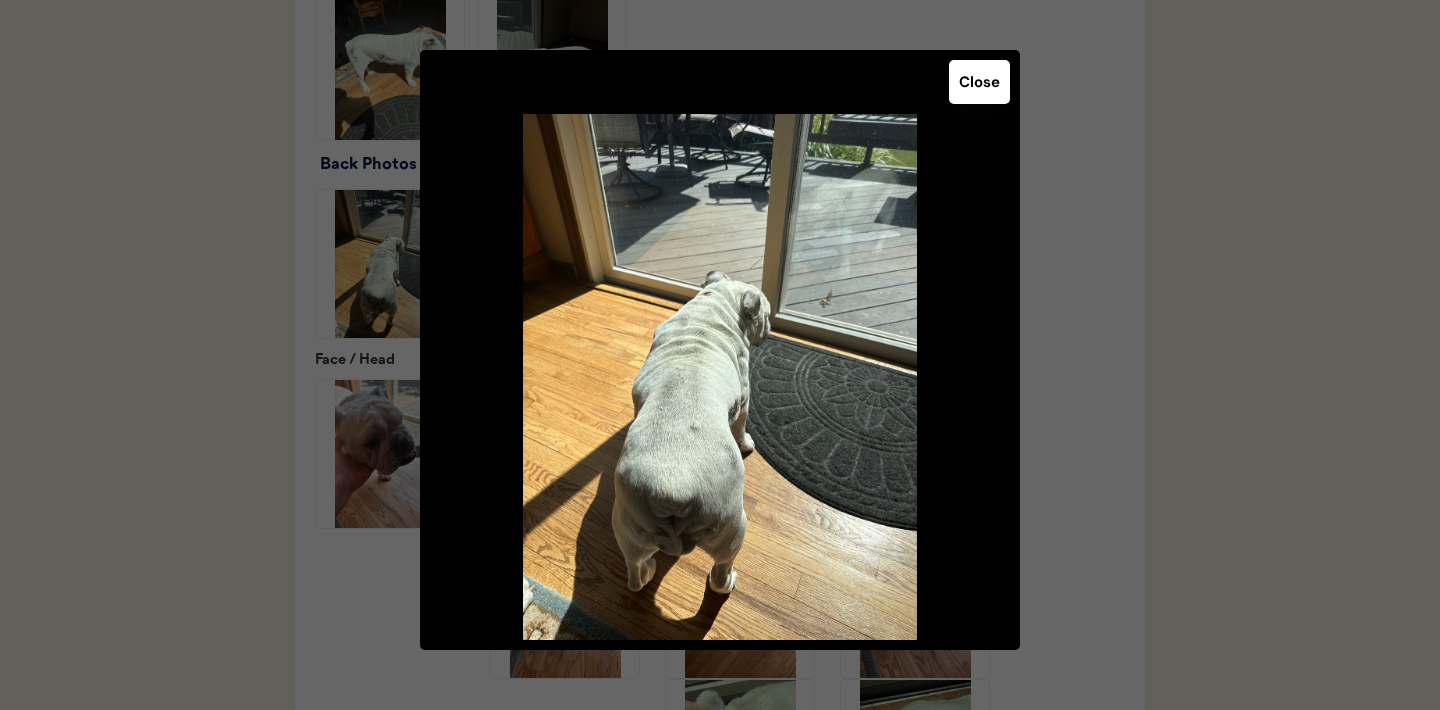click on "Close" at bounding box center (979, 82) 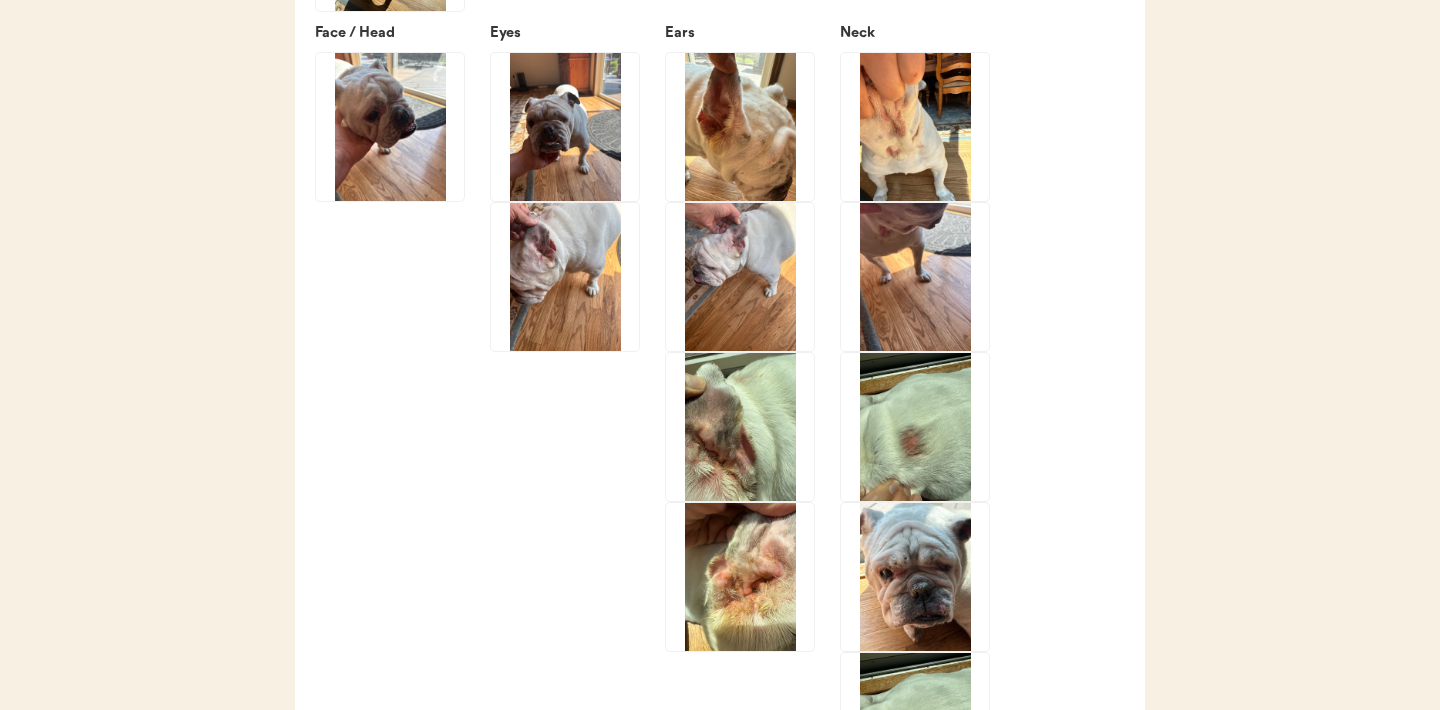 scroll, scrollTop: 3453, scrollLeft: 0, axis: vertical 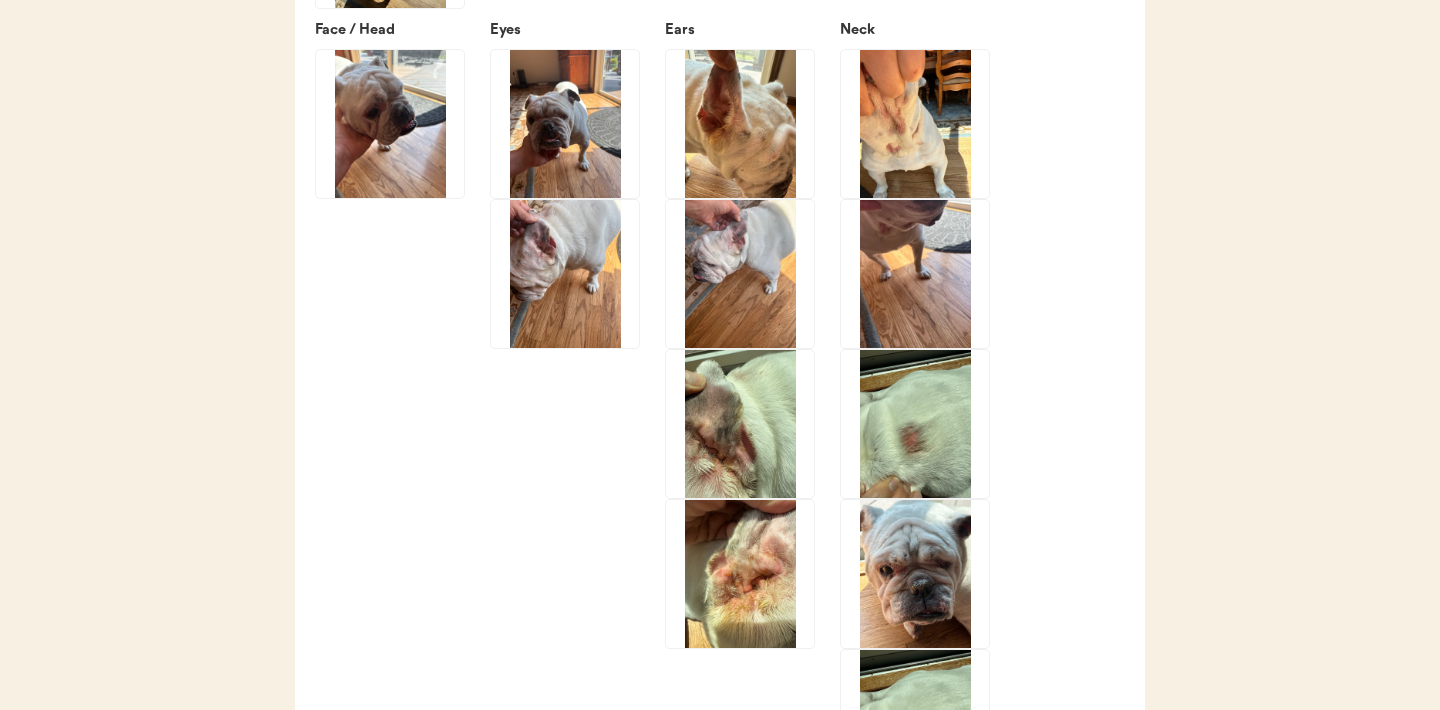 click 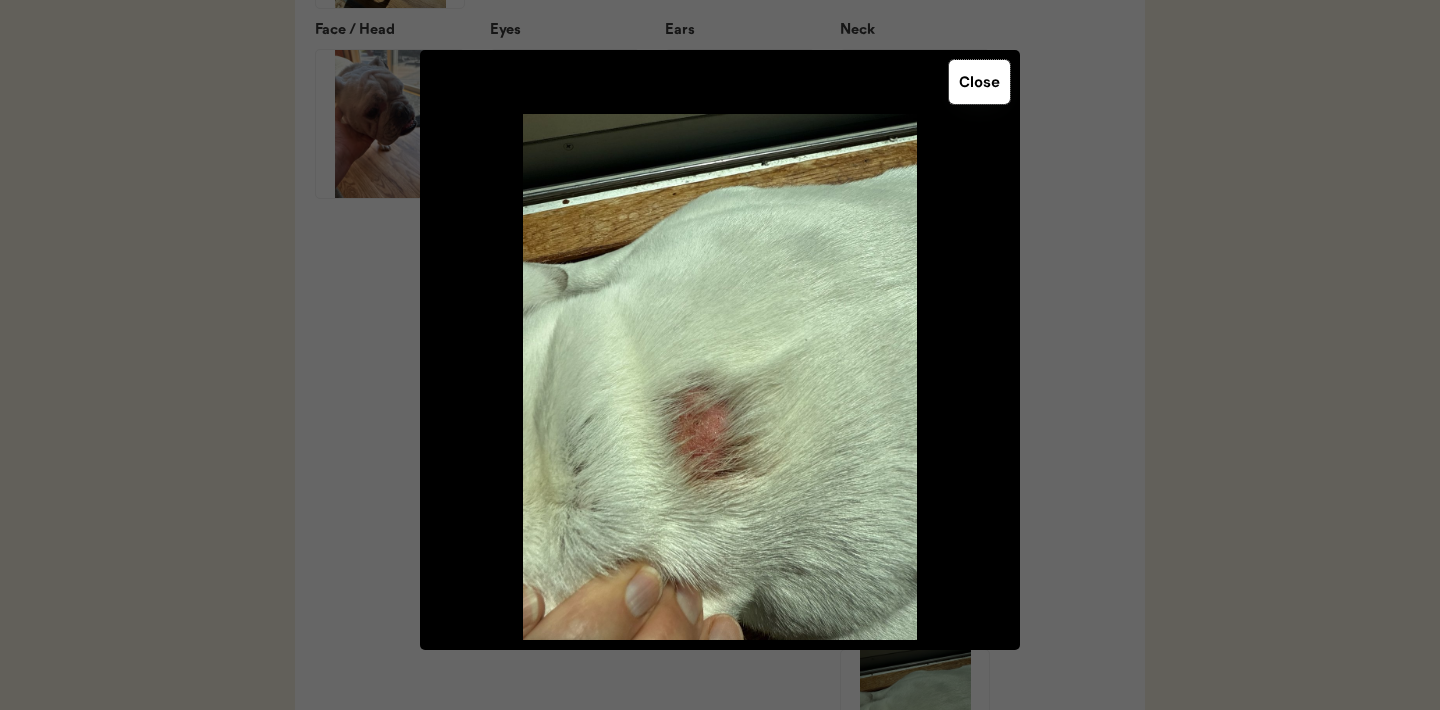 click on "Close" at bounding box center [979, 82] 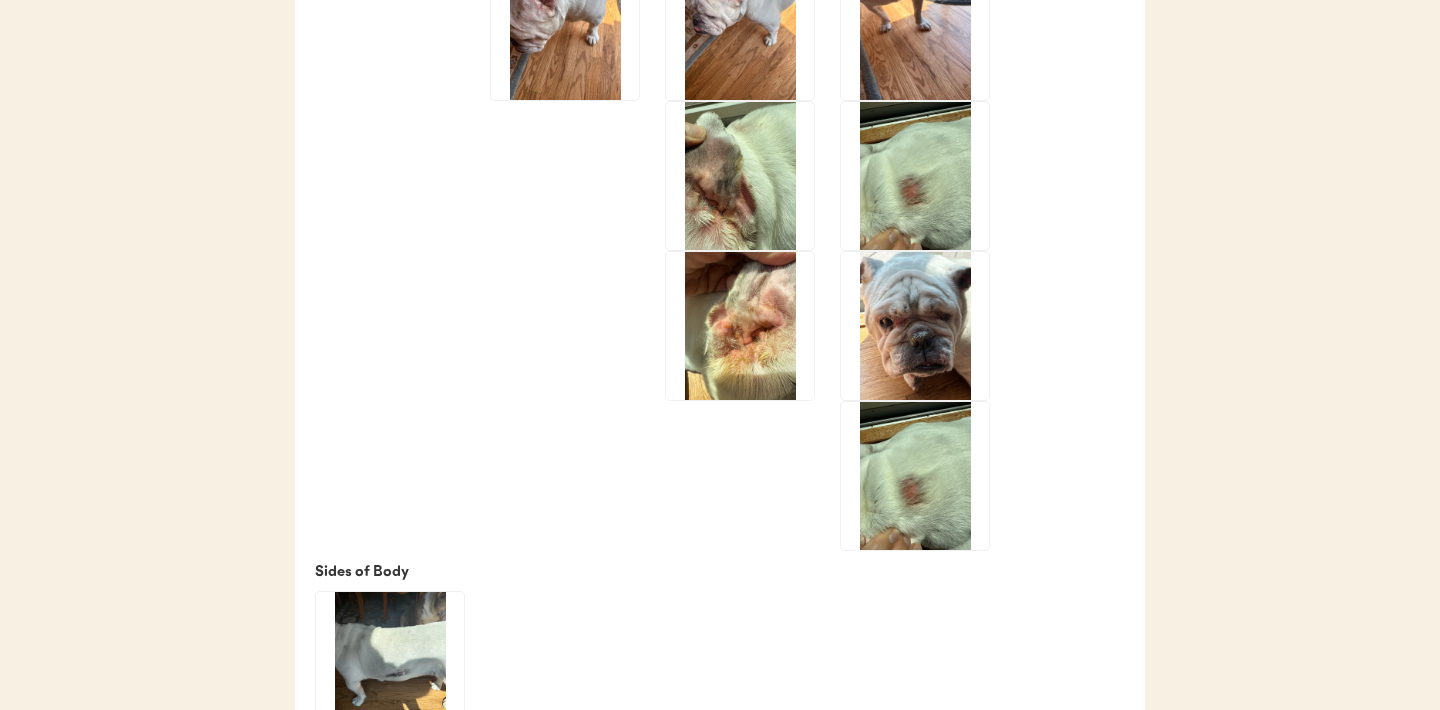 scroll, scrollTop: 3706, scrollLeft: 0, axis: vertical 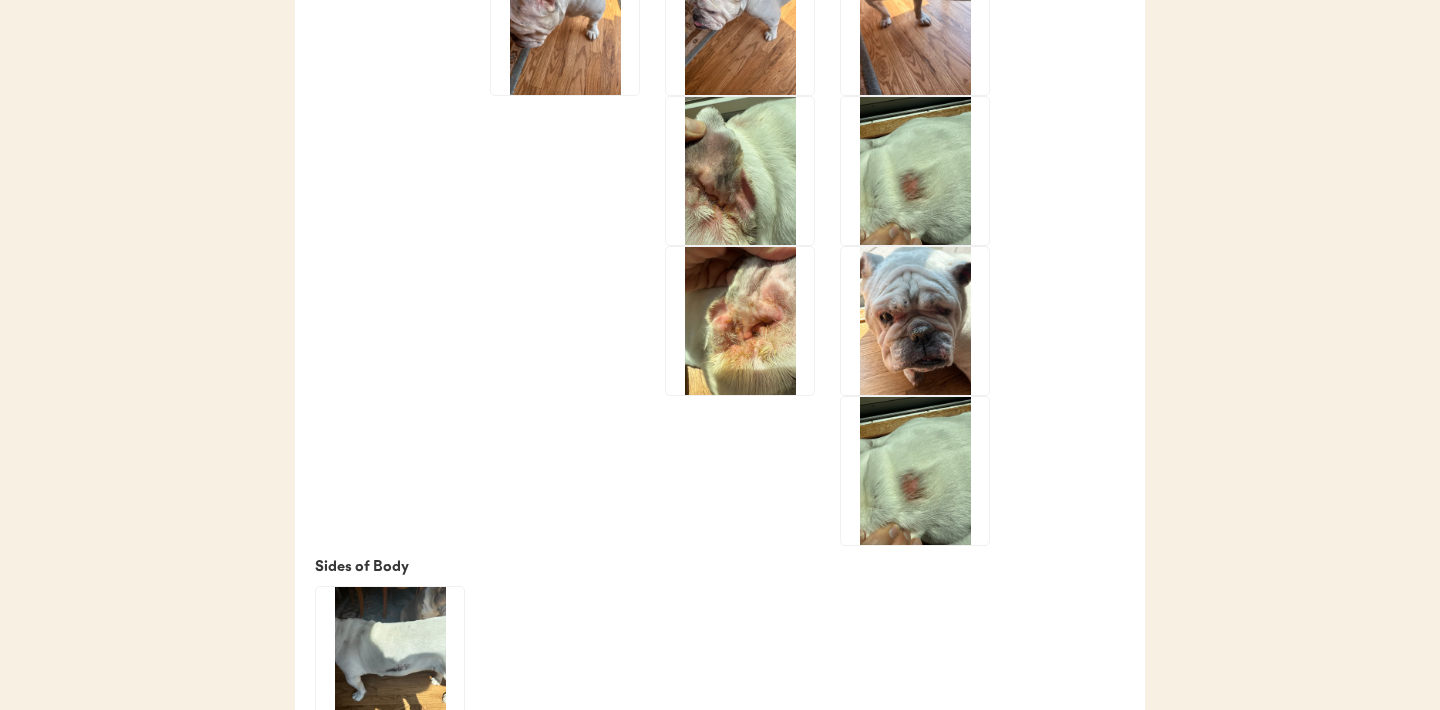click 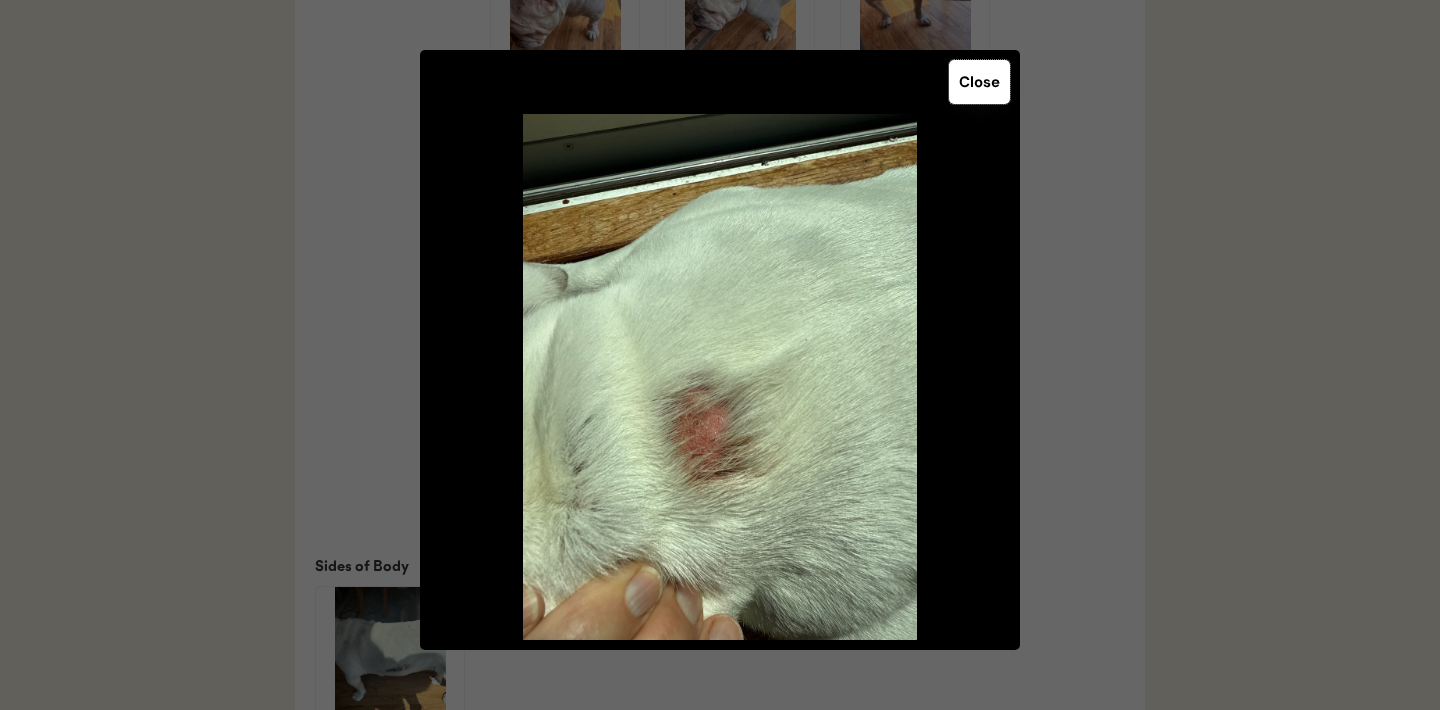 click on "Close" at bounding box center (979, 82) 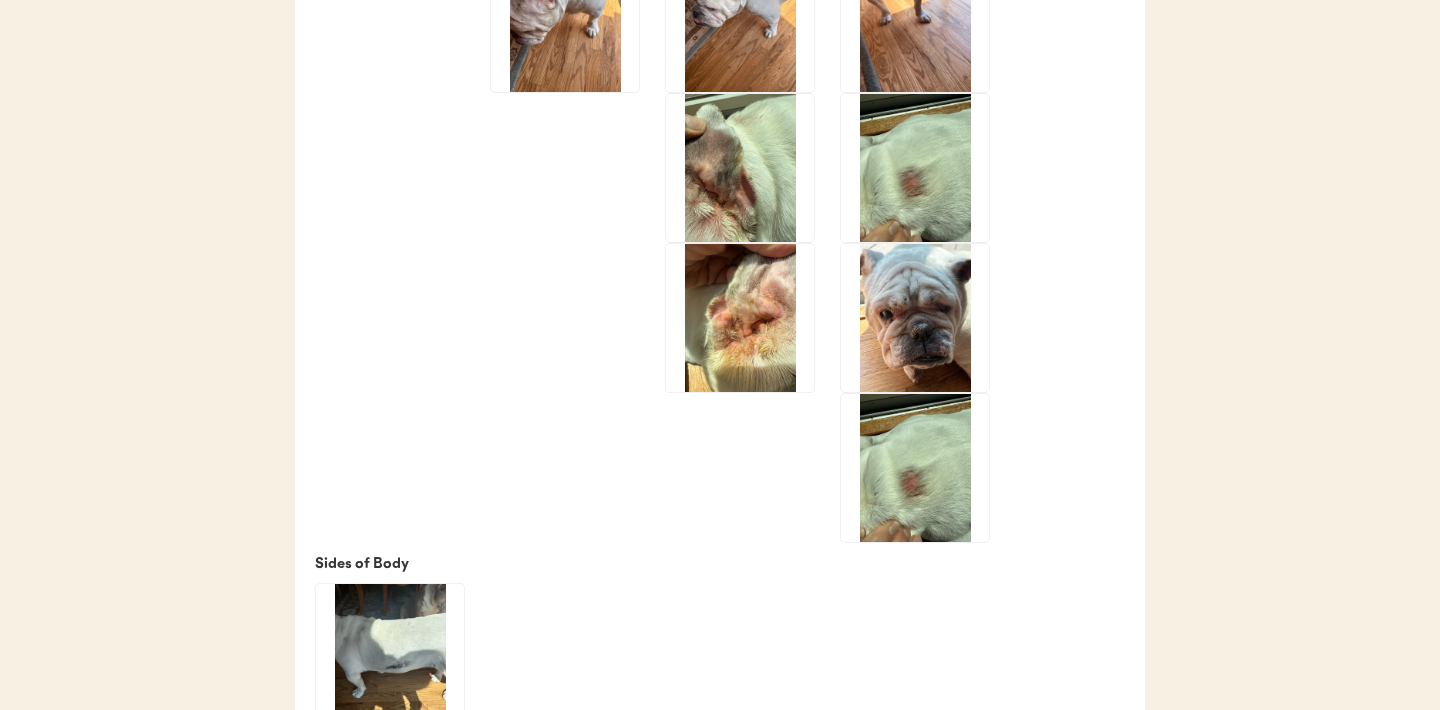 scroll, scrollTop: 3706, scrollLeft: 0, axis: vertical 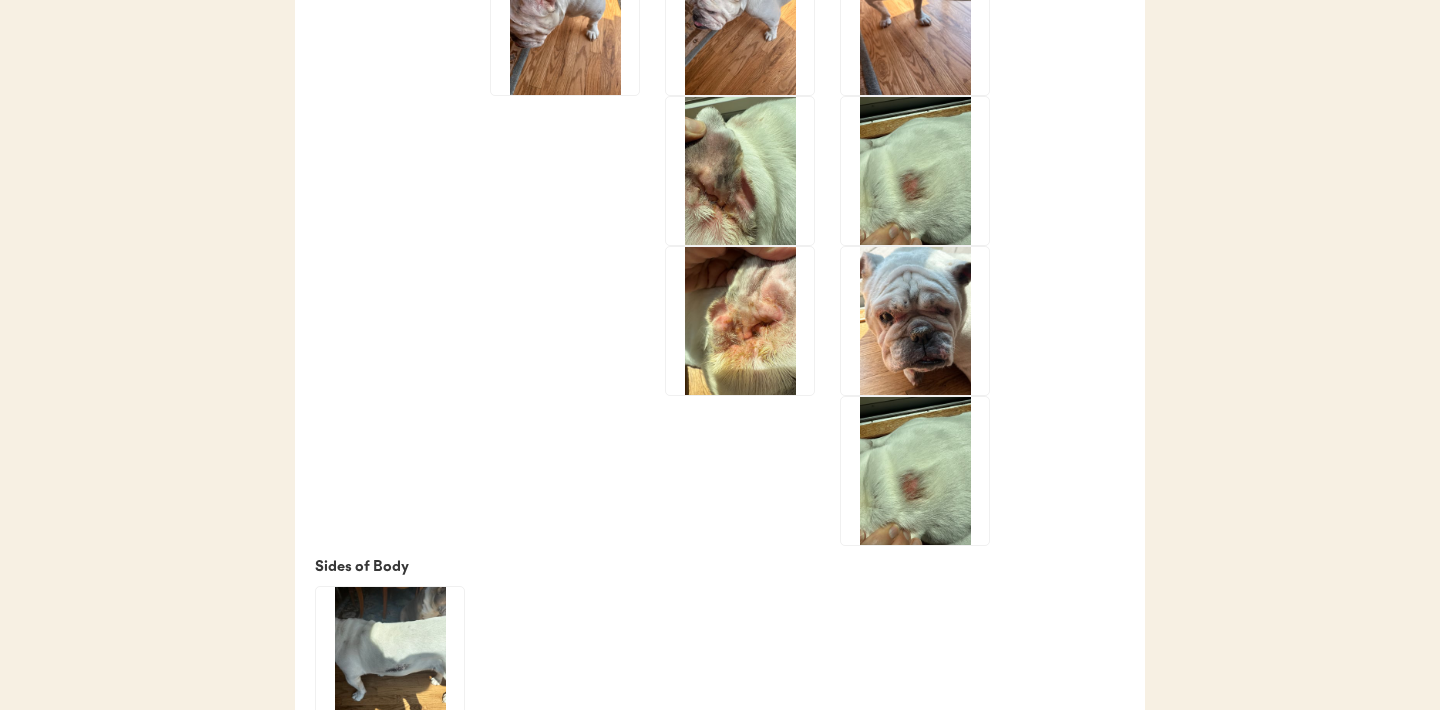 click 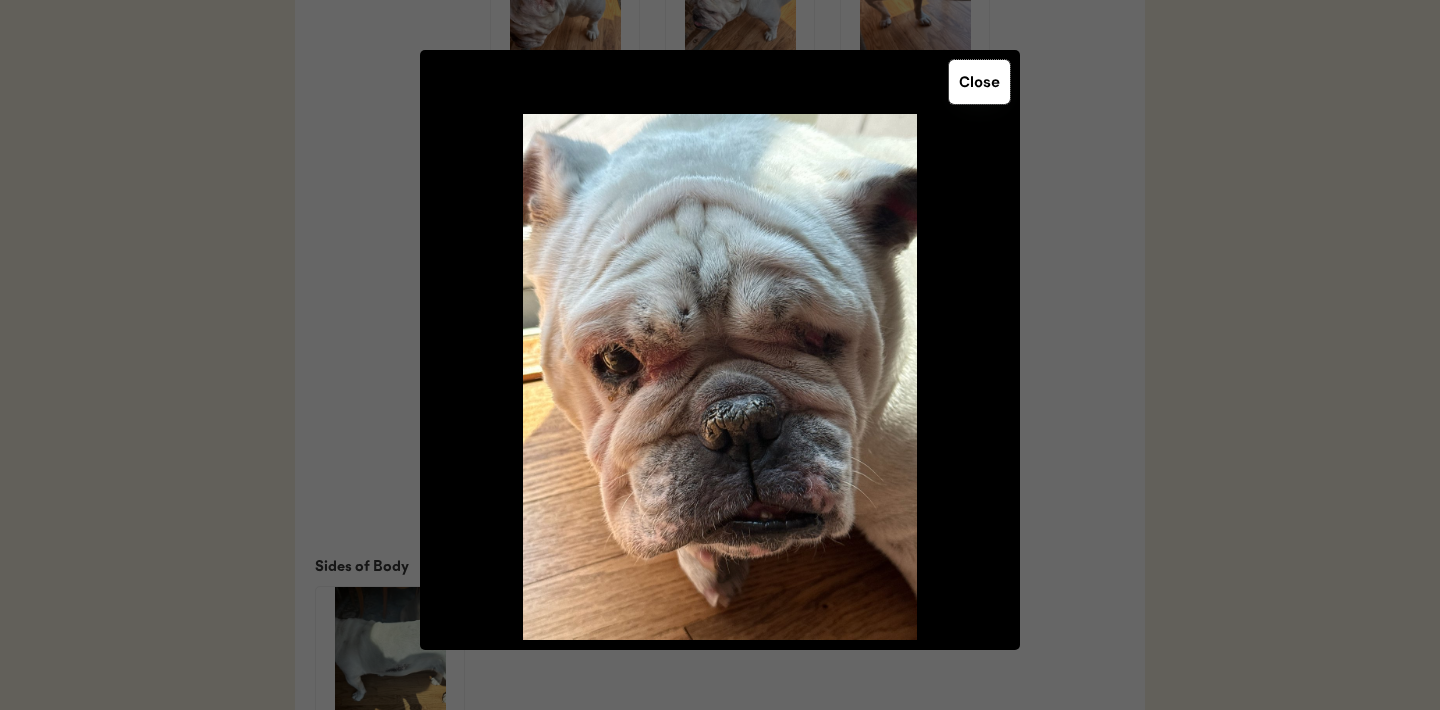 click on "Close" at bounding box center [979, 82] 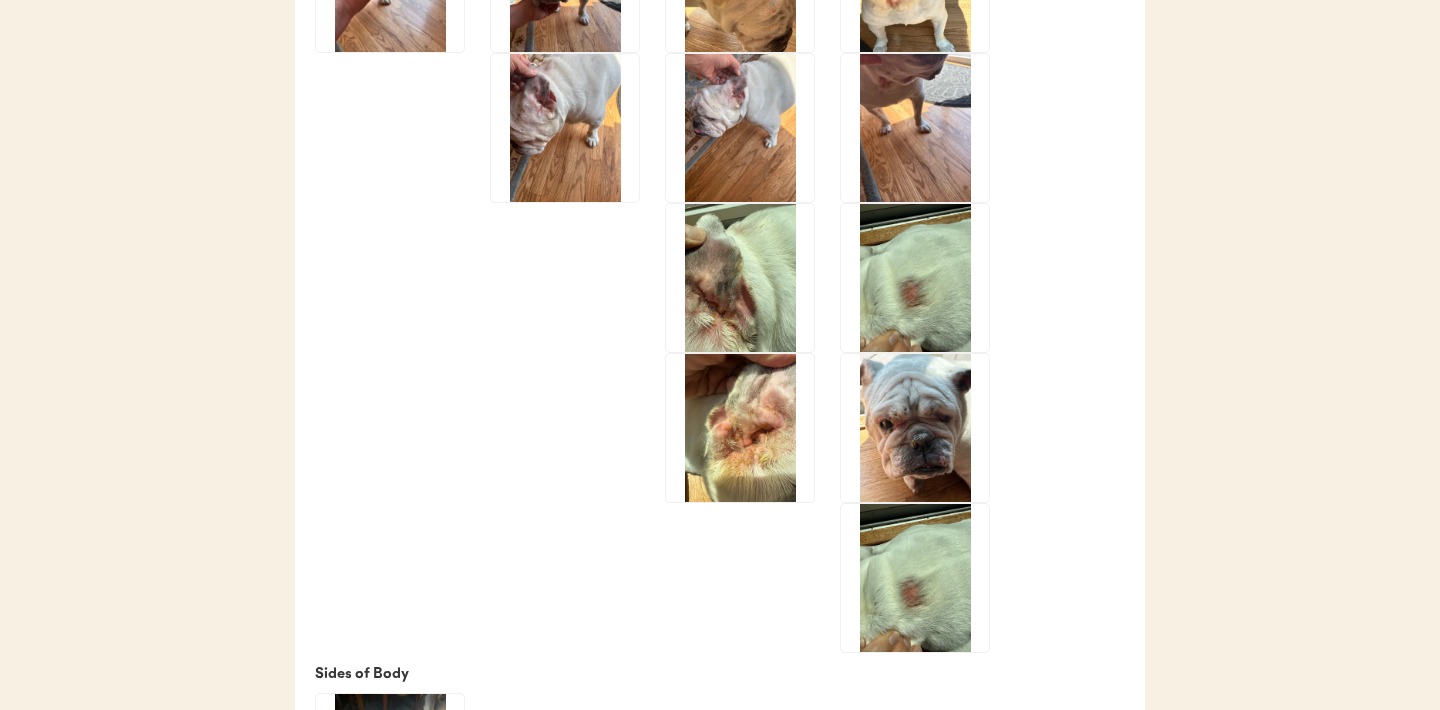 scroll, scrollTop: 3582, scrollLeft: 0, axis: vertical 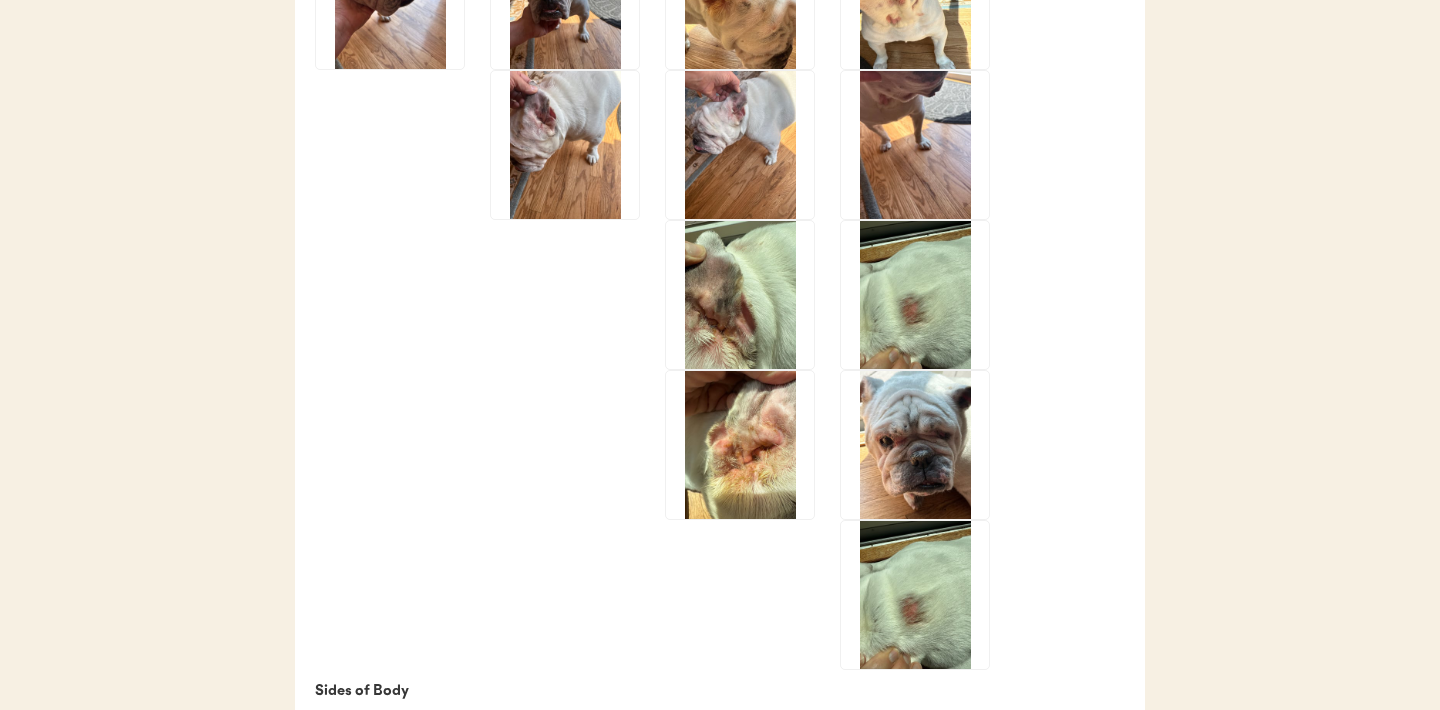 click 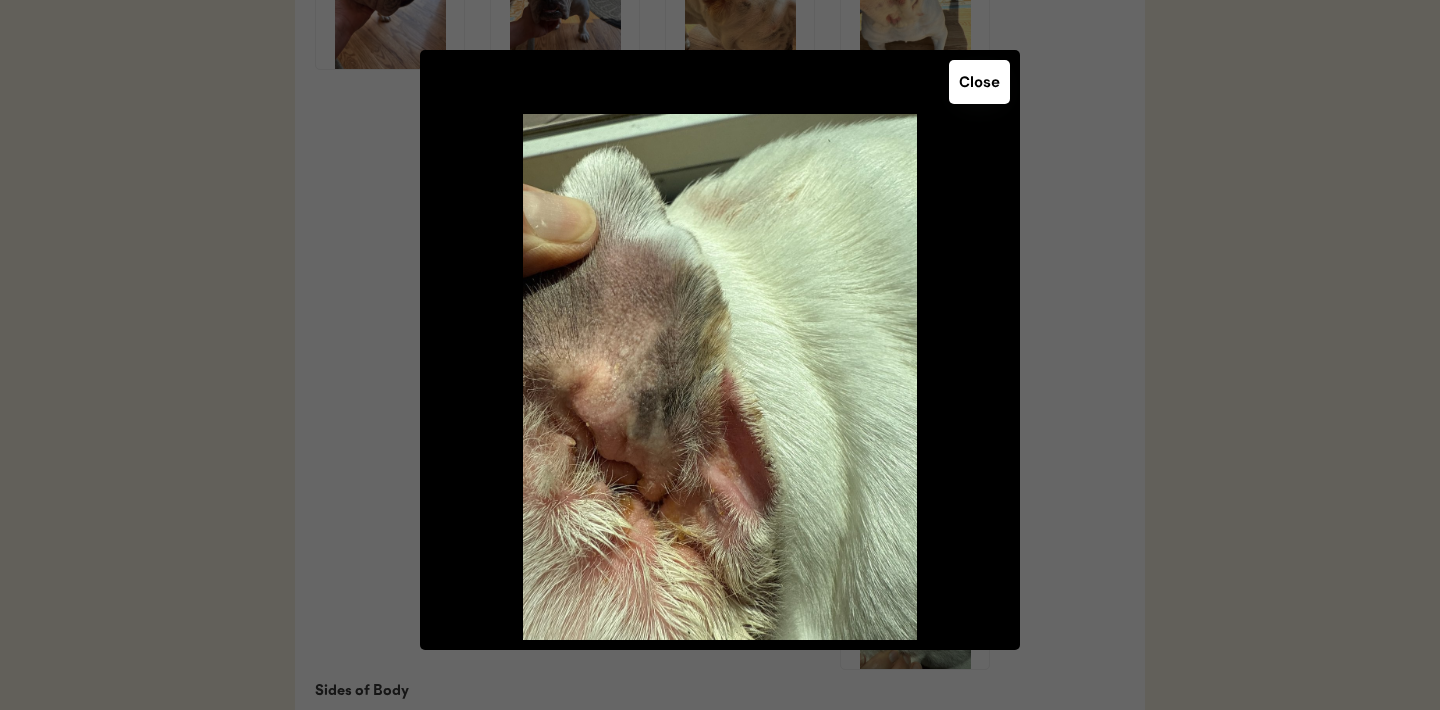 click on "Close" at bounding box center [979, 82] 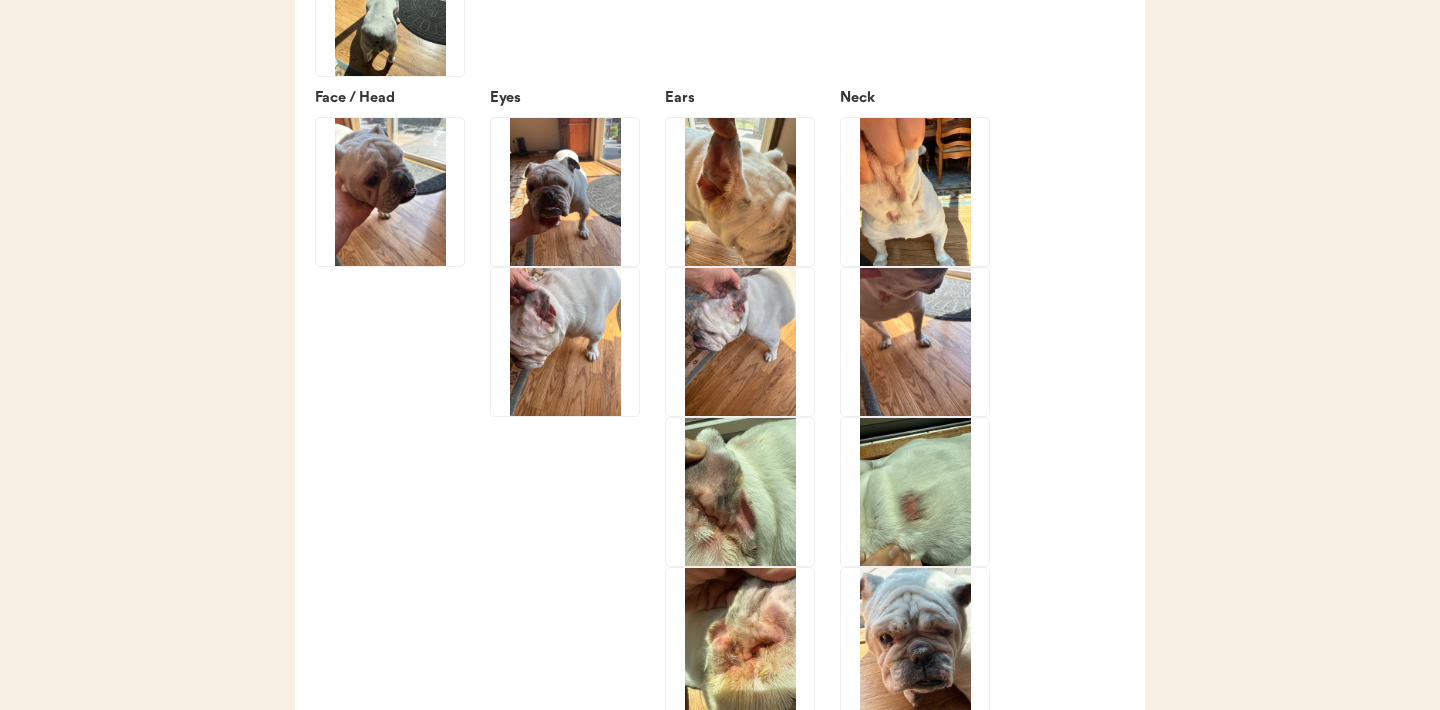 scroll, scrollTop: 3351, scrollLeft: 0, axis: vertical 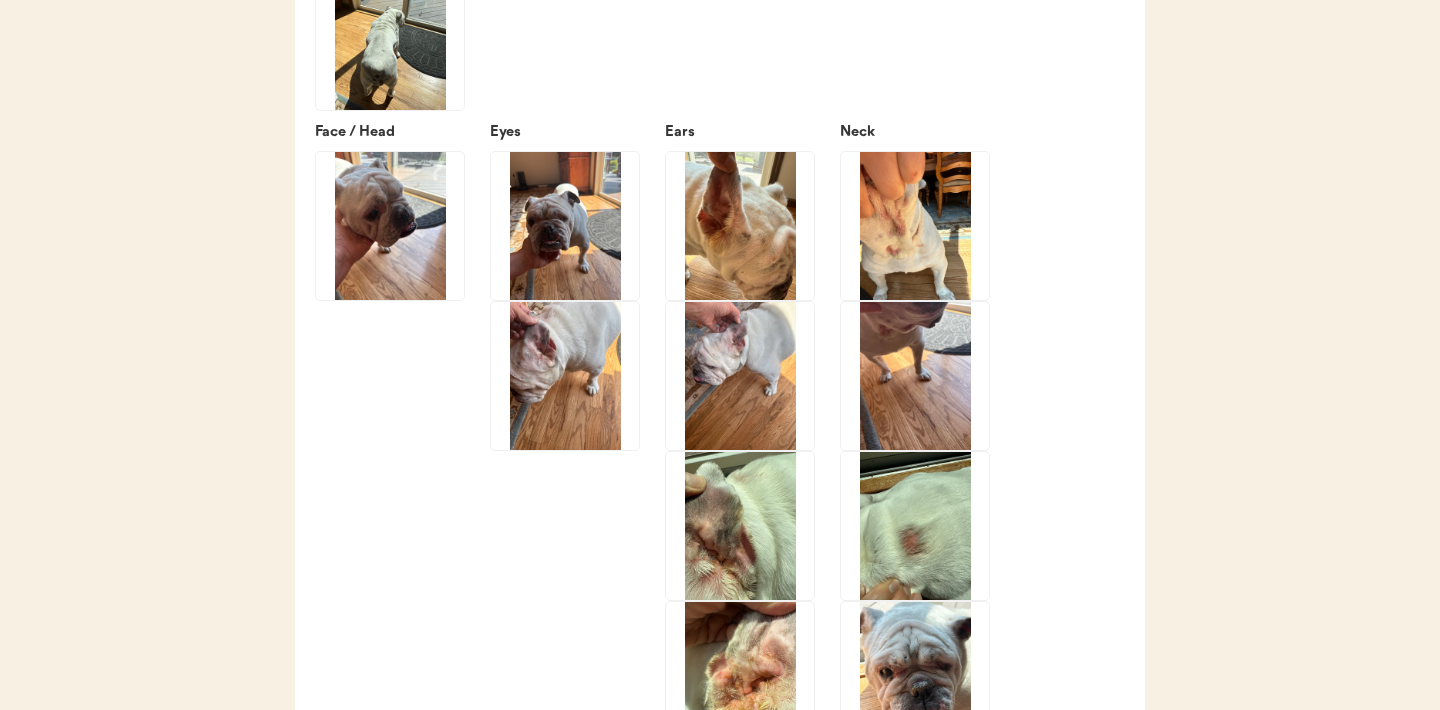 click 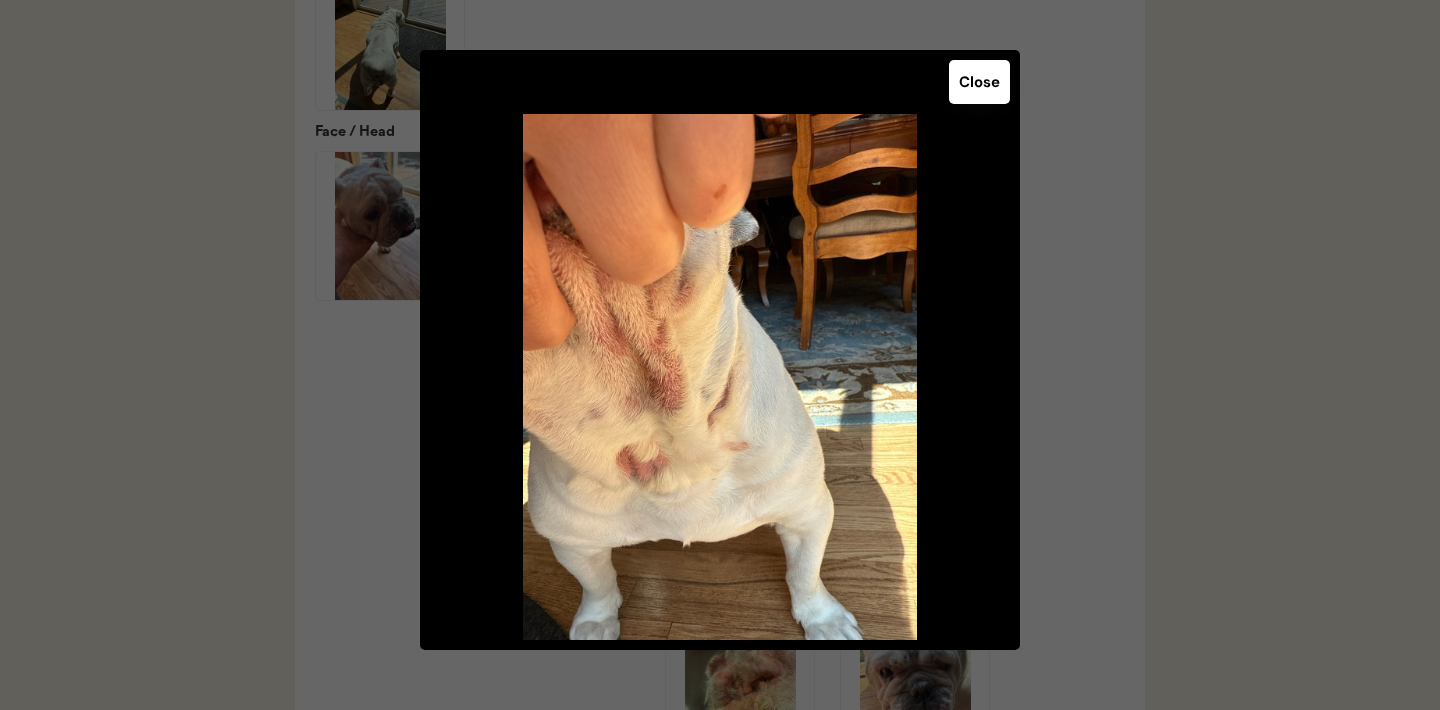 click on "Close" at bounding box center [979, 82] 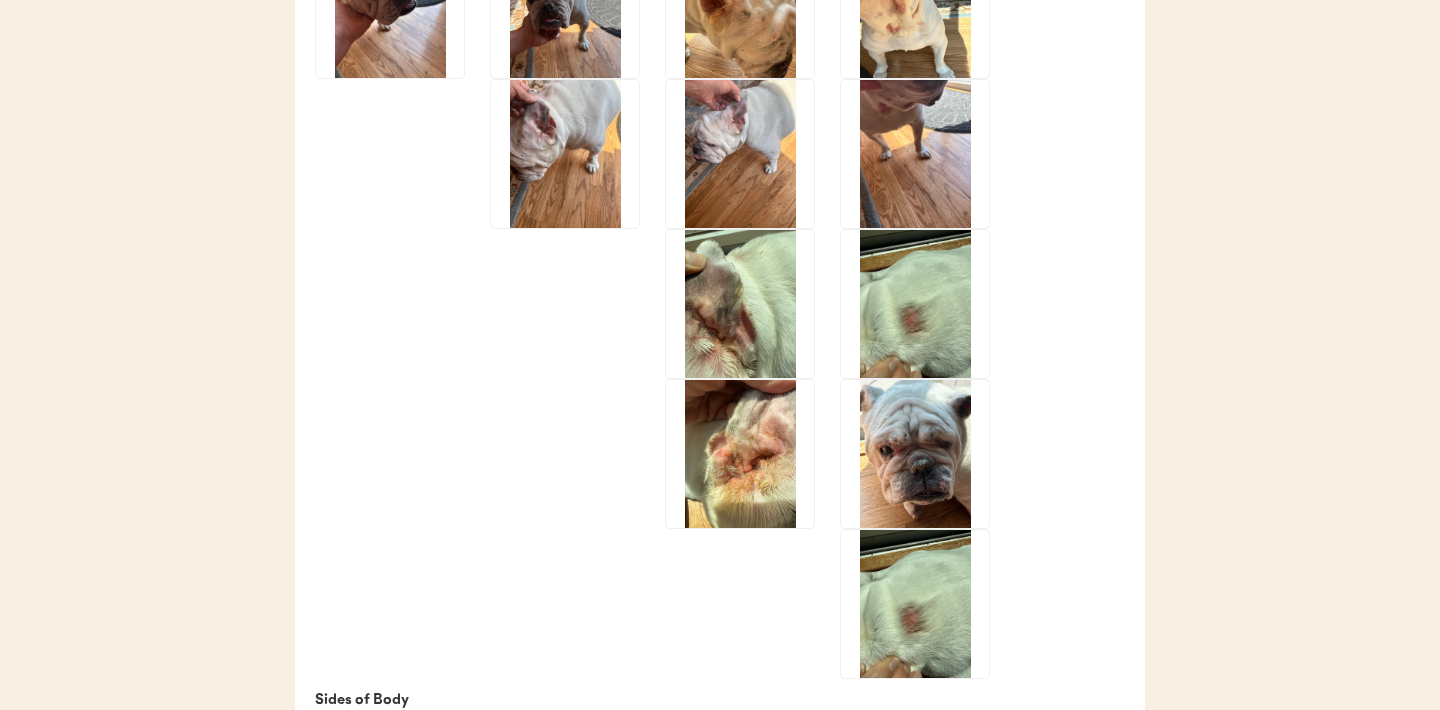 scroll, scrollTop: 3575, scrollLeft: 0, axis: vertical 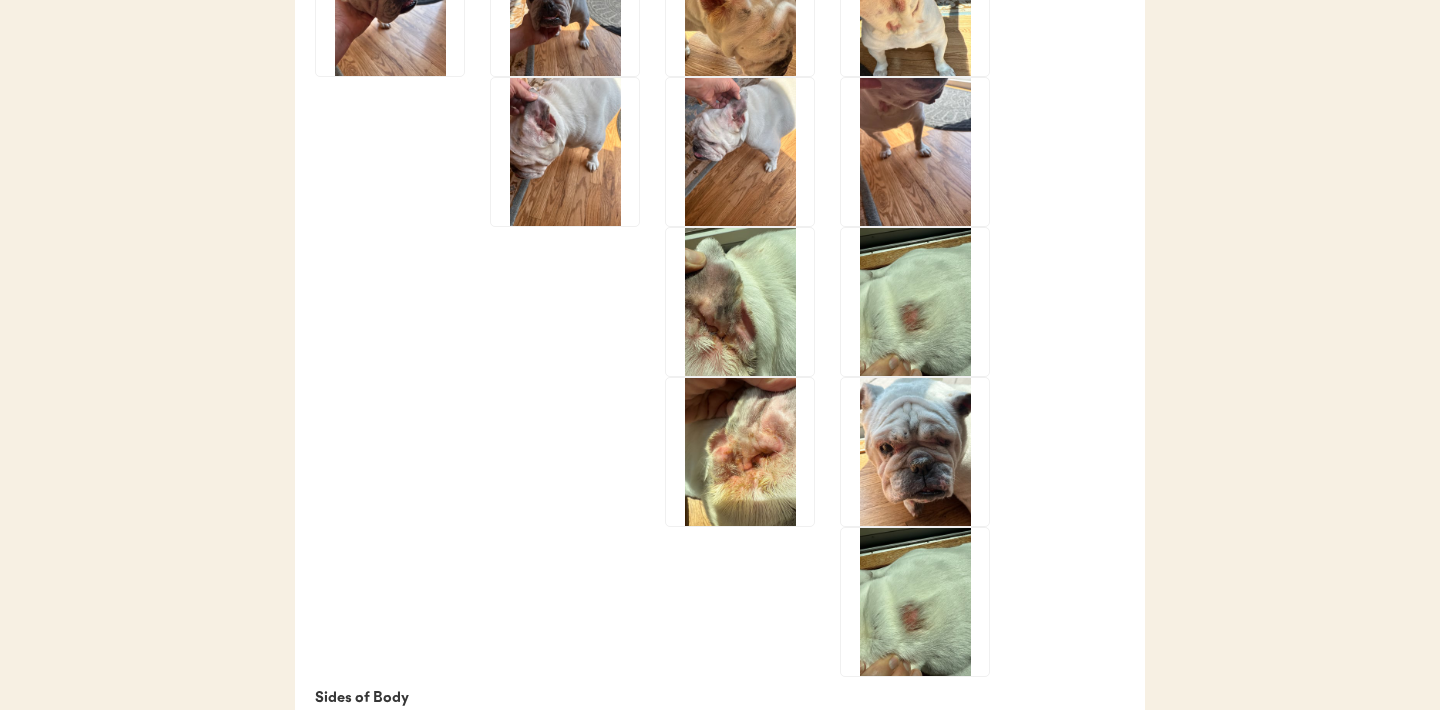 click 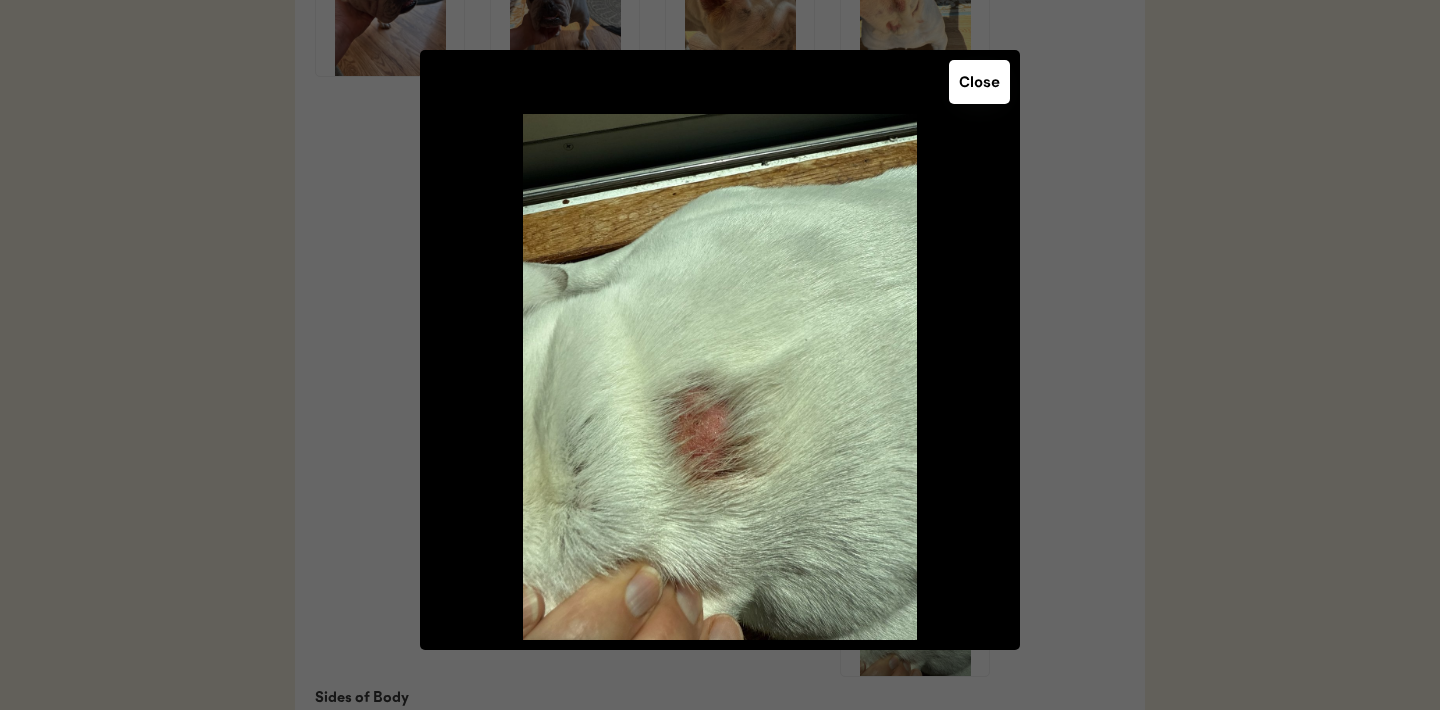 click on "Close" at bounding box center [979, 82] 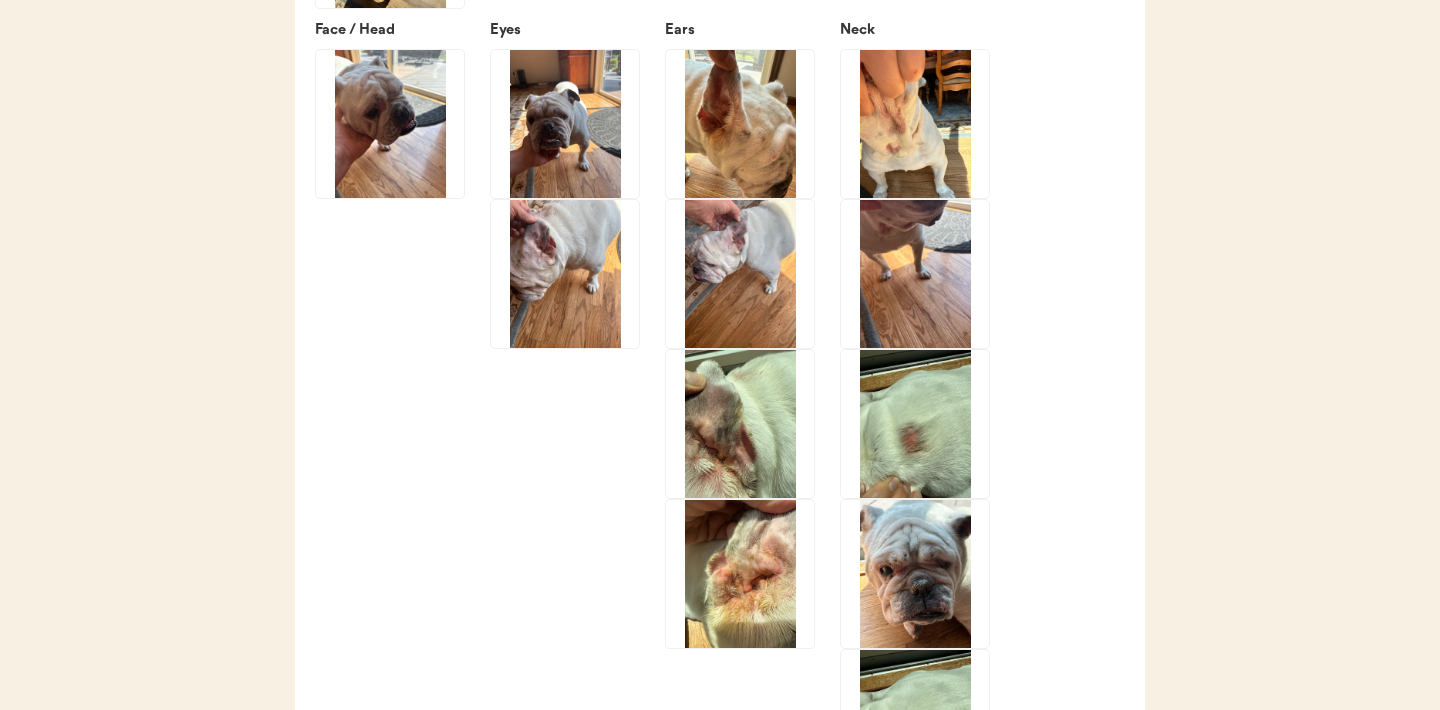 scroll, scrollTop: 3445, scrollLeft: 0, axis: vertical 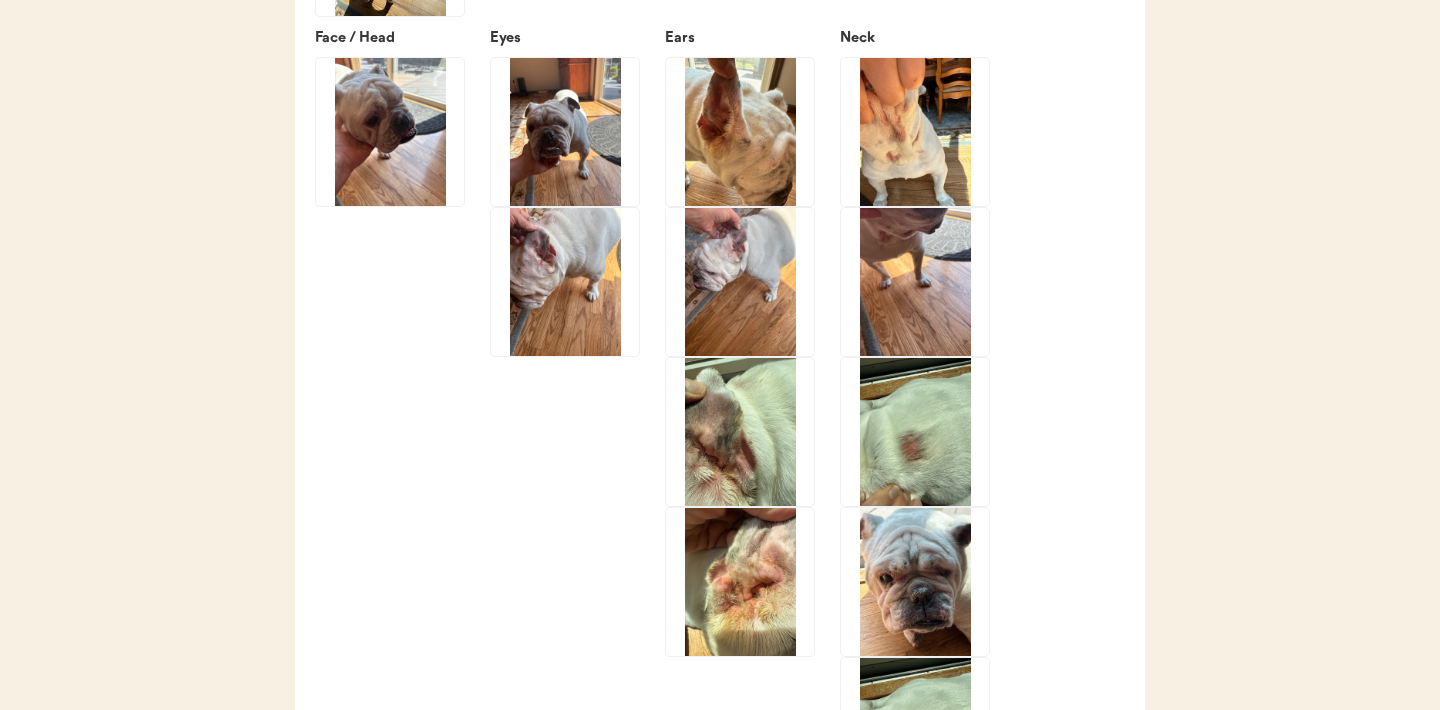 click 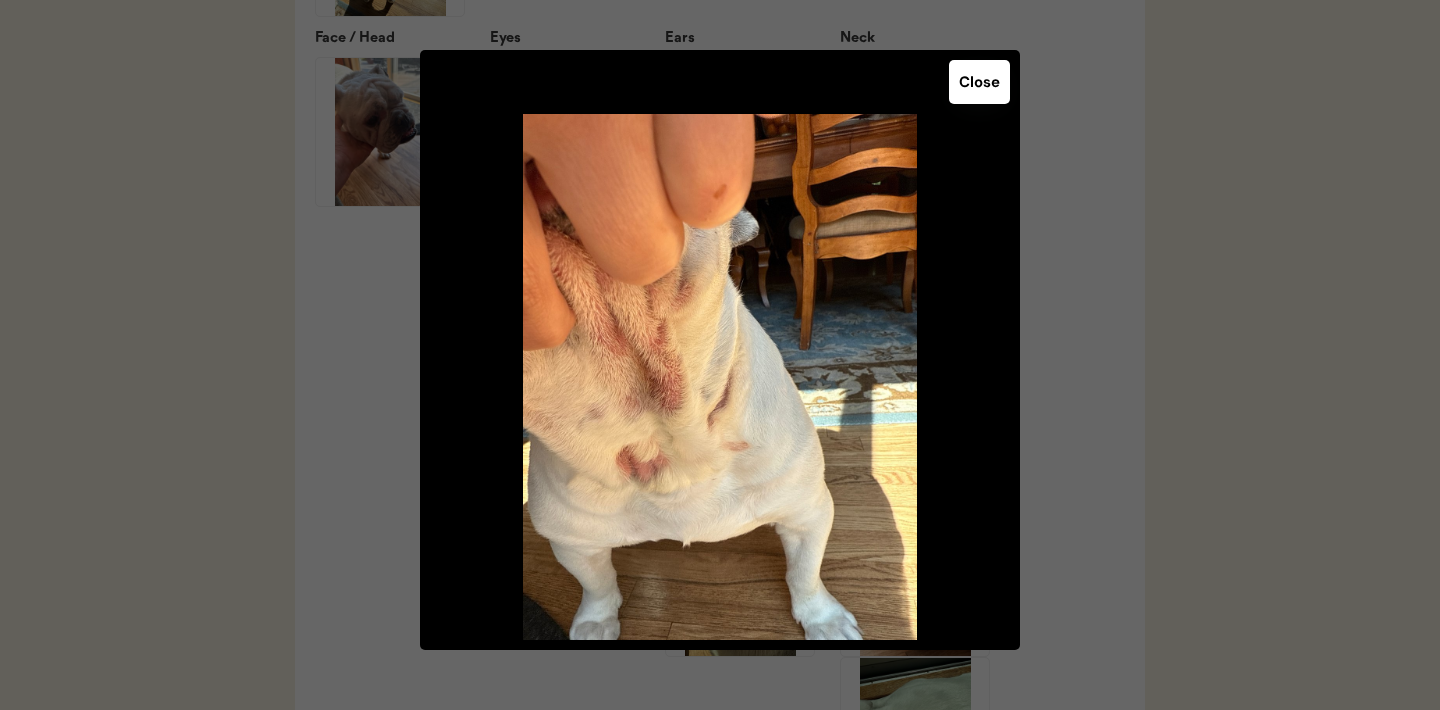 click on "Close" at bounding box center (979, 82) 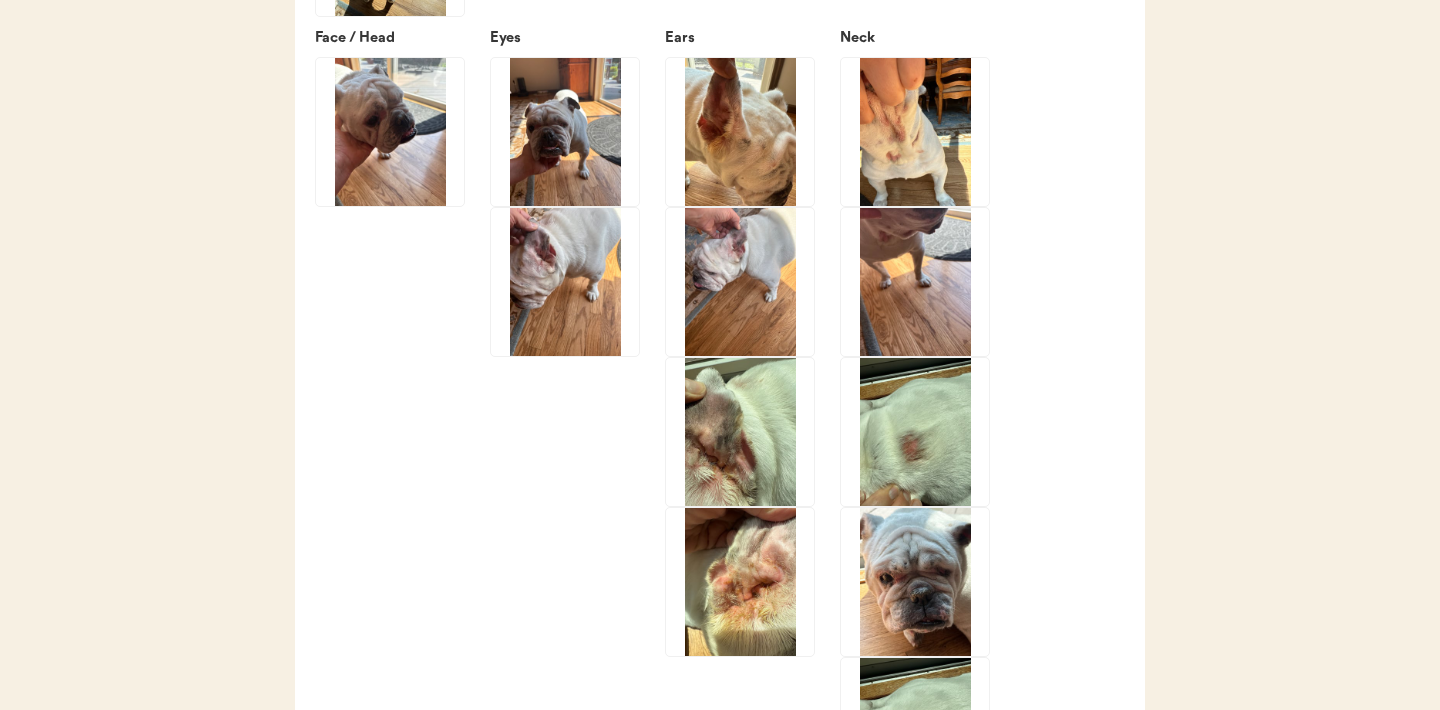 click 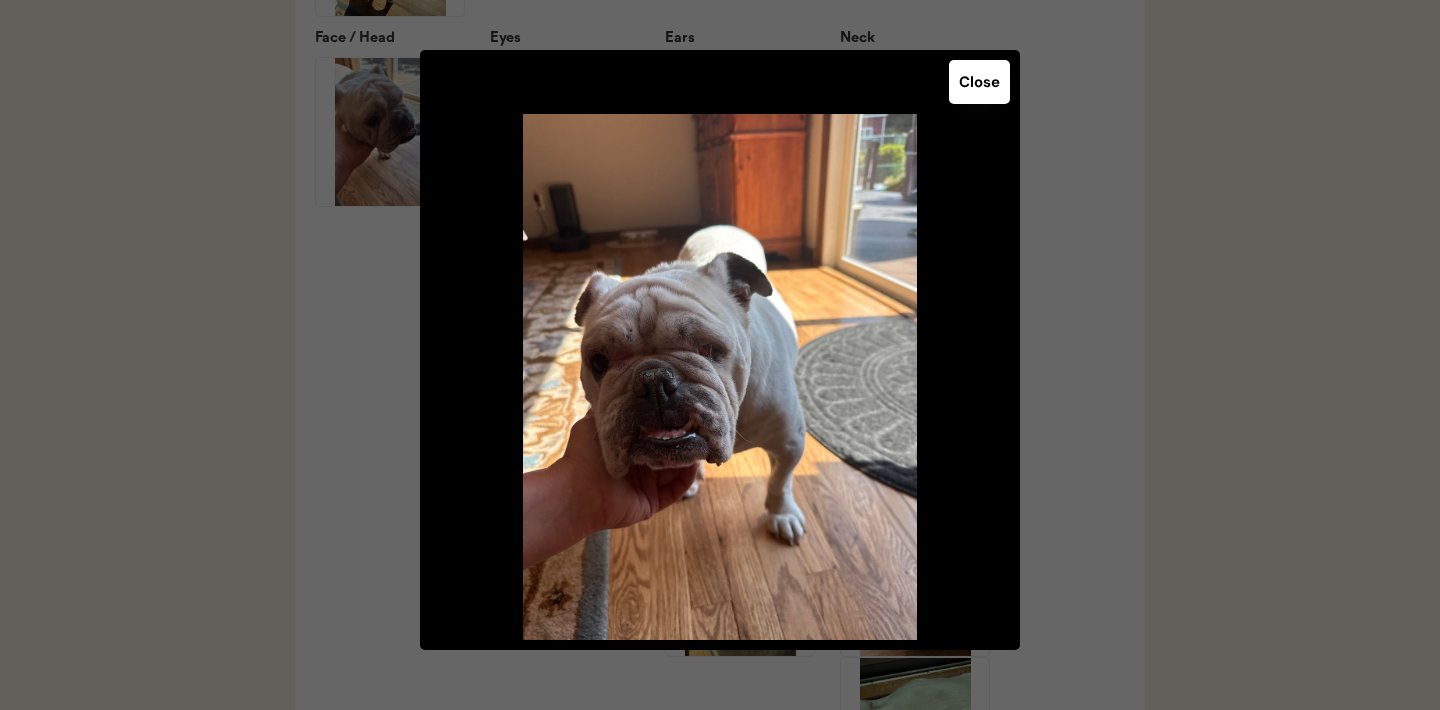 click on "Close" at bounding box center (979, 82) 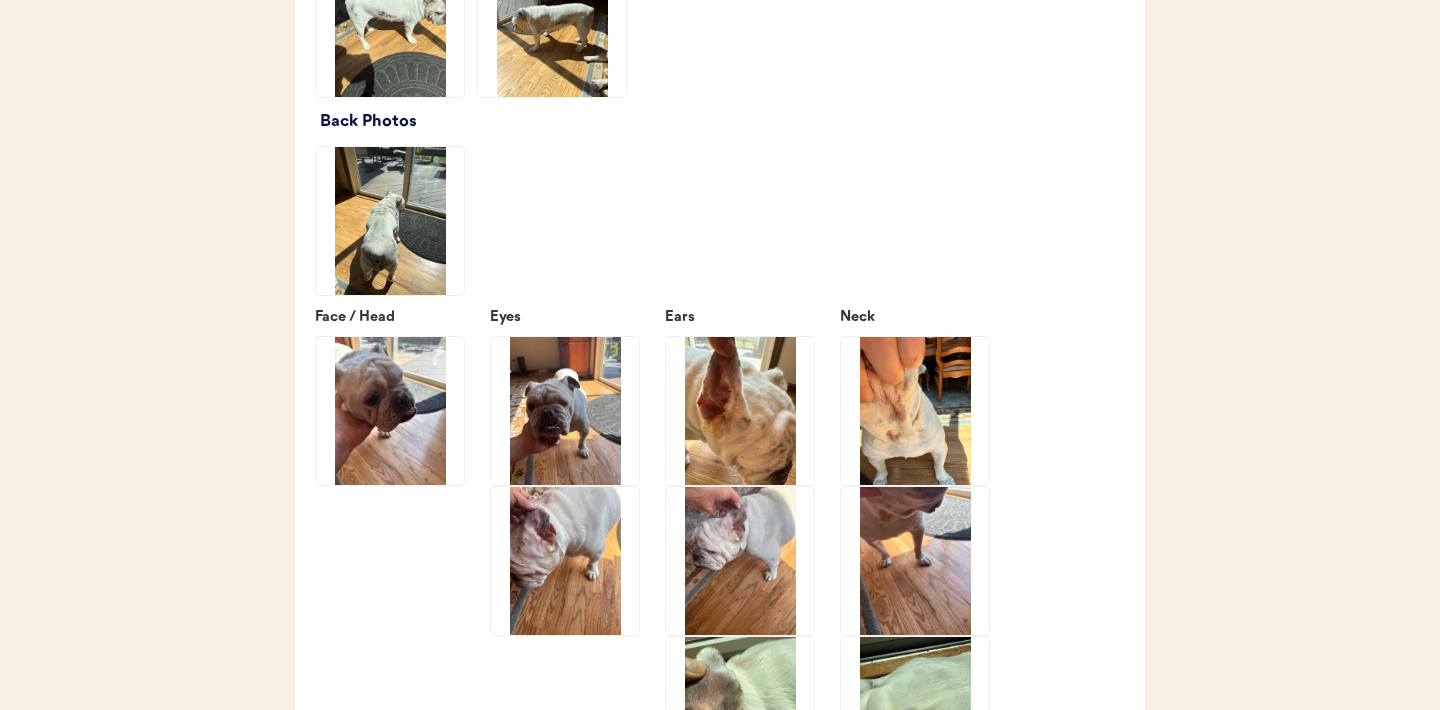 scroll, scrollTop: 3175, scrollLeft: 0, axis: vertical 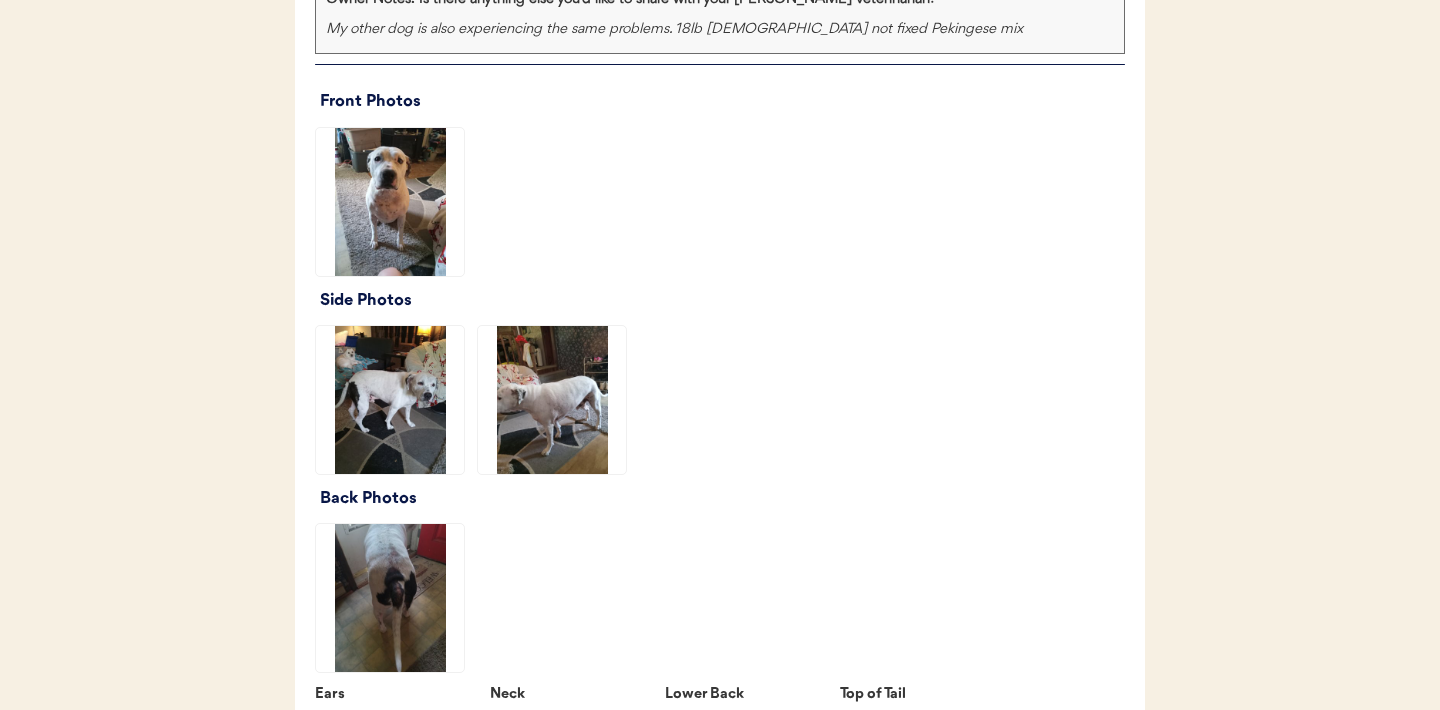 click 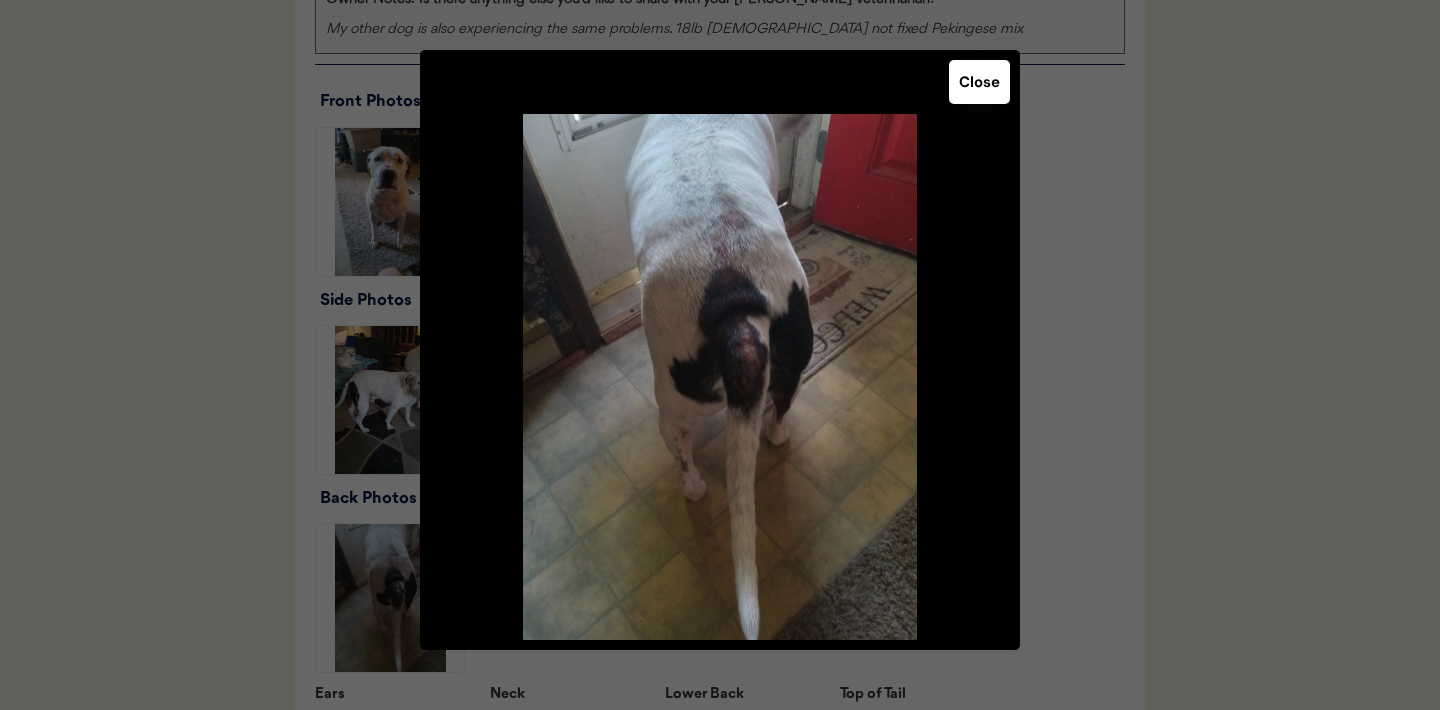 click on "Close" at bounding box center (979, 82) 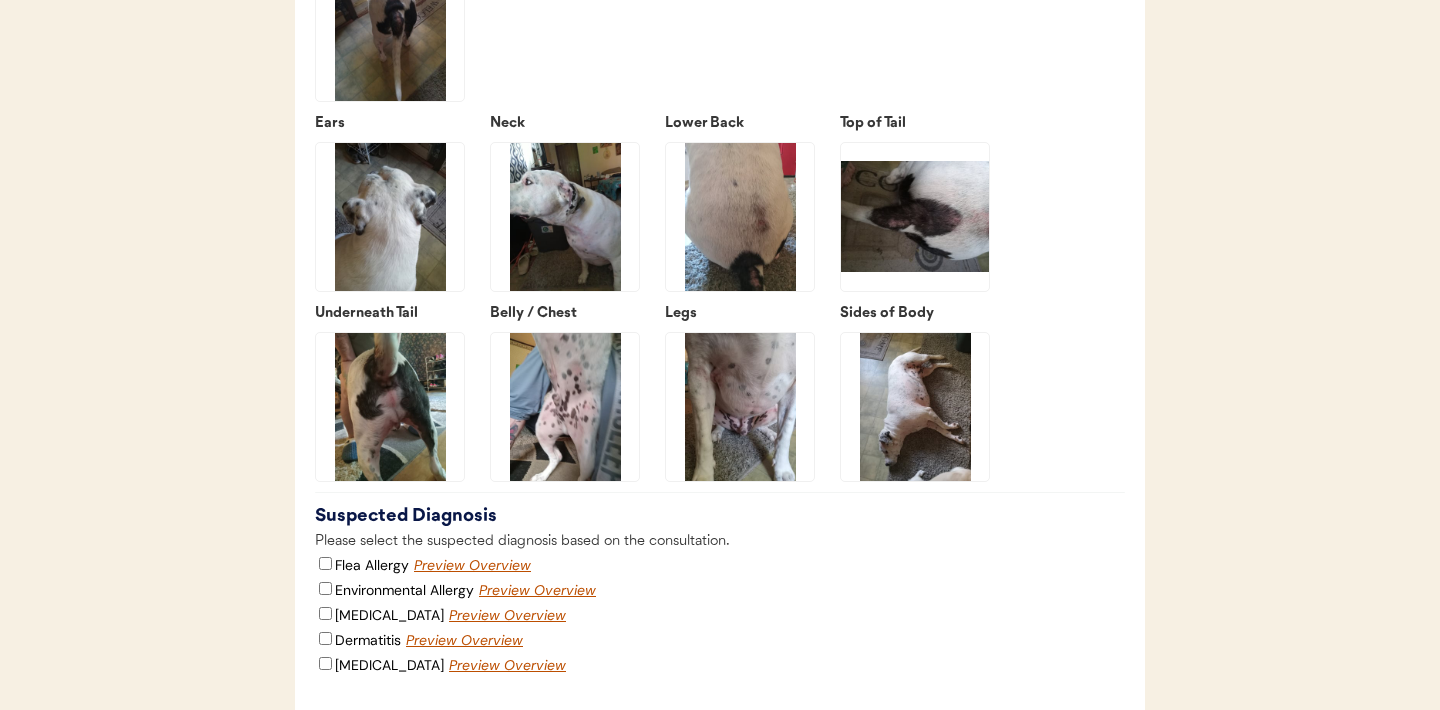 scroll, scrollTop: 2843, scrollLeft: 0, axis: vertical 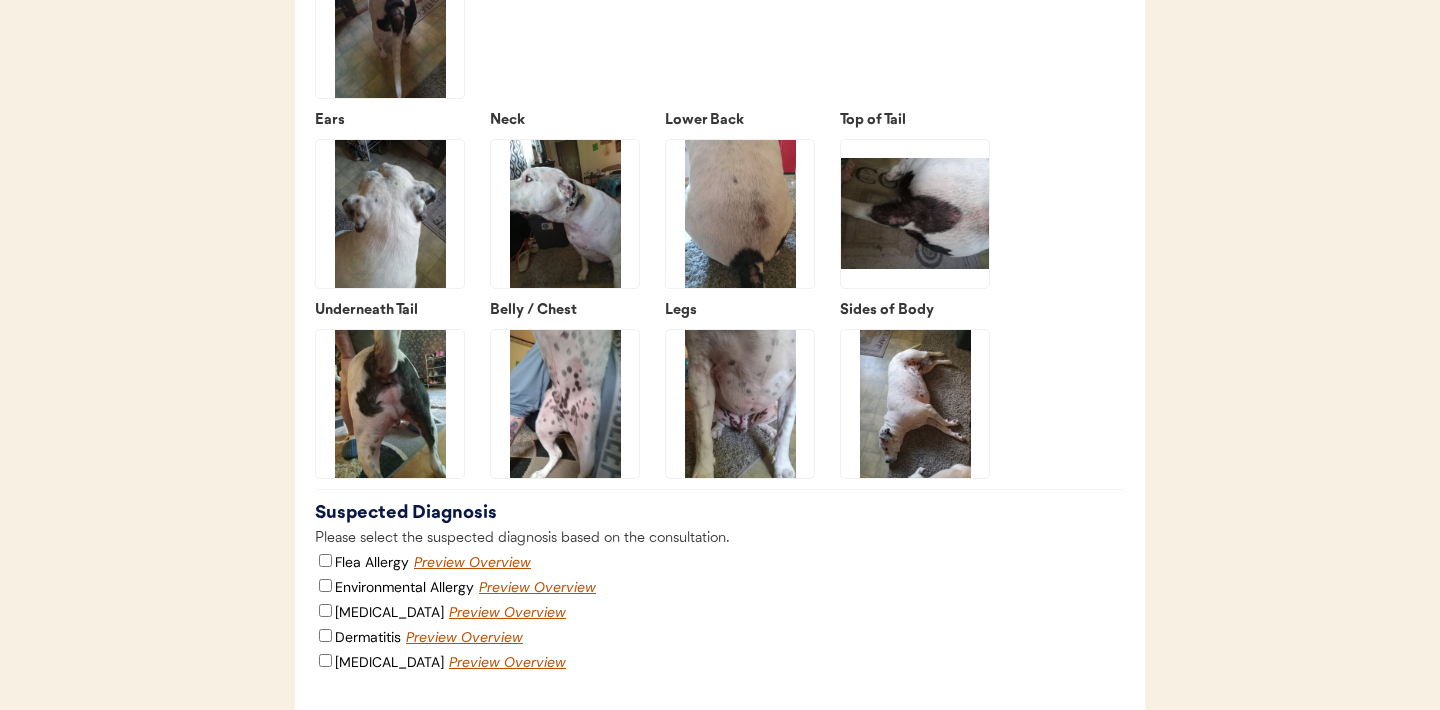 click 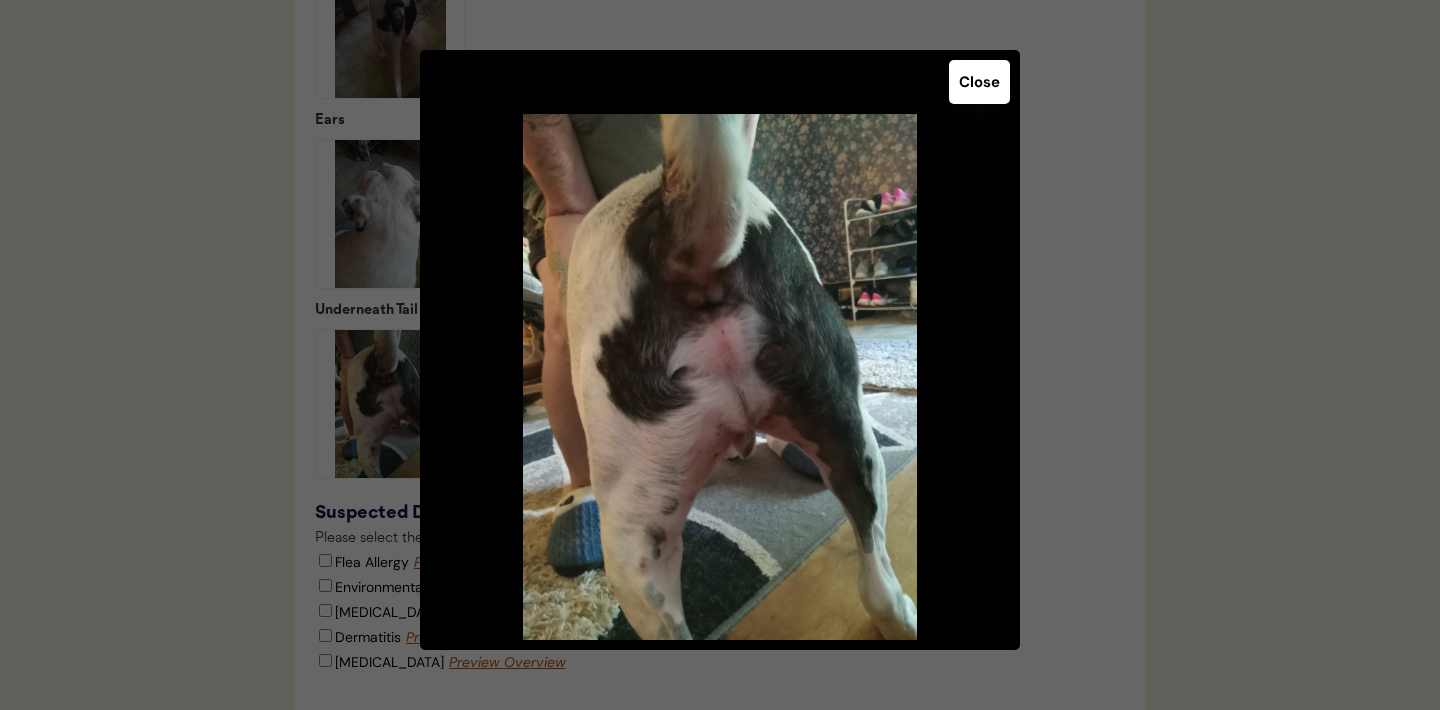 click on "Close" at bounding box center (979, 82) 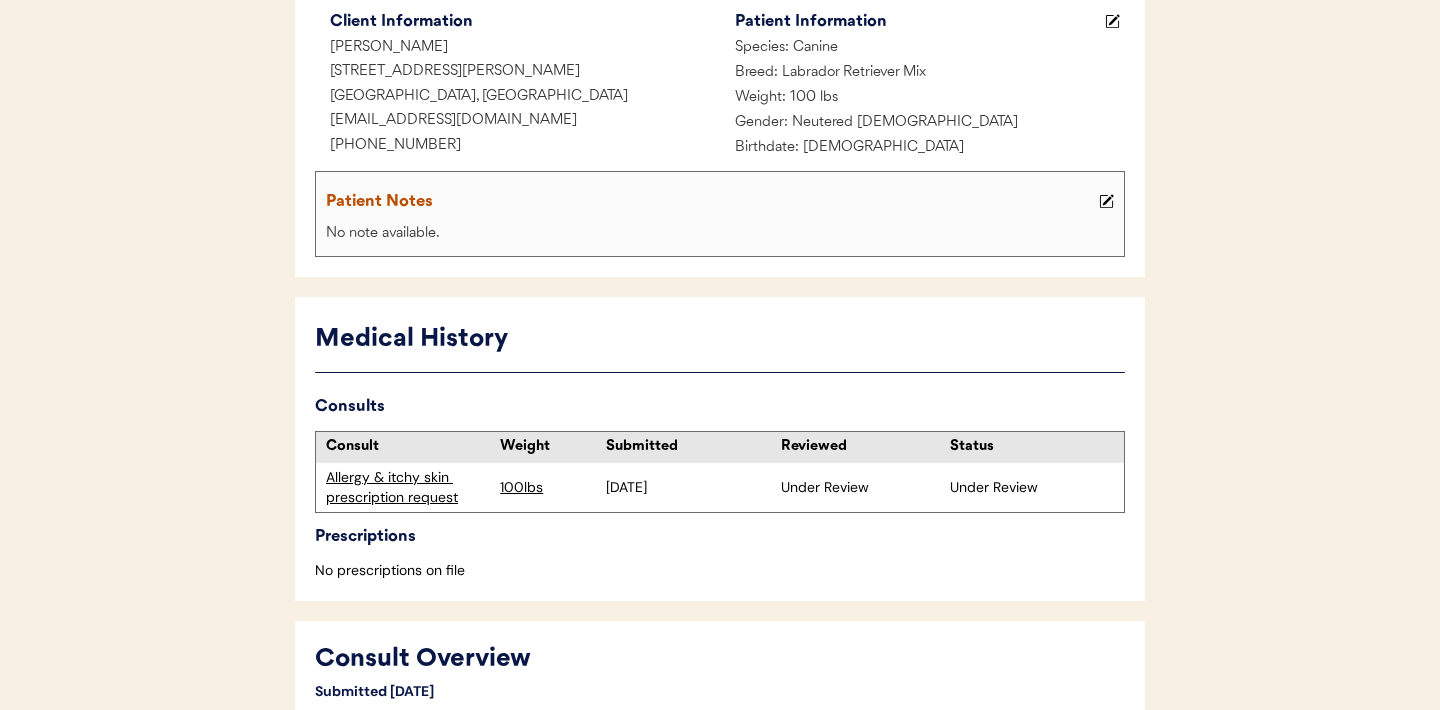 scroll, scrollTop: 177, scrollLeft: 0, axis: vertical 